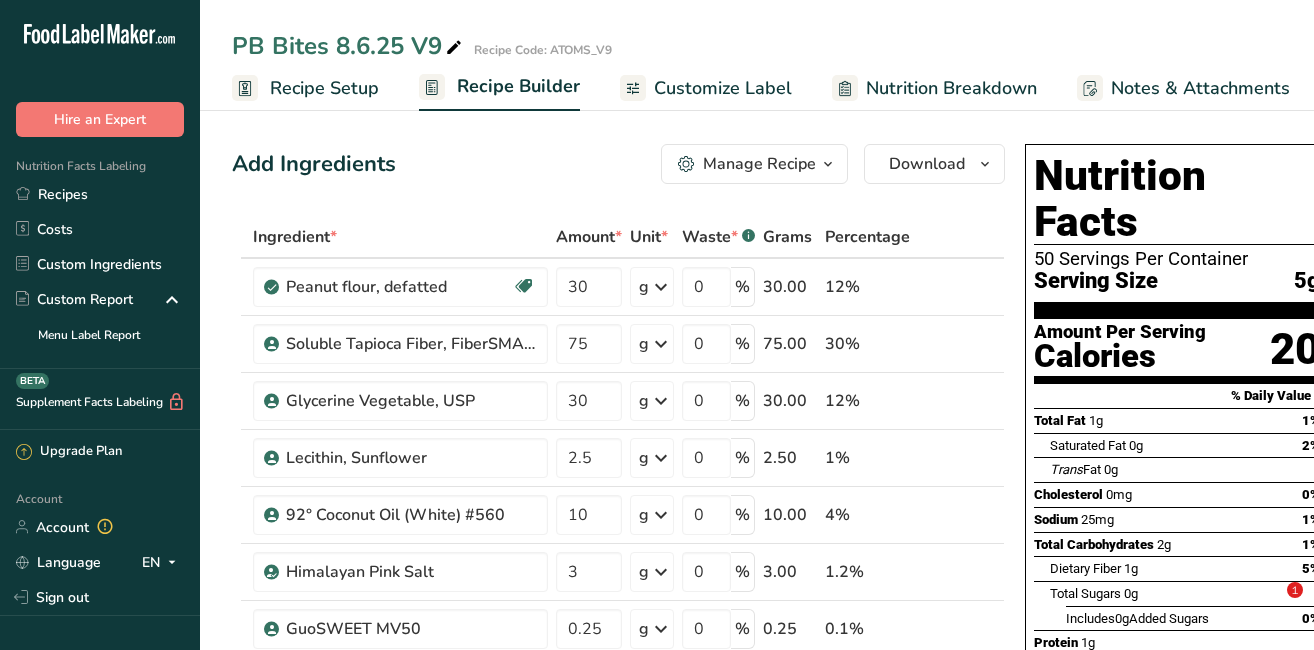 click on "Recipes" at bounding box center [100, 194] 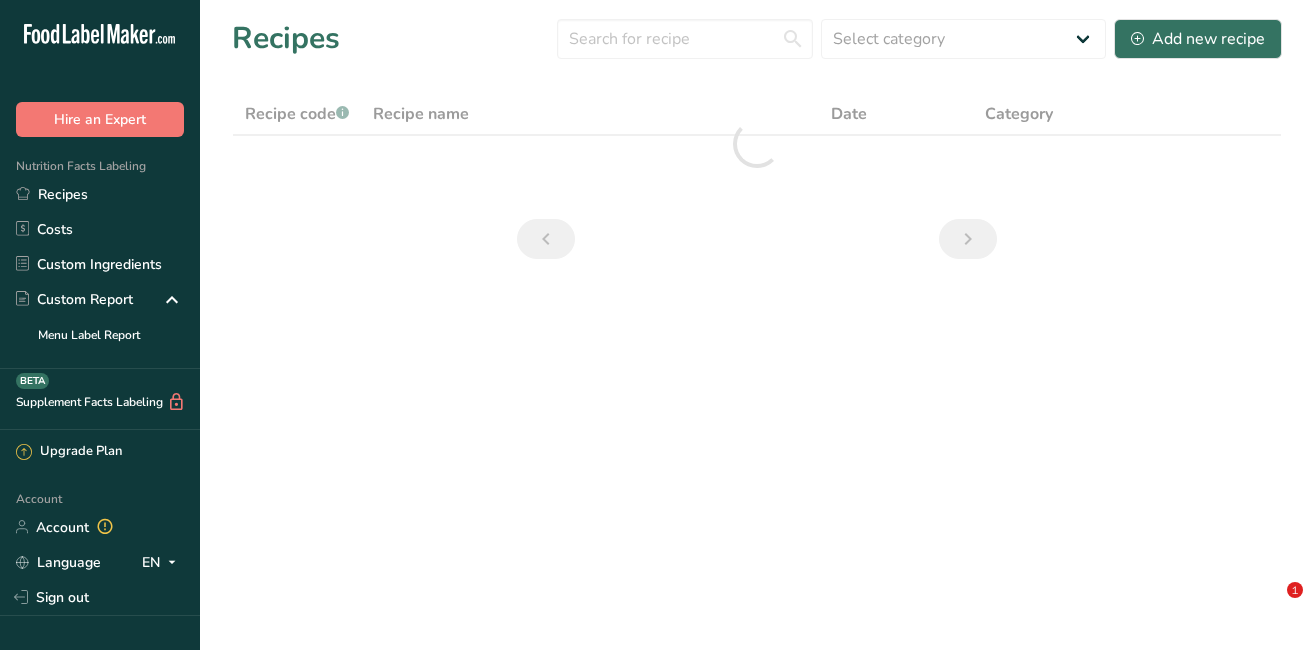 scroll, scrollTop: 0, scrollLeft: 0, axis: both 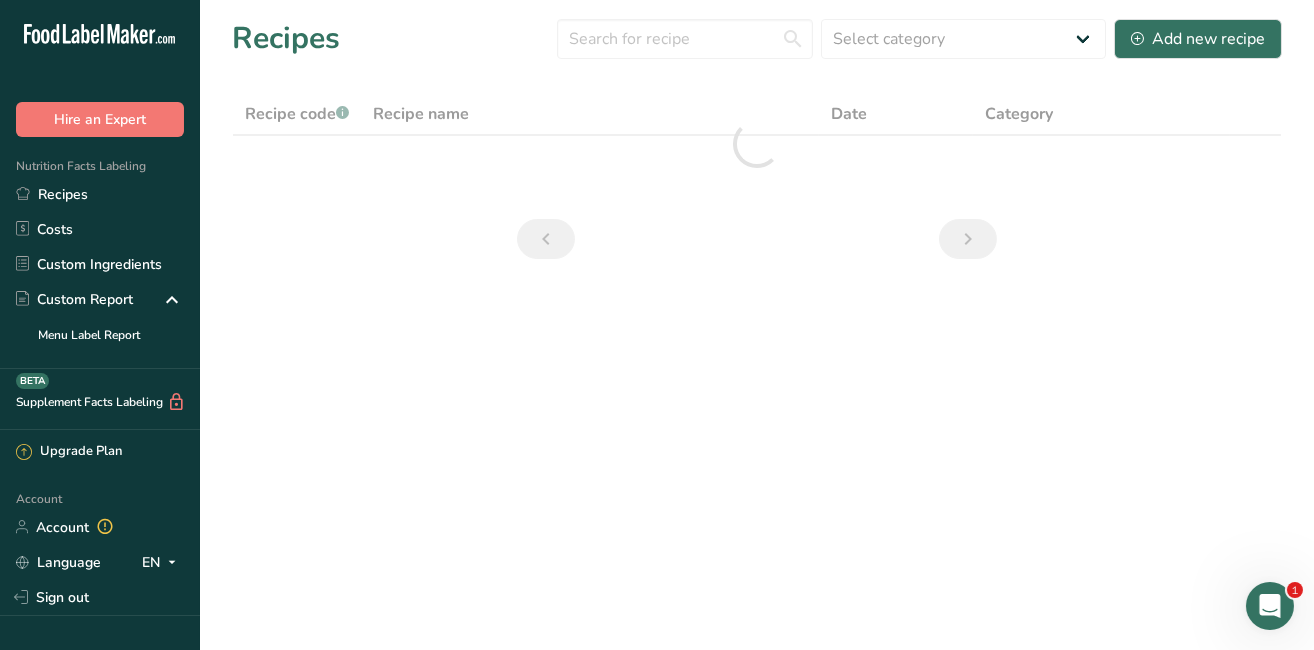 drag, startPoint x: 65, startPoint y: 198, endPoint x: 77, endPoint y: 13, distance: 185.38878 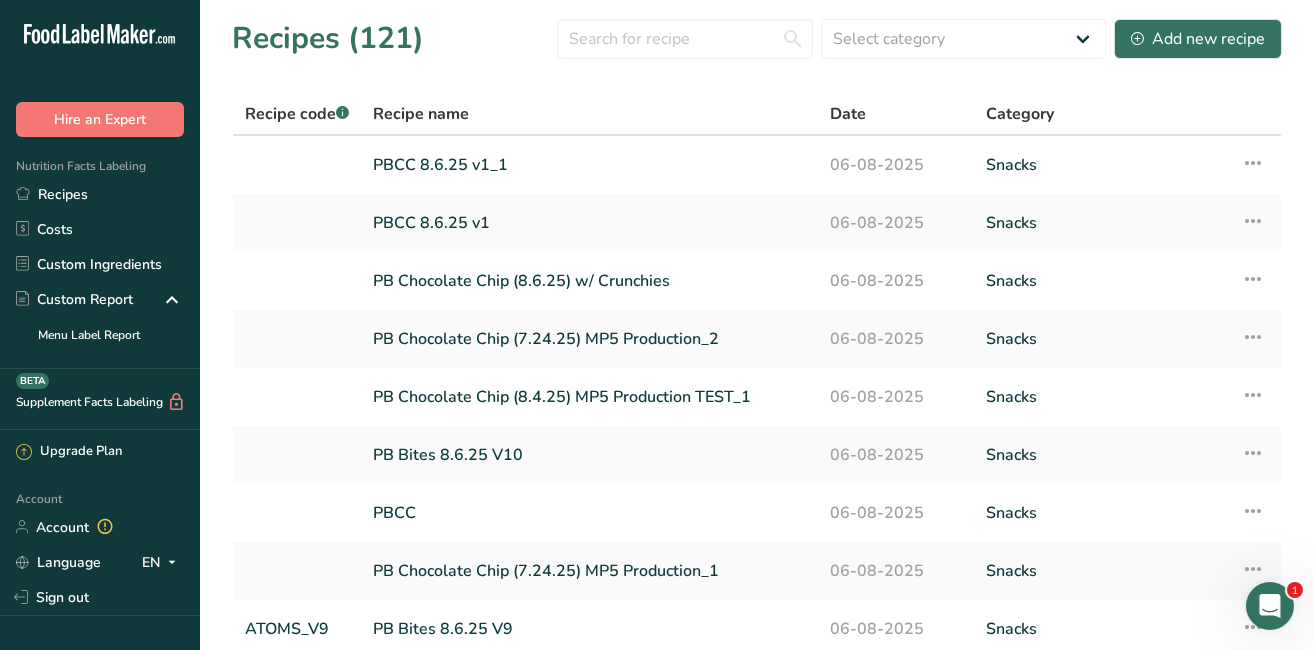 click on "Costs" at bounding box center (100, 229) 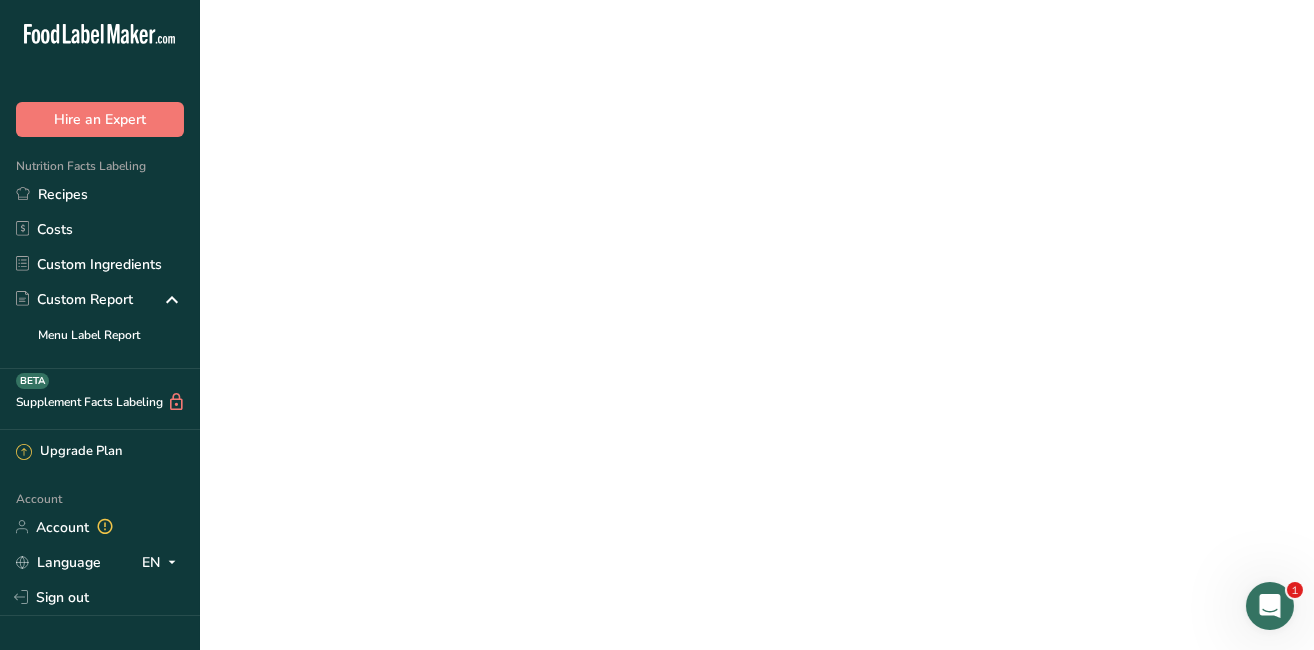 click on "Recipes" at bounding box center [100, 194] 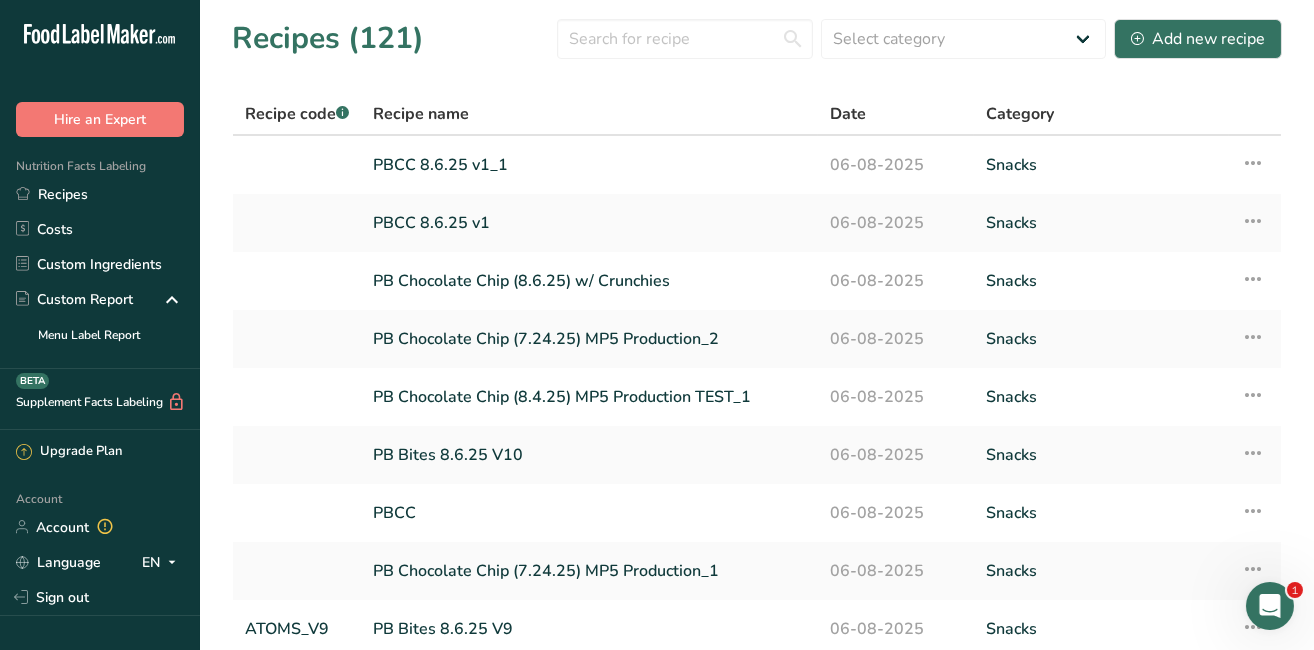 click on "PB Chocolate Chip (8.4.25) MP5 Production TEST_1" at bounding box center [589, 397] 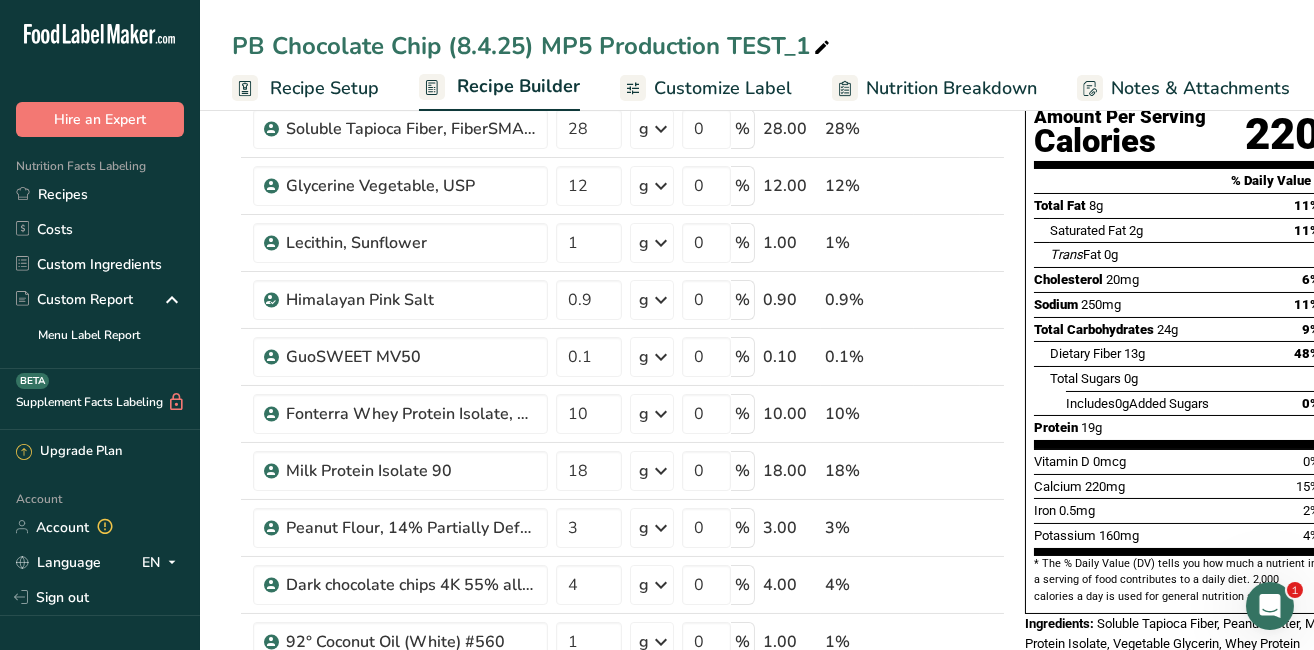 scroll, scrollTop: 237, scrollLeft: 0, axis: vertical 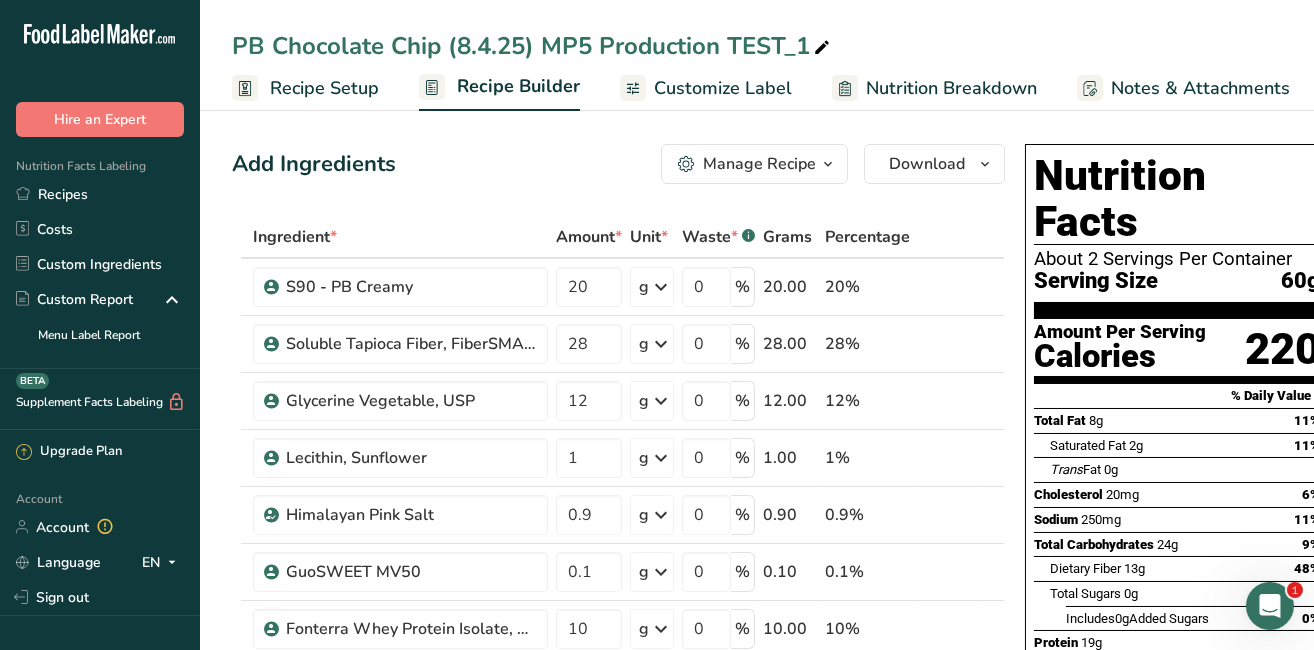 click on "Recipes" at bounding box center [100, 194] 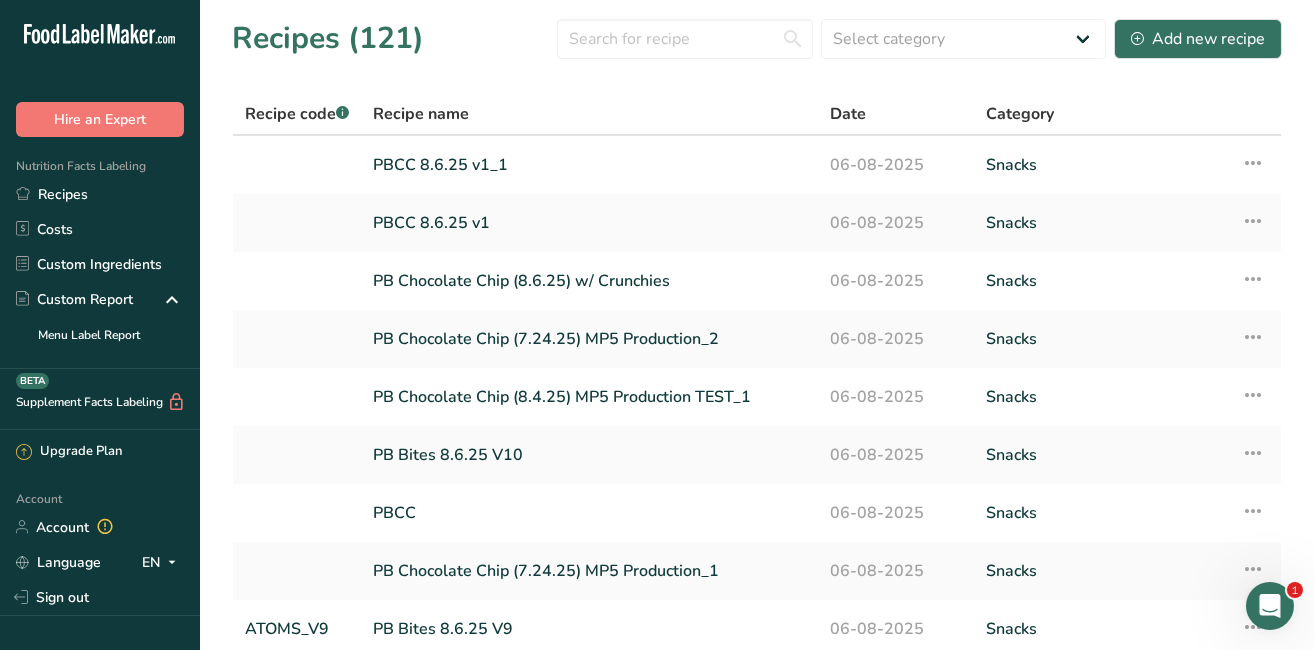 click on "PB Chocolate Chip (7.24.25) MP5 Production_2" at bounding box center (589, 339) 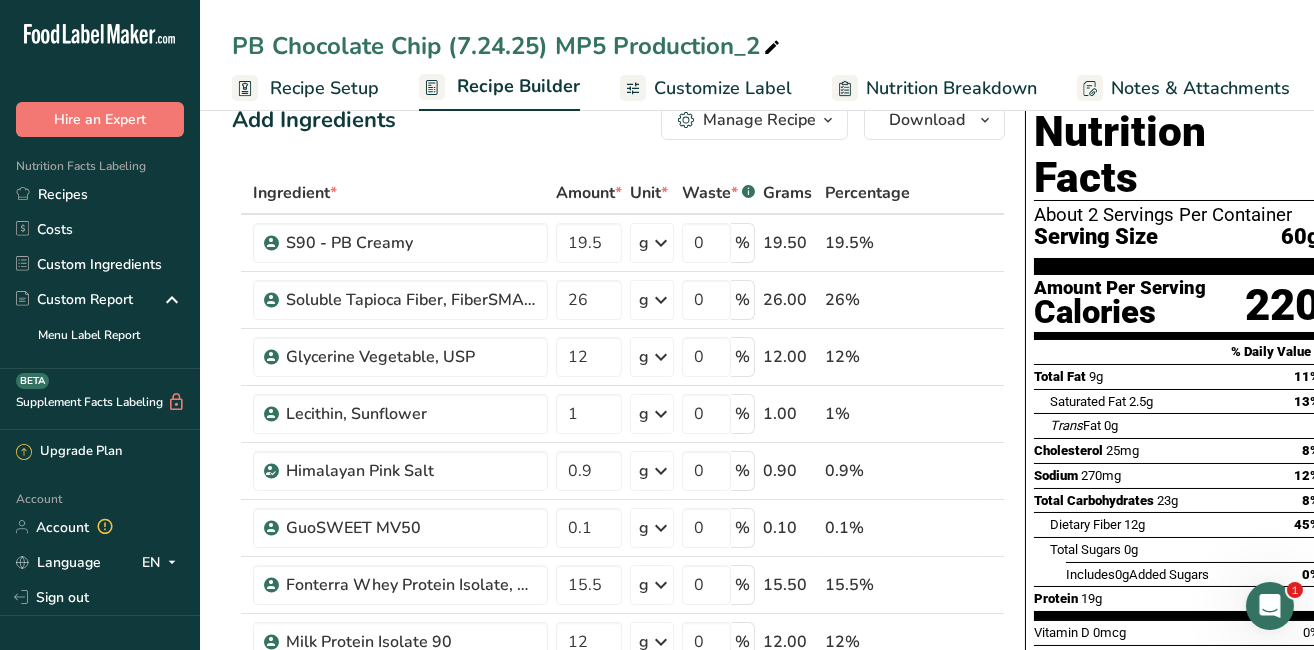scroll, scrollTop: 59, scrollLeft: 0, axis: vertical 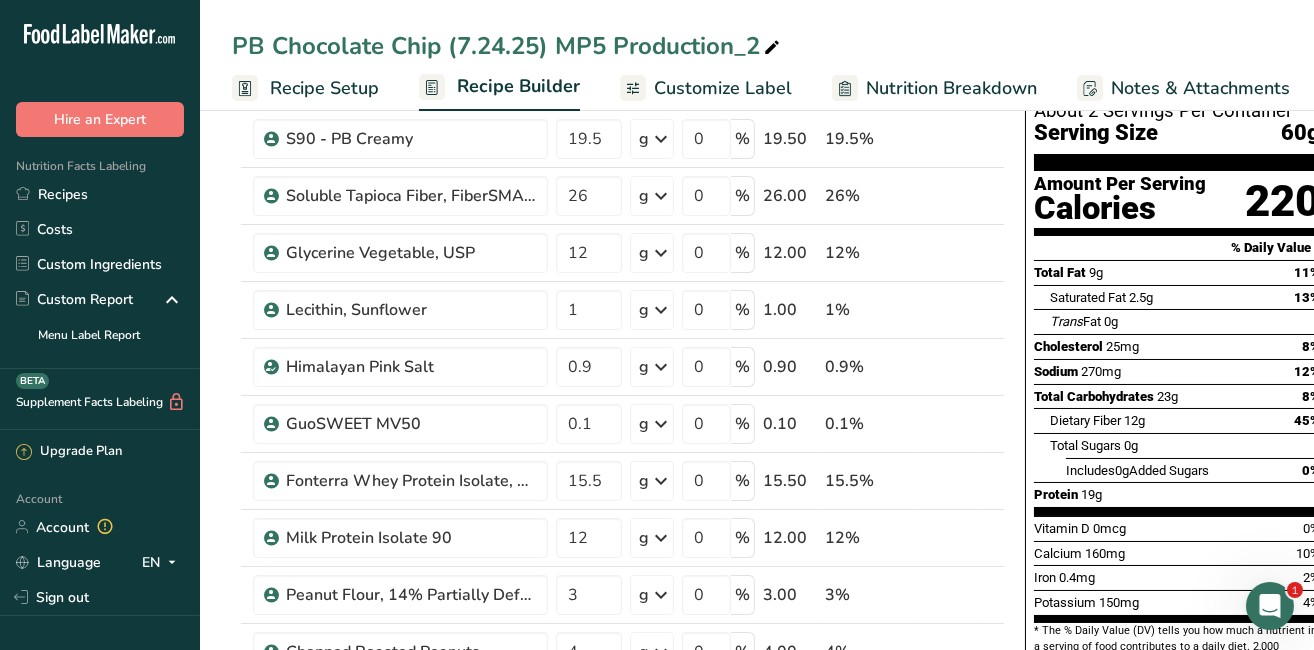 click on "PB Chocolate Chip (7.24.25) MP5 Production_2
Recipe Setup                       Recipe Builder   Customize Label               Nutrition Breakdown               Notes & Attachments                 Recipe Costing" at bounding box center [757, 55] 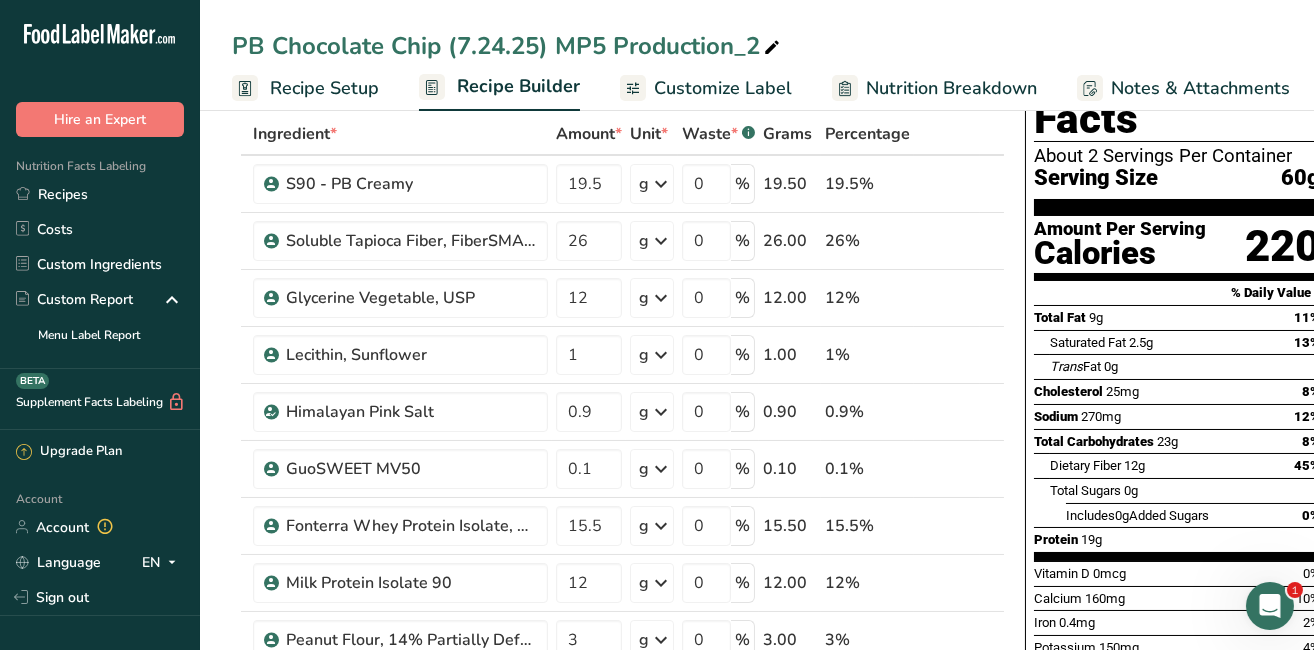 scroll, scrollTop: 29, scrollLeft: 0, axis: vertical 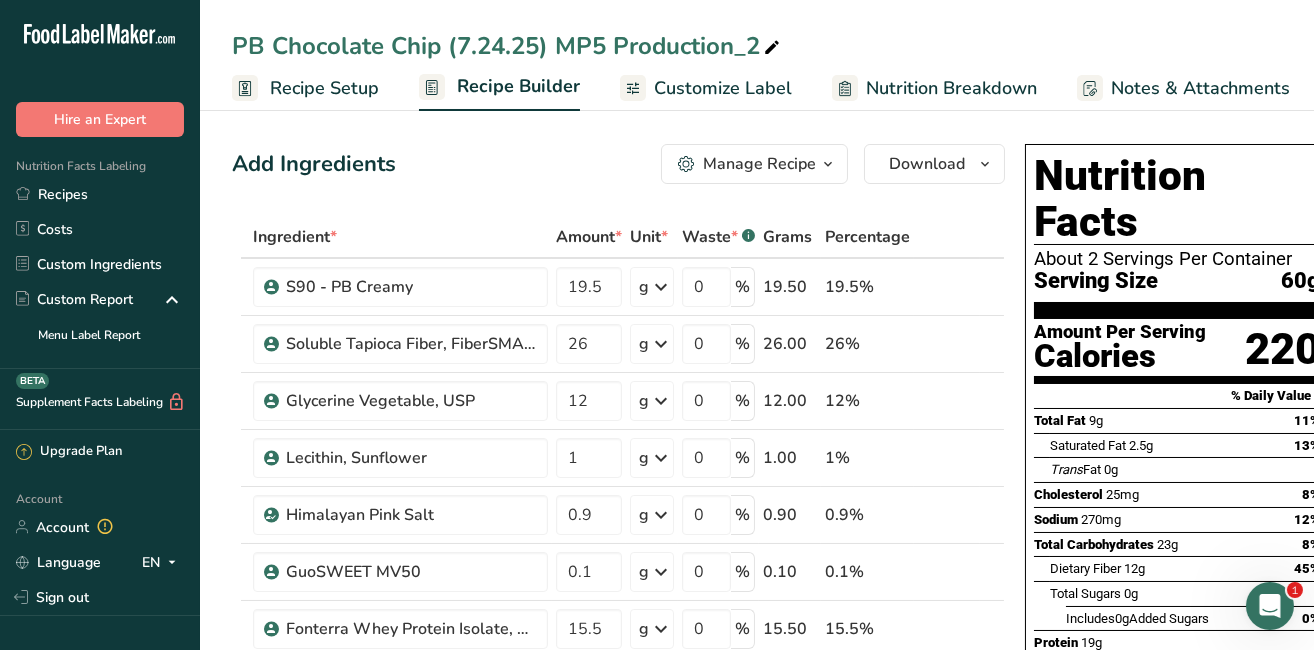 click on "Recipes" at bounding box center [100, 194] 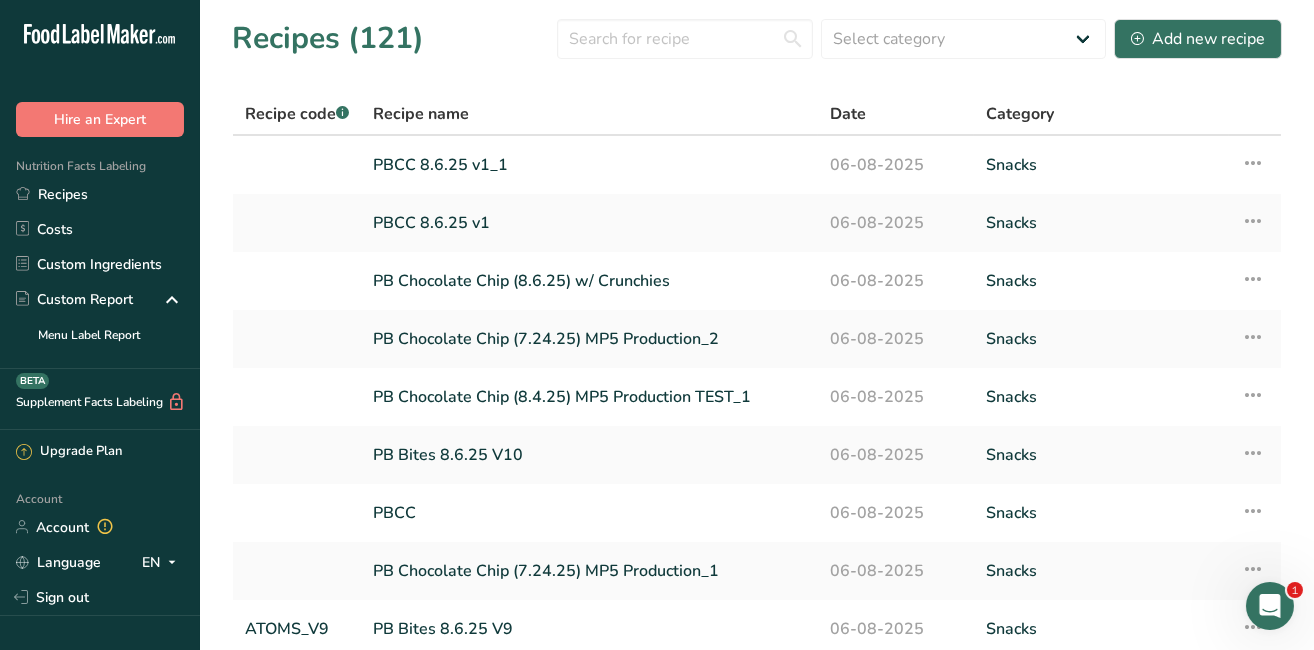 click on "PBCC 8.6.25 v1_1" at bounding box center [589, 165] 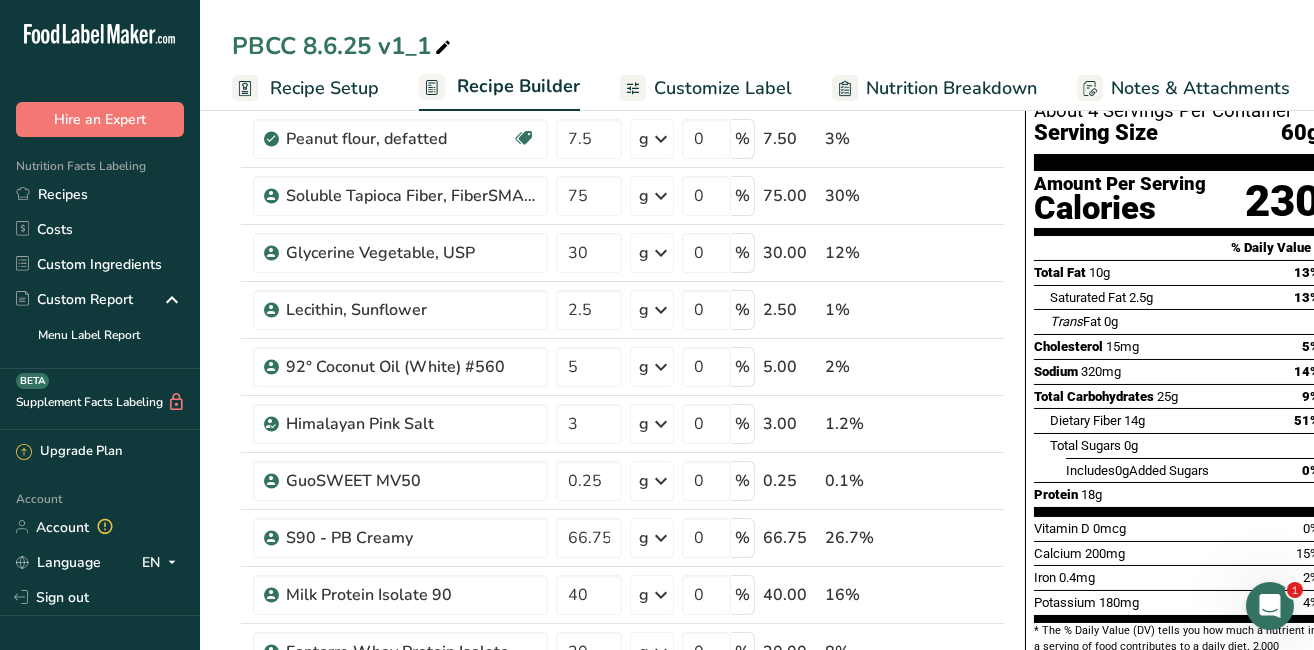 scroll, scrollTop: 177, scrollLeft: 0, axis: vertical 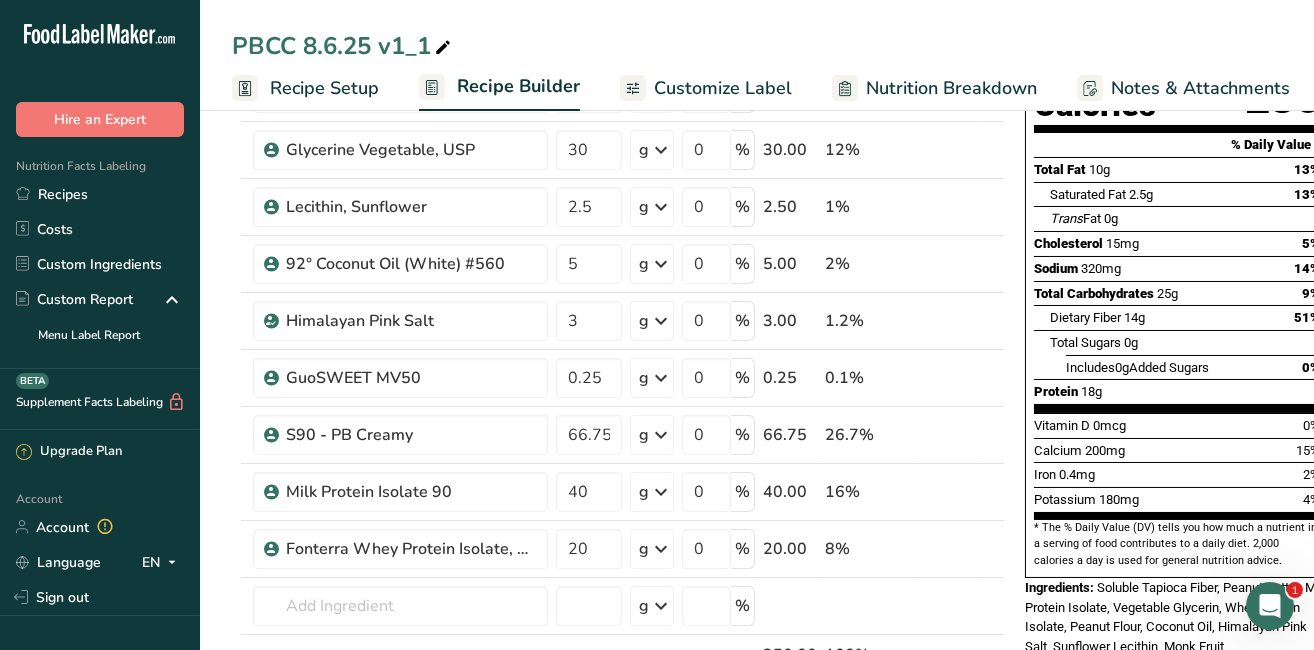 click on "Recipes" at bounding box center [100, 194] 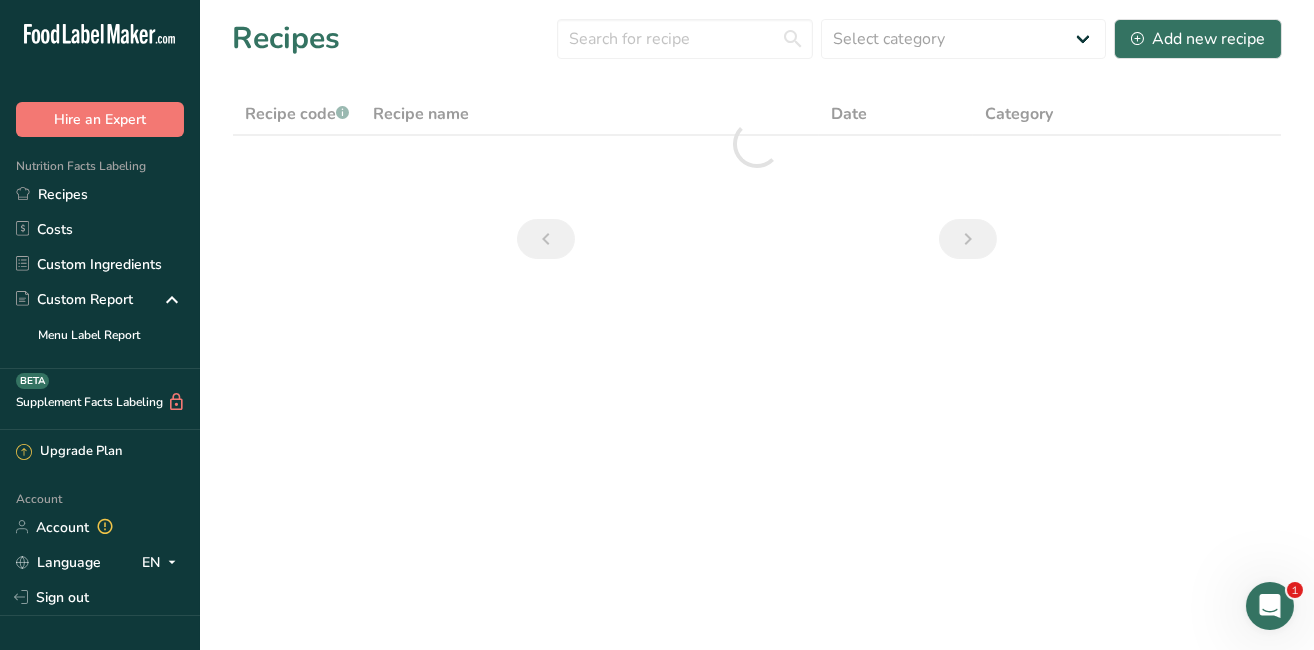 scroll, scrollTop: 0, scrollLeft: 0, axis: both 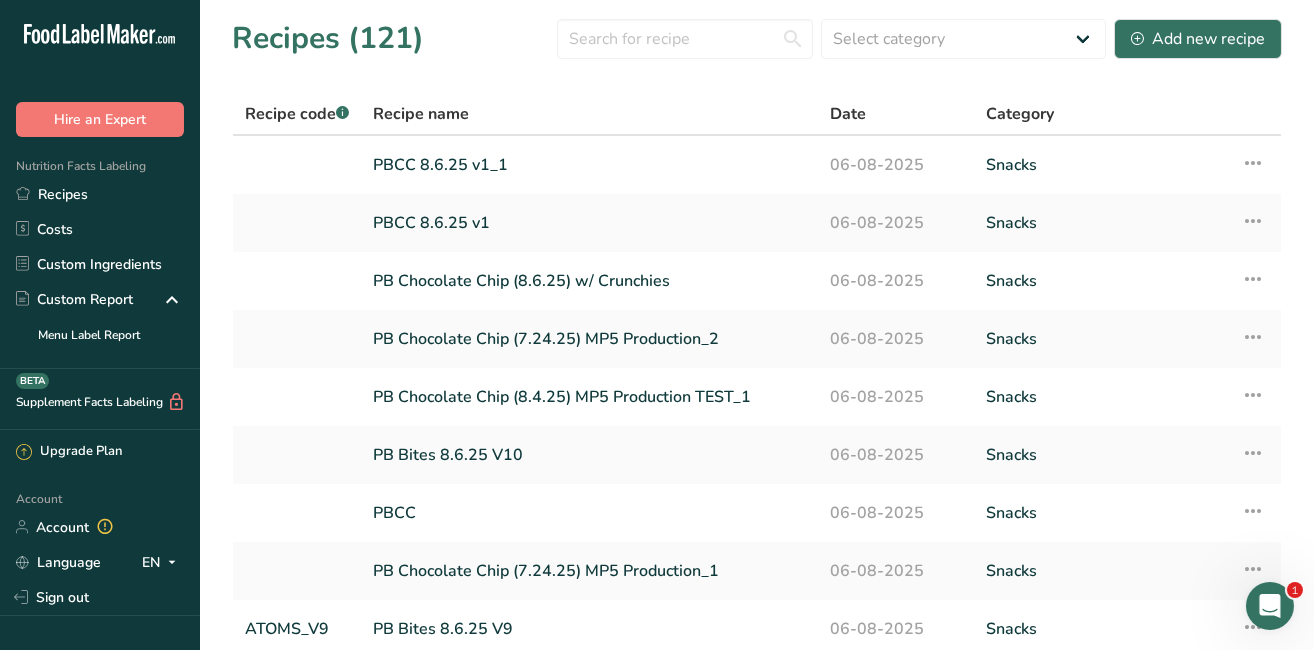 drag, startPoint x: 632, startPoint y: 279, endPoint x: 430, endPoint y: 276, distance: 202.02228 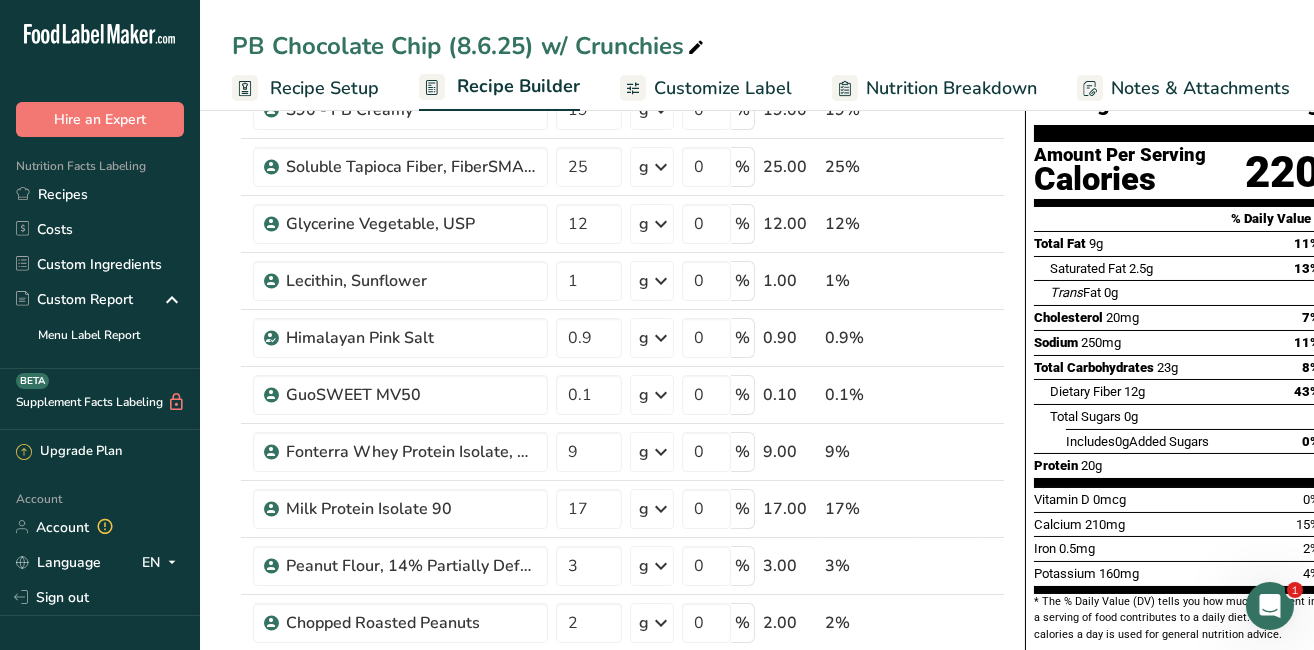scroll, scrollTop: 222, scrollLeft: 0, axis: vertical 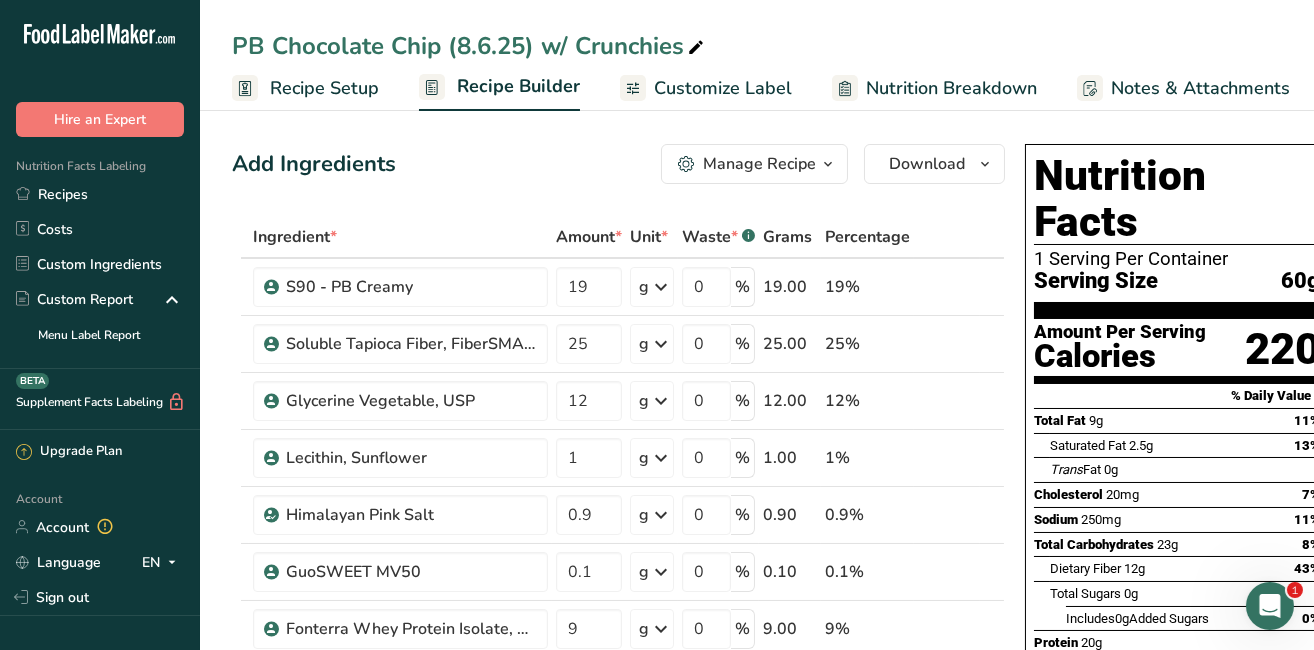 click on "Recipes" at bounding box center [100, 194] 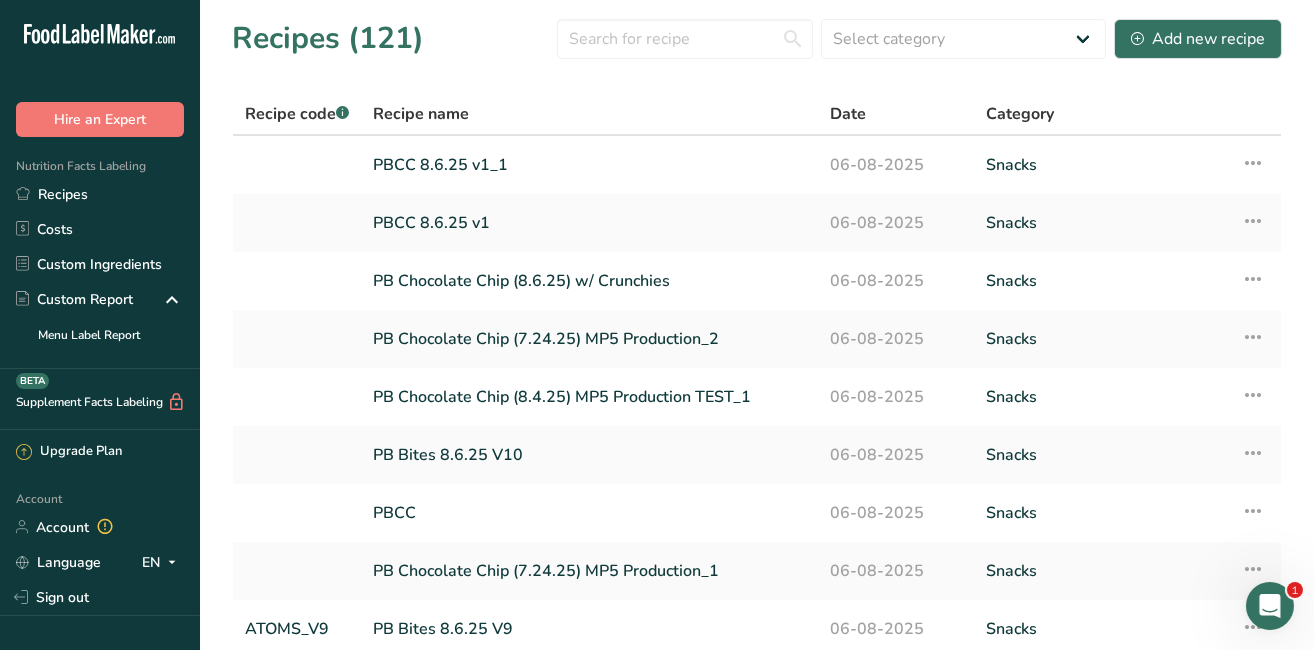 click on "PB Bites 8.6.25 V10" at bounding box center (589, 455) 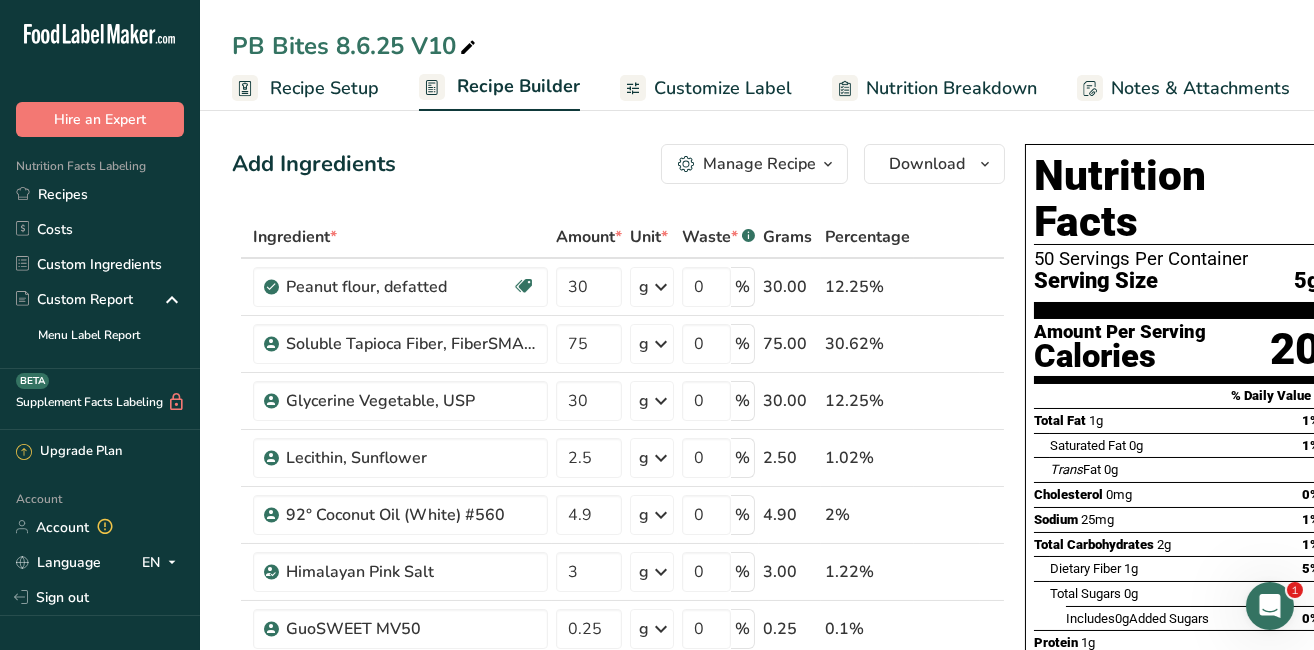 click on "Manage Recipe" at bounding box center (788, 164) 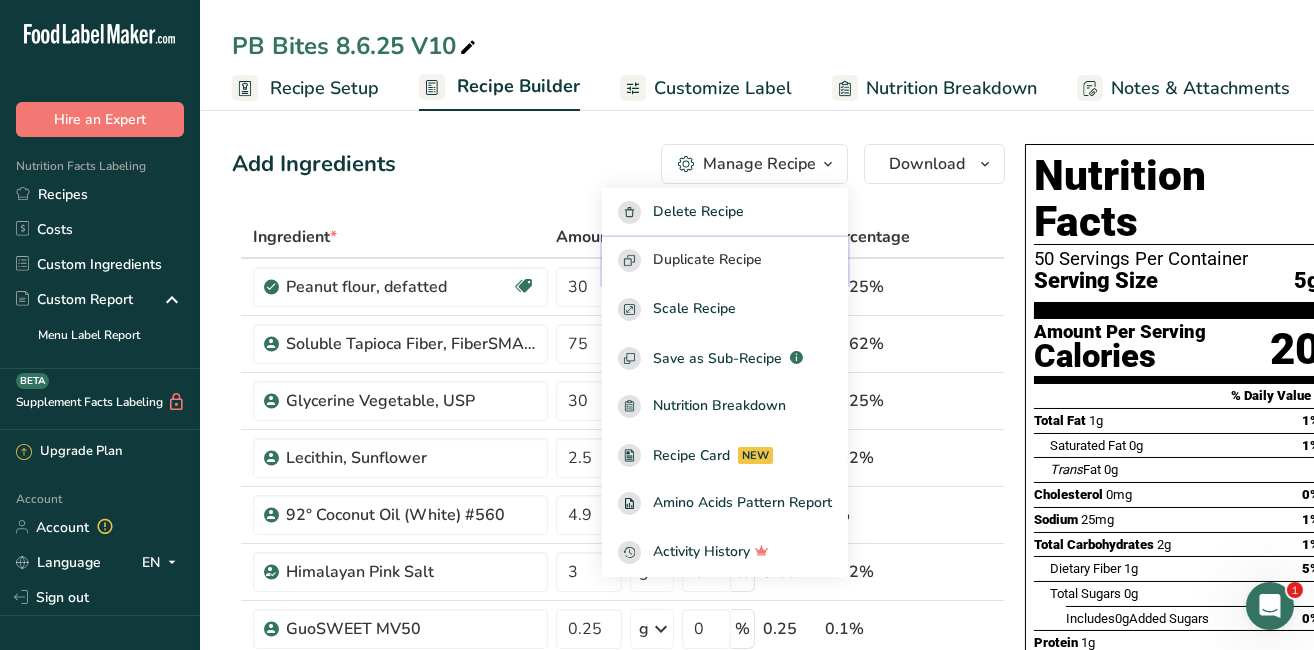 click on "Duplicate Recipe" at bounding box center (736, 260) 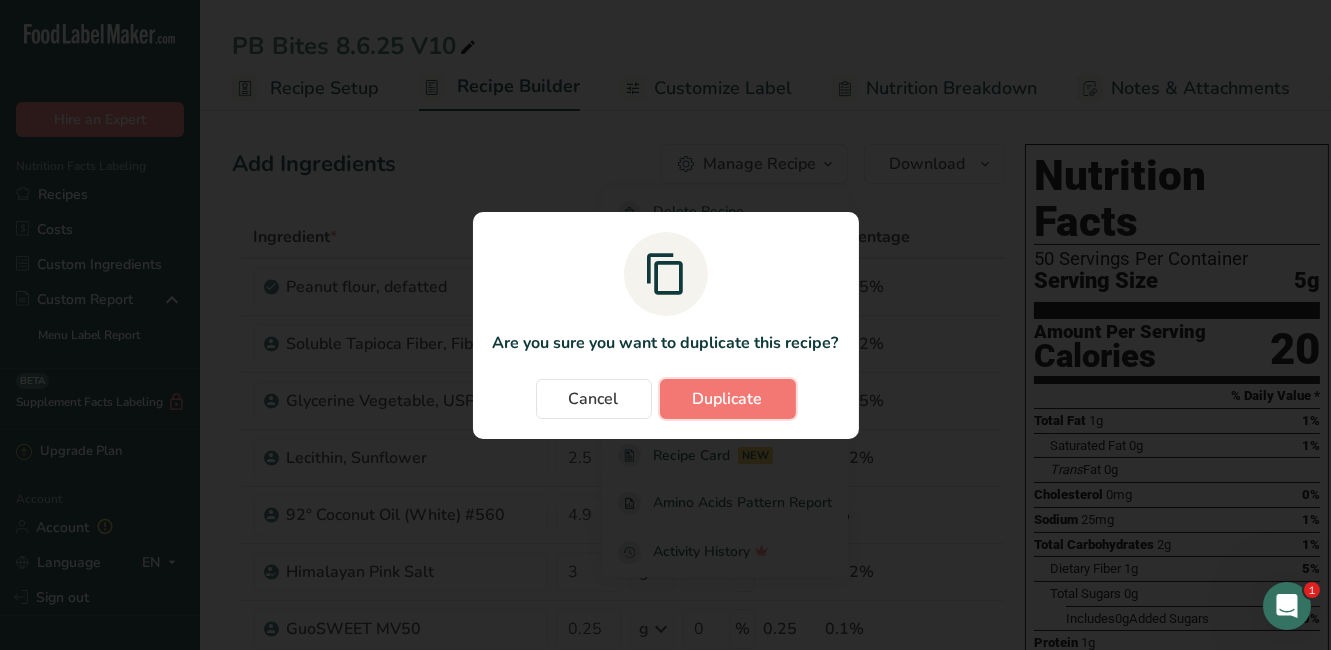 click on "Duplicate" at bounding box center [728, 399] 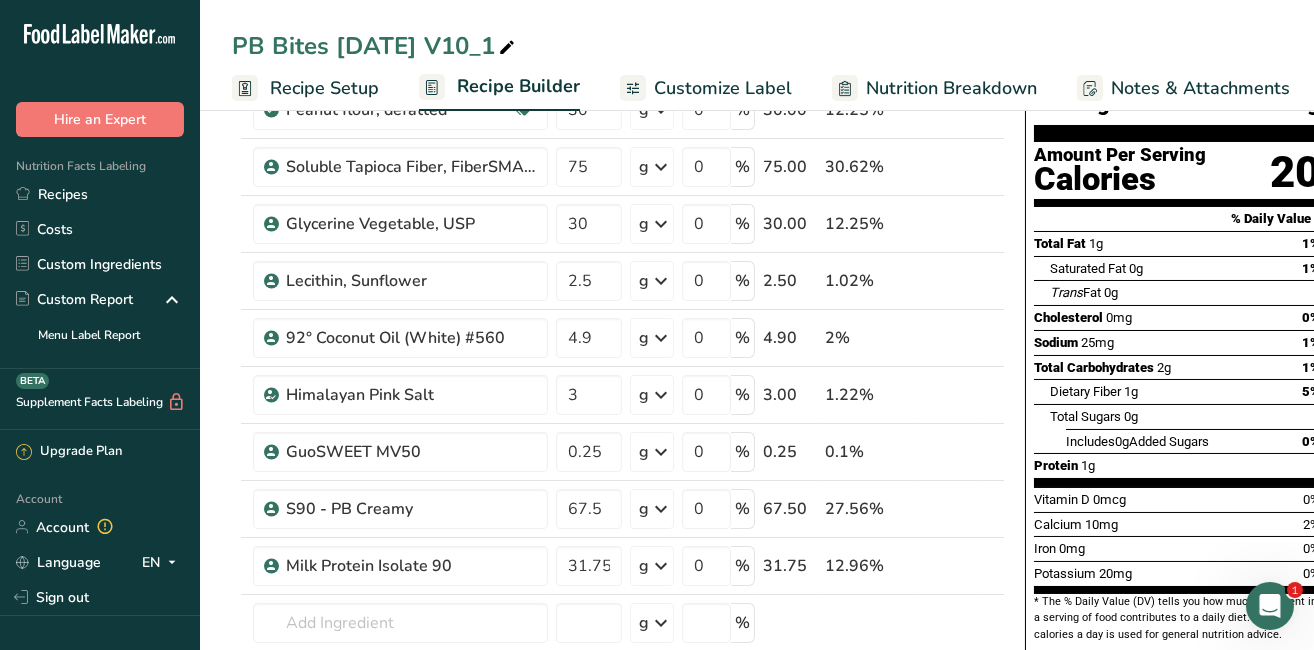 scroll, scrollTop: 222, scrollLeft: 0, axis: vertical 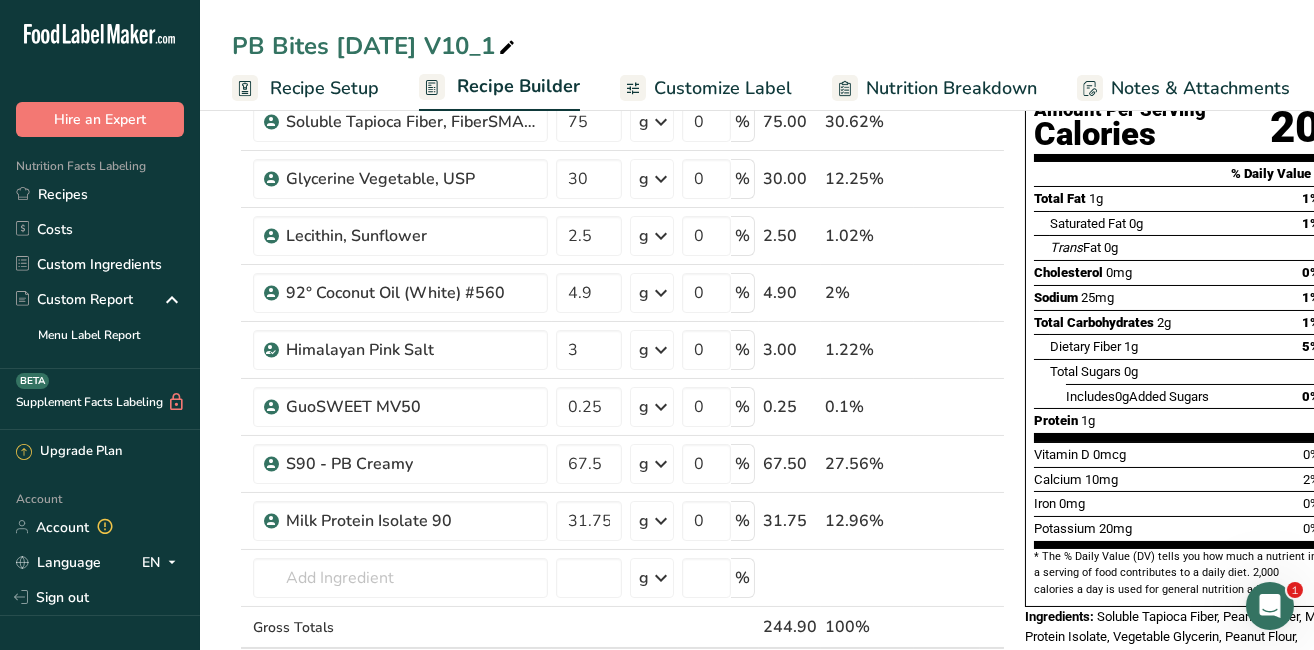 click on "Recipe Setup" at bounding box center (324, 88) 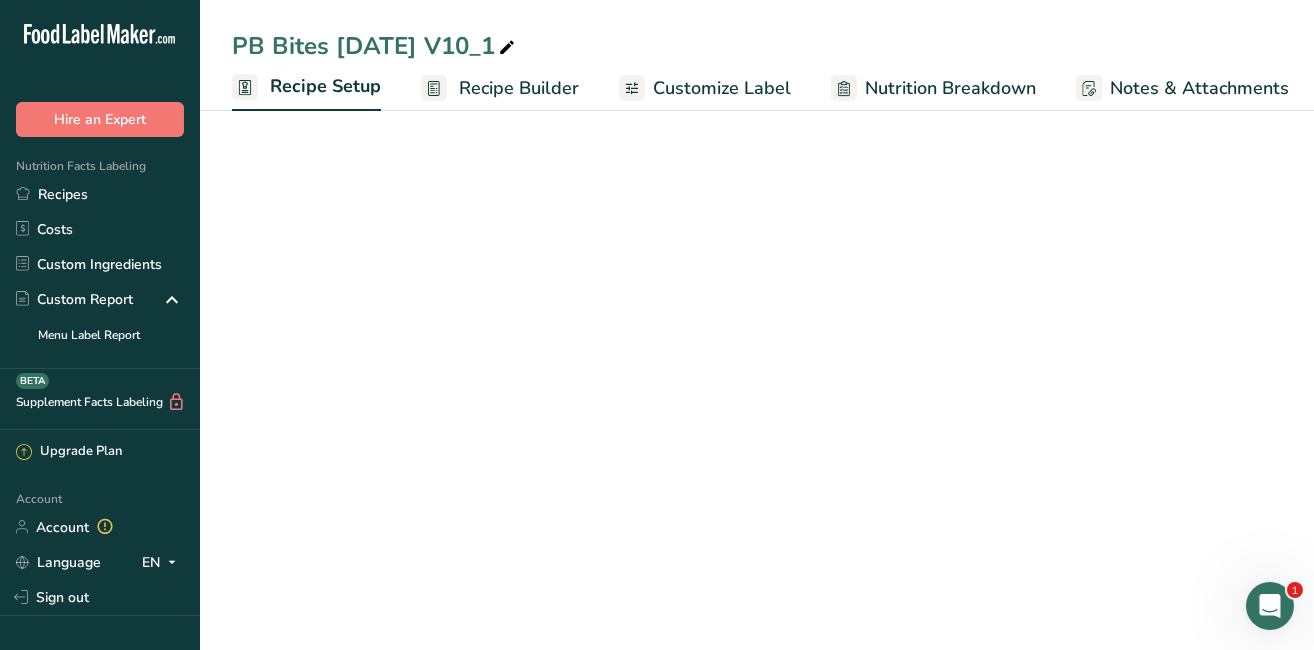 scroll, scrollTop: 0, scrollLeft: 6, axis: horizontal 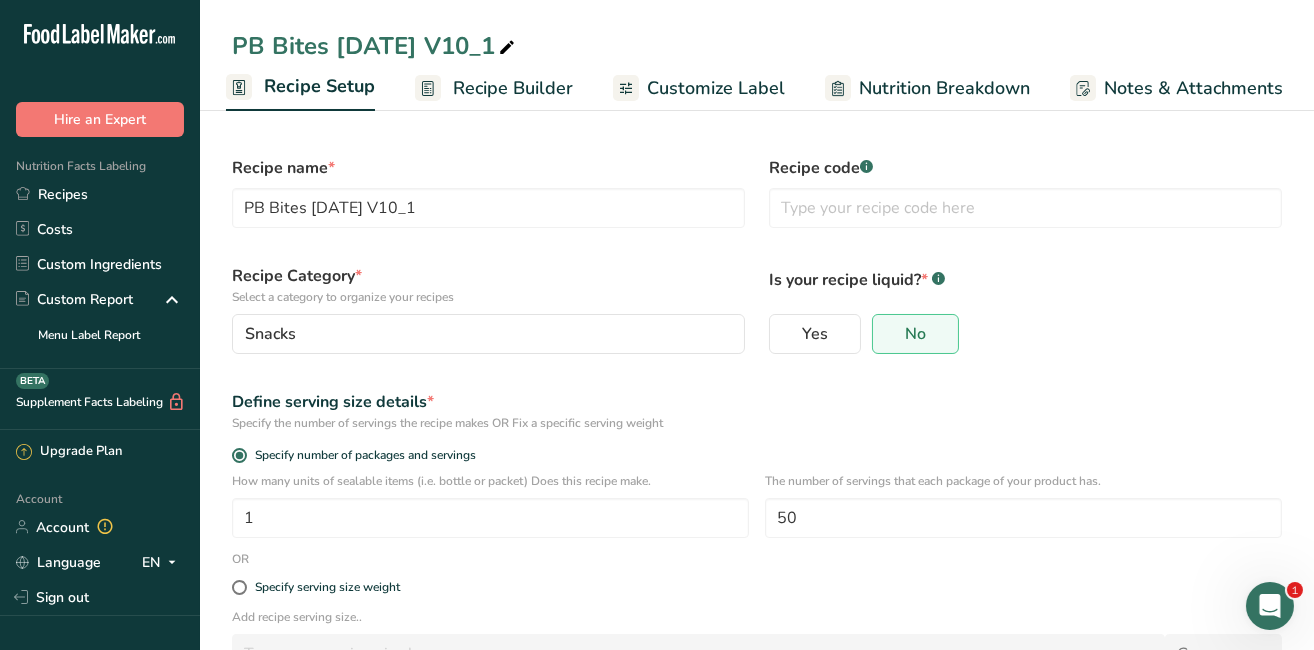 click on "Recipes" at bounding box center [100, 194] 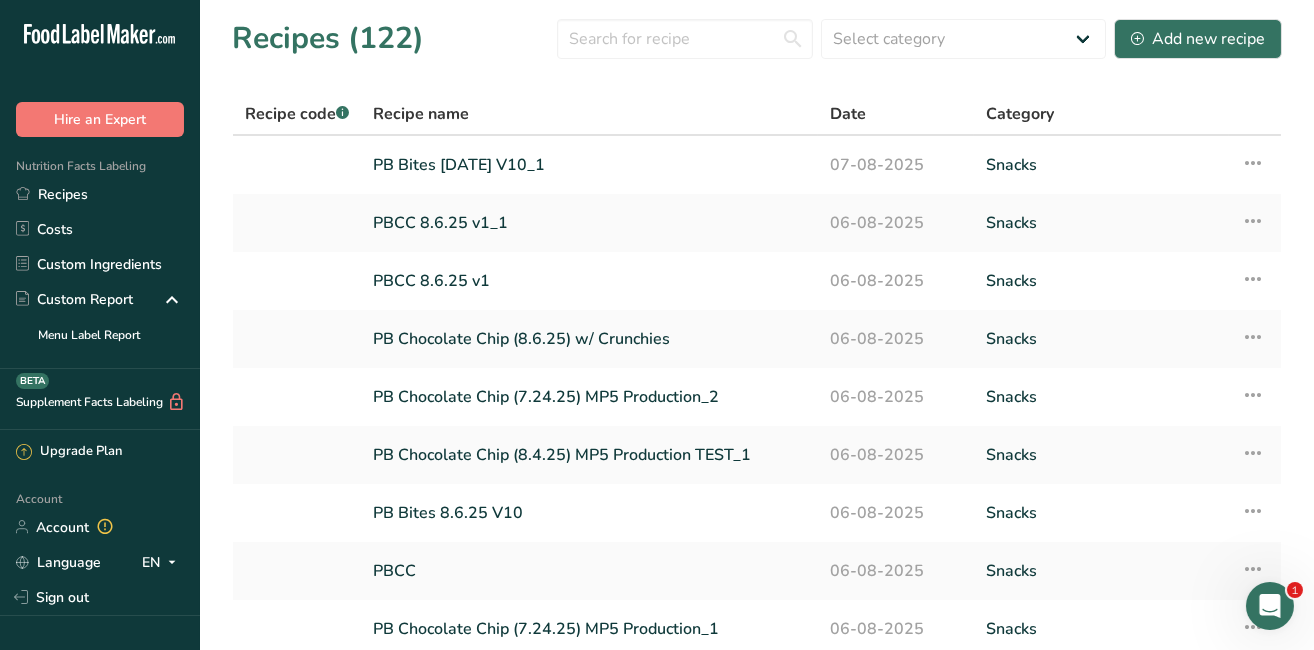 click on "Recipes" at bounding box center [100, 194] 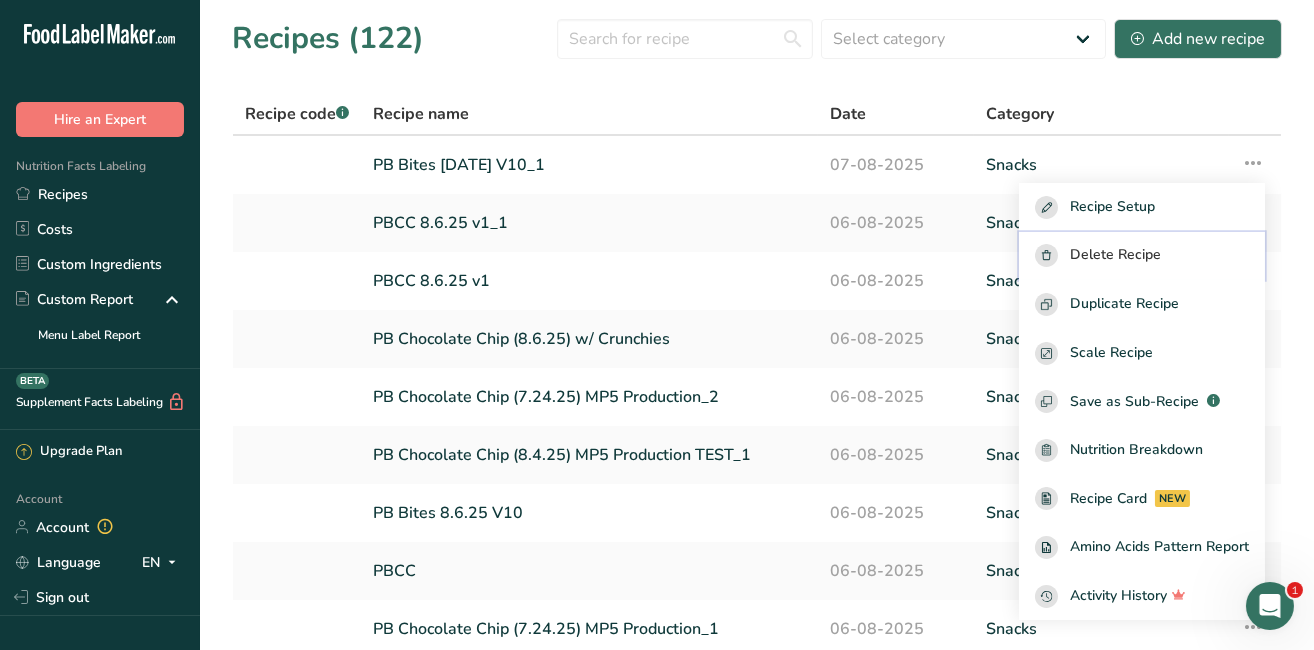 click on "Delete Recipe" at bounding box center [1115, 255] 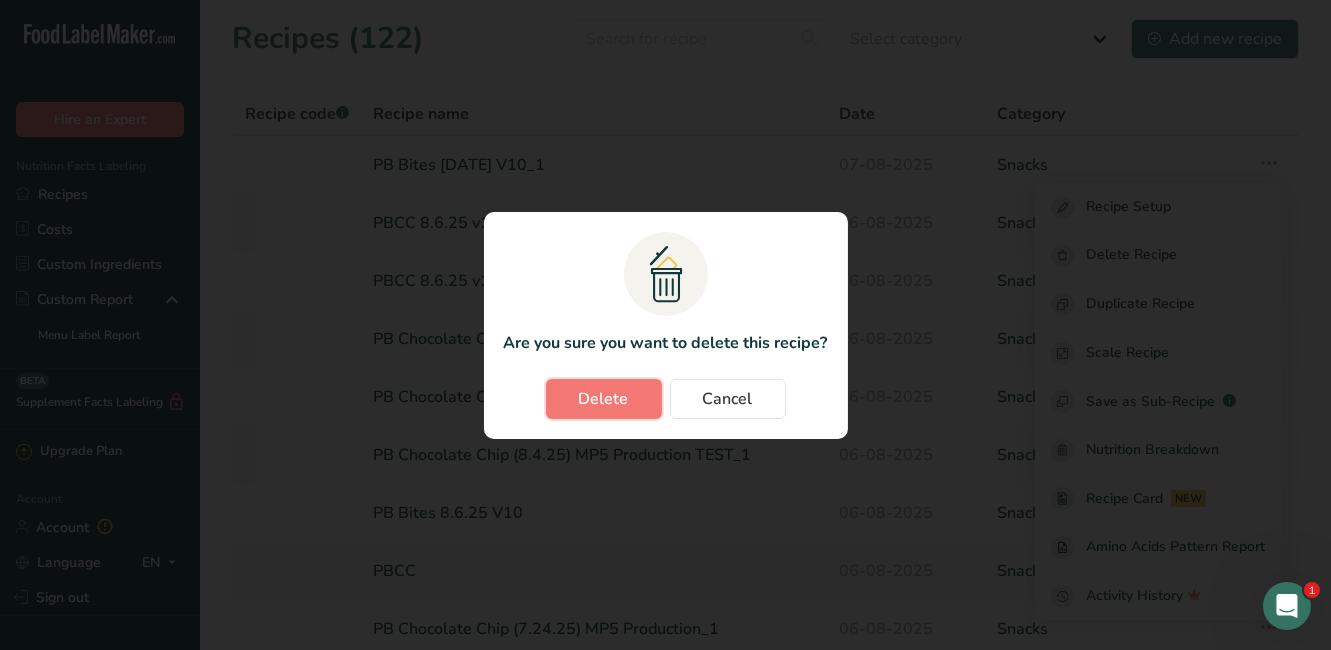 click on "Delete" at bounding box center (604, 399) 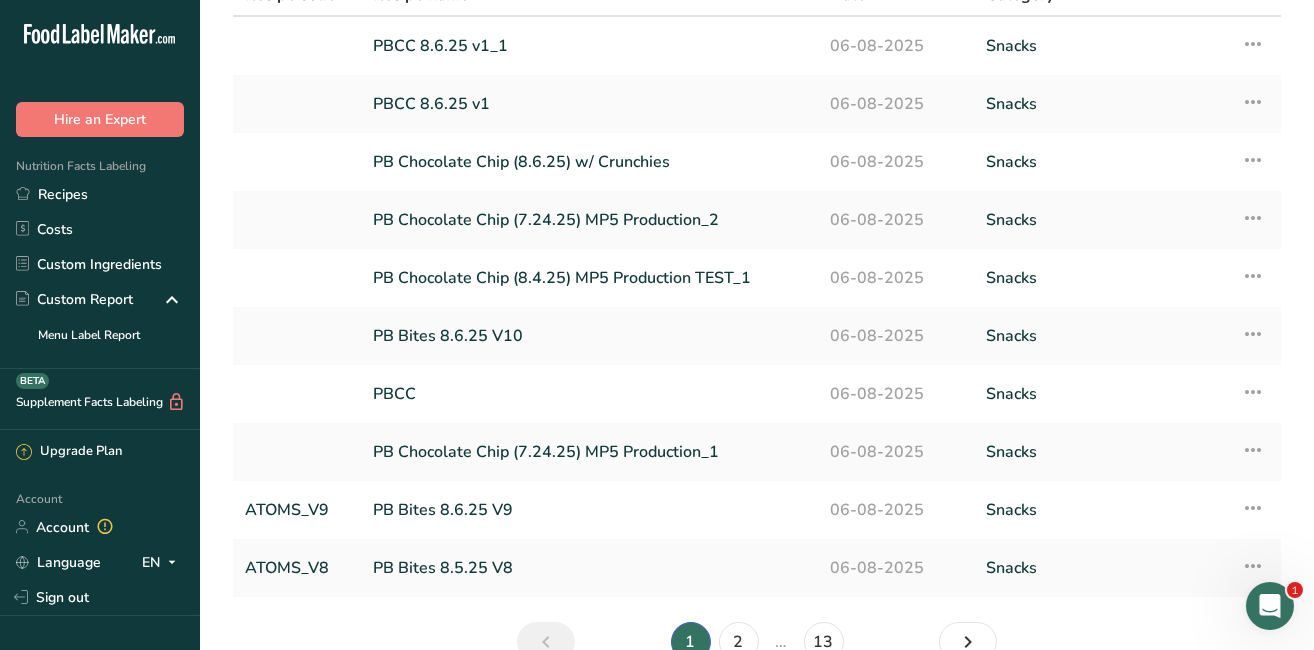 scroll, scrollTop: 163, scrollLeft: 0, axis: vertical 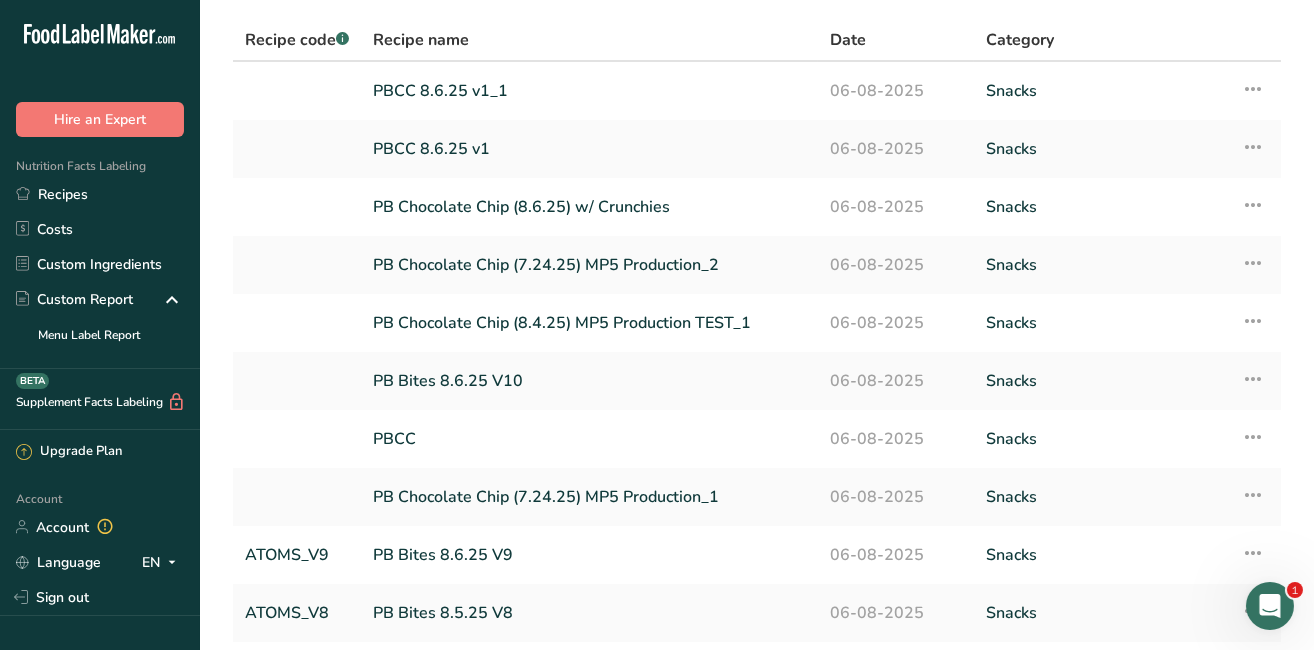 click on "PBCC 8.6.25 v1" at bounding box center (589, 149) 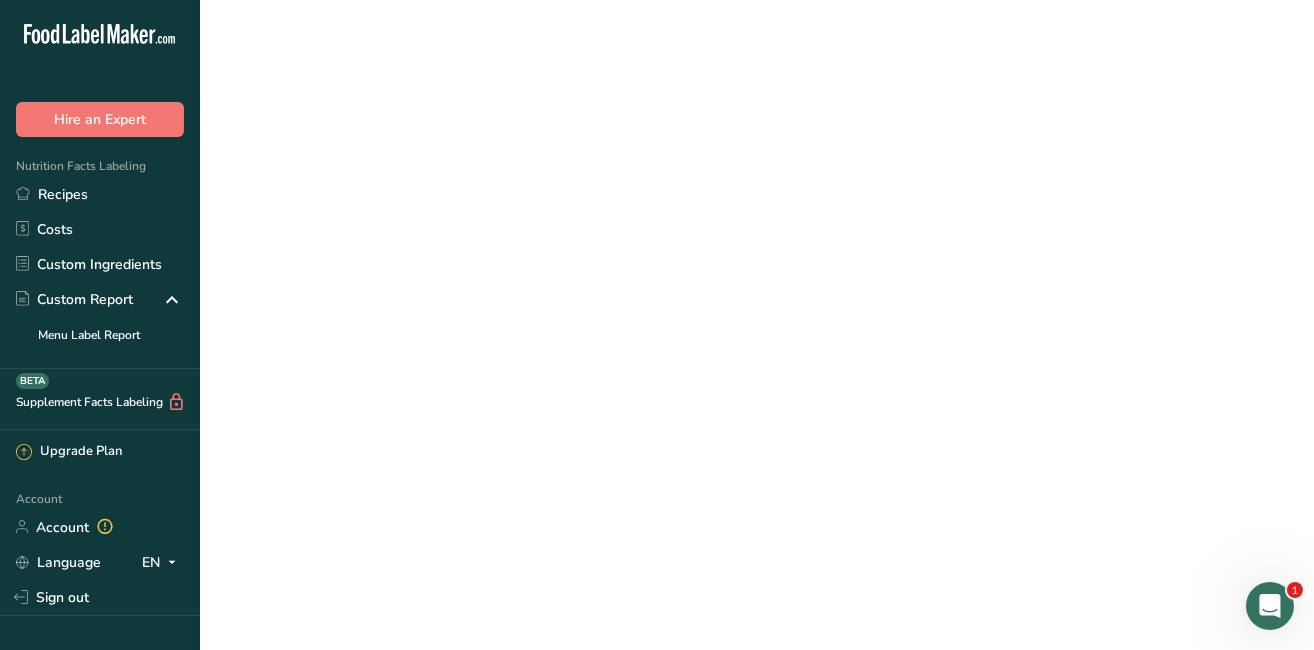 scroll, scrollTop: 0, scrollLeft: 0, axis: both 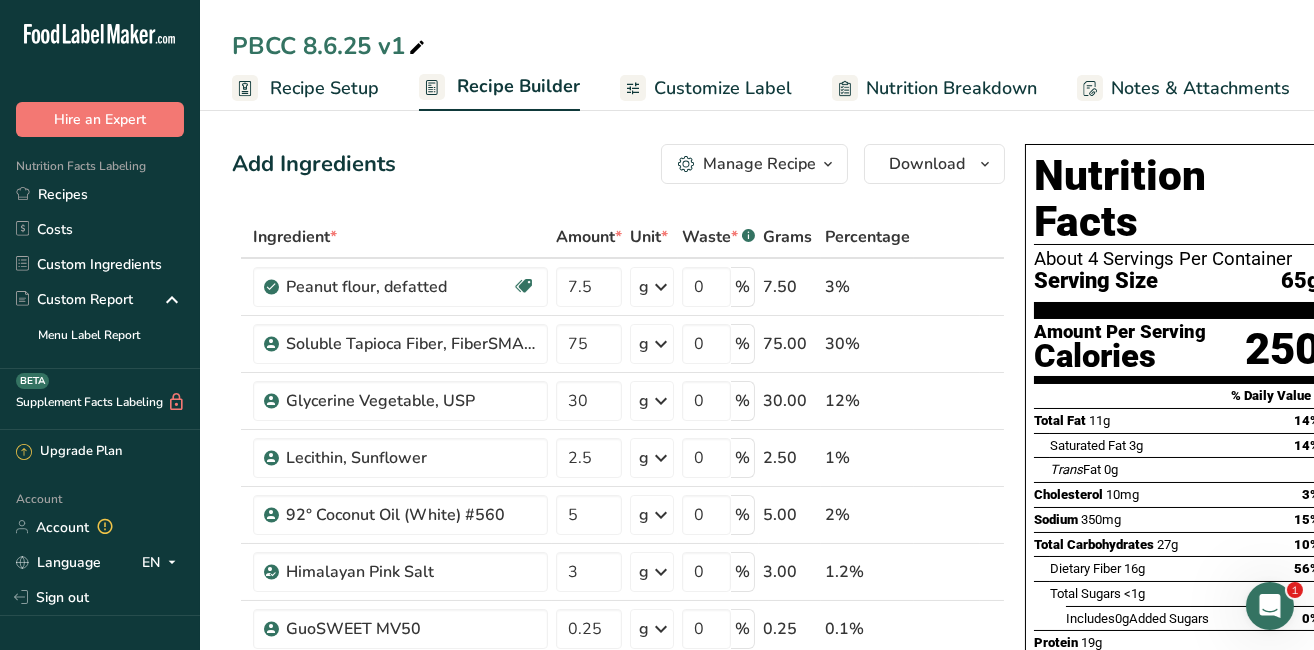 click on "Recipes" at bounding box center [100, 194] 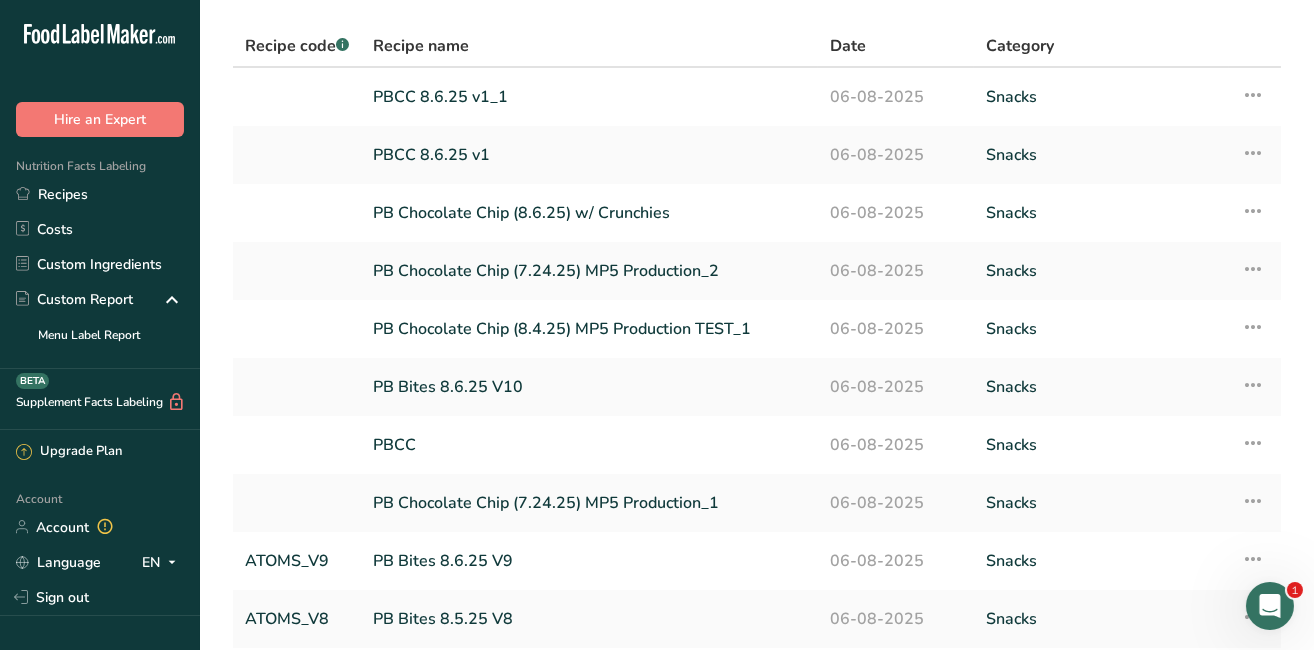 scroll, scrollTop: 88, scrollLeft: 0, axis: vertical 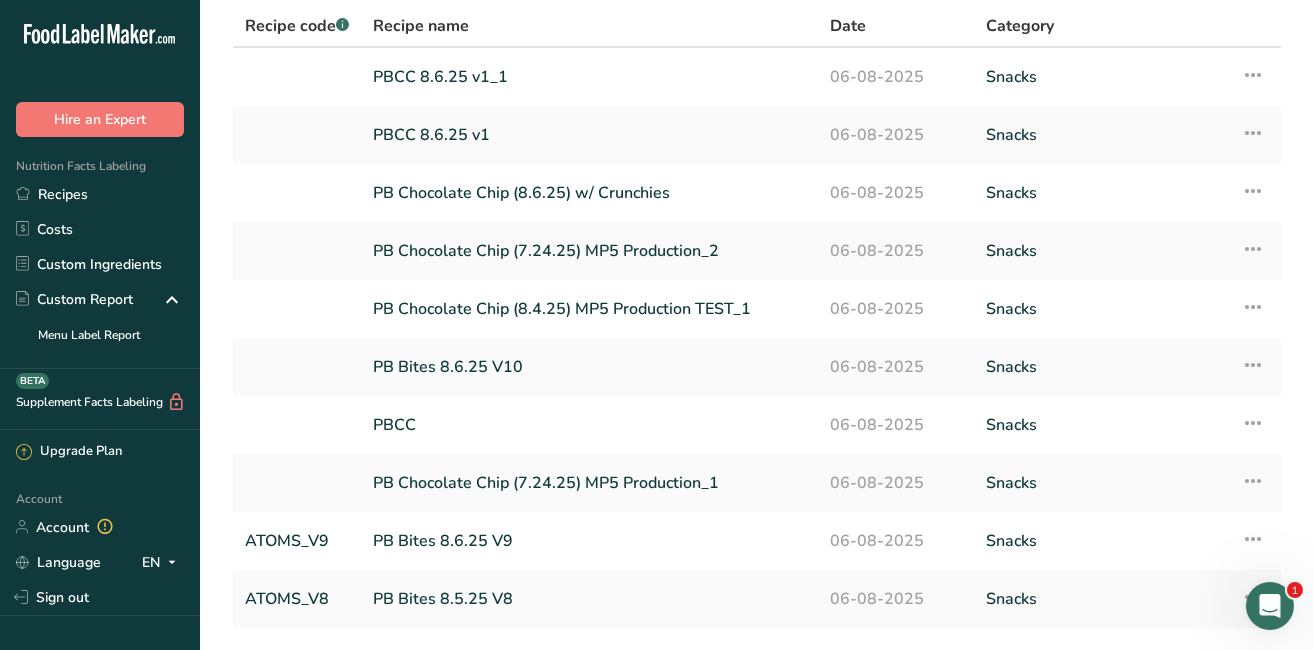 click on "PB Bites 8.5.25 V8" at bounding box center (589, 599) 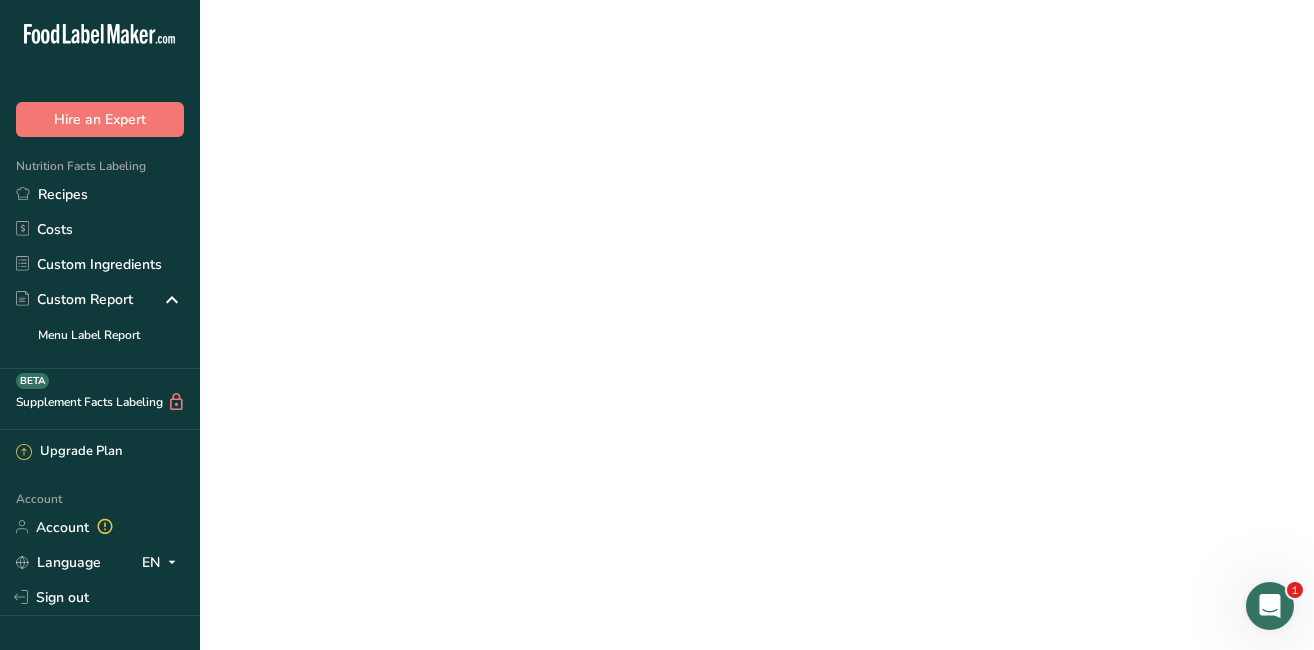 scroll, scrollTop: 0, scrollLeft: 0, axis: both 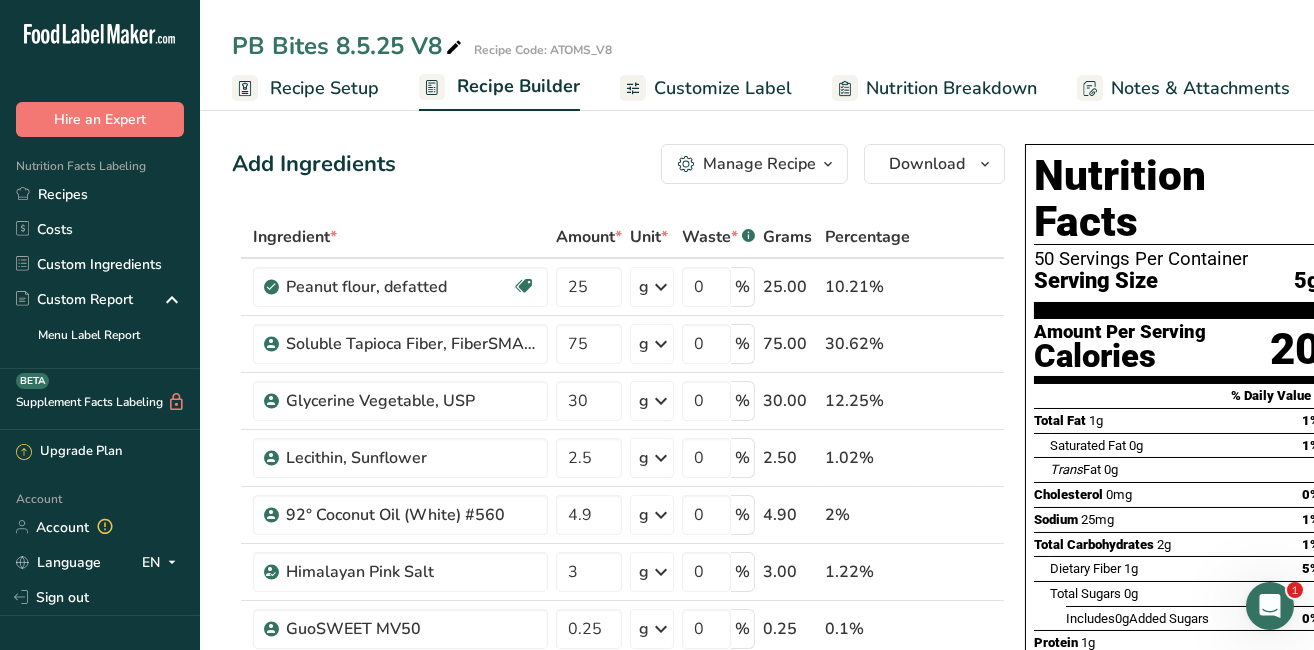 click on "Manage Recipe" at bounding box center [788, 164] 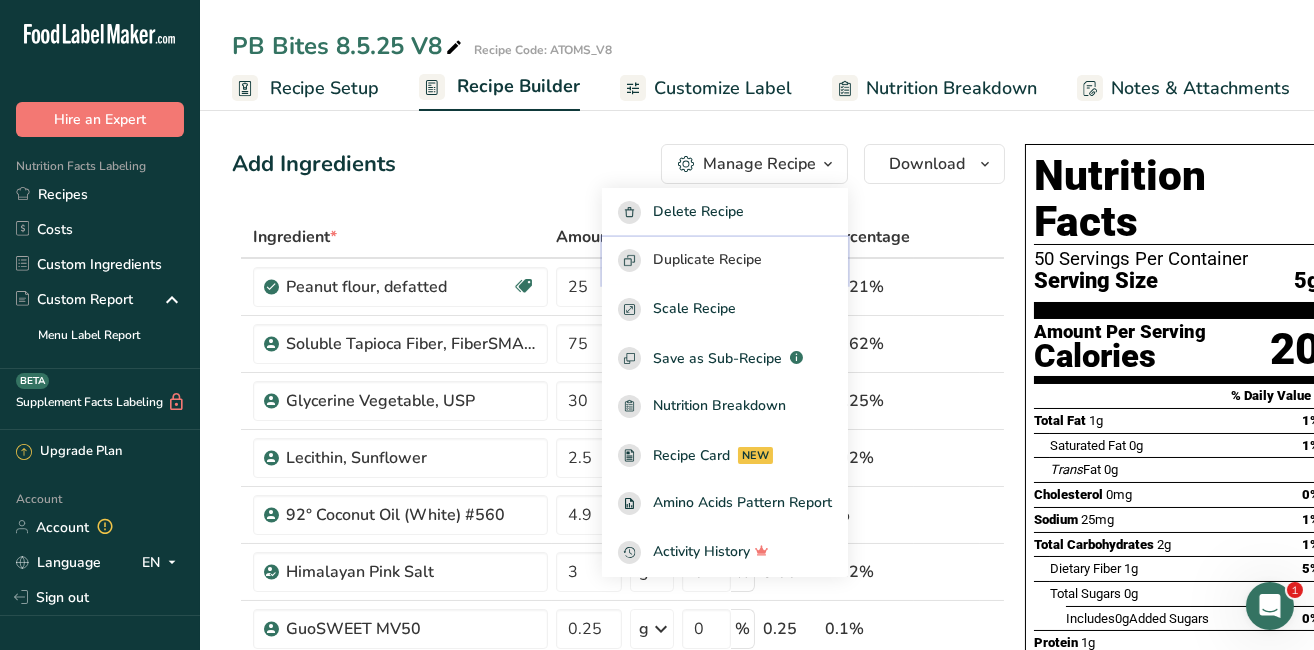 click on "Duplicate Recipe" at bounding box center [736, 260] 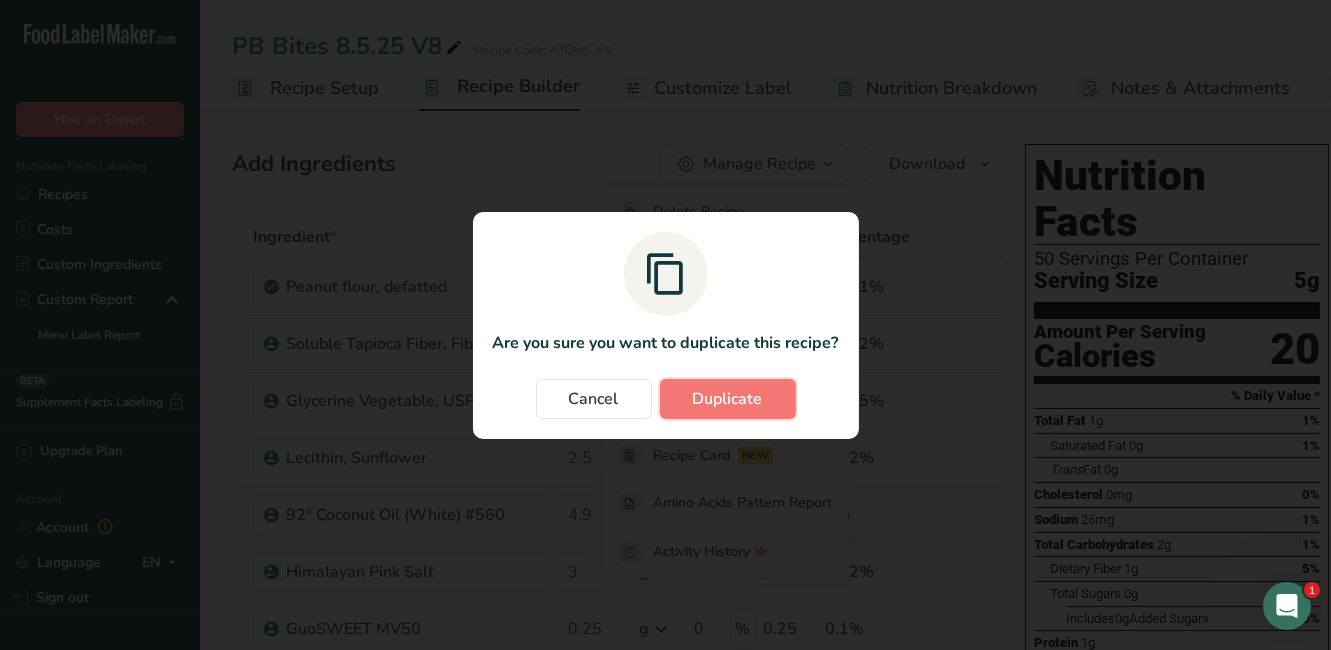 click on "Duplicate" at bounding box center (728, 399) 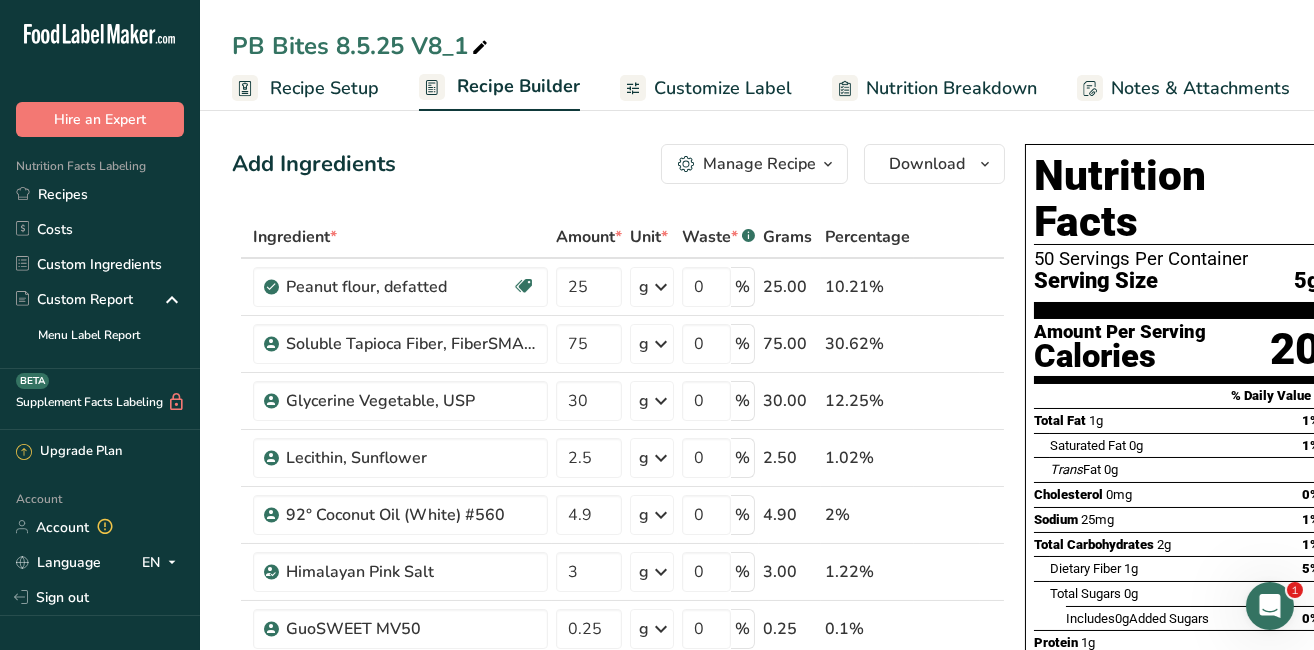 click at bounding box center (480, 48) 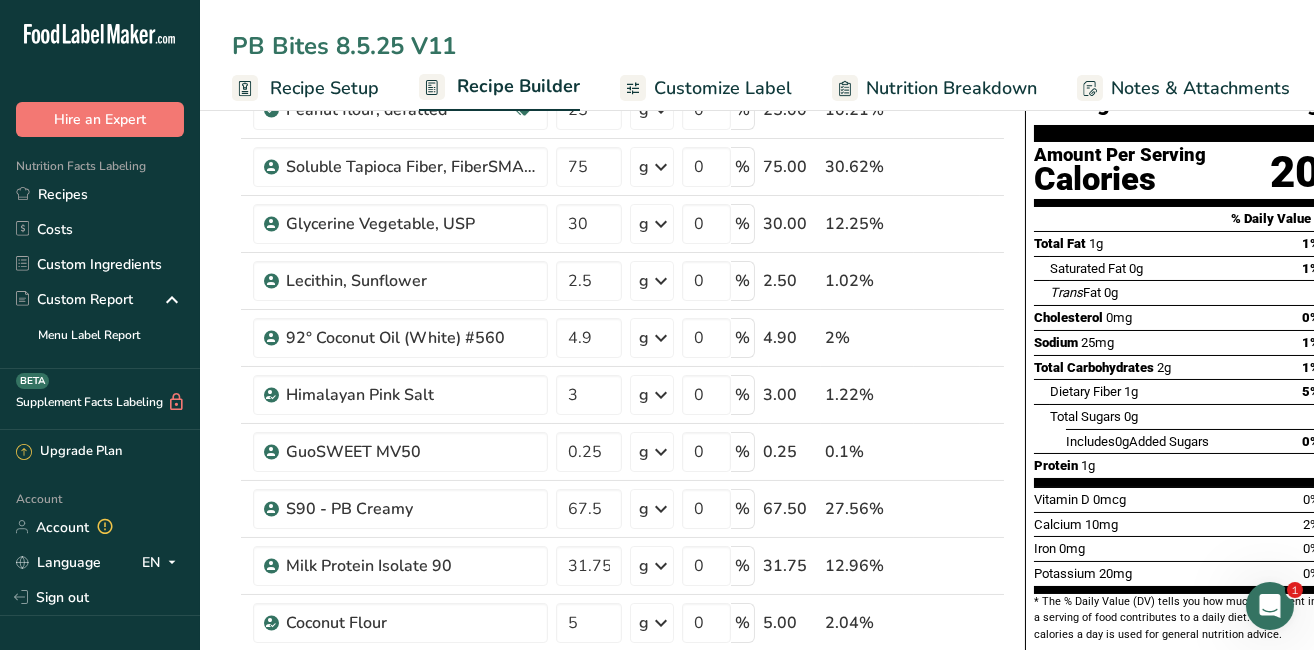 scroll, scrollTop: 222, scrollLeft: 0, axis: vertical 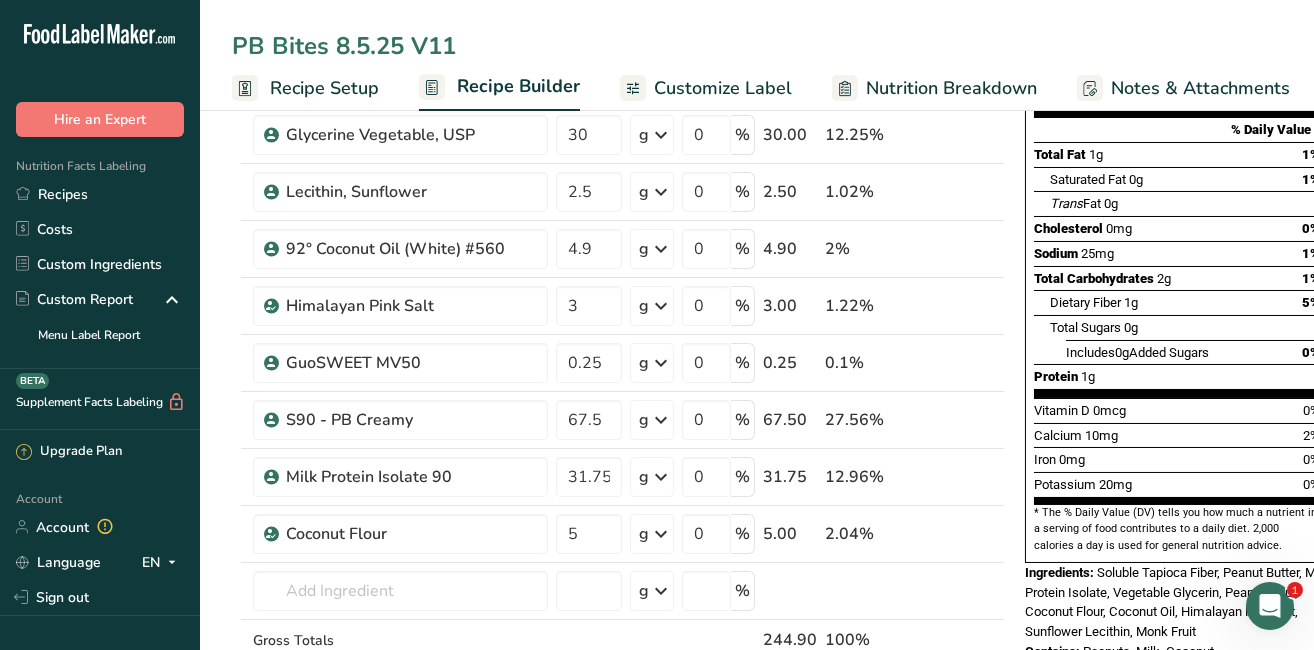 type on "PB Bites 8.5.25 V11" 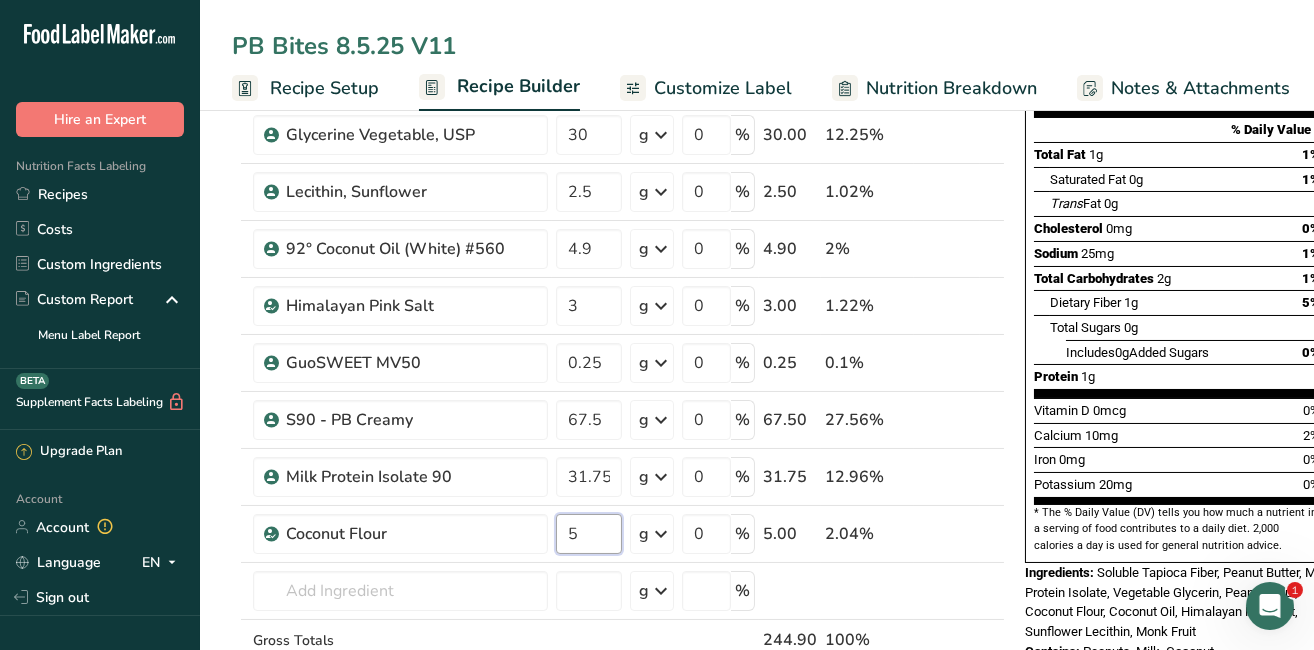 click on "5" at bounding box center (589, 534) 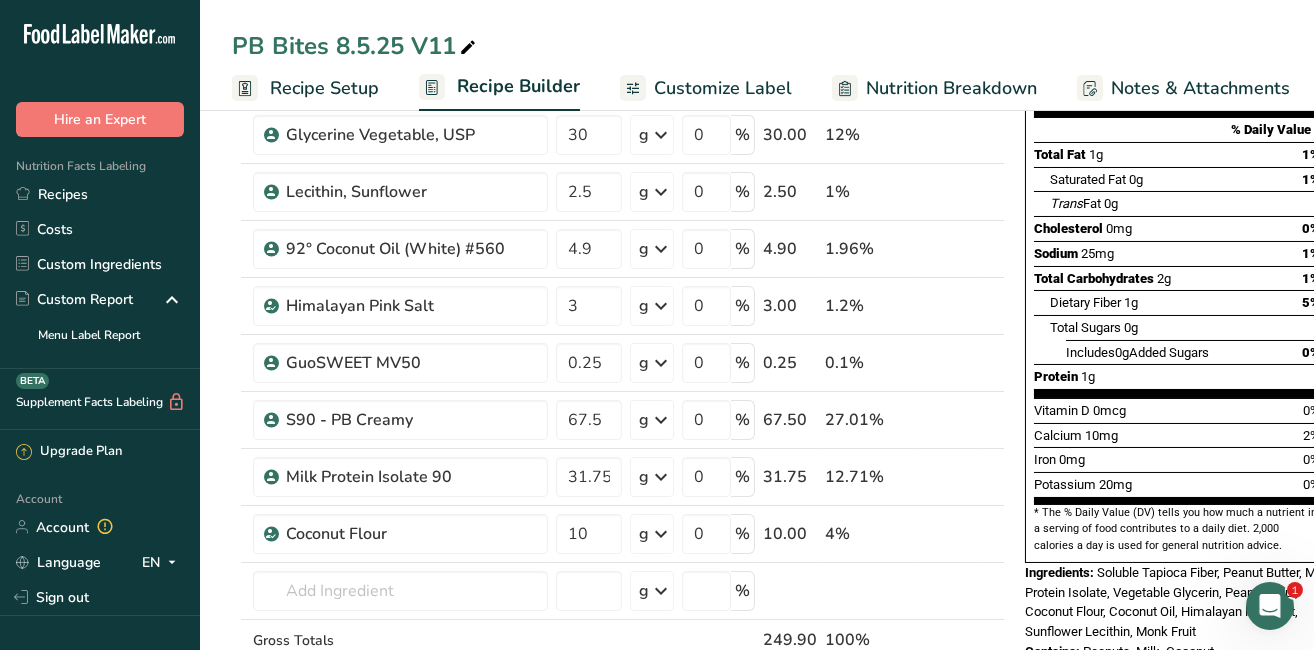 click on "Ingredient *
Amount *
Unit *
Waste *   .a-a{fill:#347362;}.b-a{fill:#fff;}          Grams
Percentage
Peanut flour, defatted
Plant-based Protein
Dairy free
Gluten free
Vegan
Vegetarian
Soy free
25
g
Portions
1 cup
1 oz
Weight Units
g
kg
mg
See more
Volume Units
l
Volume units require a density conversion. If you know your ingredient's density enter it below. Otherwise, click on "RIA" our AI Regulatory bot - she will be able to help you
lb/ft3
g/cm3
Confirm
mL
0" at bounding box center [633, 347] 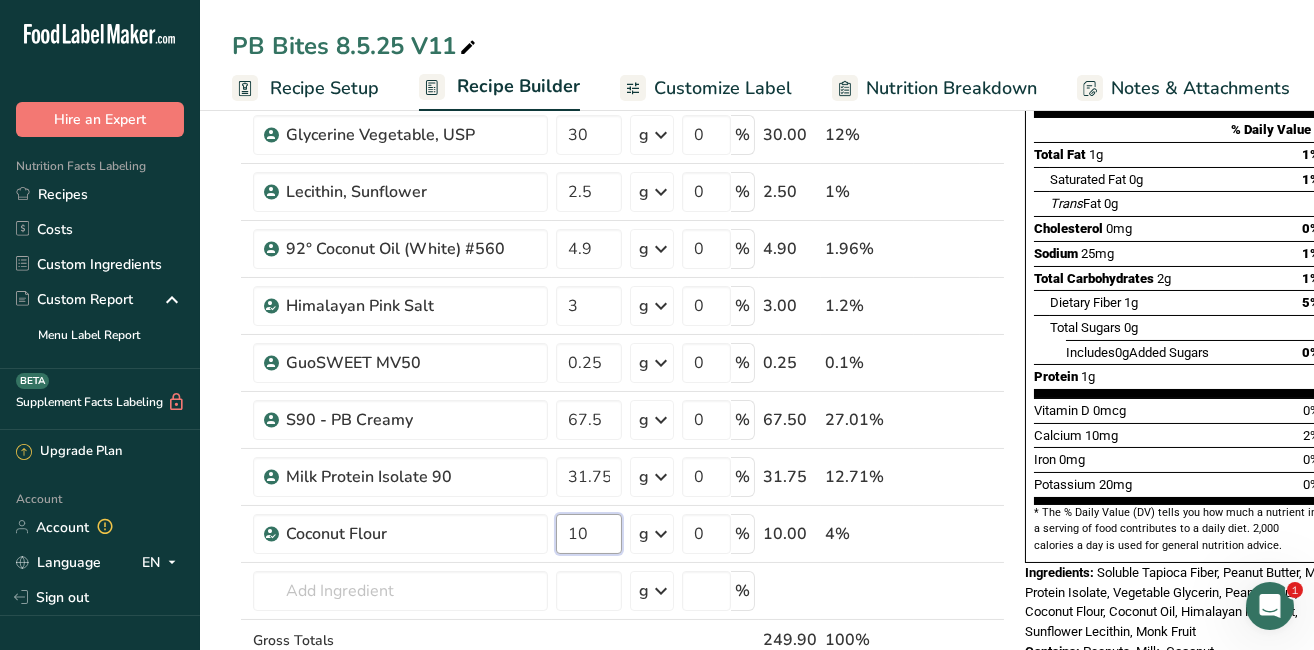 click on "10" at bounding box center (589, 534) 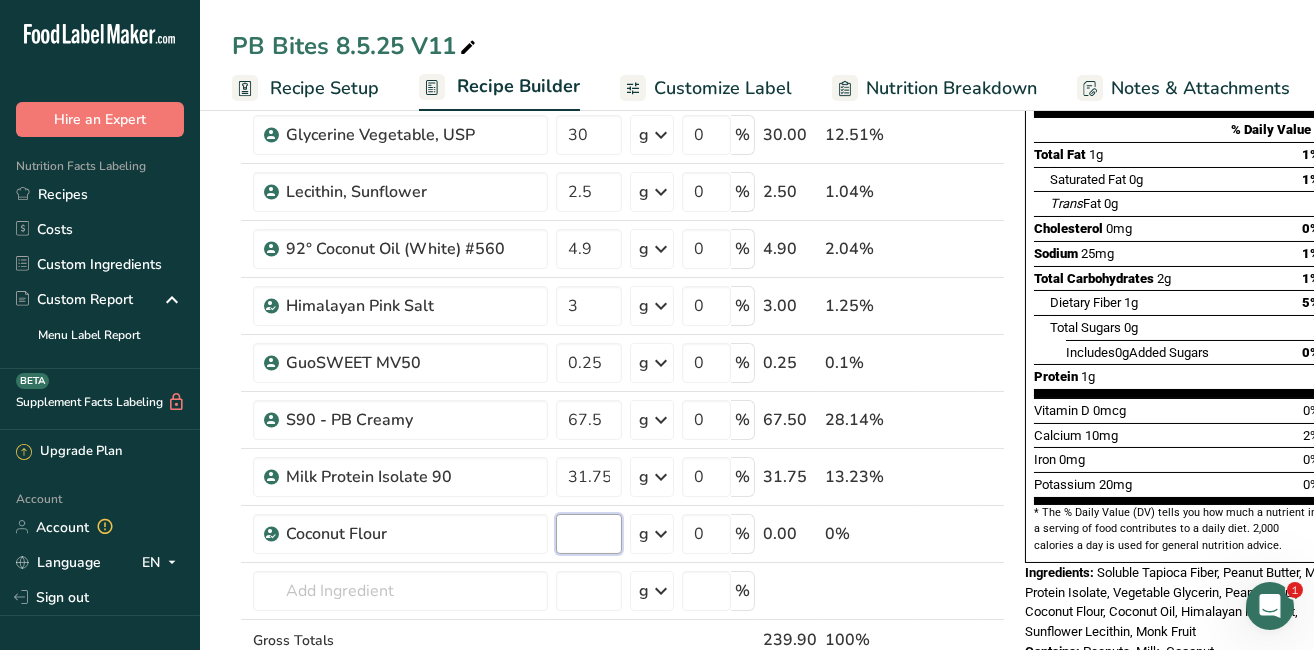 type on "8" 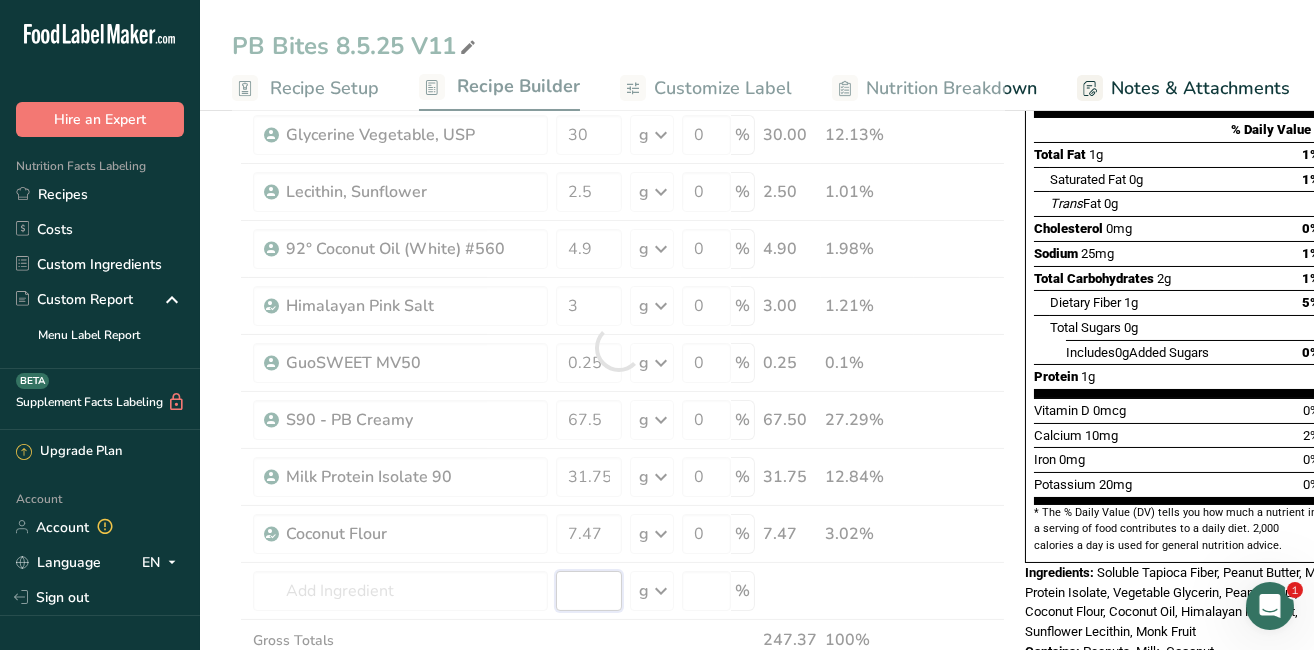 click on "Ingredient *
Amount *
Unit *
Waste *   .a-a{fill:#347362;}.b-a{fill:#fff;}          Grams
Percentage
Peanut flour, defatted
Plant-based Protein
Dairy free
Gluten free
Vegan
Vegetarian
Soy free
25
g
Portions
1 cup
1 oz
Weight Units
g
kg
mg
See more
Volume Units
l
Volume units require a density conversion. If you know your ingredient's density enter it below. Otherwise, click on "RIA" our AI Regulatory bot - she will be able to help you
lb/ft3
g/cm3
Confirm
mL
0" at bounding box center (633, 347) 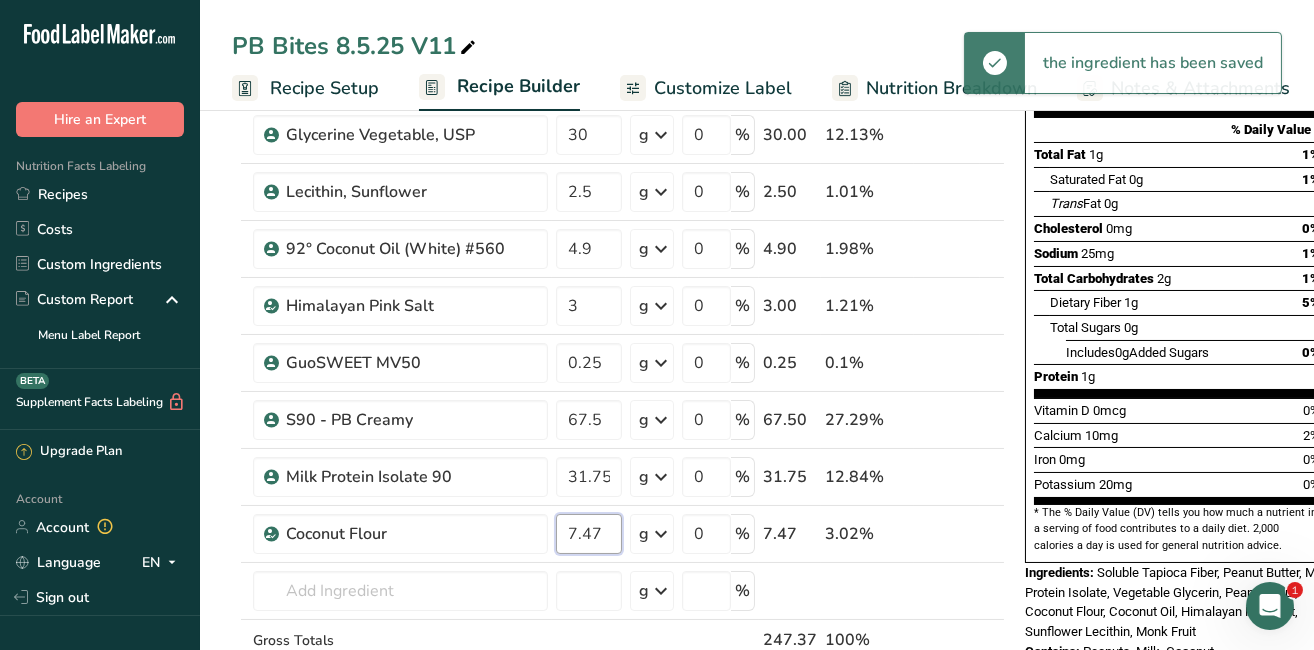 click on "7.47" at bounding box center [589, 534] 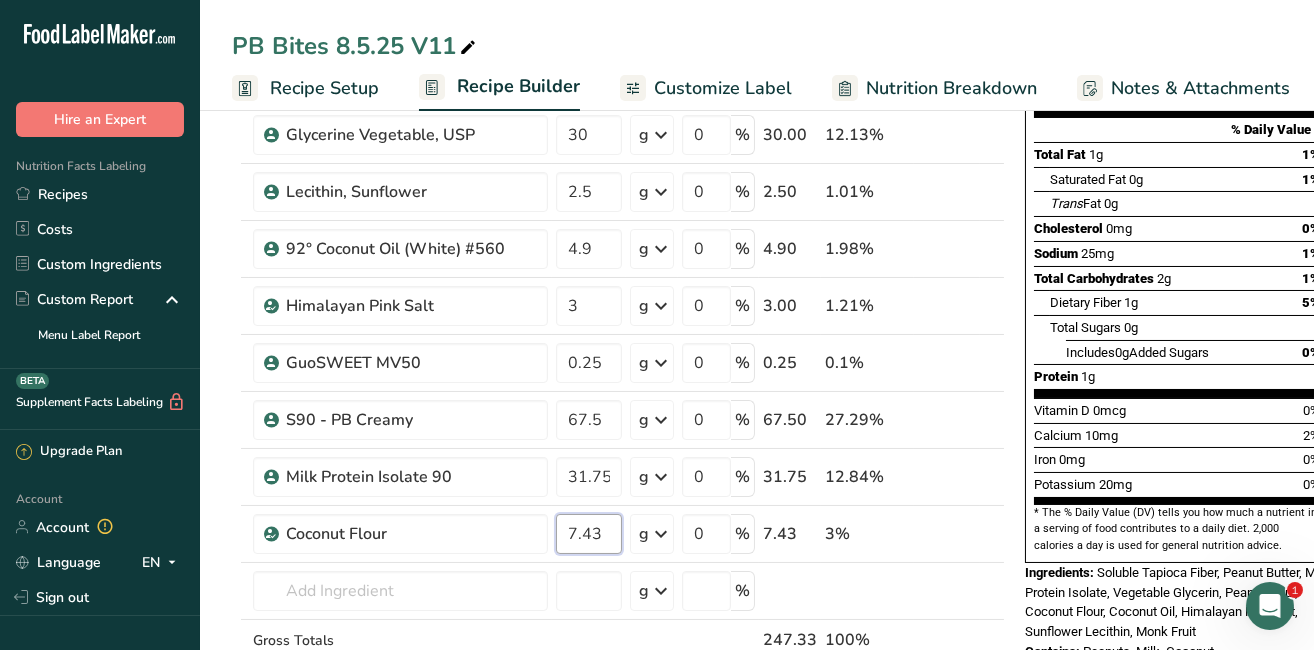 type on "7.43" 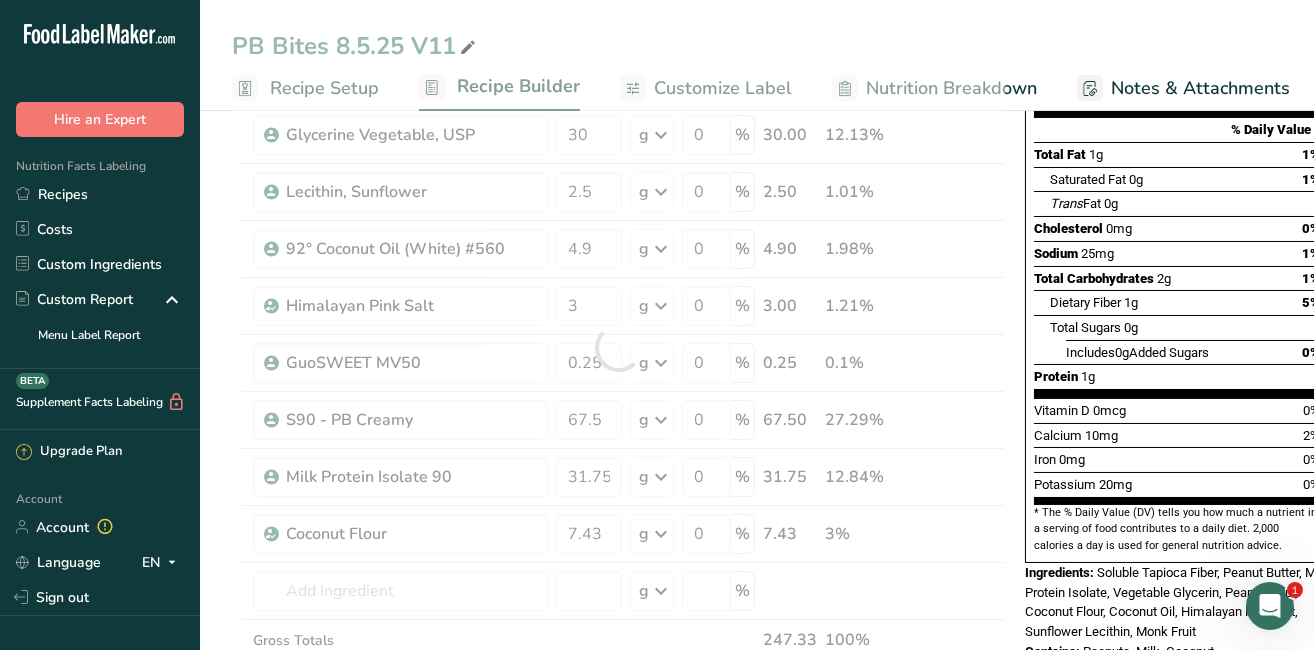 click on "Ingredient *
Amount *
Unit *
Waste *   .a-a{fill:#347362;}.b-a{fill:#fff;}          Grams
Percentage
Peanut flour, defatted
Plant-based Protein
Dairy free
Gluten free
Vegan
Vegetarian
Soy free
25
g
Portions
1 cup
1 oz
Weight Units
g
kg
mg
See more
Volume Units
l
Volume units require a density conversion. If you know your ingredient's density enter it below. Otherwise, click on "RIA" our AI Regulatory bot - she will be able to help you
lb/ft3
g/cm3
Confirm
mL
0" at bounding box center [618, 347] 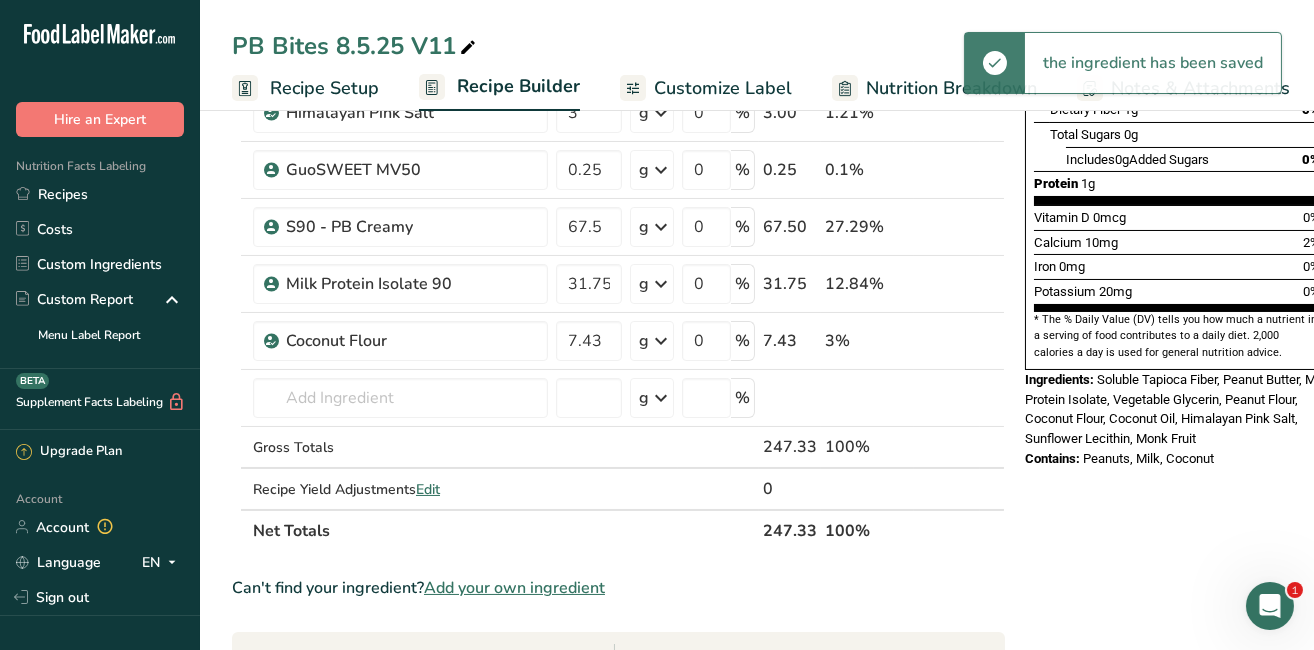 scroll, scrollTop: 548, scrollLeft: 0, axis: vertical 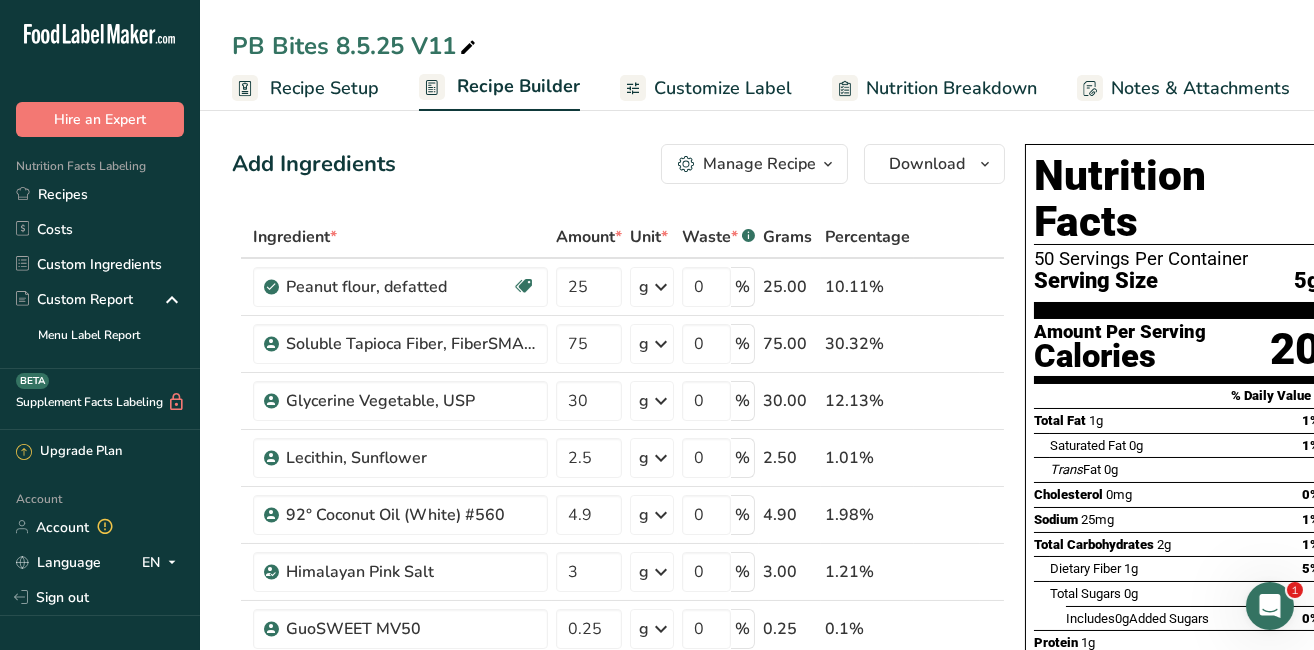 click on "Manage Recipe" at bounding box center (759, 164) 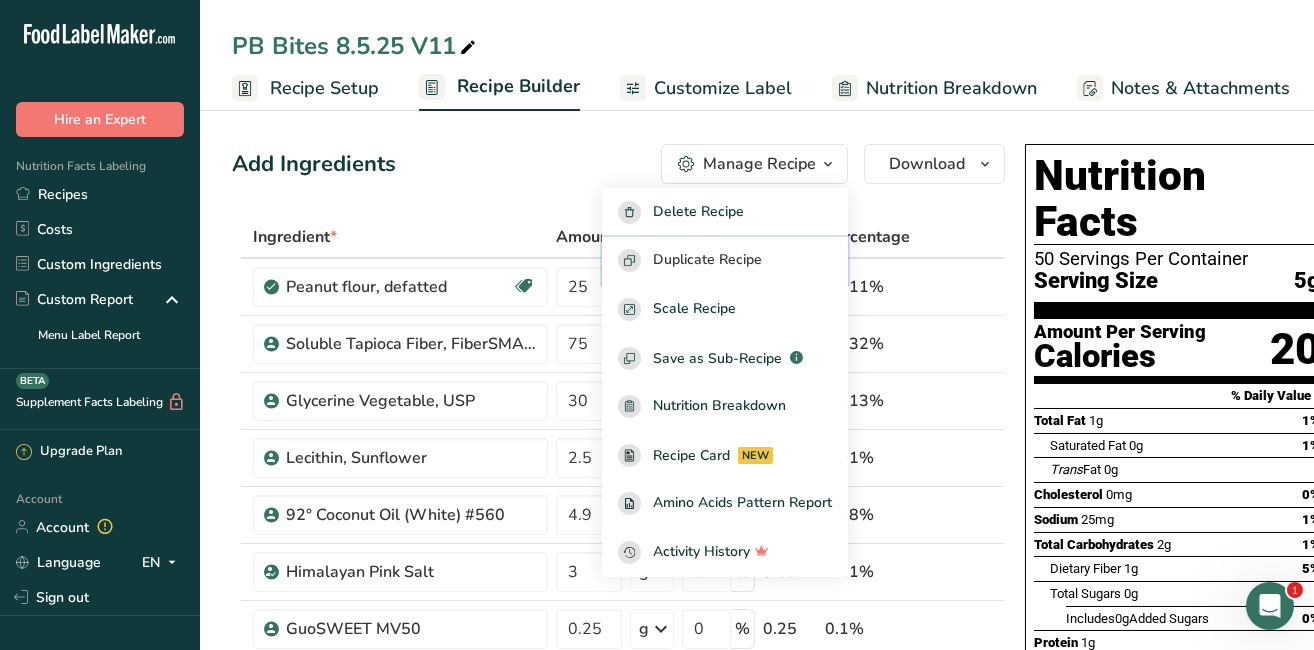 click on "Duplicate Recipe" at bounding box center [707, 260] 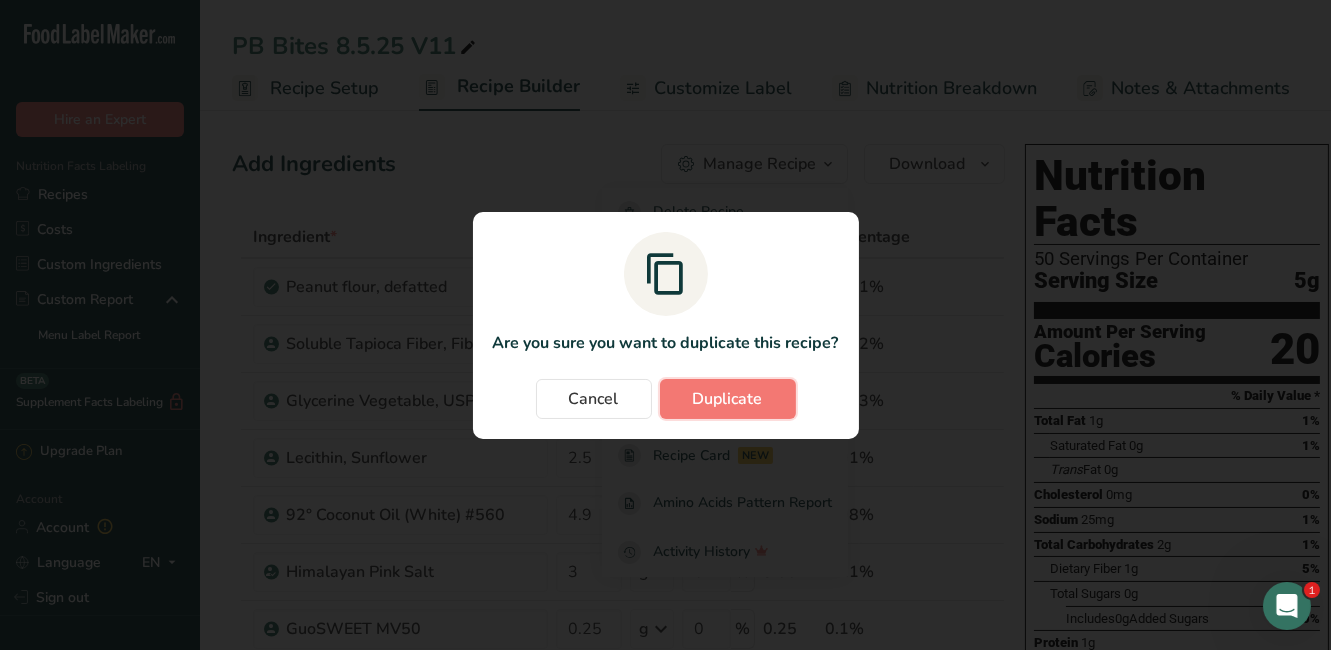 click on "Duplicate" at bounding box center (728, 399) 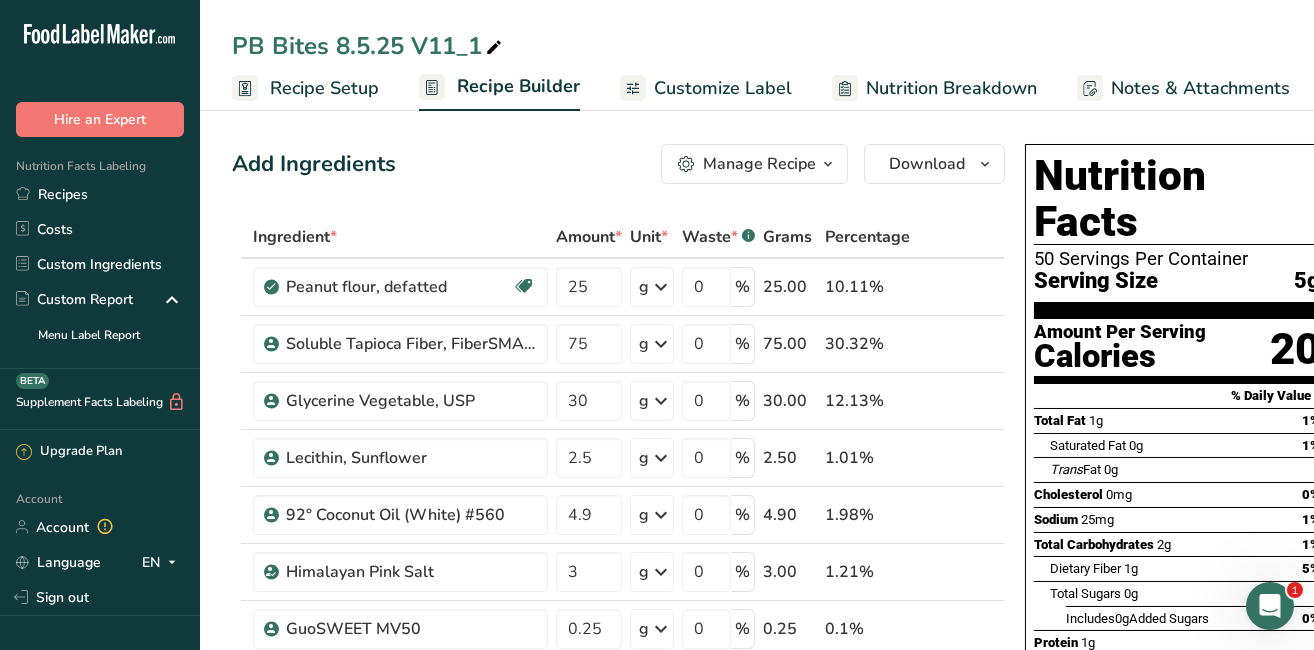 click at bounding box center (494, 48) 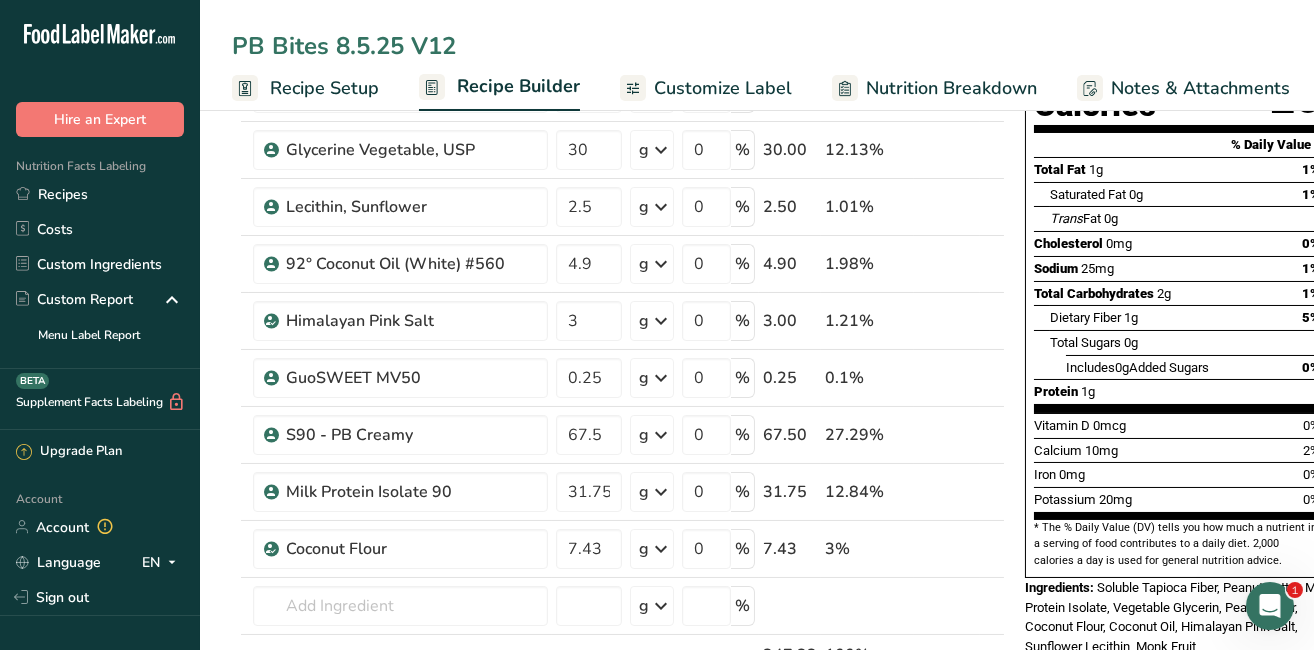 scroll, scrollTop: 311, scrollLeft: 0, axis: vertical 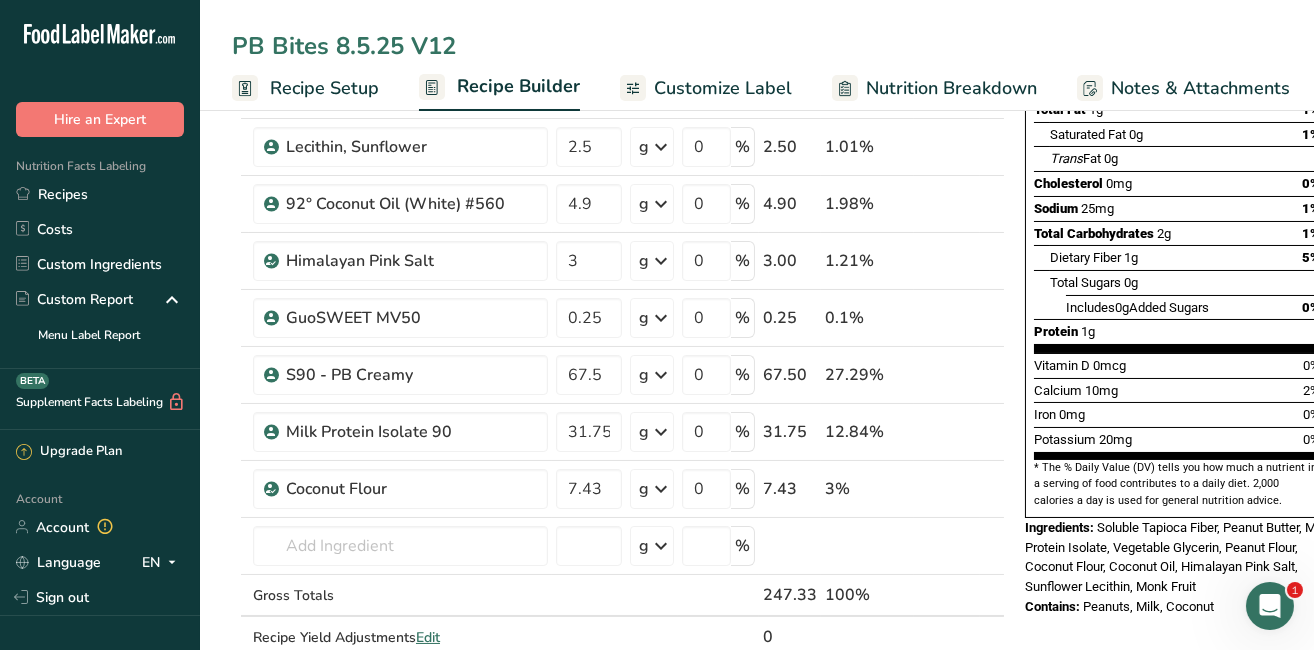 type on "PB Bites 8.5.25 V12" 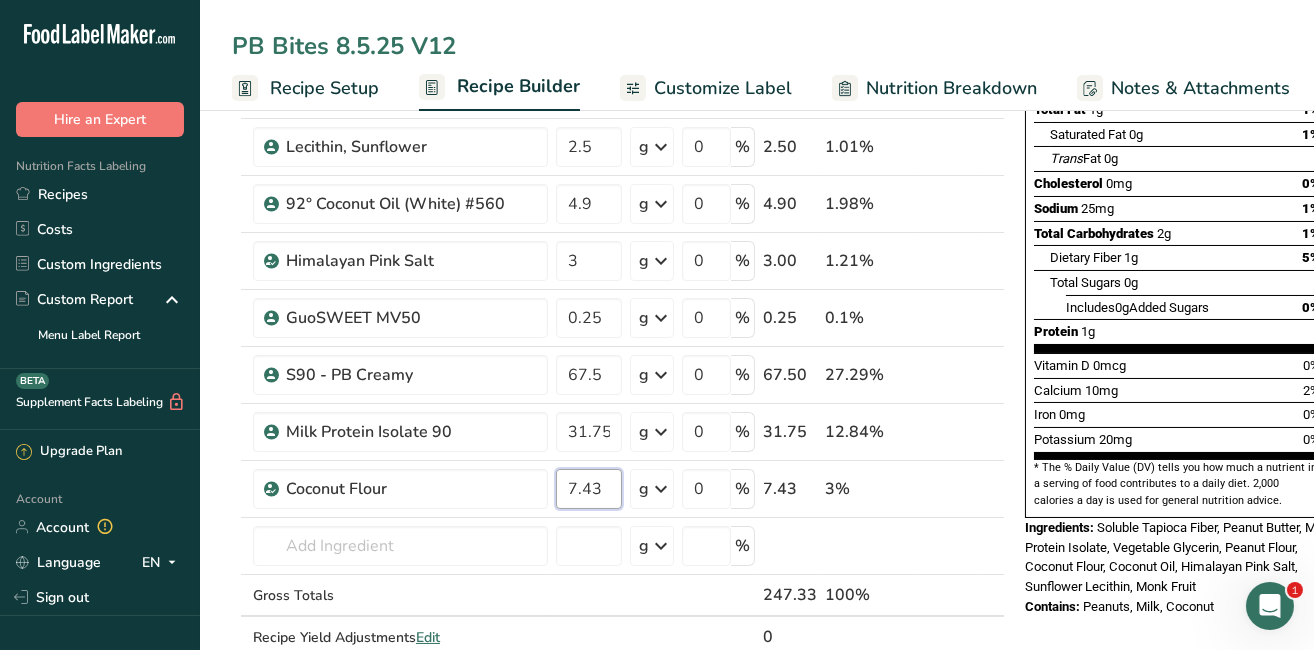 click on "7.43" at bounding box center [589, 489] 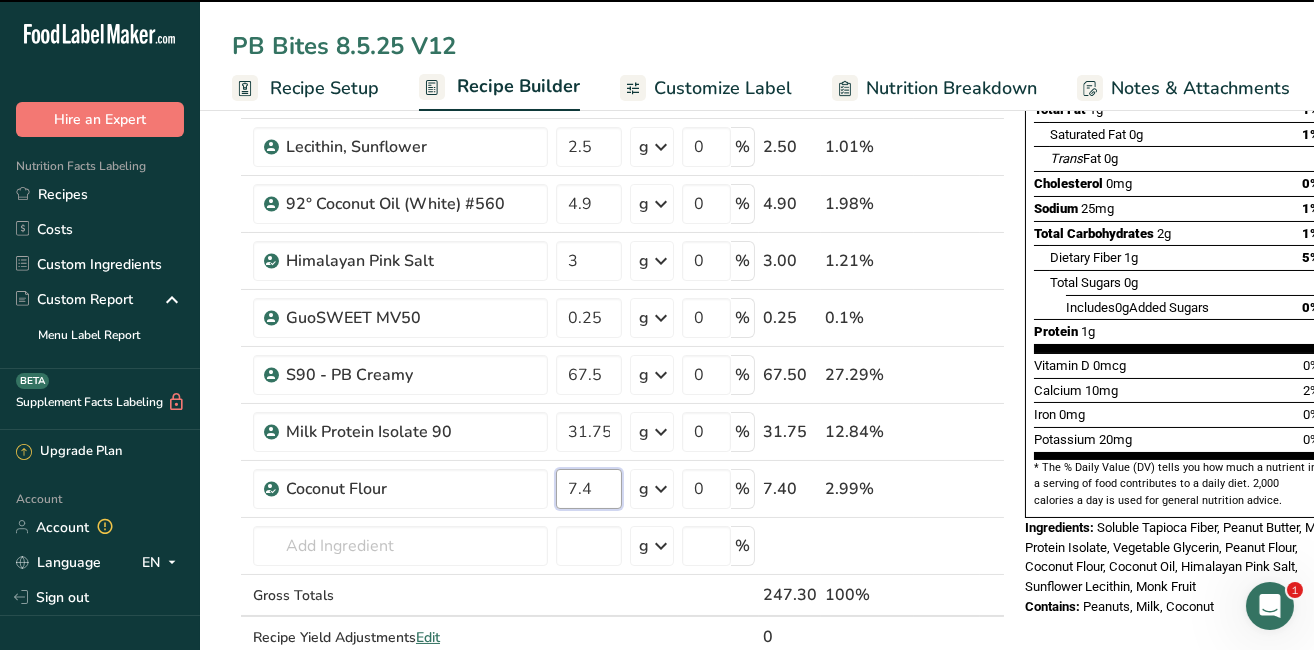 type on "7" 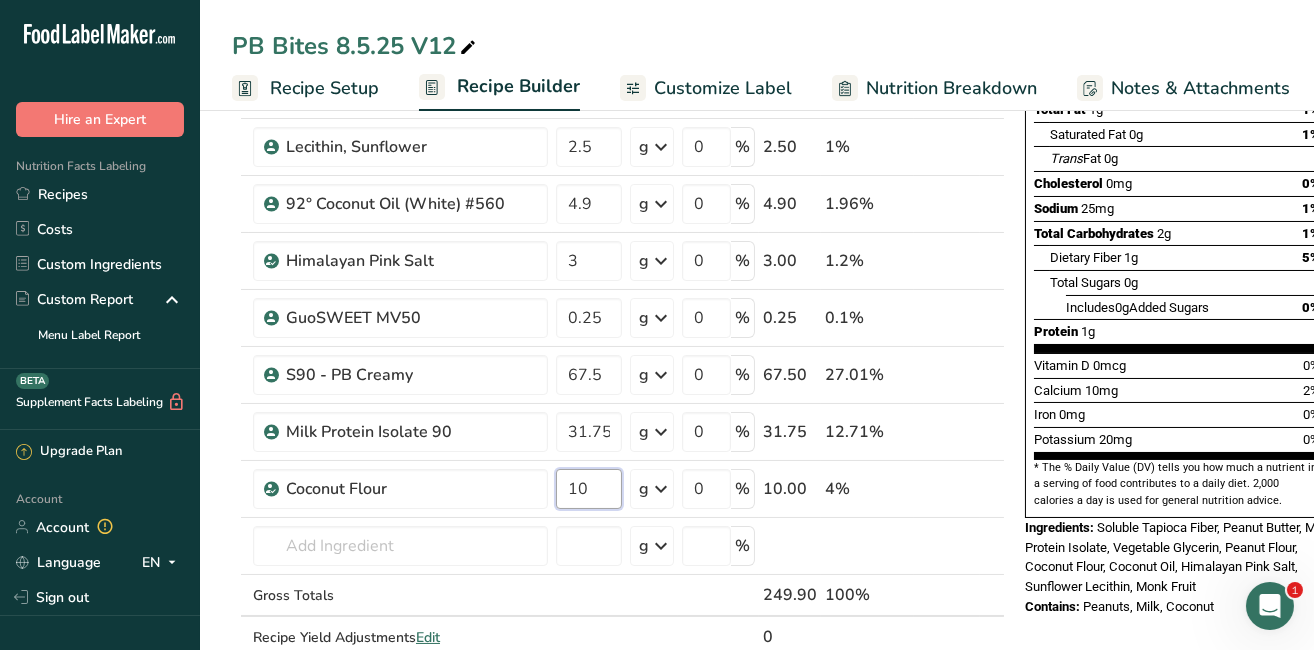 type on "10" 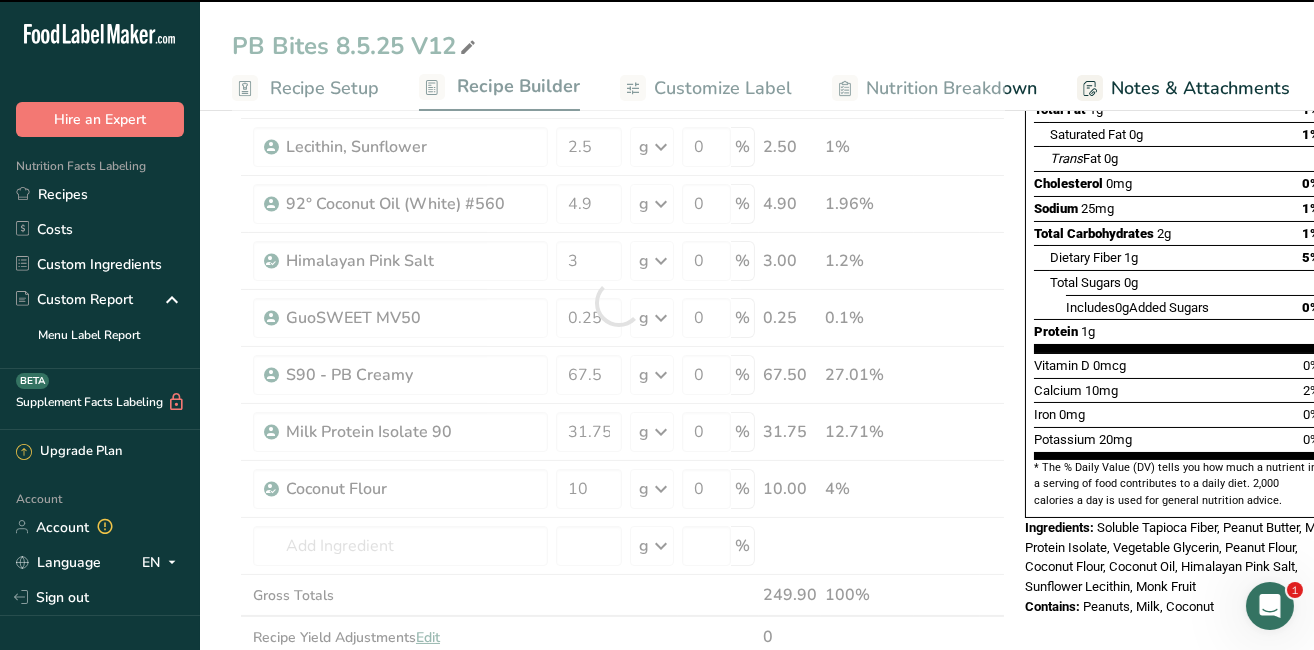 click on "Nutrition Facts
50 Servings Per Container
Serving Size
5g
Amount Per Serving
Calories
20
% Daily Value *
Total Fat
1g
1%
Saturated Fat
0g
1%
Trans  Fat
0g
Cholesterol
0mg
0%
Sodium
25mg
1%
Total Carbohydrates
2g
1%
Dietary Fiber
1g
5%" at bounding box center (1206, 607) 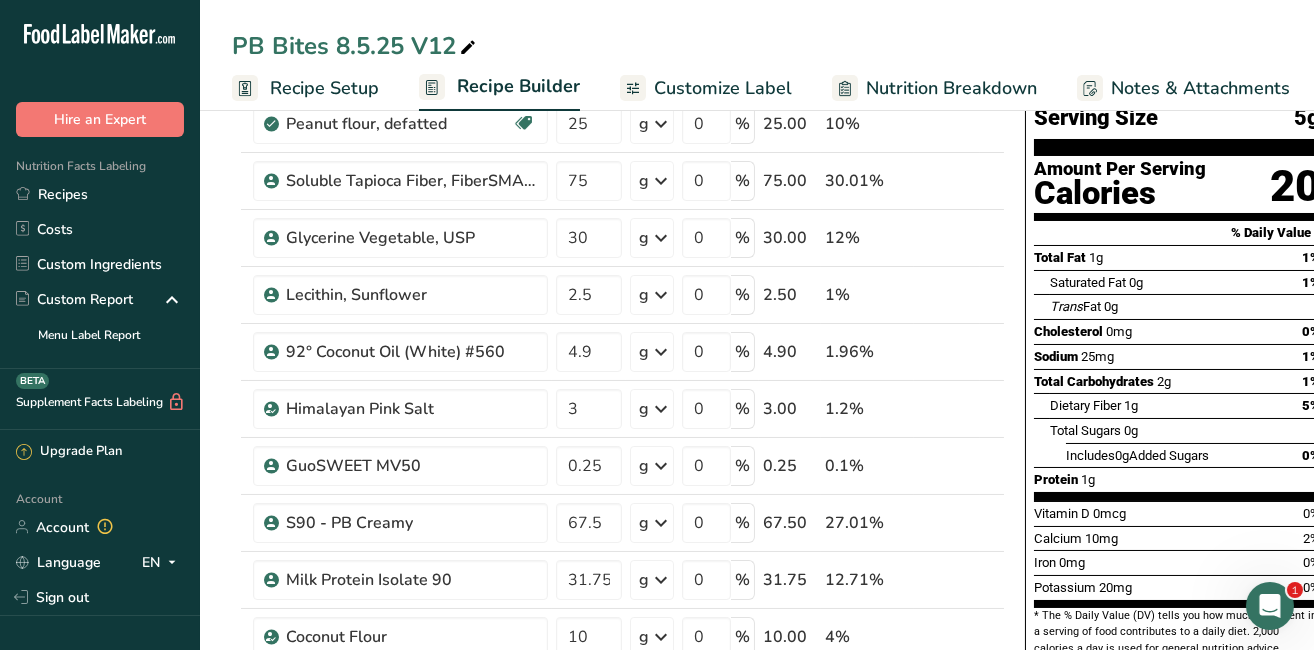 scroll, scrollTop: 59, scrollLeft: 0, axis: vertical 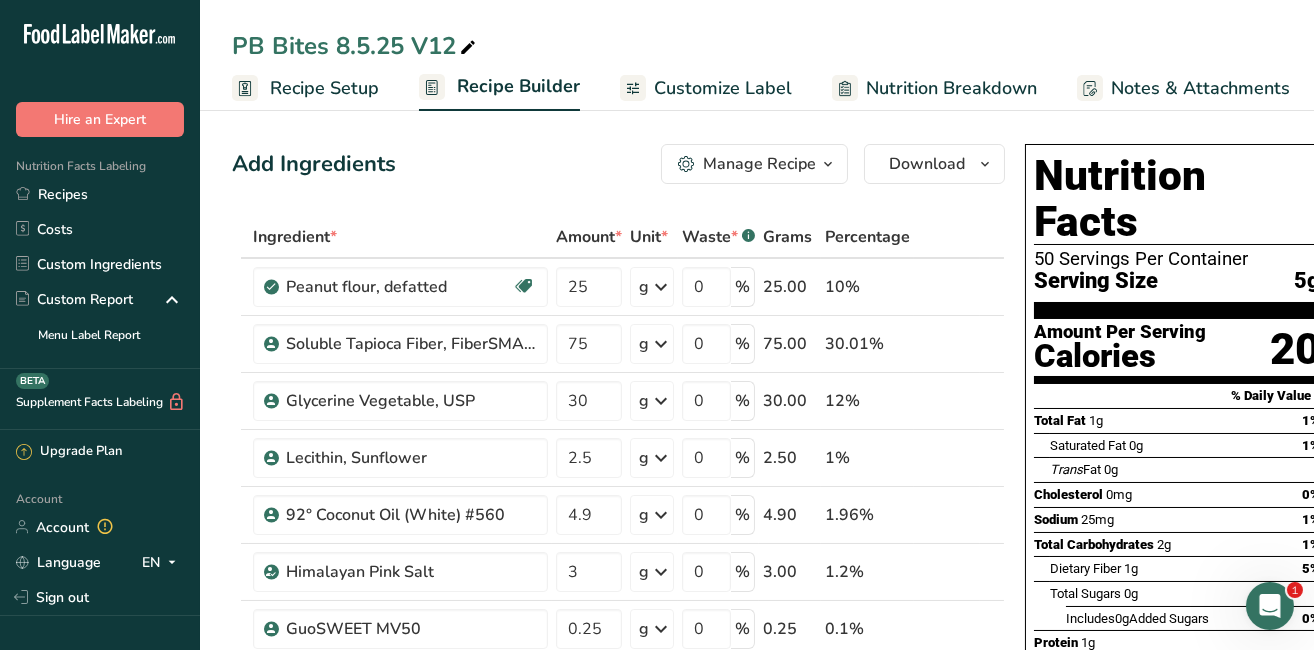 click on "Recipes" at bounding box center (100, 194) 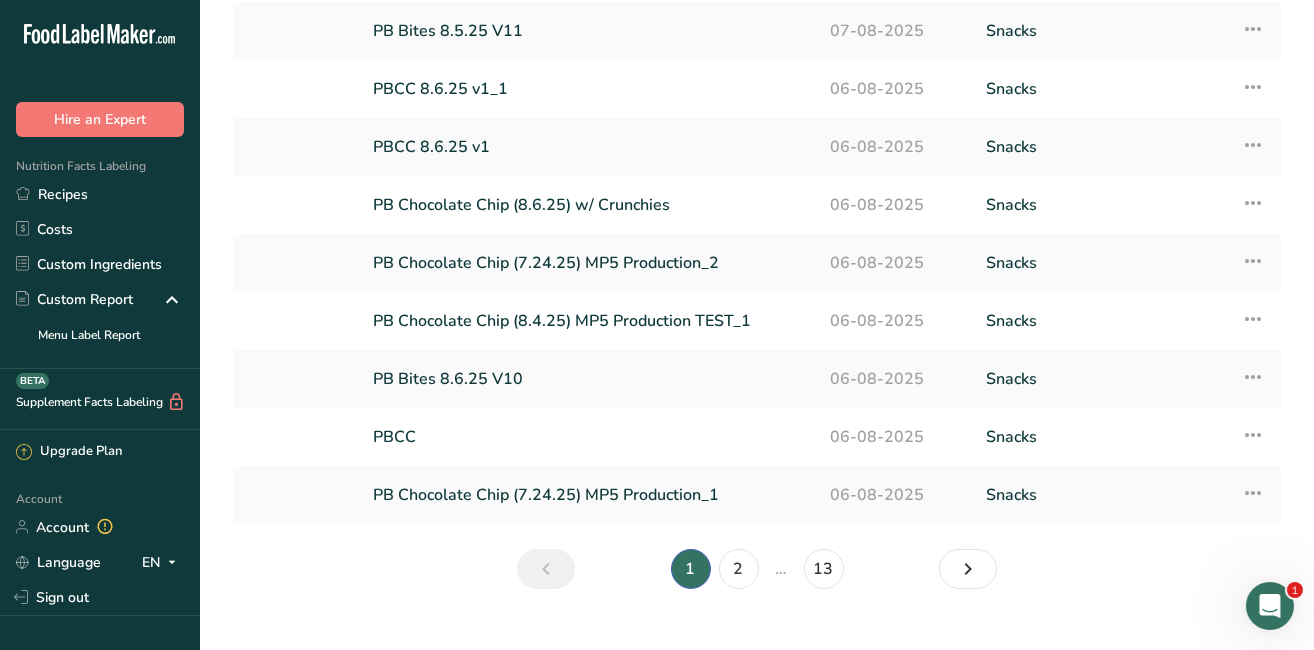 scroll, scrollTop: 225, scrollLeft: 0, axis: vertical 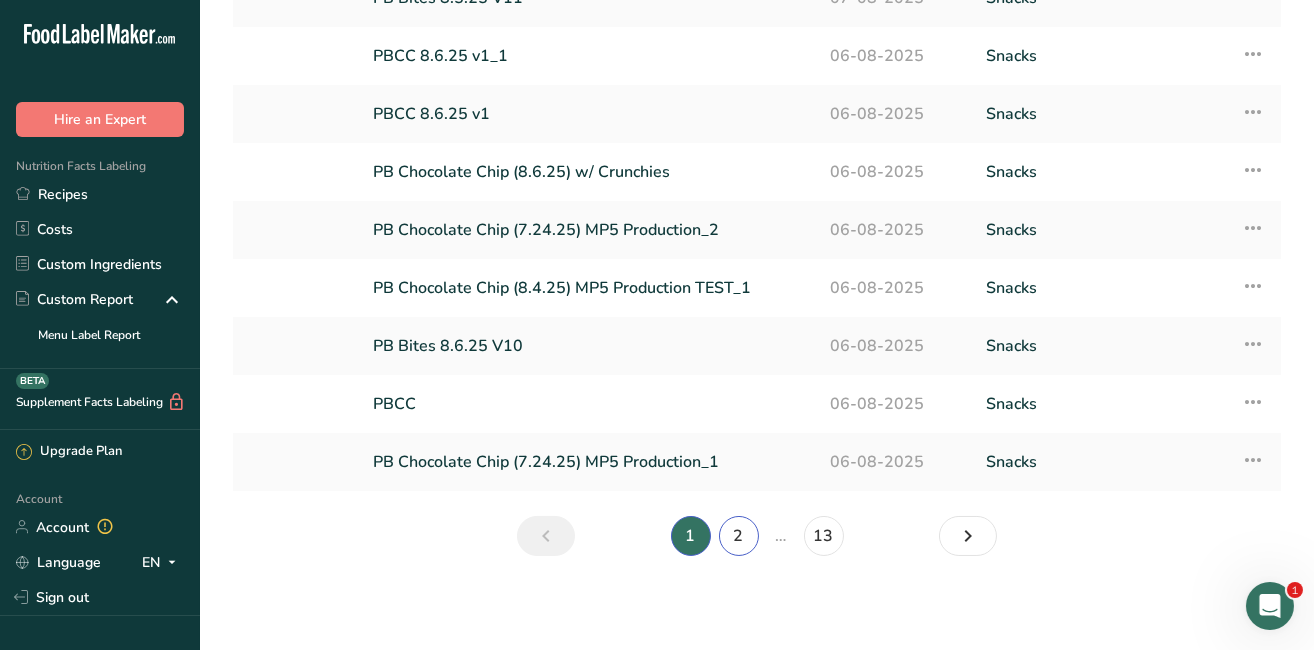 click on "2" at bounding box center (739, 536) 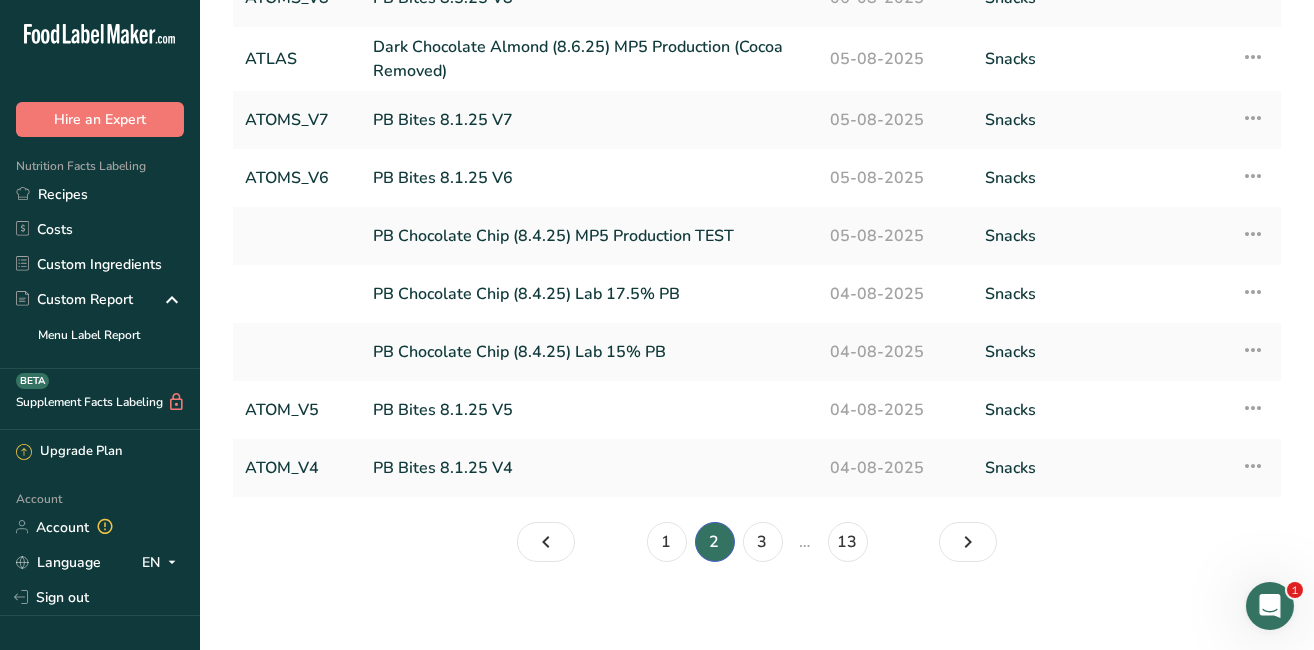click on "Dark Chocolate Almond (8.6.25) MP5 Production (Cocoa Removed)" at bounding box center (589, 59) 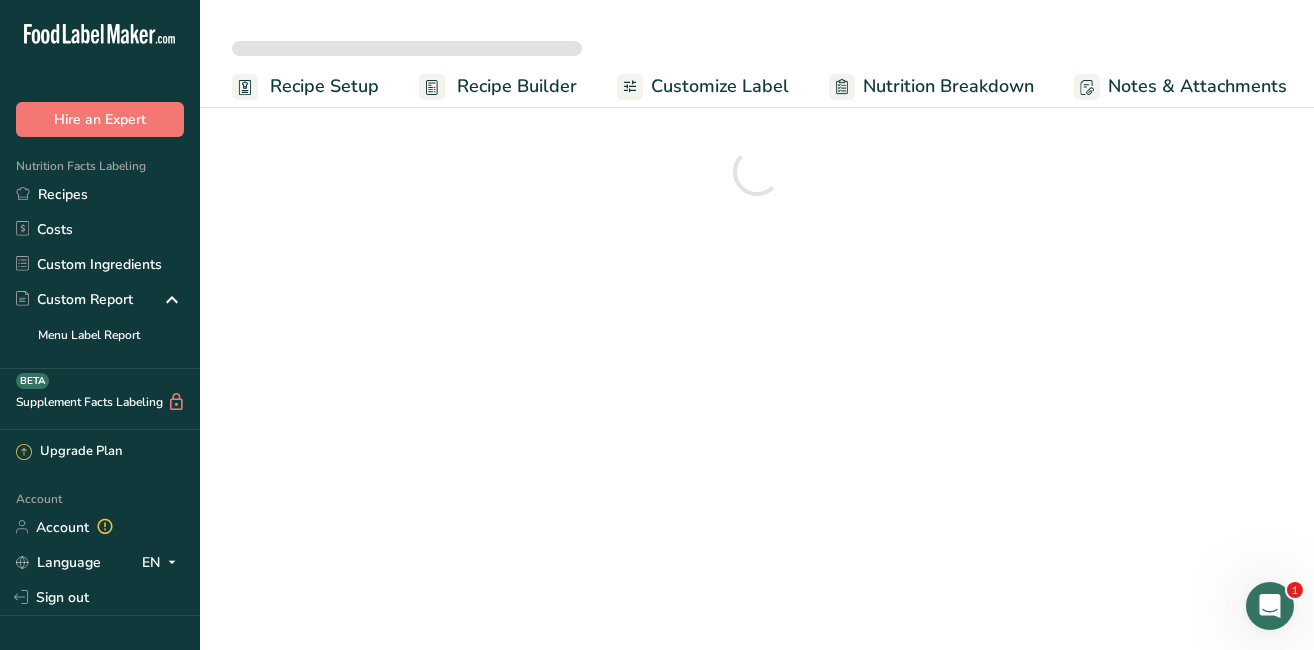 scroll, scrollTop: 0, scrollLeft: 0, axis: both 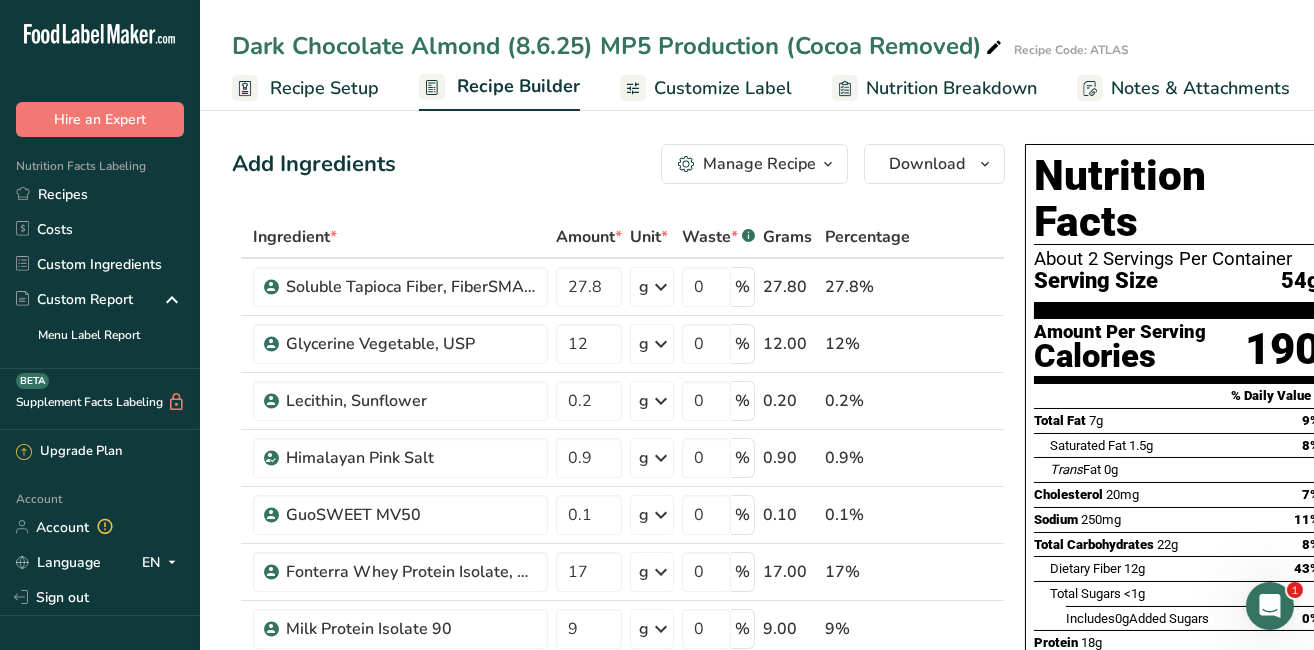click on "Recipe Setup" at bounding box center [324, 88] 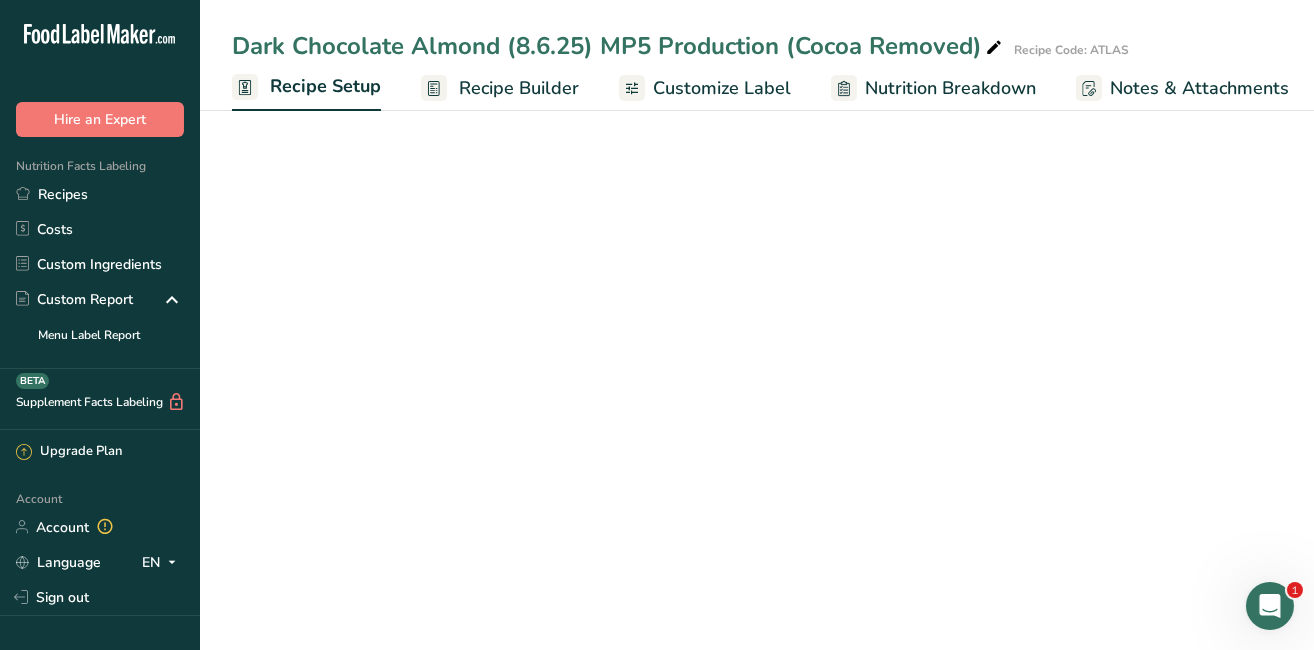 scroll, scrollTop: 0, scrollLeft: 6, axis: horizontal 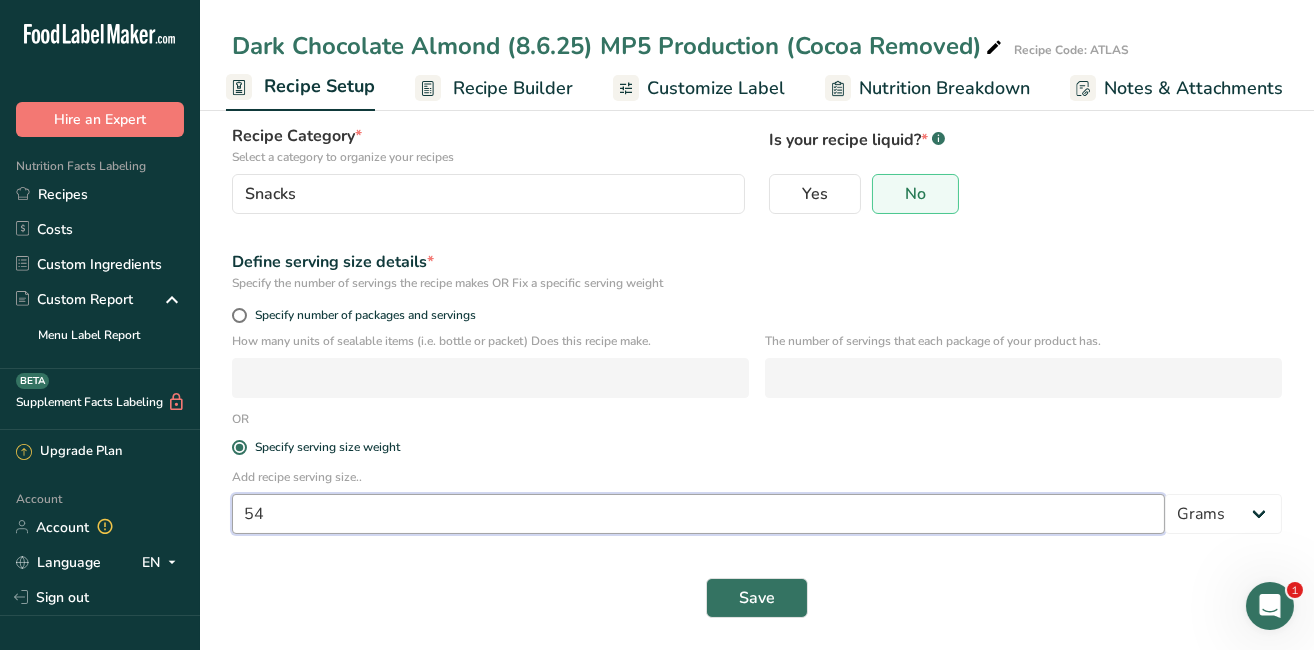 click on "54" at bounding box center (698, 514) 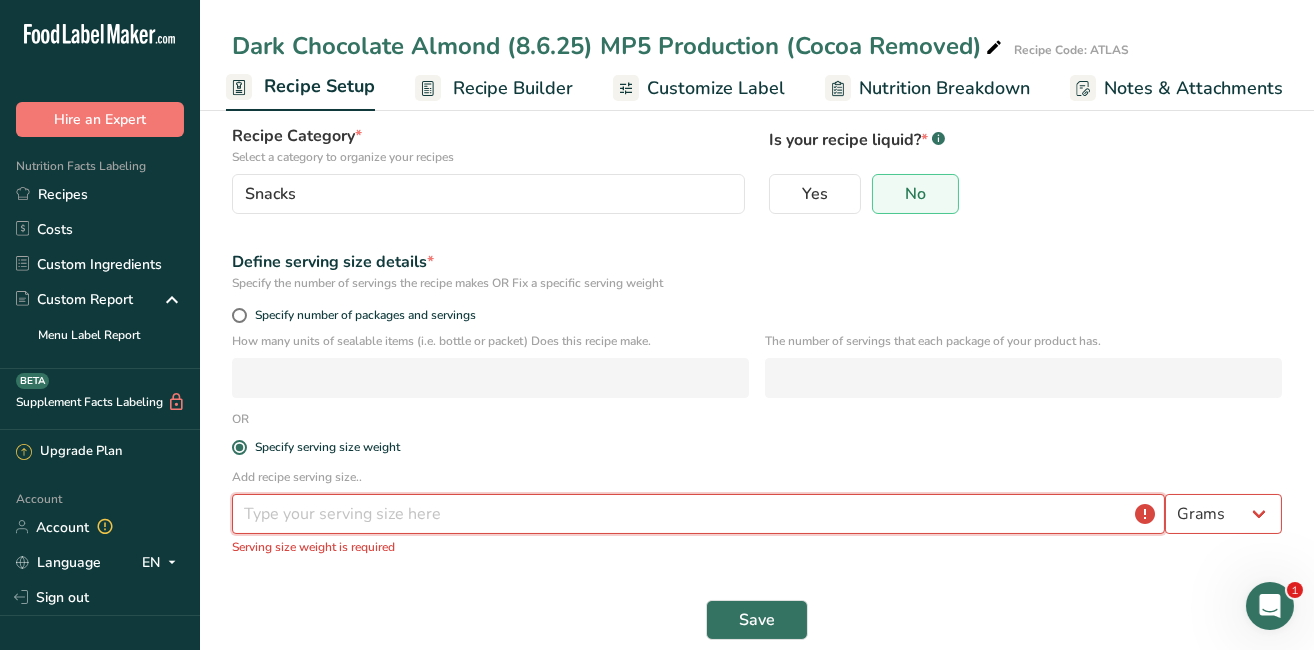 type on "6" 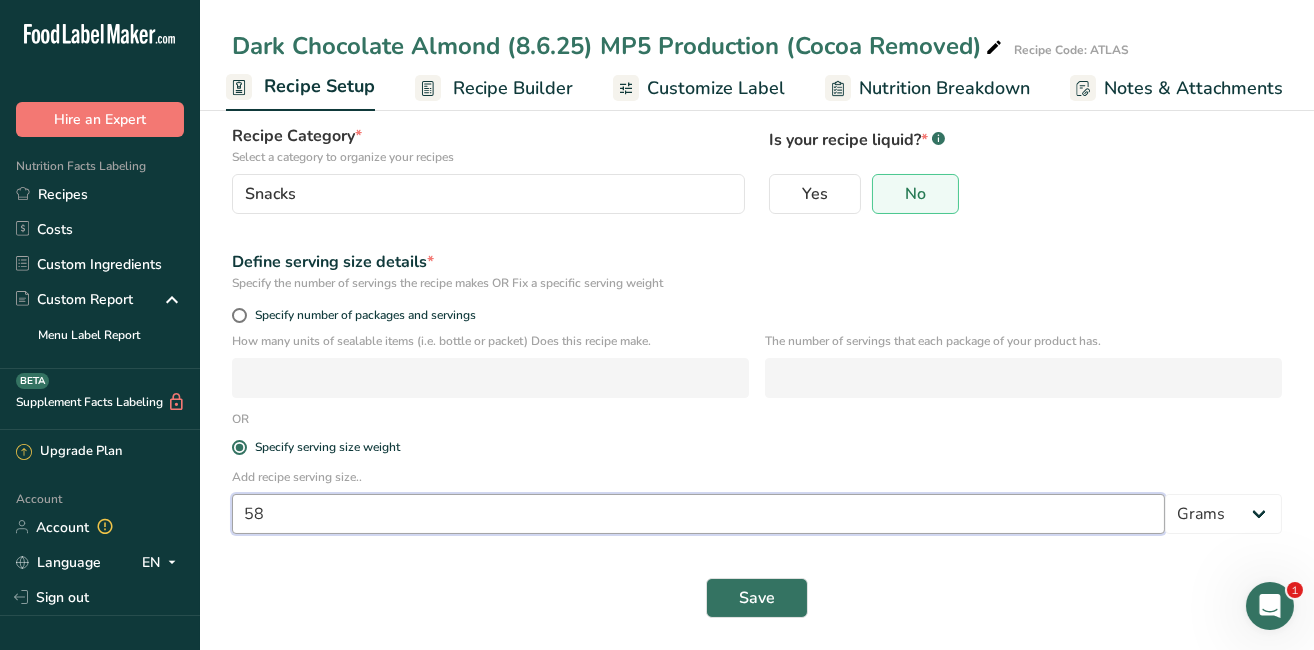 type on "58" 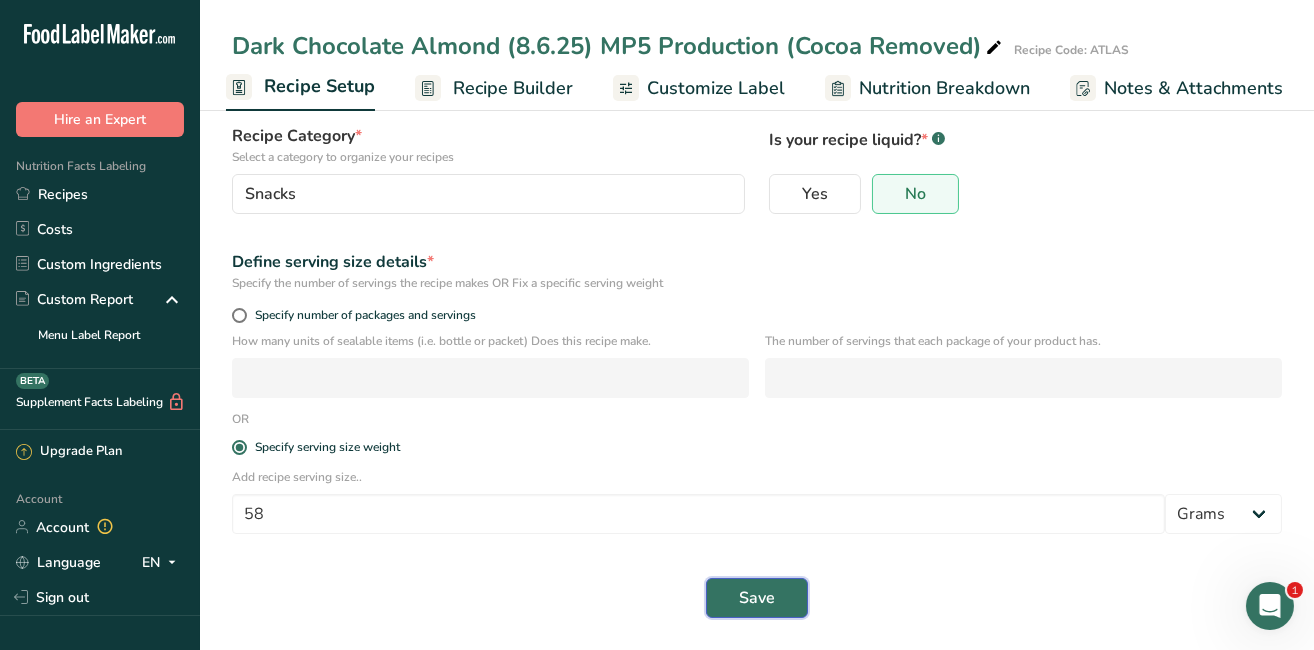 click on "Save" at bounding box center (757, 598) 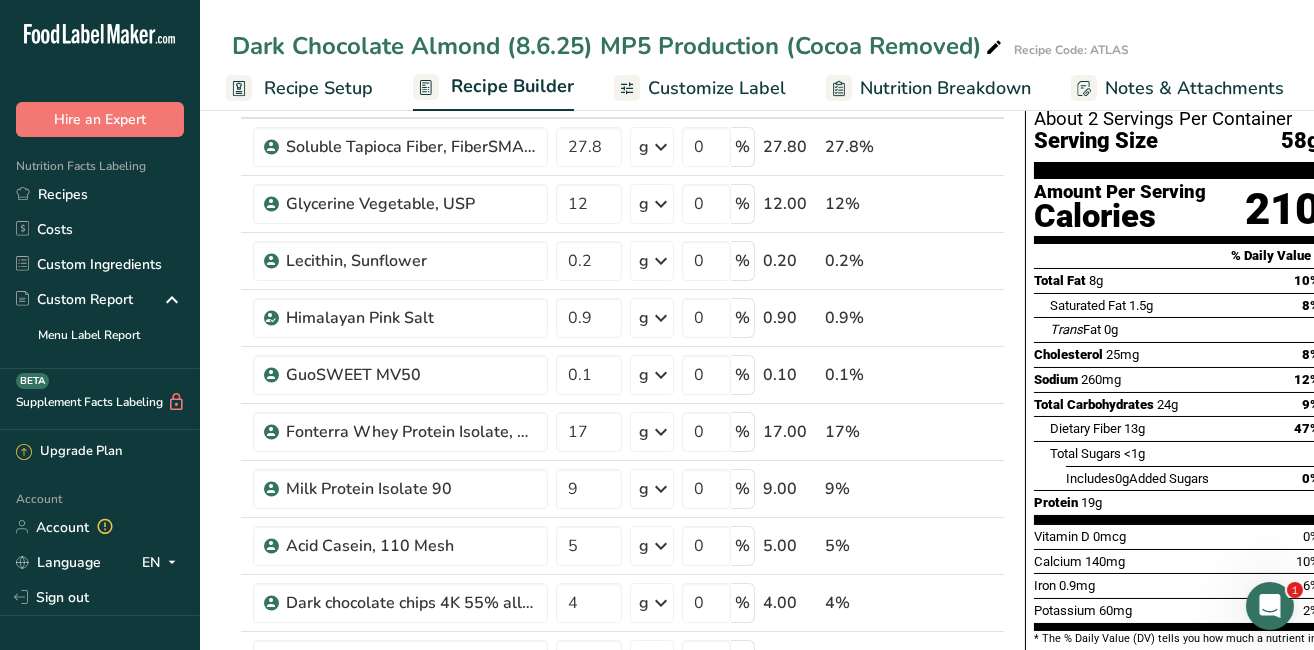 click on "Recipe Setup" at bounding box center (318, 88) 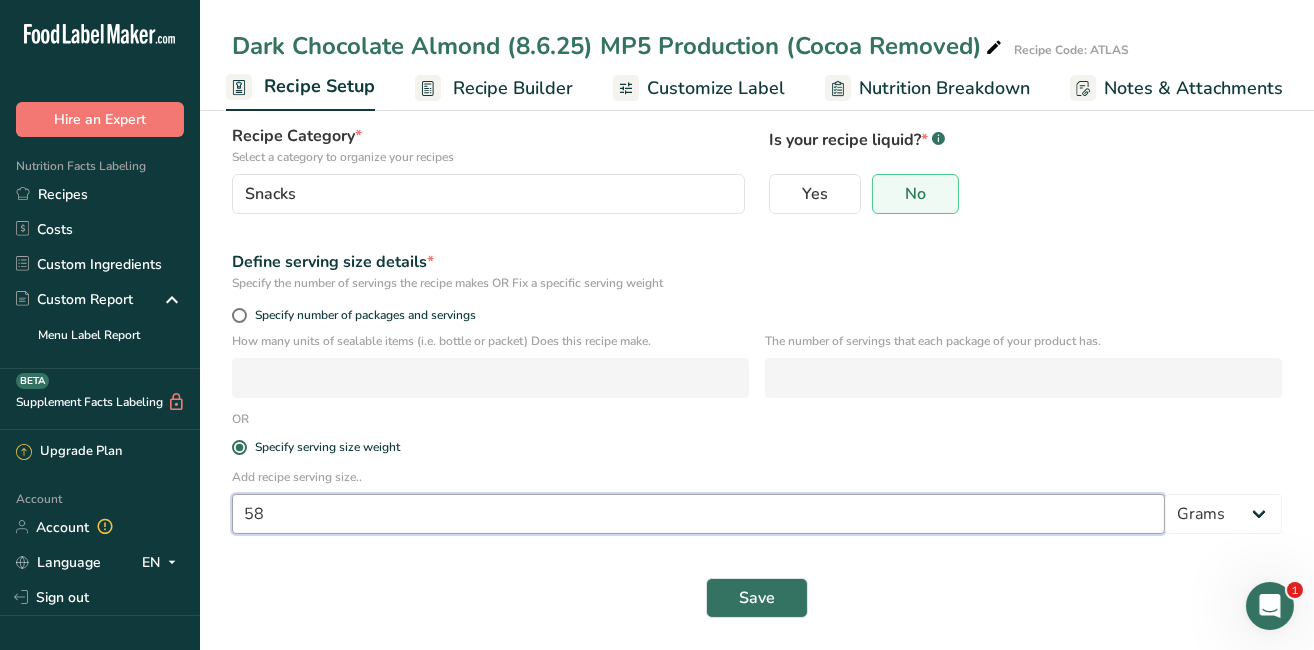 click on "58" at bounding box center (698, 514) 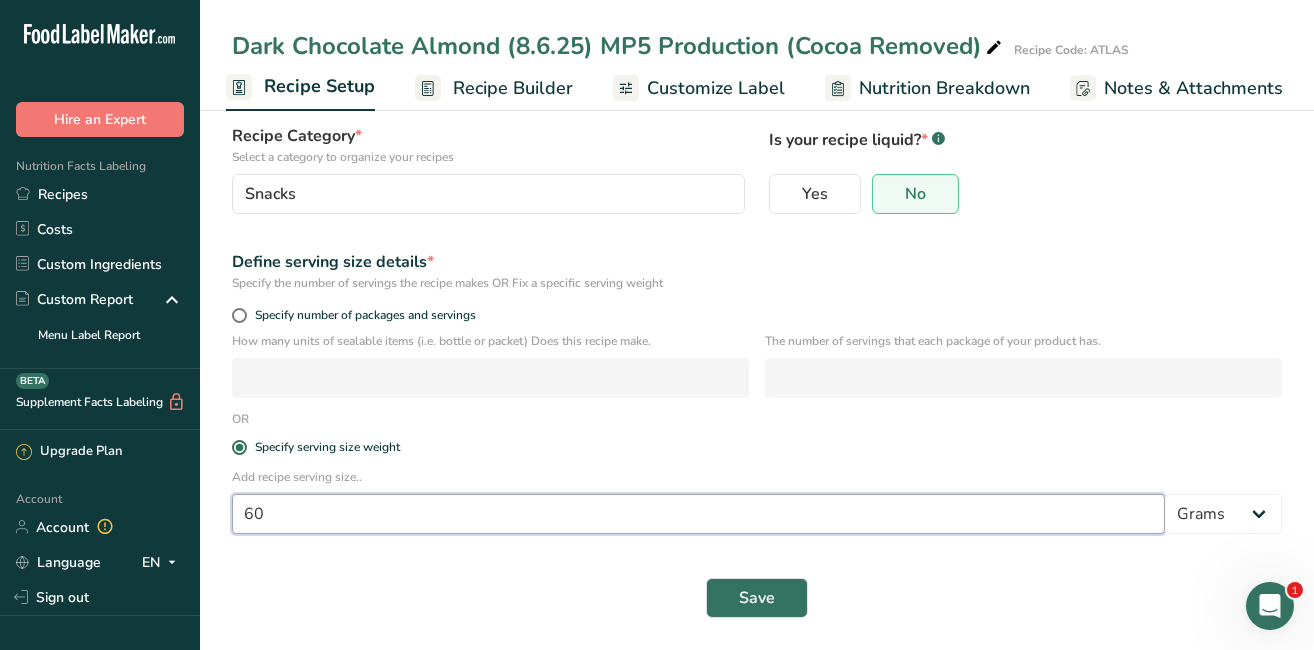 type on "60" 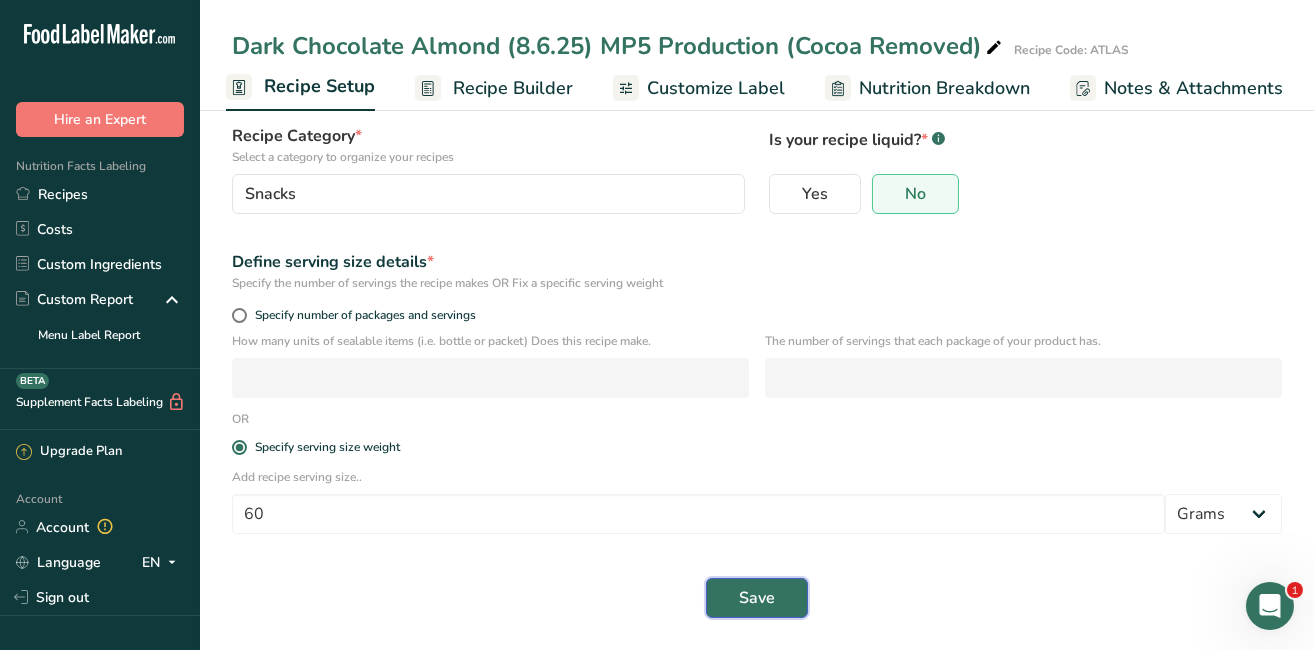 click on "Save" at bounding box center [757, 598] 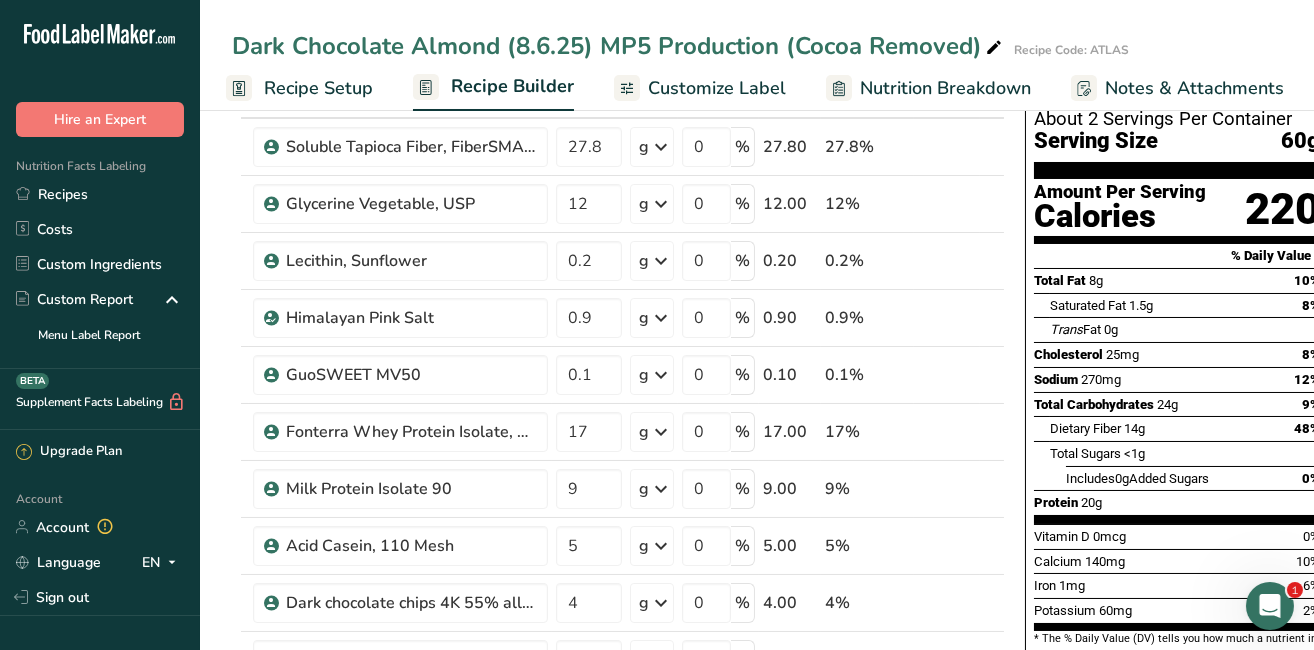 scroll, scrollTop: 184, scrollLeft: 0, axis: vertical 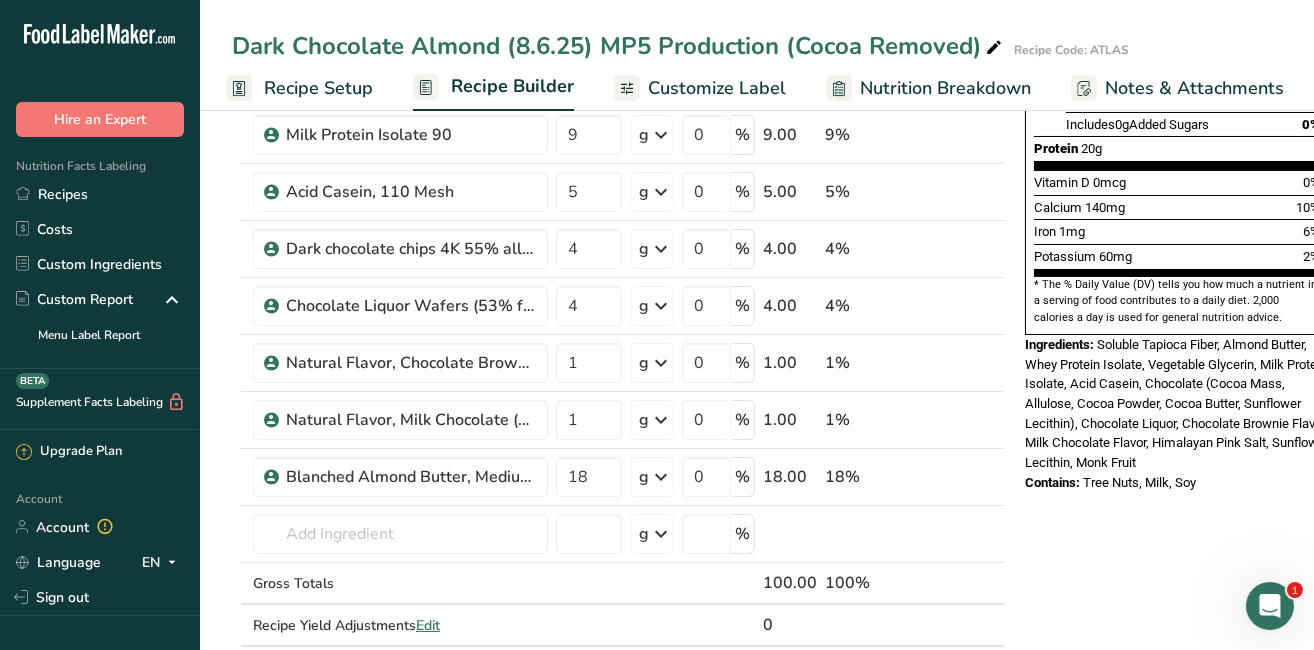click at bounding box center [994, 48] 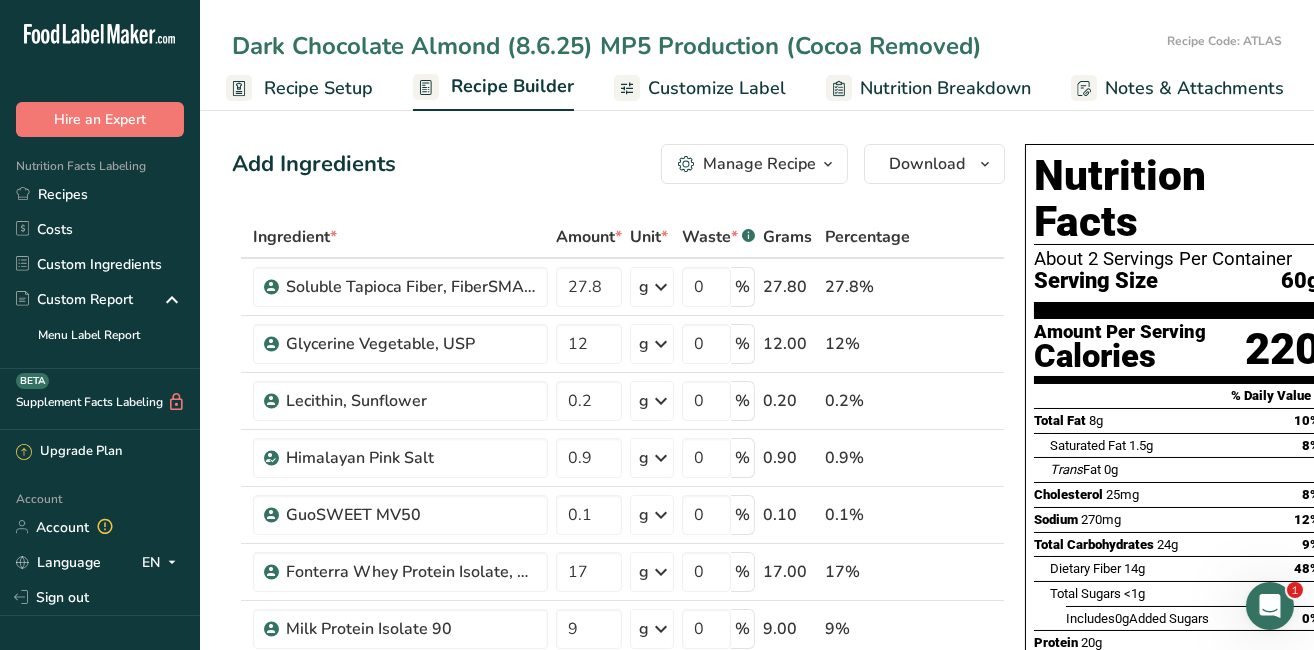 scroll, scrollTop: 0, scrollLeft: 0, axis: both 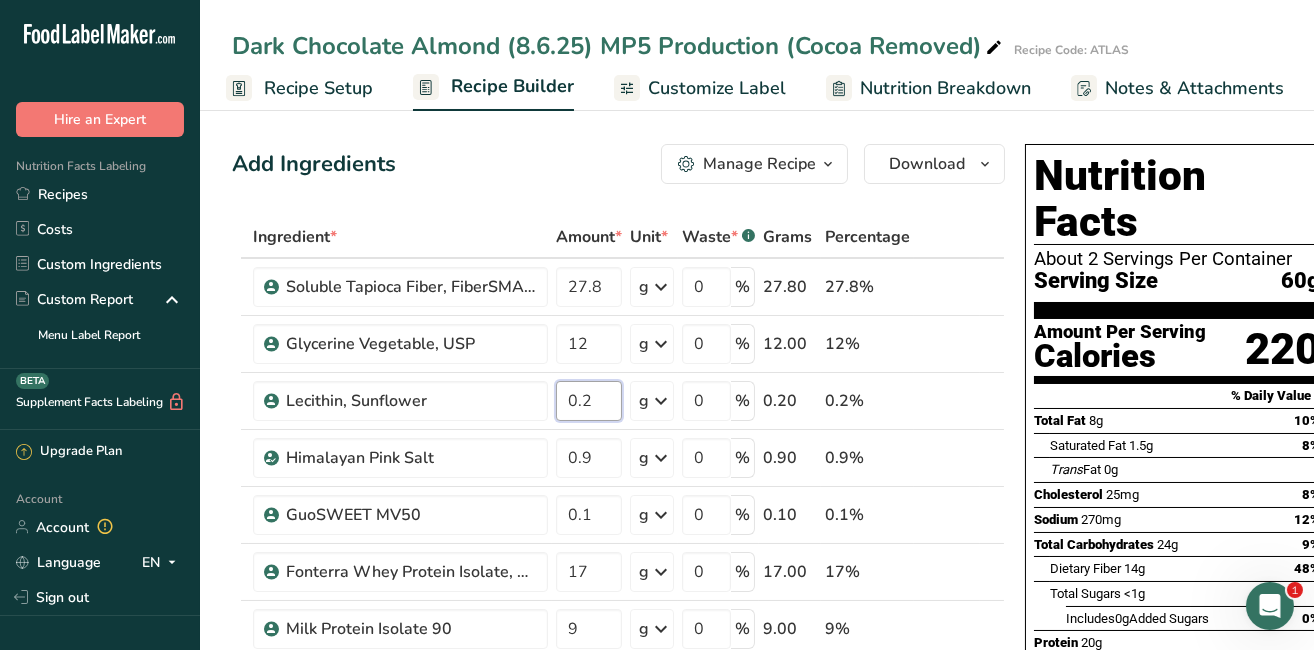 click on "0.2" at bounding box center (589, 401) 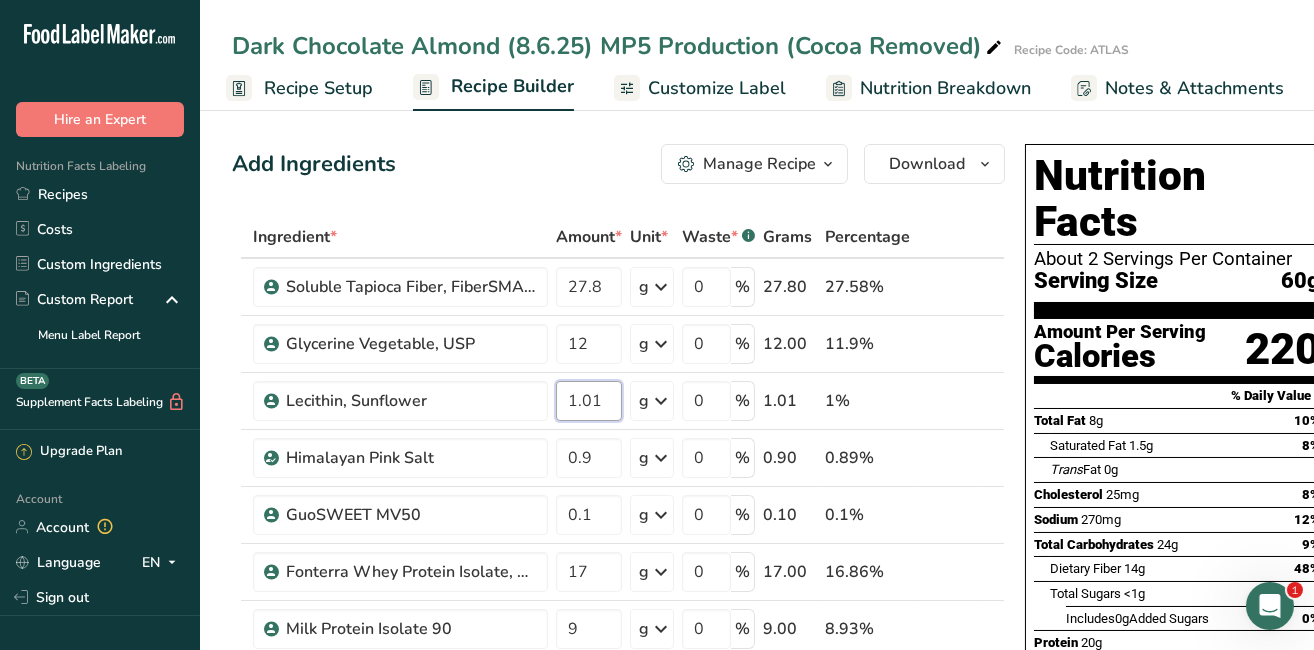 type on "1.01" 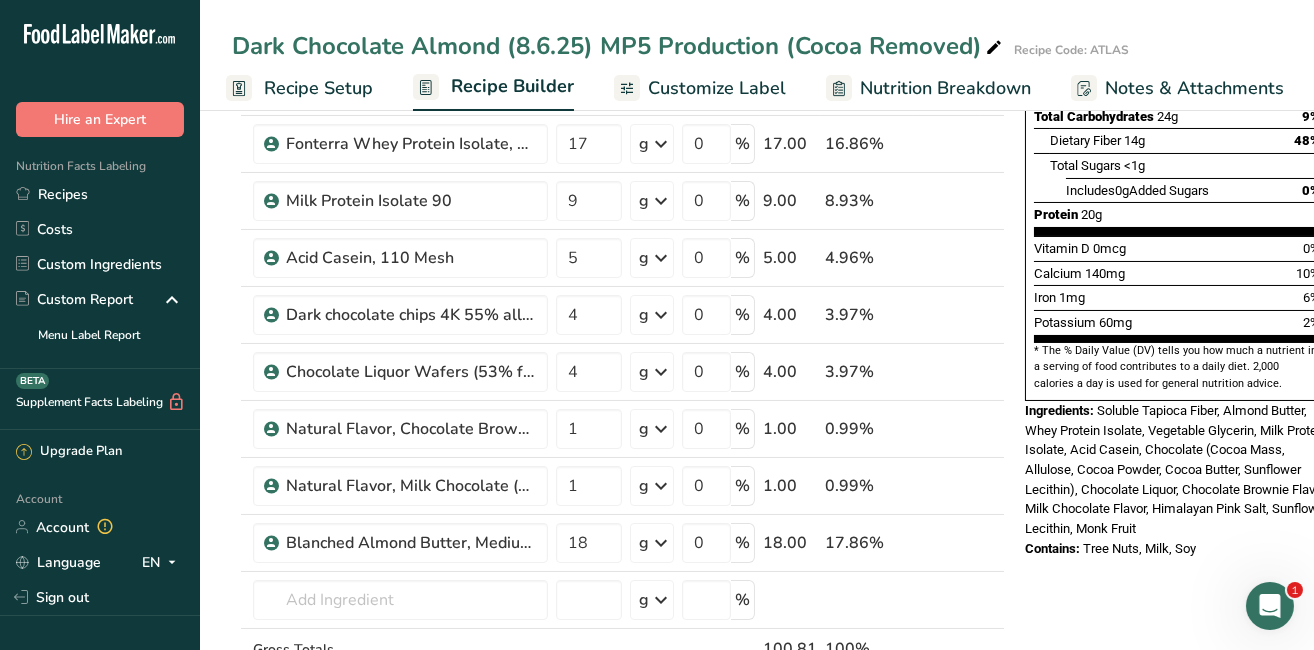 scroll, scrollTop: 577, scrollLeft: 0, axis: vertical 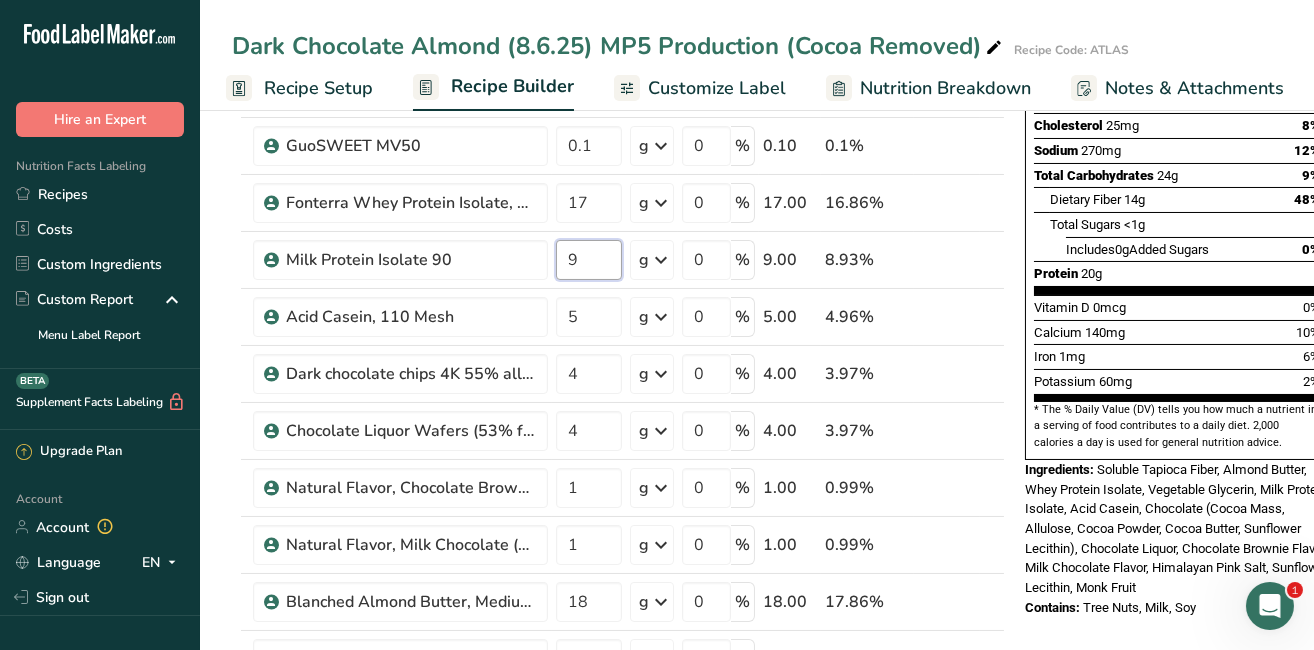 click on "Ingredient *
Amount *
Unit *
Waste *   .a-a{fill:#347362;}.b-a{fill:#fff;}          Grams
Percentage
Soluble Tapioca Fiber, FiberSMART TS90
27.8
g
Weight Units
g
kg
mg
See more
Volume Units
l
mL
fl oz
See more
0
%
27.80
27.58%
Glycerine Vegetable, USP
12
g
Weight Units
g
kg
mg
See more
Volume Units
l
mL
fl oz
See more
0
%
12.00
11.9%
1.01
g" at bounding box center (647, 330) 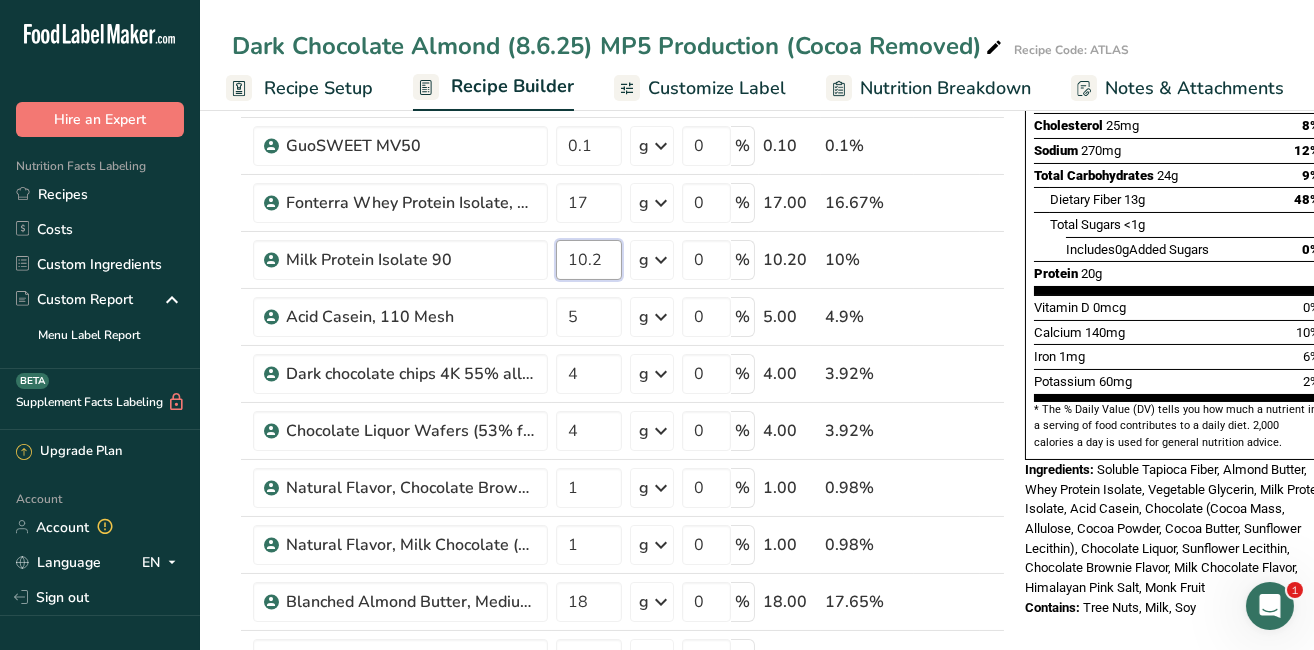 type on "10.2" 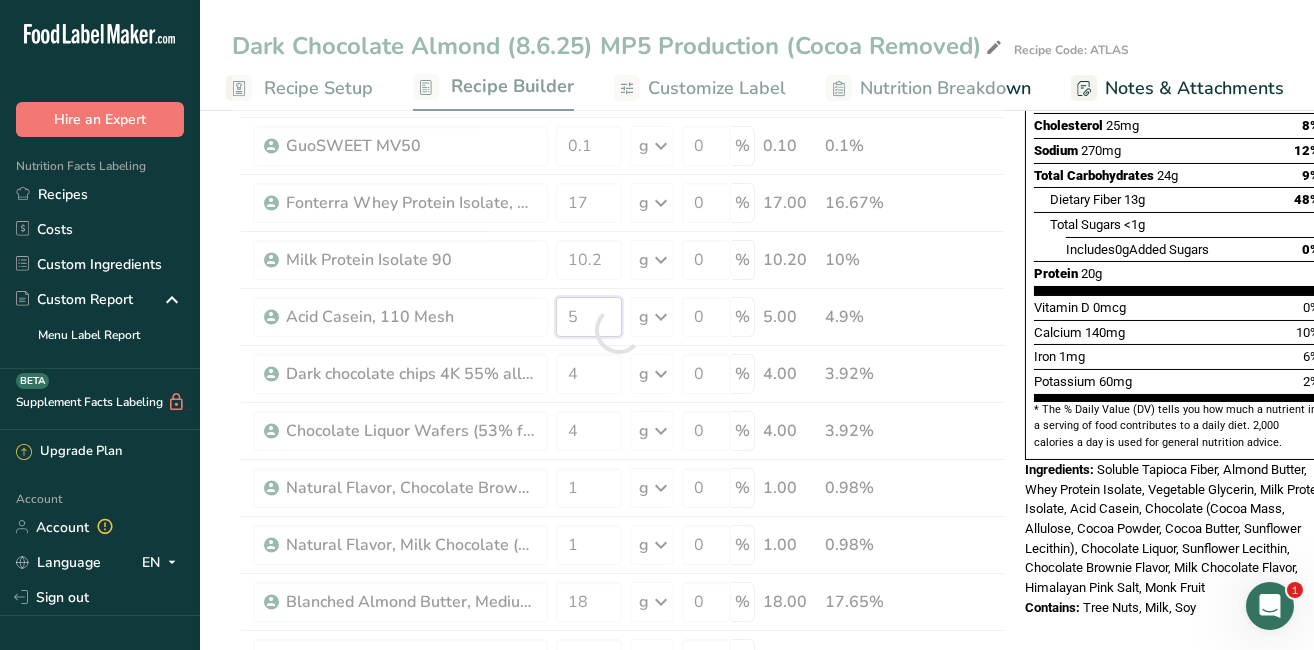click on "Ingredient *
Amount *
Unit *
Waste *   .a-a{fill:#347362;}.b-a{fill:#fff;}          Grams
Percentage
Soluble Tapioca Fiber, FiberSMART TS90
27.8
g
Weight Units
g
kg
mg
See more
Volume Units
l
mL
fl oz
See more
0
%
27.80
27.25%
Glycerine Vegetable, USP
12
g
Weight Units
g
kg
mg
See more
Volume Units
l
mL
fl oz
See more
0
%
12.00
11.76%
1.01
g" at bounding box center (647, 330) 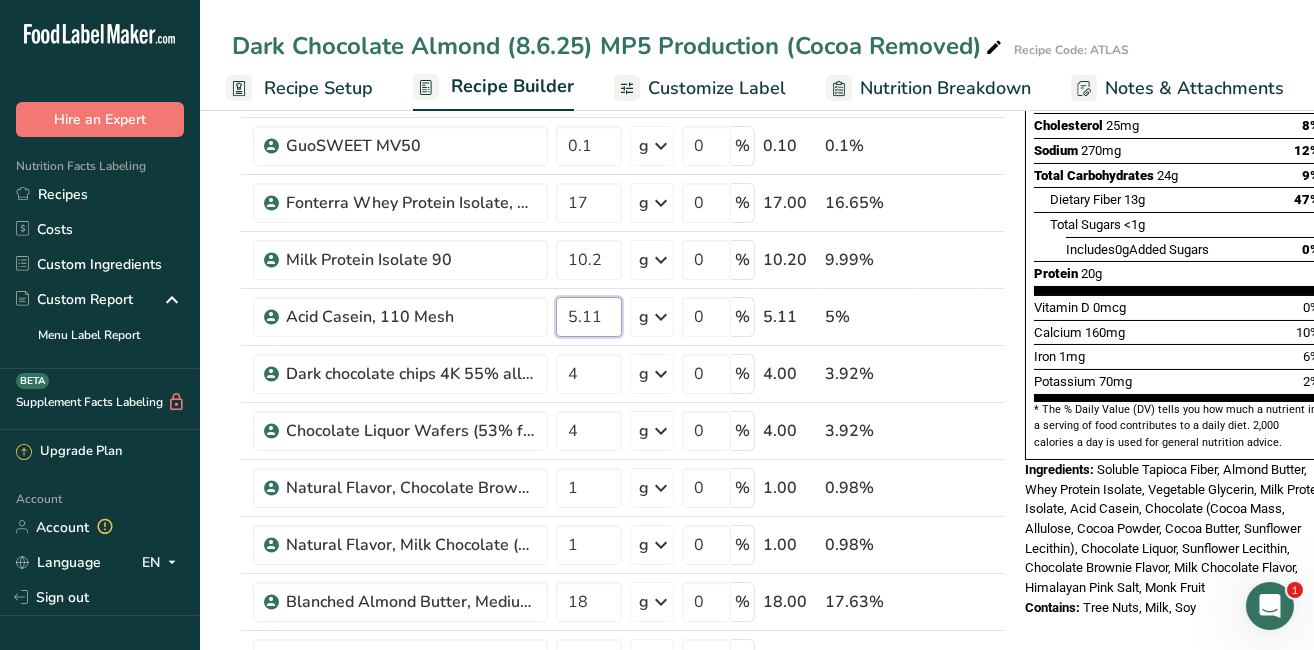 type on "5.11" 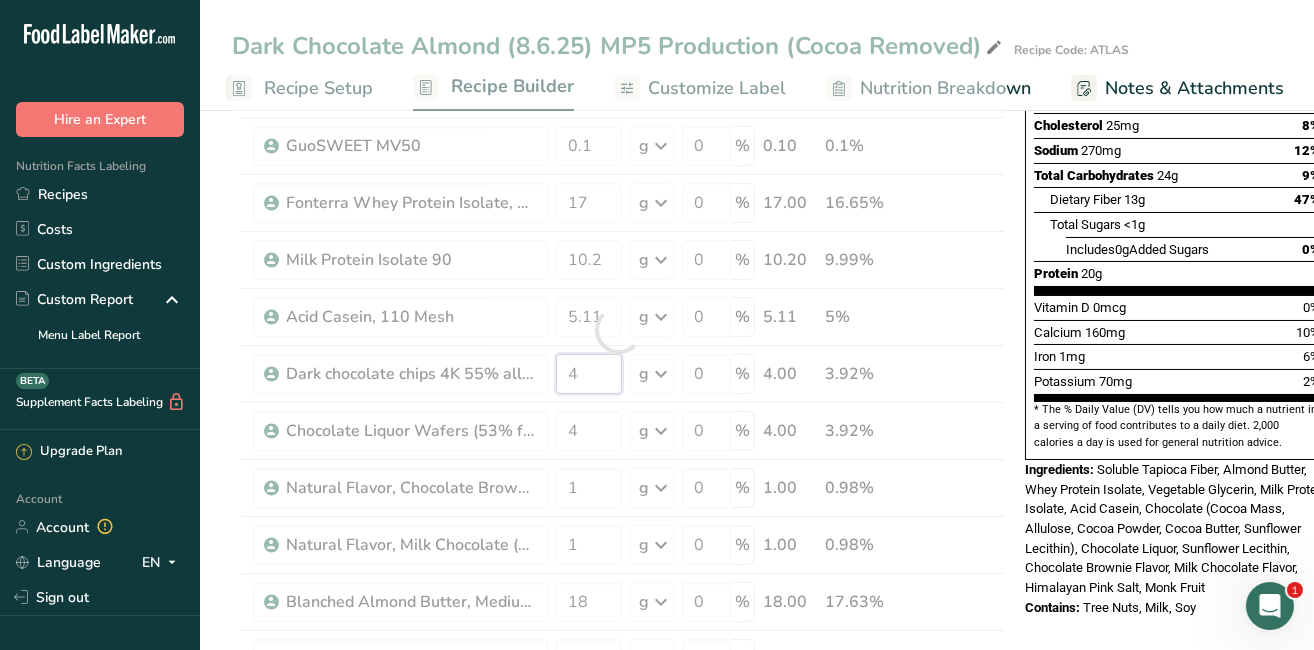 click on "Ingredient *
Amount *
Unit *
Waste *   .a-a{fill:#347362;}.b-a{fill:#fff;}          Grams
Percentage
Soluble Tapioca Fiber, FiberSMART TS90
27.8
g
Weight Units
g
kg
mg
See more
Volume Units
l
mL
fl oz
See more
0
%
27.80
27.22%
Glycerine Vegetable, USP
12
g
Weight Units
g
kg
mg
See more
Volume Units
l
mL
fl oz
See more
0
%
12.00
11.75%
1.01
g" at bounding box center [647, 330] 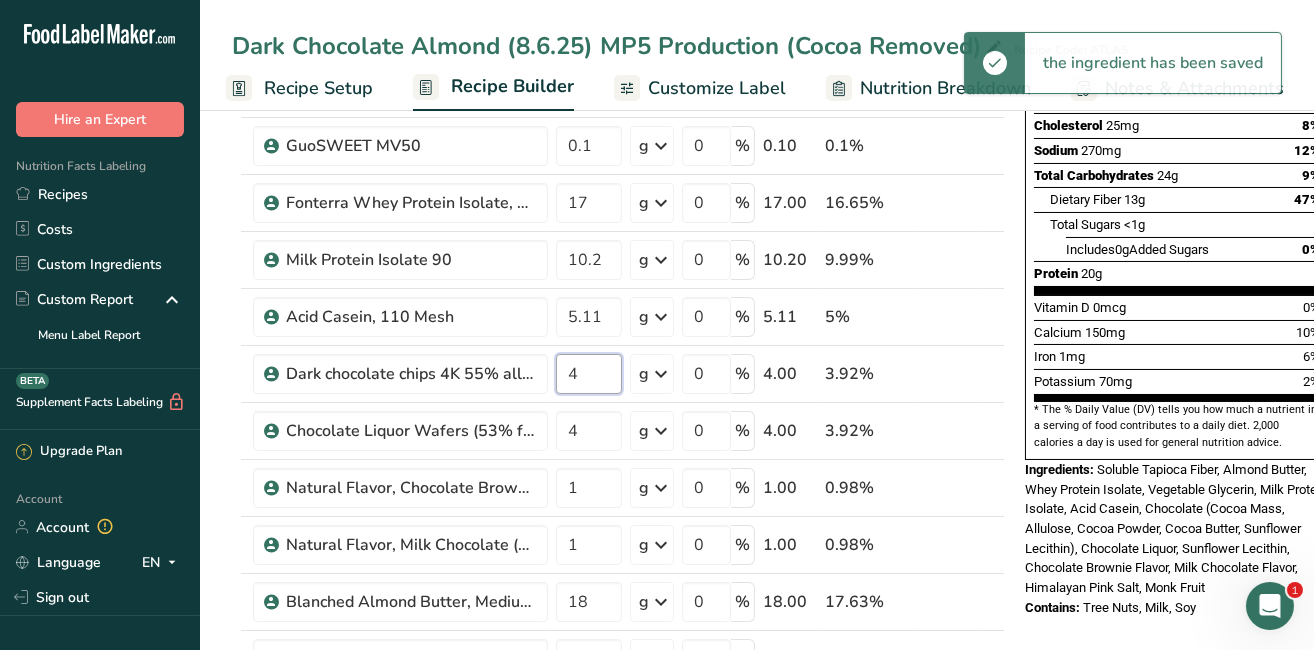 click on "4" at bounding box center (589, 374) 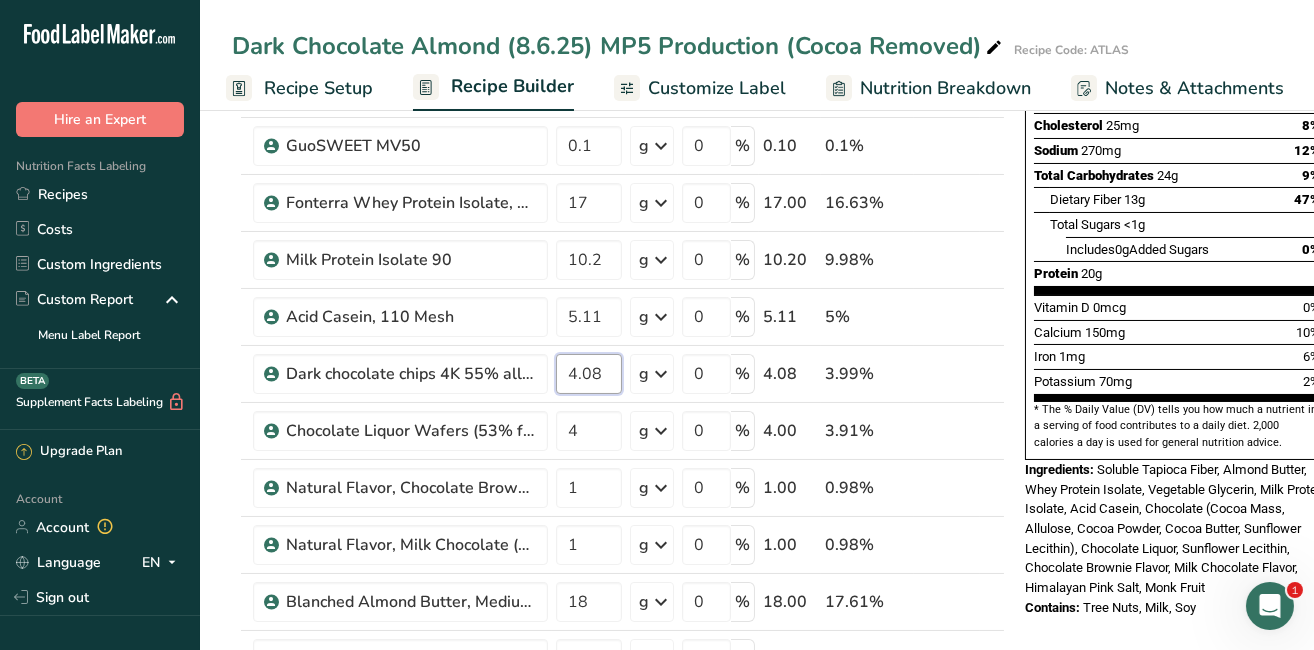 type on "4" 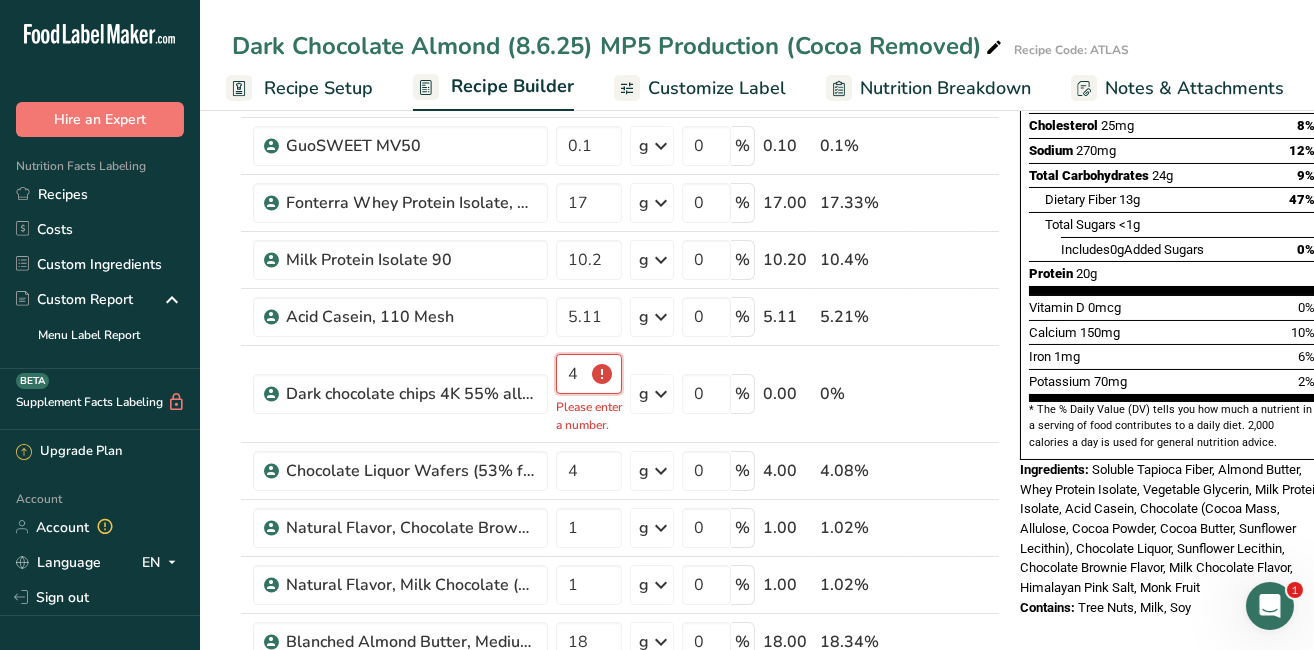 scroll, scrollTop: 0, scrollLeft: 0, axis: both 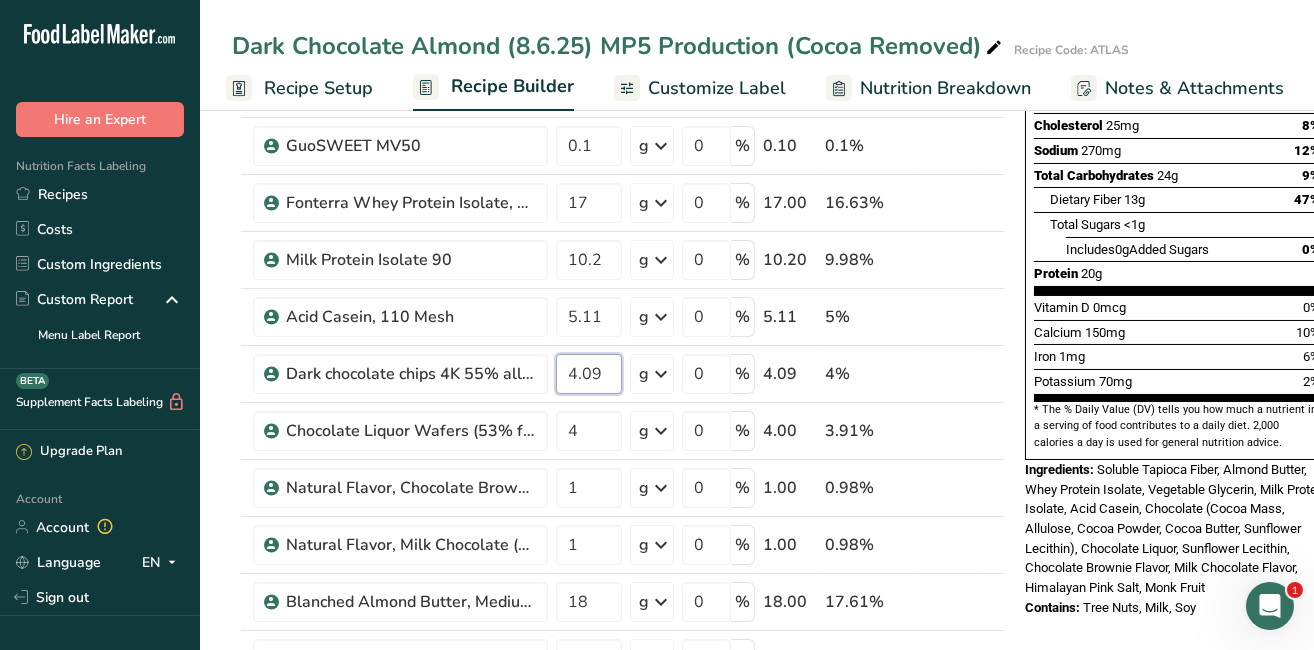 type on "4.09" 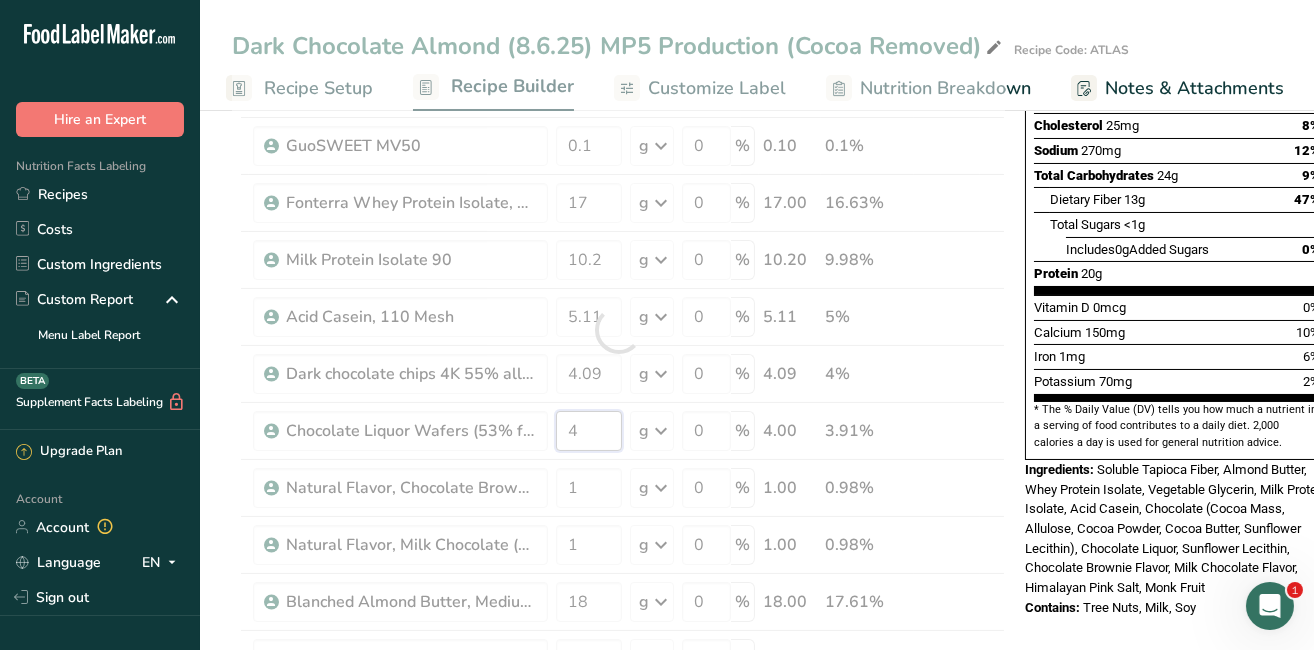 click on "Ingredient *
Amount *
Unit *
Waste *   .a-a{fill:#347362;}.b-a{fill:#fff;}          Grams
Percentage
Soluble Tapioca Fiber, FiberSMART TS90
27.8
g
Weight Units
g
kg
mg
See more
Volume Units
l
mL
fl oz
See more
0
%
27.80
27.2%
Glycerine Vegetable, USP
12
g
Weight Units
g
kg
mg
See more
Volume Units
l
mL
fl oz
See more
0
%
12.00
11.74%
1.01
g" at bounding box center (647, 330) 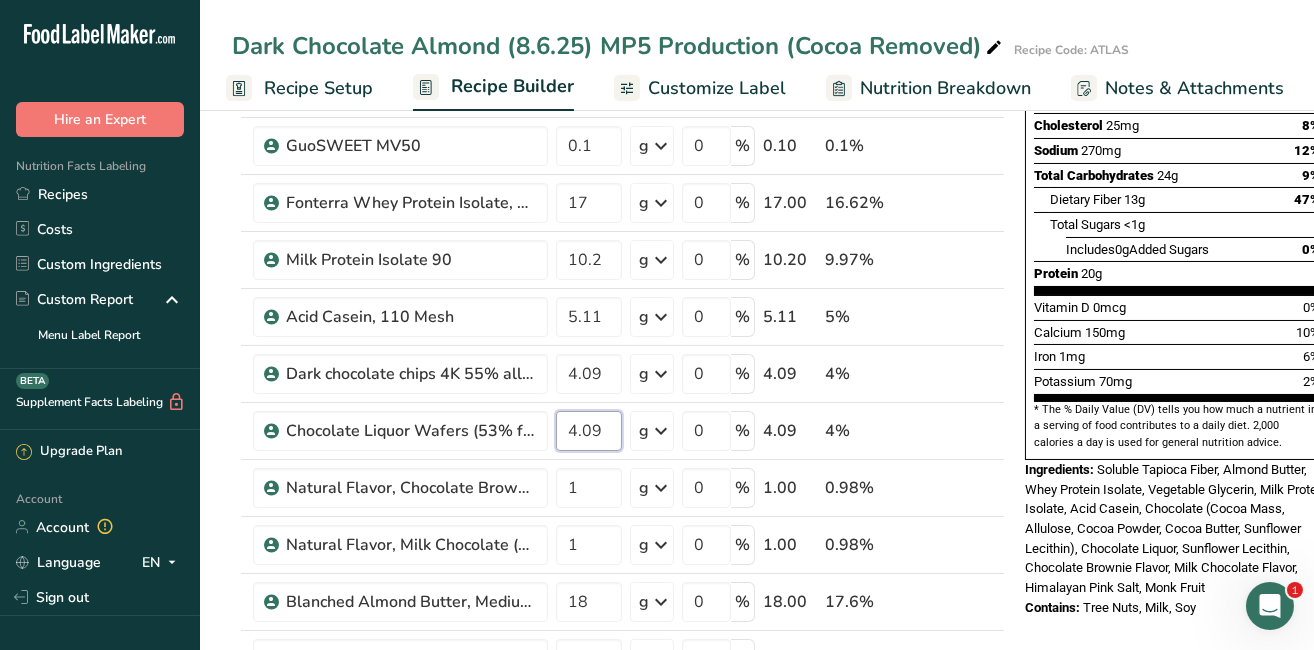 type on "4.09" 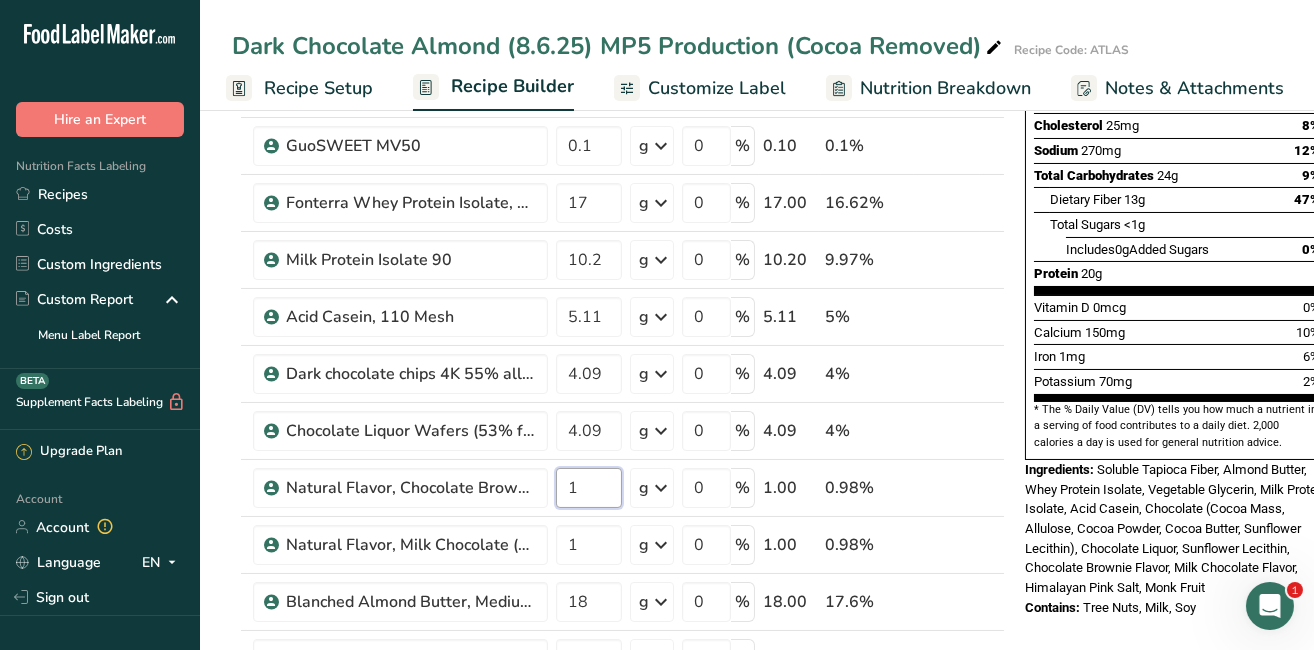 click on "Ingredient *
Amount *
Unit *
Waste *   .a-a{fill:#347362;}.b-a{fill:#fff;}          Grams
Percentage
Soluble Tapioca Fiber, FiberSMART TS90
27.8
g
Weight Units
g
kg
mg
See more
Volume Units
l
mL
fl oz
See more
0
%
27.80
27.17%
Glycerine Vegetable, USP
12
g
Weight Units
g
kg
mg
See more
Volume Units
l
mL
fl oz
See more
0
%
12.00
11.73%
1.01
g" at bounding box center (647, 330) 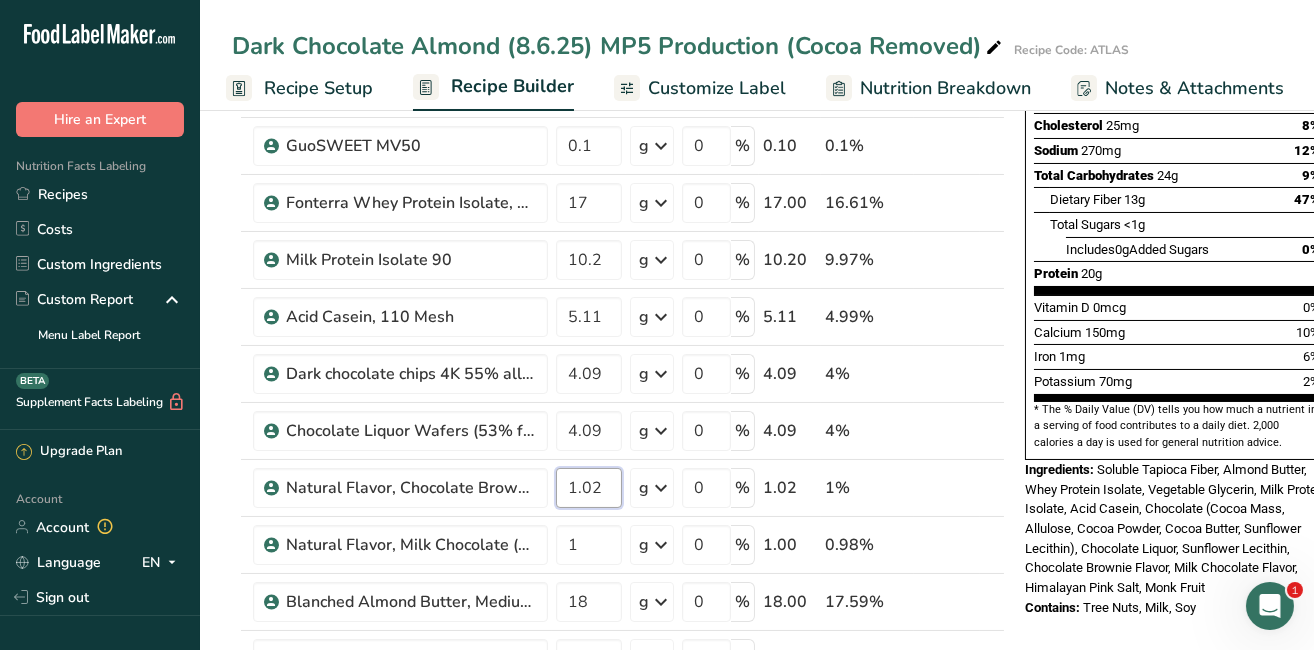 type on "1.02" 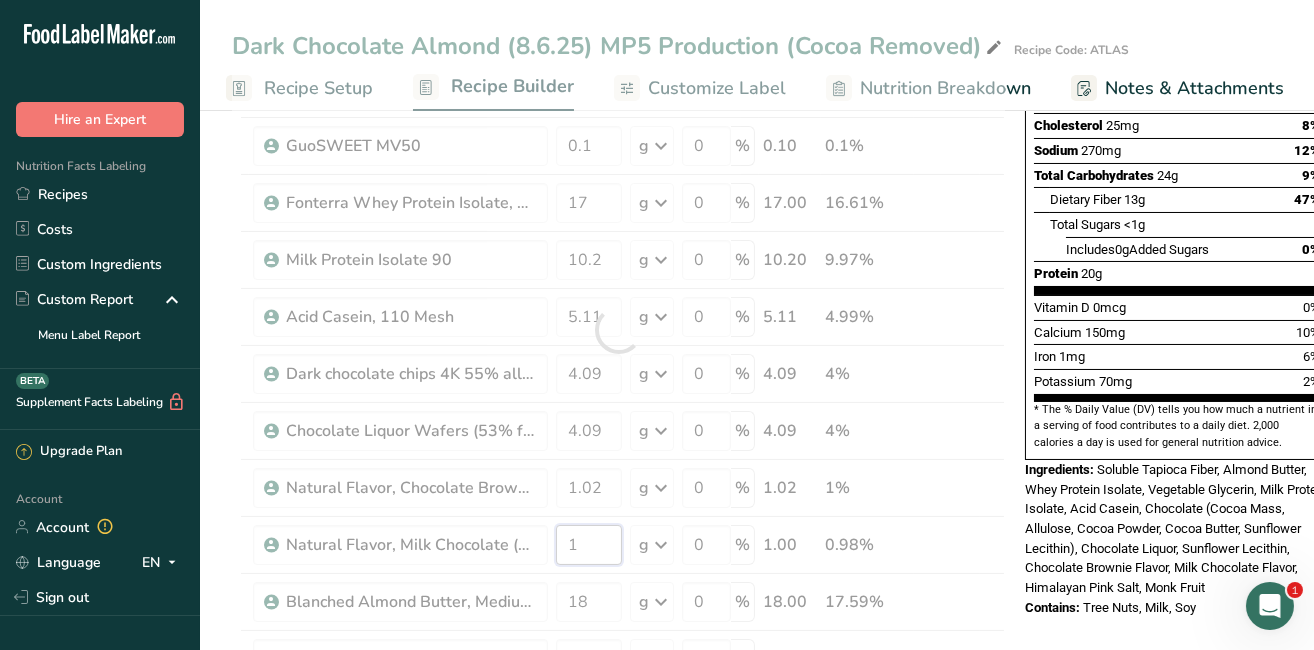 click on "Ingredient *
Amount *
Unit *
Waste *   .a-a{fill:#347362;}.b-a{fill:#fff;}          Grams
Percentage
Soluble Tapioca Fiber, FiberSMART TS90
27.8
g
Weight Units
g
kg
mg
See more
Volume Units
l
mL
fl oz
See more
0
%
27.80
27.17%
Glycerine Vegetable, USP
12
g
Weight Units
g
kg
mg
See more
Volume Units
l
mL
fl oz
See more
0
%
12.00
11.73%
1.01
g" at bounding box center [647, 330] 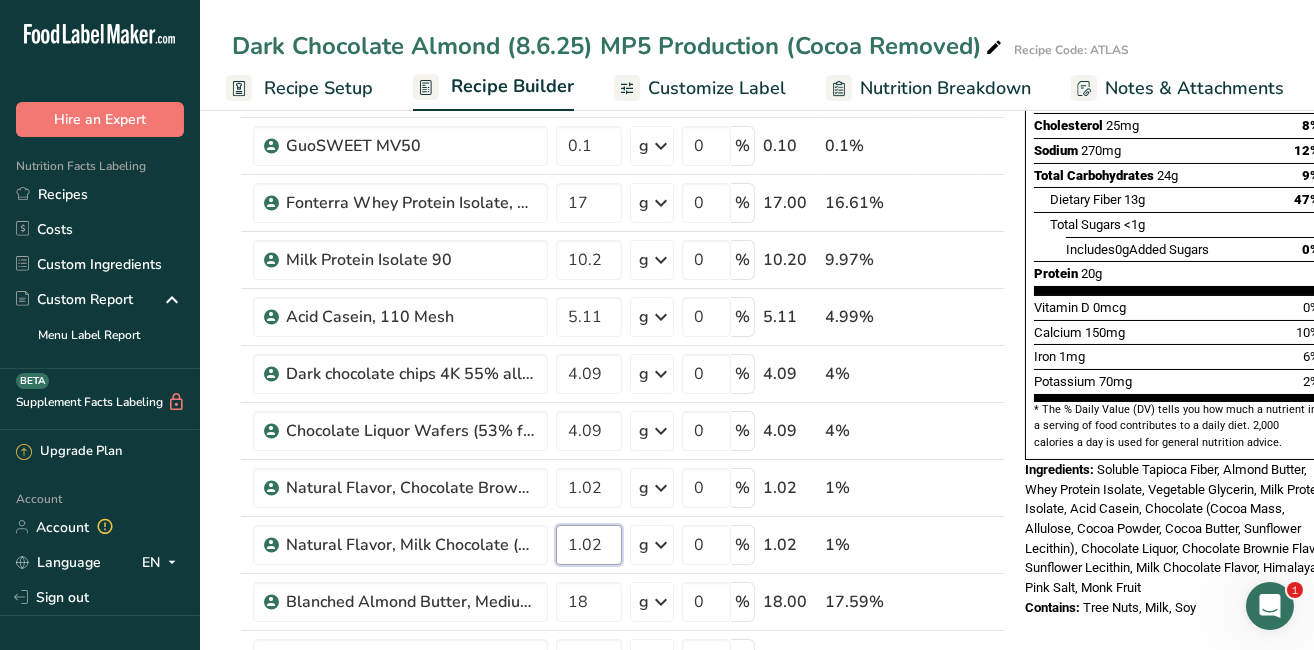 type on "1.02" 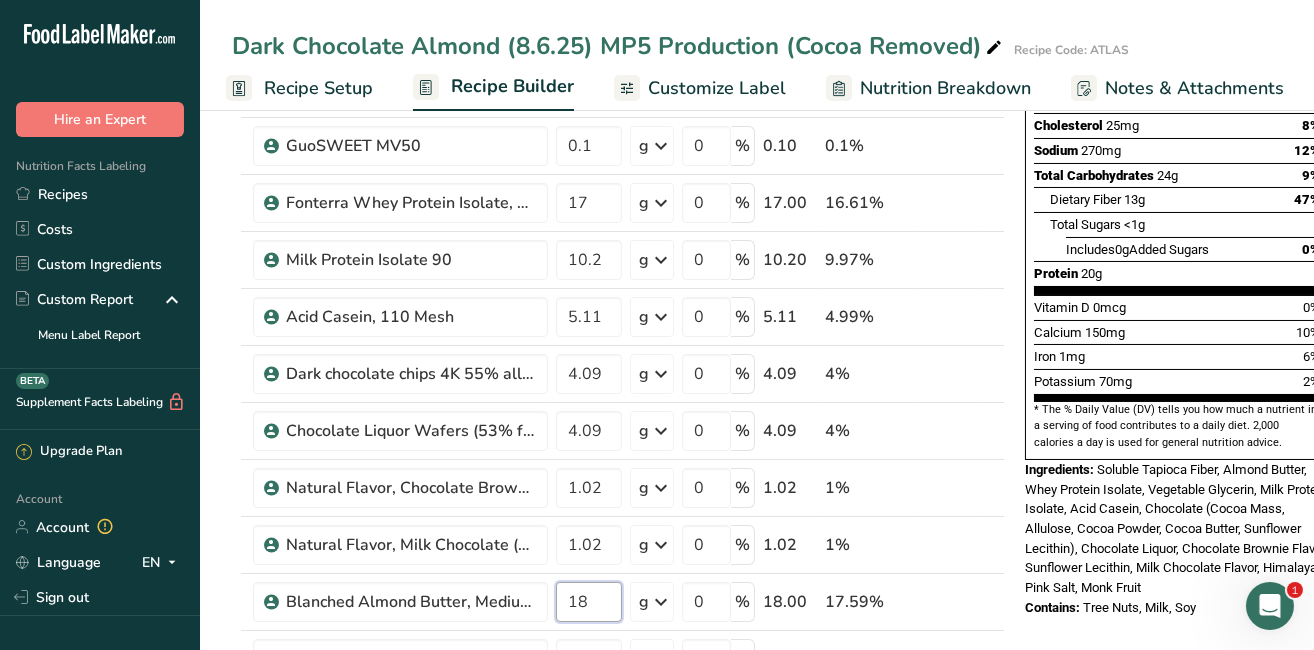click on "Ingredient *
Amount *
Unit *
Waste *   .a-a{fill:#347362;}.b-a{fill:#fff;}          Grams
Percentage
Soluble Tapioca Fiber, FiberSMART TS90
27.8
g
Weight Units
g
kg
mg
See more
Volume Units
l
mL
fl oz
See more
0
%
27.80
27.16%
Glycerine Vegetable, USP
12
g
Weight Units
g
kg
mg
See more
Volume Units
l
mL
fl oz
See more
0
%
12.00
11.73%
1.01
g" at bounding box center [647, 330] 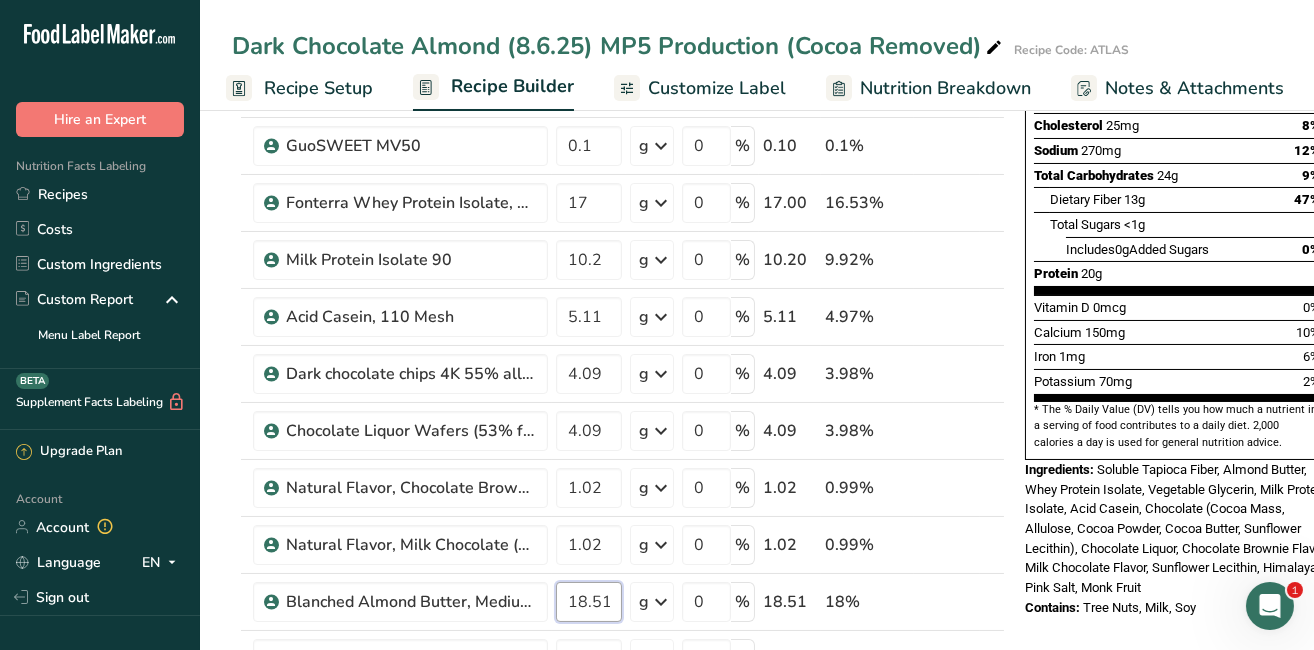 type on "18.51" 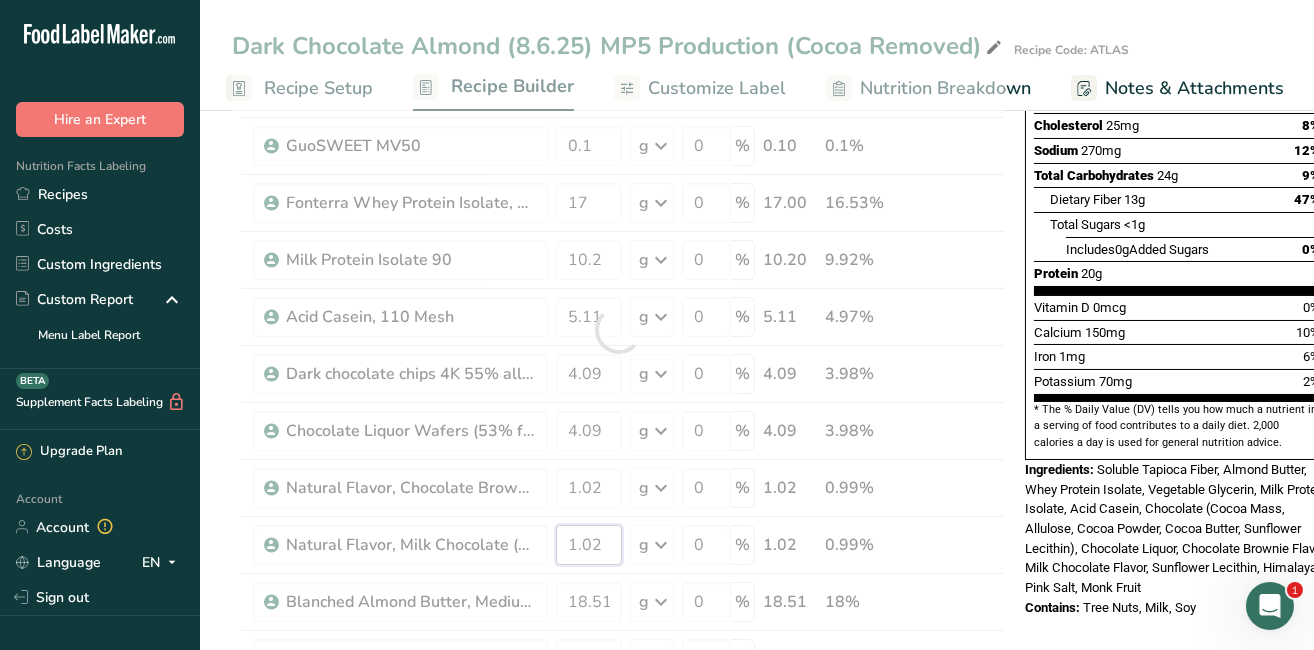 click on "Ingredient *
Amount *
Unit *
Waste *   .a-a{fill:#347362;}.b-a{fill:#fff;}          Grams
Percentage
Soluble Tapioca Fiber, FiberSMART TS90
27.8
g
Weight Units
g
kg
mg
See more
Volume Units
l
mL
fl oz
See more
0
%
27.80
27.03%
Glycerine Vegetable, USP
12
g
Weight Units
g
kg
mg
See more
Volume Units
l
mL
fl oz
See more
0
%
12.00
11.67%
1.01
g" at bounding box center [633, 330] 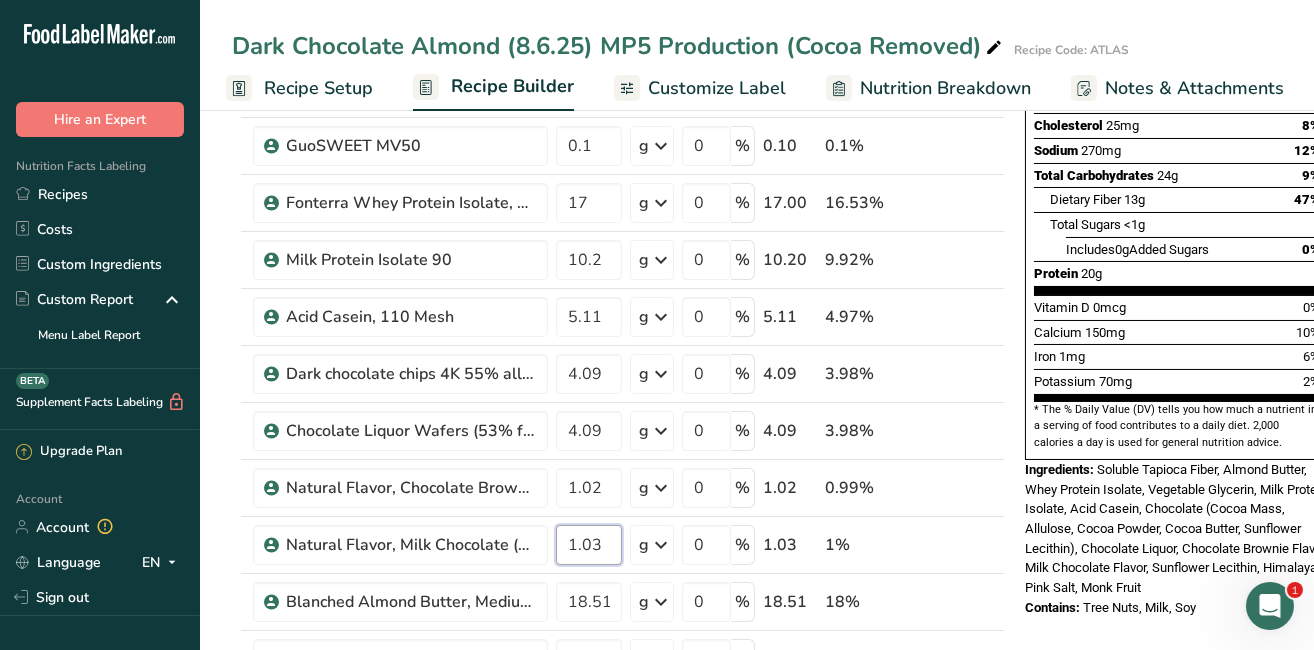 type on "1.03" 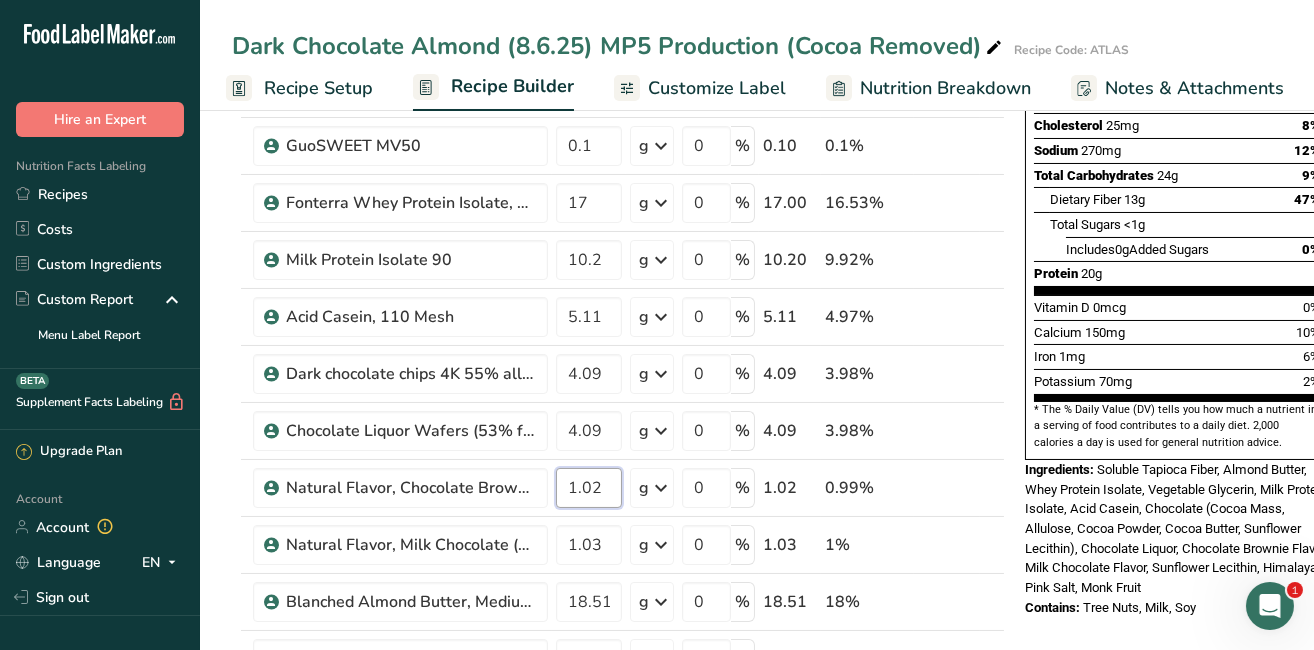 click on "Ingredient *
Amount *
Unit *
Waste *   .a-a{fill:#347362;}.b-a{fill:#fff;}          Grams
Percentage
Soluble Tapioca Fiber, FiberSMART TS90
27.8
g
Weight Units
g
kg
mg
See more
Volume Units
l
mL
fl oz
See more
0
%
27.80
27.03%
Glycerine Vegetable, USP
12
g
Weight Units
g
kg
mg
See more
Volume Units
l
mL
fl oz
See more
0
%
12.00
11.67%
1.01
g" at bounding box center (633, 330) 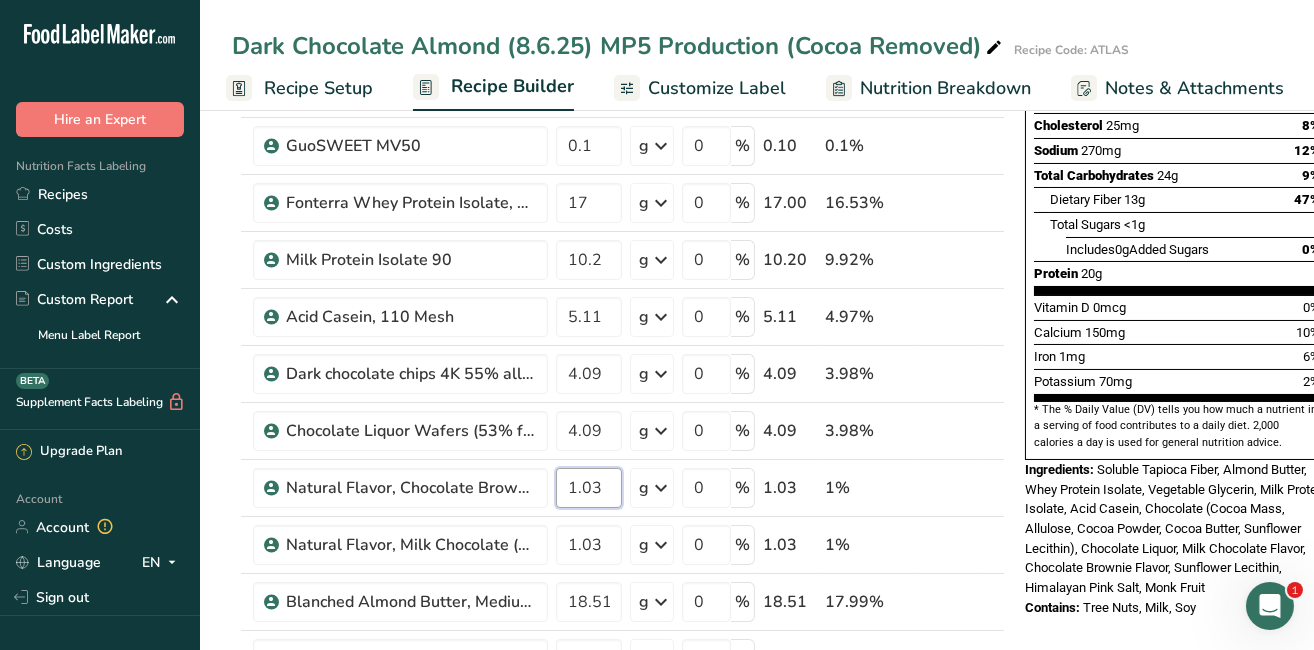 type on "1.03" 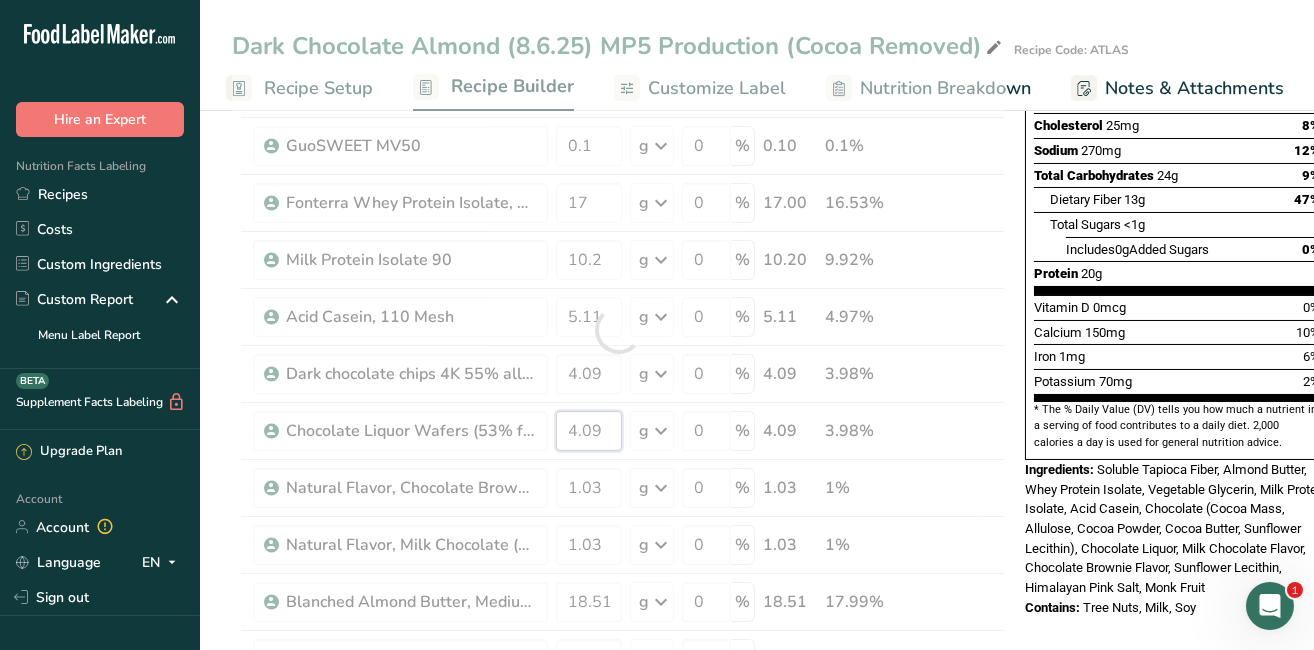 click on "Ingredient *
Amount *
Unit *
Waste *   .a-a{fill:#347362;}.b-a{fill:#fff;}          Grams
Percentage
Soluble Tapioca Fiber, FiberSMART TS90
27.8
g
Weight Units
g
kg
mg
See more
Volume Units
l
mL
fl oz
See more
0
%
27.80
27.02%
Glycerine Vegetable, USP
12
g
Weight Units
g
kg
mg
See more
Volume Units
l
mL
fl oz
See more
0
%
12.00
11.67%
1.01
g" at bounding box center (633, 330) 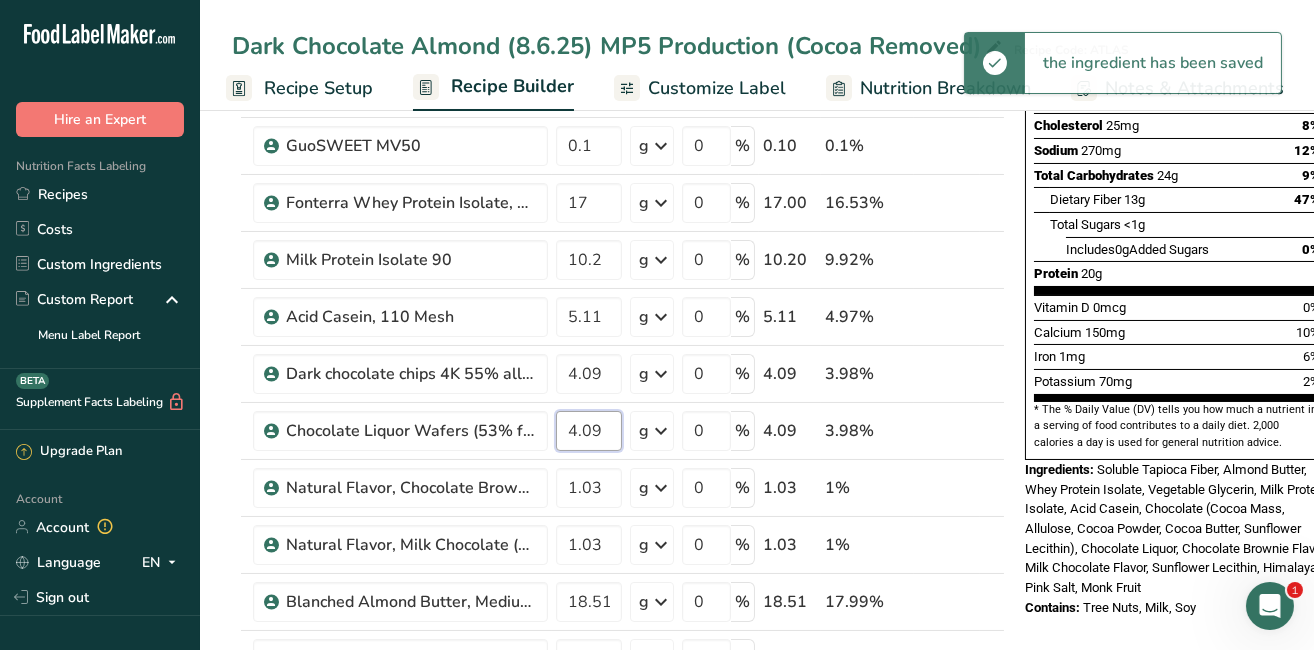 type on "4" 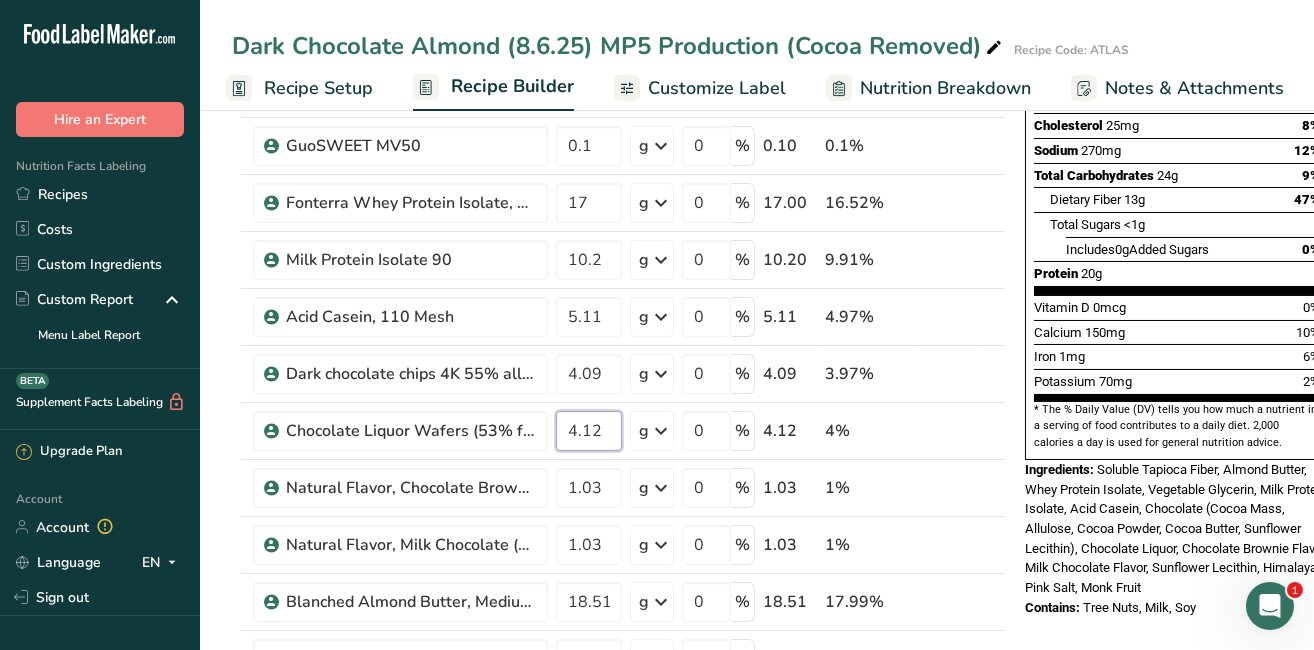 type on "4.12" 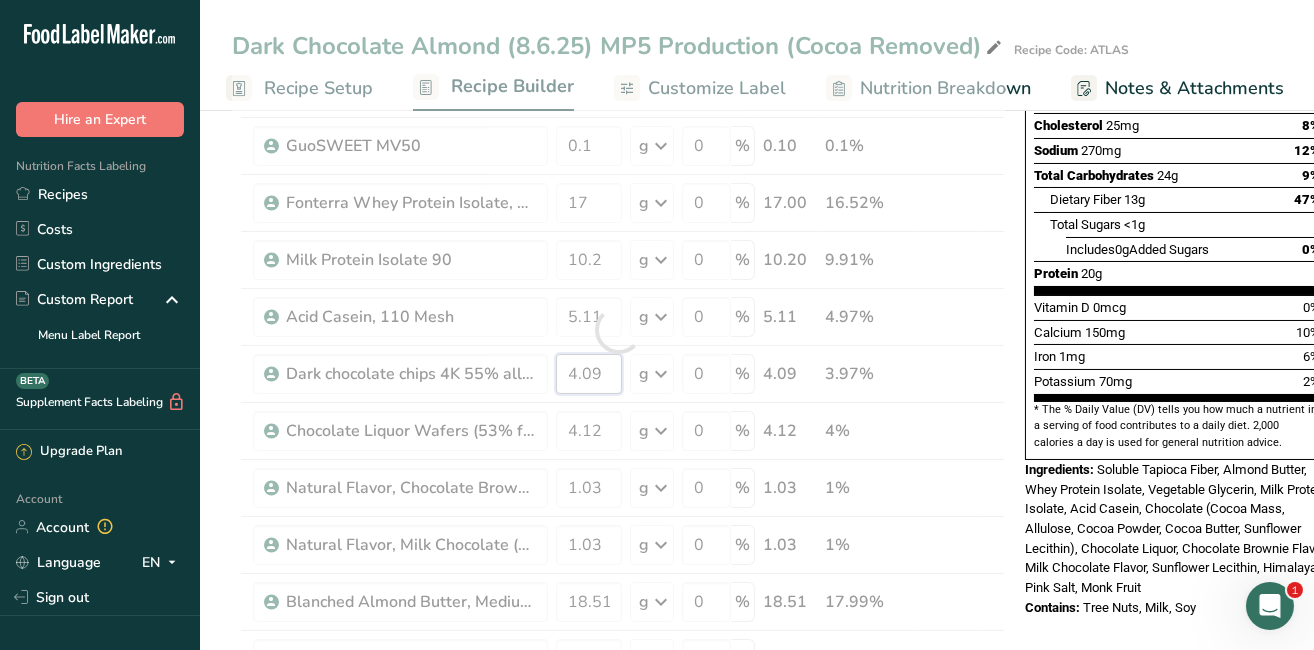 click on "Ingredient *
Amount *
Unit *
Waste *   .a-a{fill:#347362;}.b-a{fill:#fff;}          Grams
Percentage
Soluble Tapioca Fiber, FiberSMART TS90
27.8
g
Weight Units
g
kg
mg
See more
Volume Units
l
mL
fl oz
See more
0
%
27.80
27.02%
Glycerine Vegetable, USP
12
g
Weight Units
g
kg
mg
See more
Volume Units
l
mL
fl oz
See more
0
%
12.00
11.66%
1.01
g" at bounding box center [633, 330] 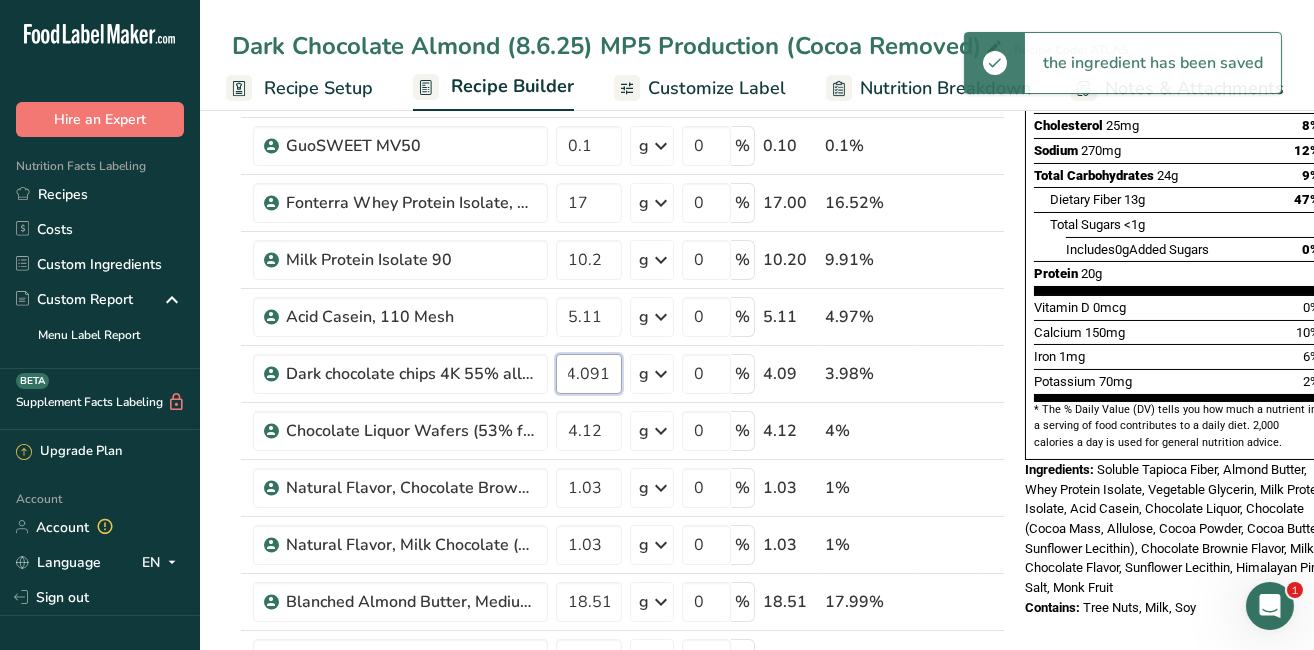 scroll, scrollTop: 0, scrollLeft: 0, axis: both 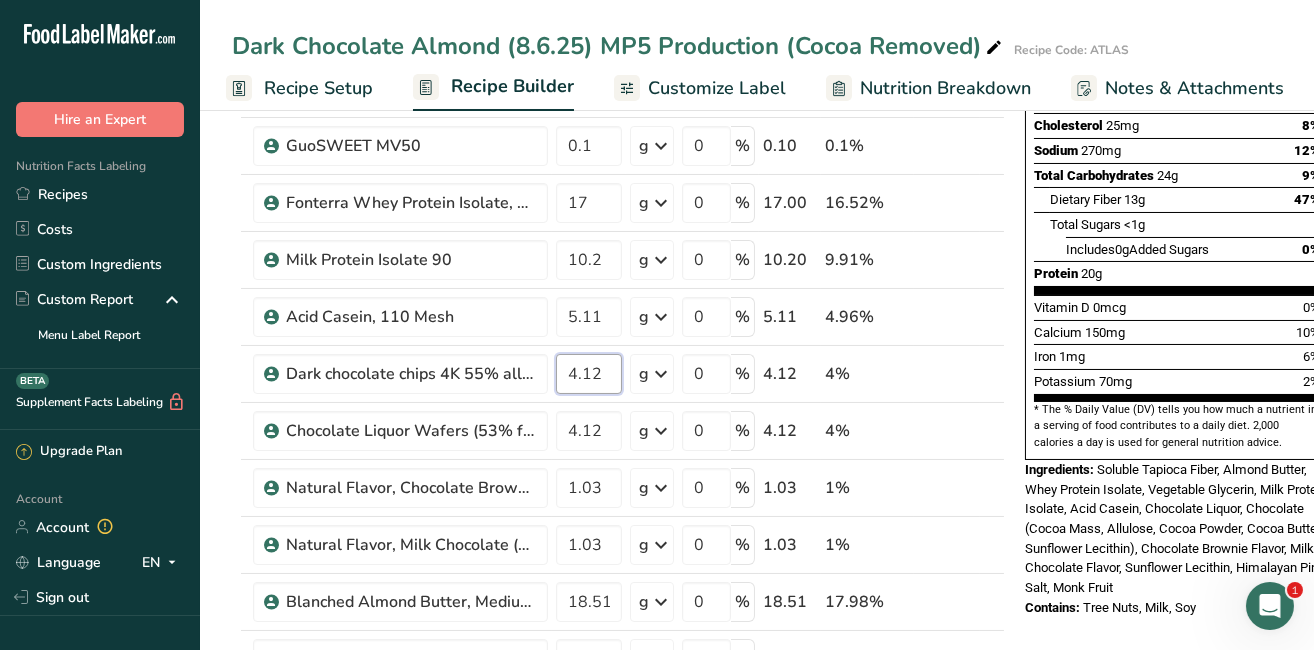 type on "4.12" 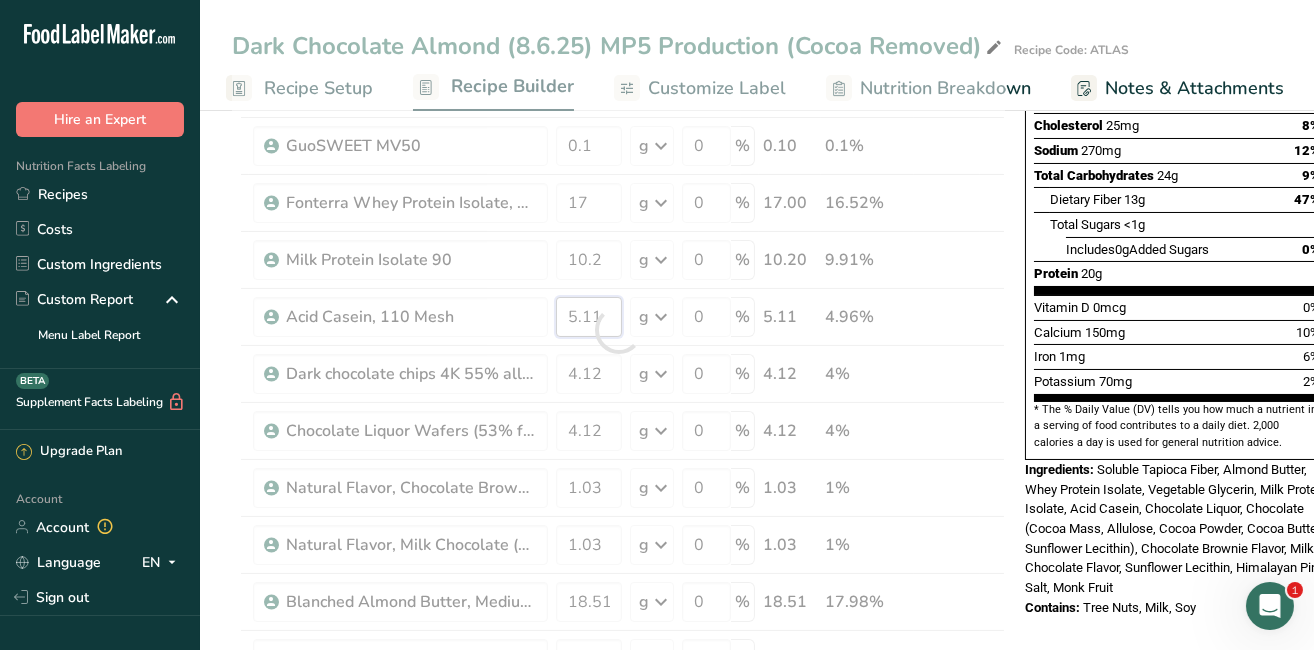click on "Ingredient *
Amount *
Unit *
Waste *   .a-a{fill:#347362;}.b-a{fill:#fff;}          Grams
Percentage
Soluble Tapioca Fiber, FiberSMART TS90
27.8
g
Weight Units
g
kg
mg
See more
Volume Units
l
mL
fl oz
See more
0
%
27.80
27.01%
Glycerine Vegetable, USP
12
g
Weight Units
g
kg
mg
See more
Volume Units
l
mL
fl oz
See more
0
%
12.00
11.66%
1.01
g" at bounding box center [647, 330] 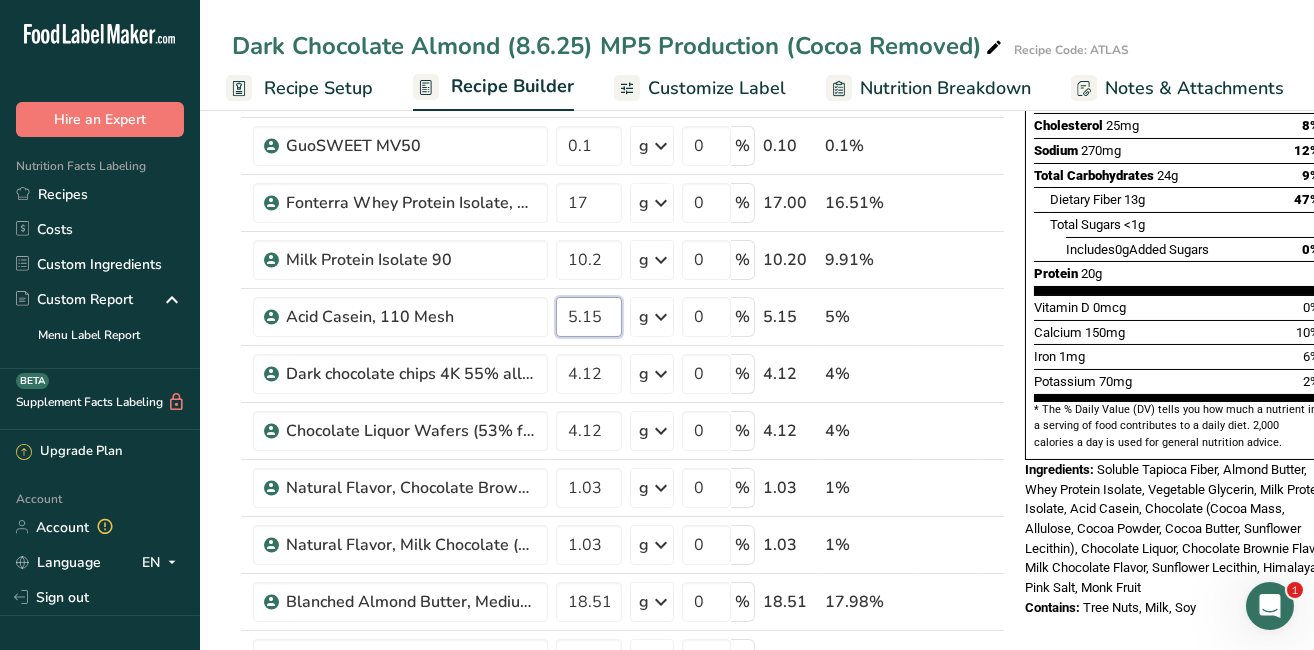 type on "5.15" 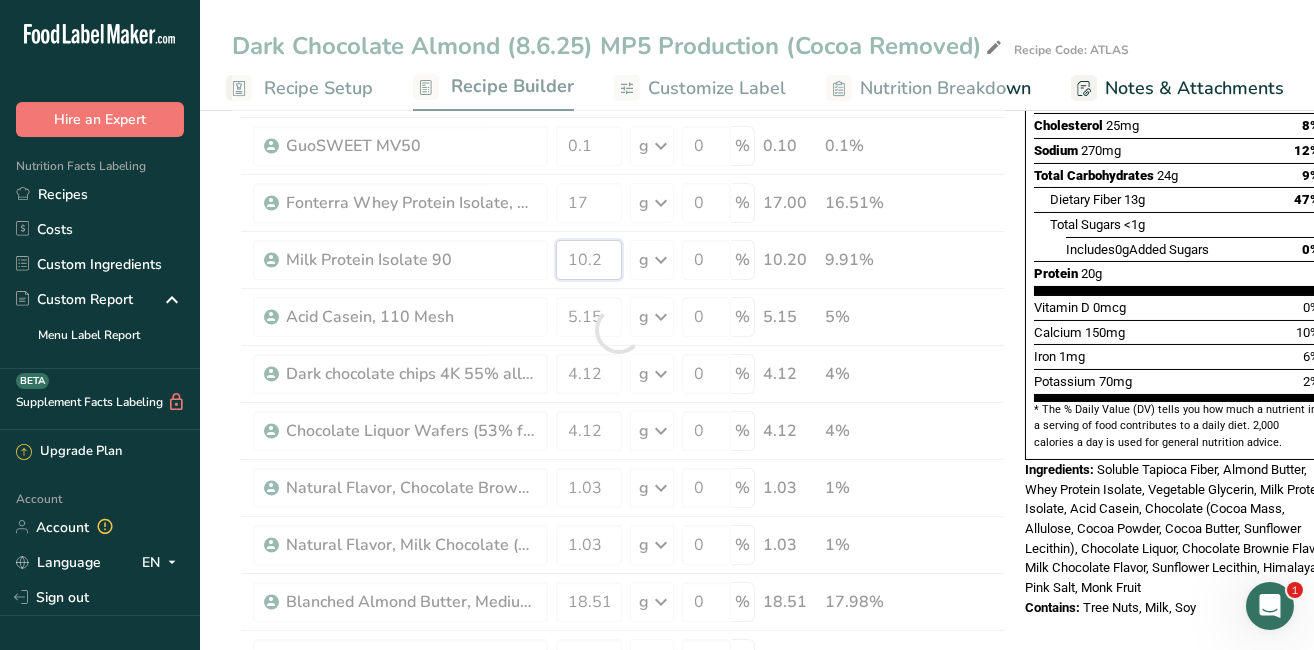 click on "Ingredient *
Amount *
Unit *
Waste *   .a-a{fill:#347362;}.b-a{fill:#fff;}          Grams
Percentage
Soluble Tapioca Fiber, FiberSMART TS90
27.8
g
Weight Units
g
kg
mg
See more
Volume Units
l
mL
fl oz
See more
0
%
27.80
27%
Glycerine Vegetable, USP
12
g
Weight Units
g
kg
mg
See more
Volume Units
l
mL
fl oz
See more
0
%
12.00
11.65%
1.01
g" at bounding box center (633, 330) 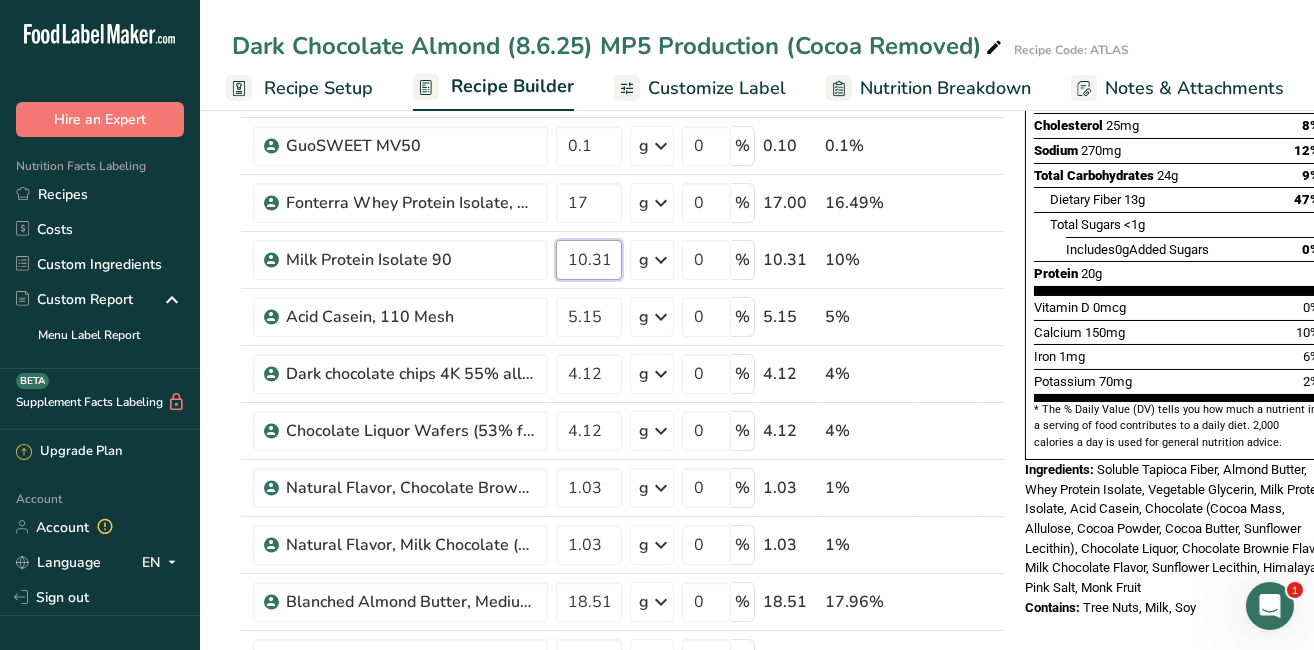 type on "[NUMBER]" 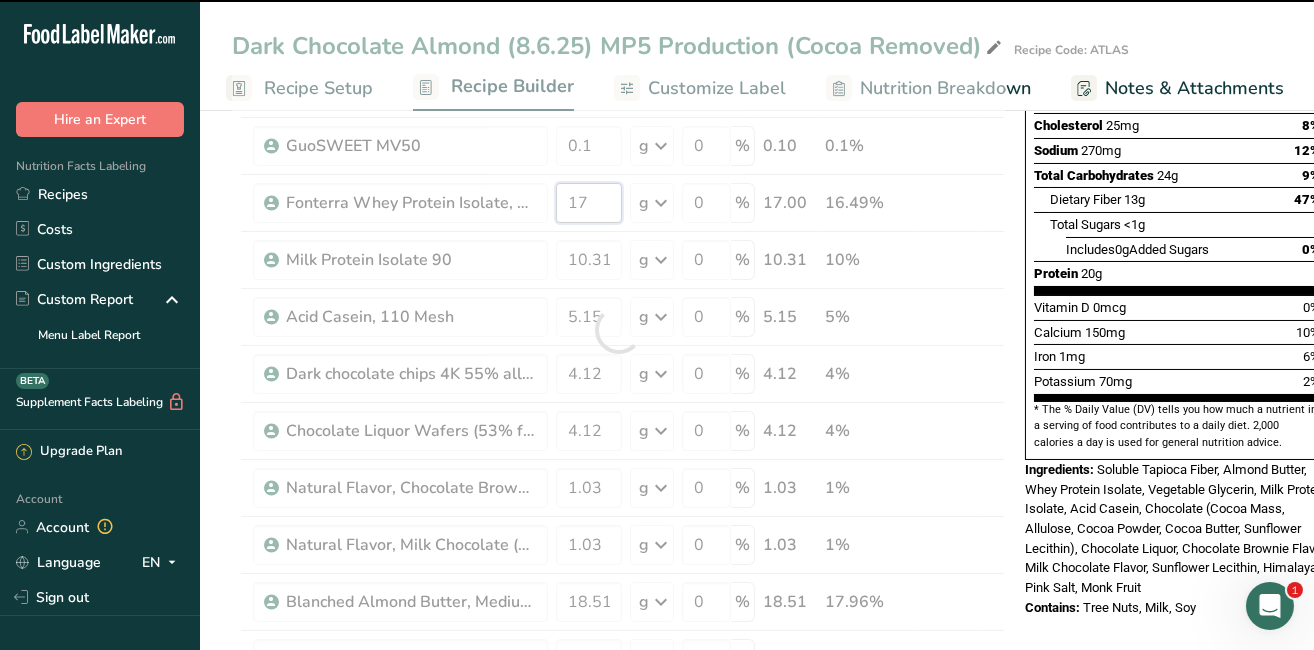 click on "Ingredient *
Amount *
Unit *
Waste *   .a-a{fill:#347362;}.b-a{fill:#fff;}          Grams
Percentage
Soluble Tapioca Fiber, FiberSMART TS90
27.8
g
Weight Units
g
kg
mg
See more
Volume Units
l
mL
fl oz
See more
0
%
27.80
26.97%
Glycerine Vegetable, USP
12
g
Weight Units
g
kg
mg
See more
Volume Units
l
mL
fl oz
See more
0
%
12.00
11.64%
1.01
g" at bounding box center (647, 330) 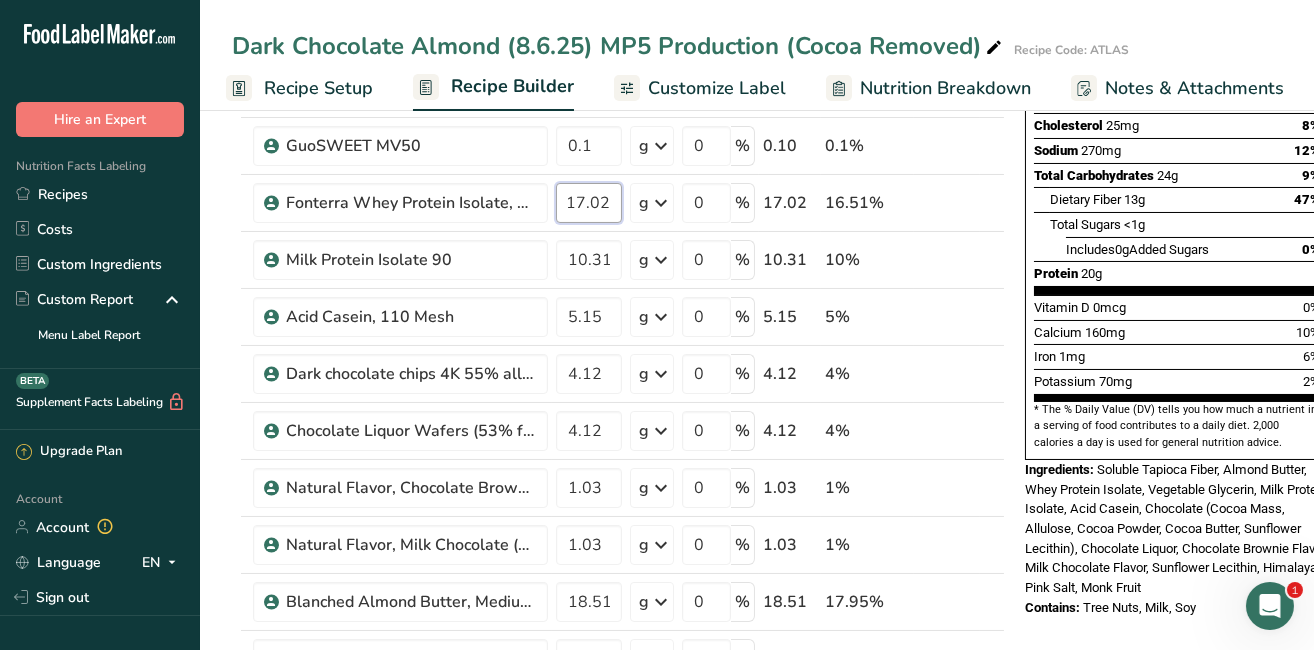 scroll, scrollTop: 0, scrollLeft: 0, axis: both 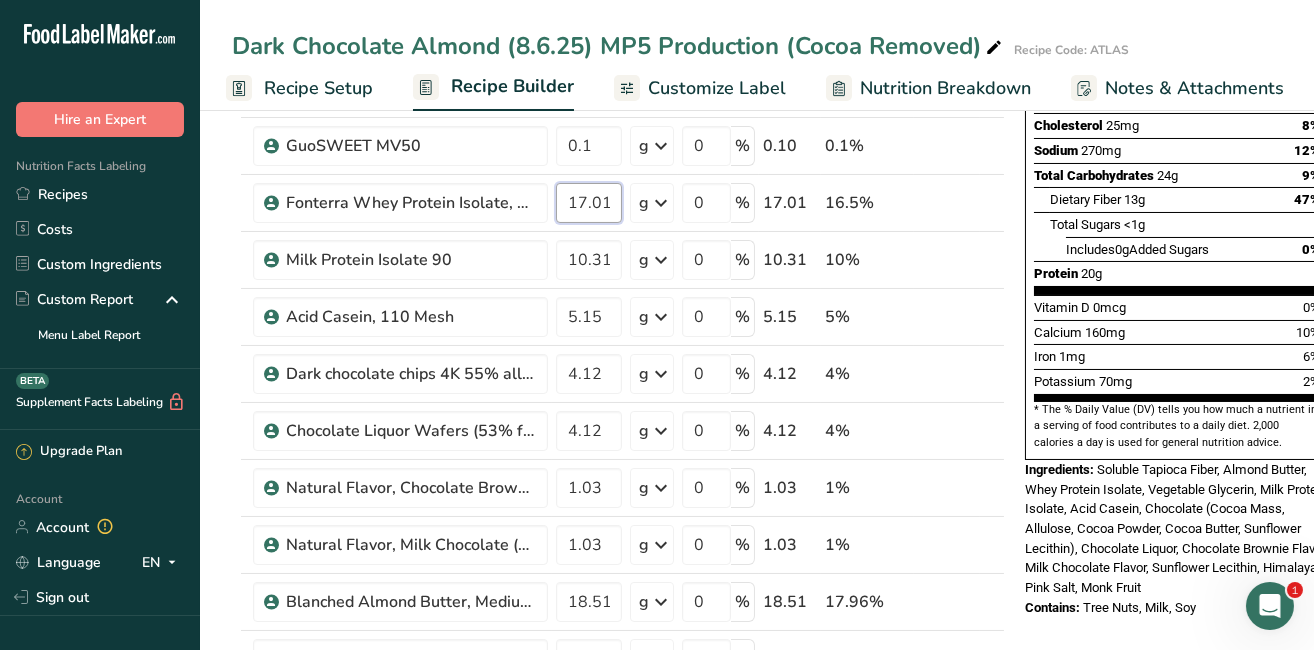 type on "[NUMBER]" 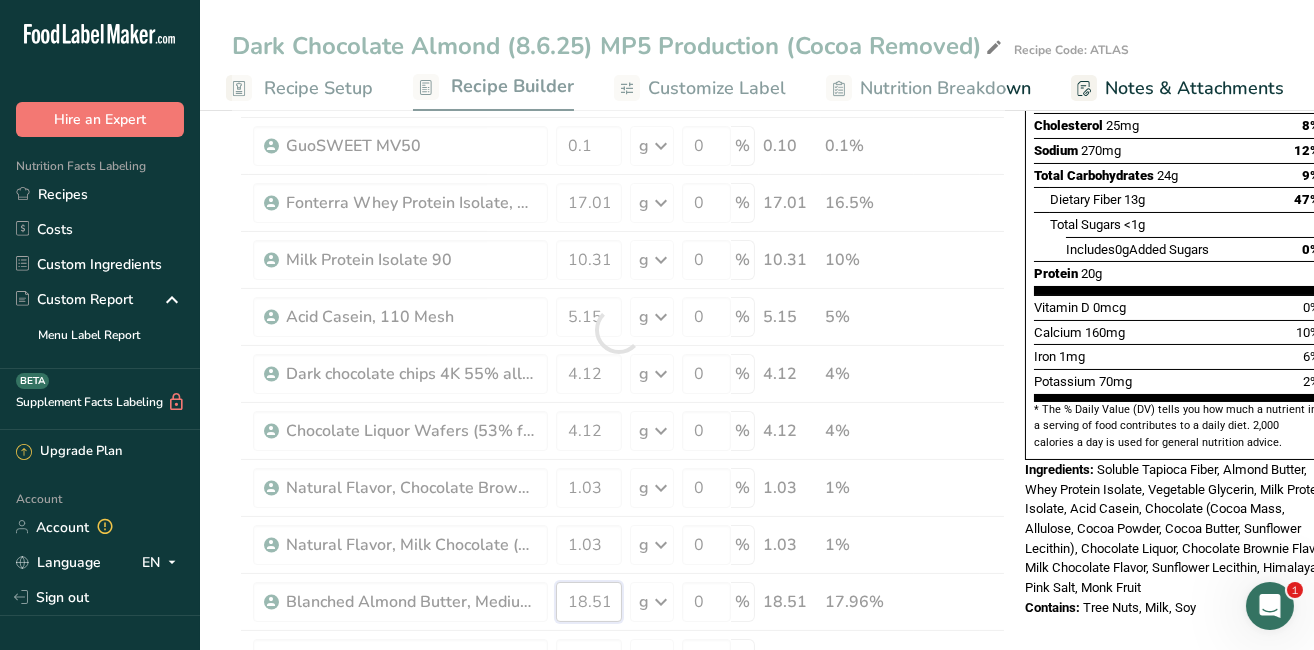 click on "Ingredient *
Amount *
Unit *
Waste *   .a-a{fill:#347362;}.b-a{fill:#fff;}          Grams
Percentage
Soluble Tapioca Fiber, FiberSMART TS90
27.8
g
Weight Units
g
kg
mg
See more
Volume Units
l
mL
fl oz
See more
0
%
27.80
26.97%
Glycerine Vegetable, USP
12
g
Weight Units
g
kg
mg
See more
Volume Units
l
mL
fl oz
See more
0
%
12.00
11.64%
1.01
g" at bounding box center [647, 330] 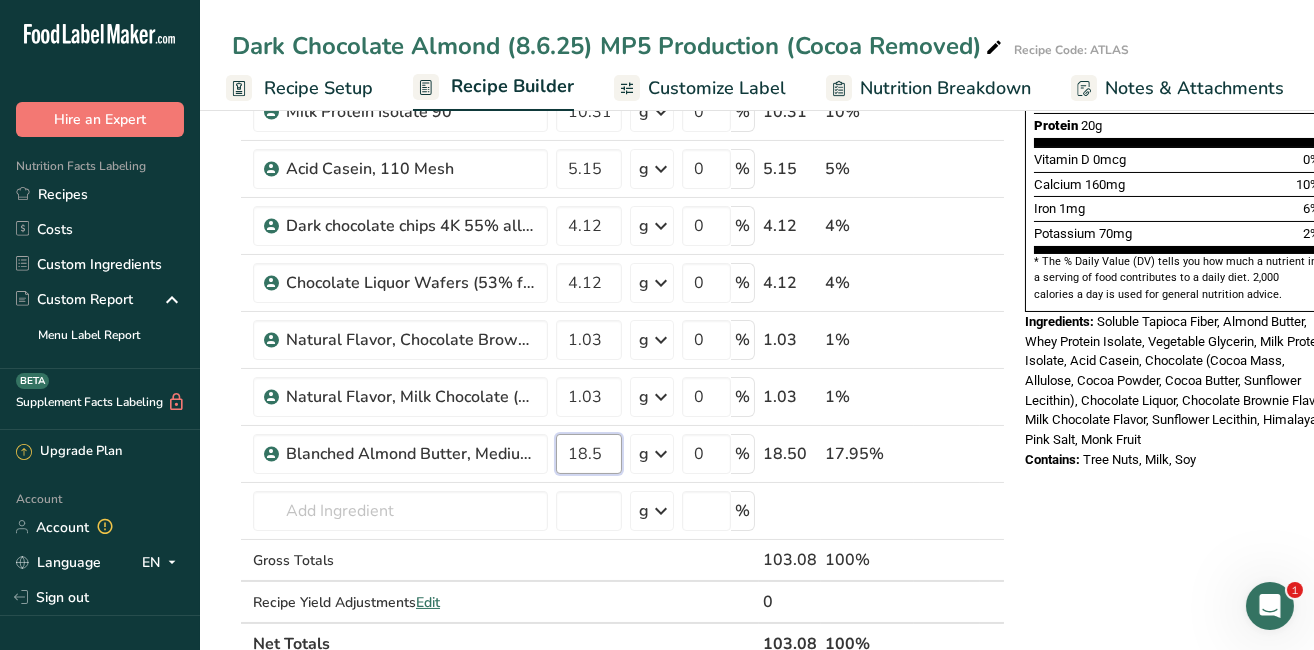 scroll, scrollTop: 562, scrollLeft: 0, axis: vertical 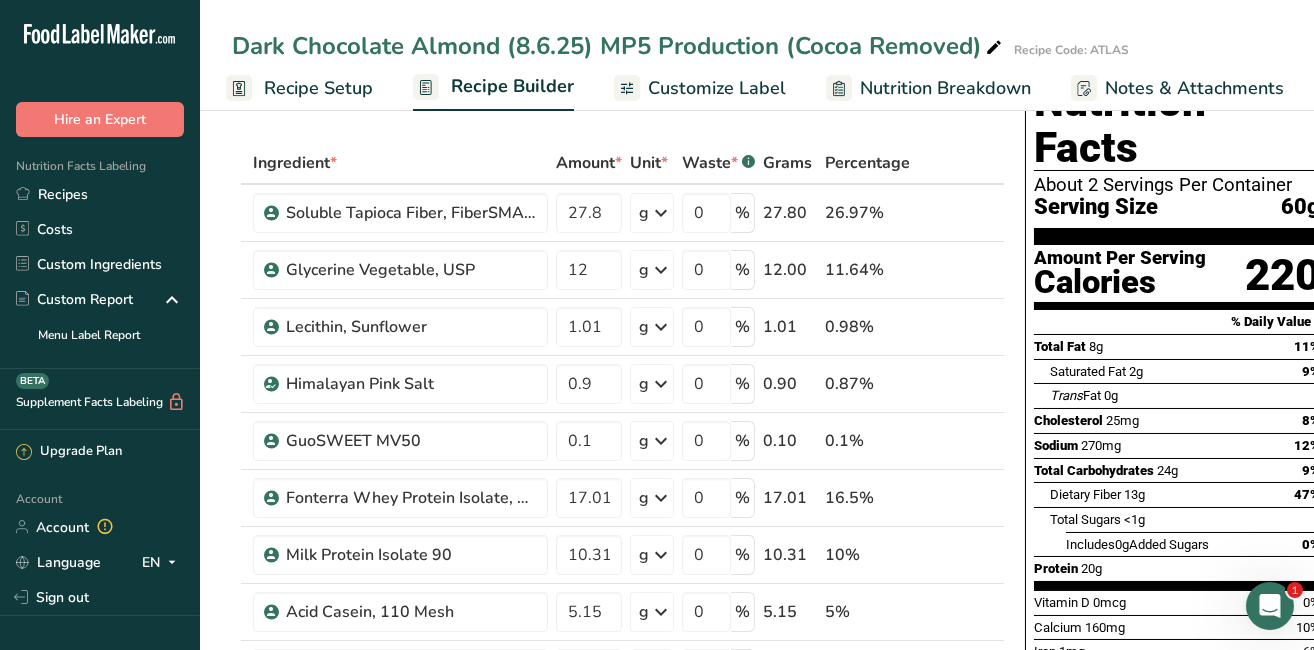 type on "18.5" 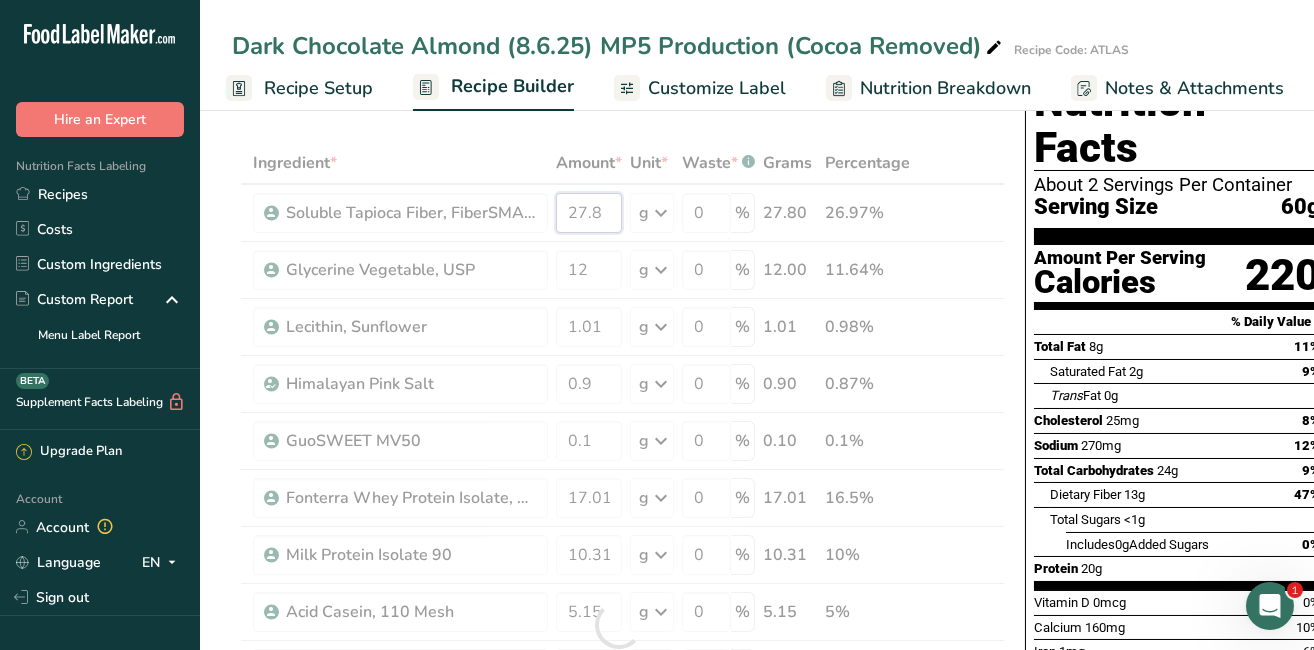 click on "Ingredient *
Amount *
Unit *
Waste *   .a-a{fill:#347362;}.b-a{fill:#fff;}          Grams
Percentage
Soluble Tapioca Fiber, FiberSMART TS90
27.8
g
Weight Units
g
kg
mg
See more
Volume Units
l
mL
fl oz
See more
0
%
27.80
26.97%
Glycerine Vegetable, USP
12
g
Weight Units
g
kg
mg
See more
Volume Units
l
mL
fl oz
See more
0
%
12.00
11.64%
1.01
g" at bounding box center (647, 625) 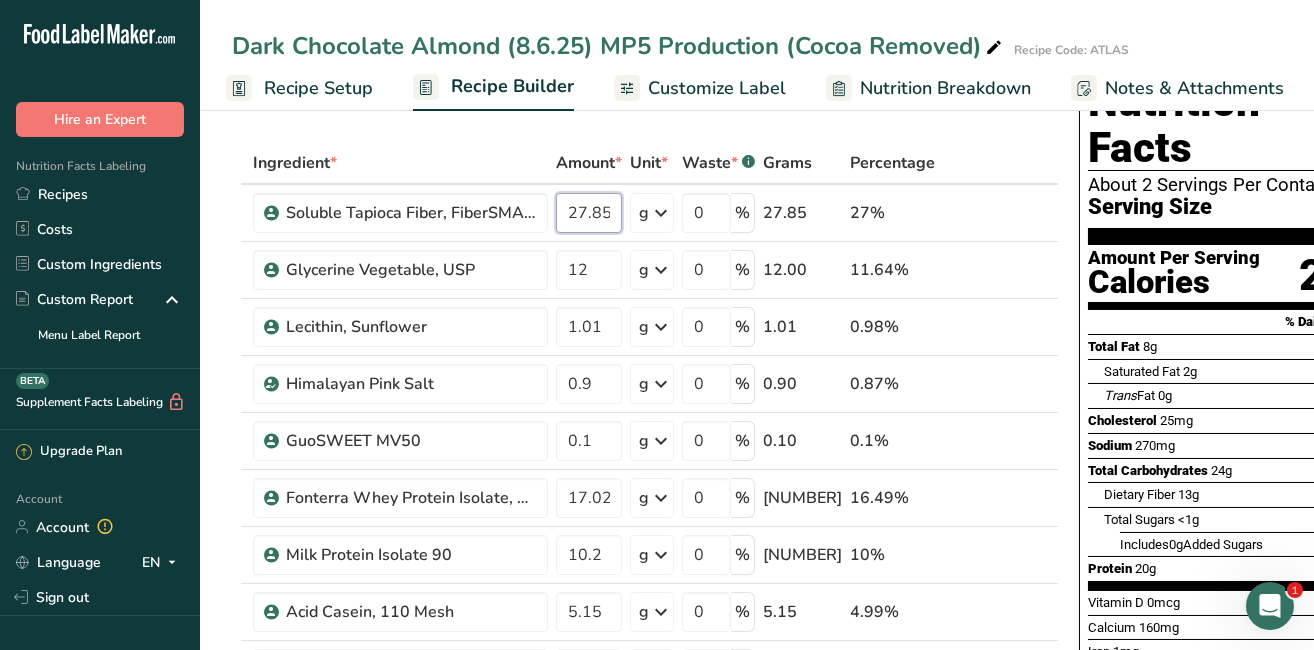 type on "27.85" 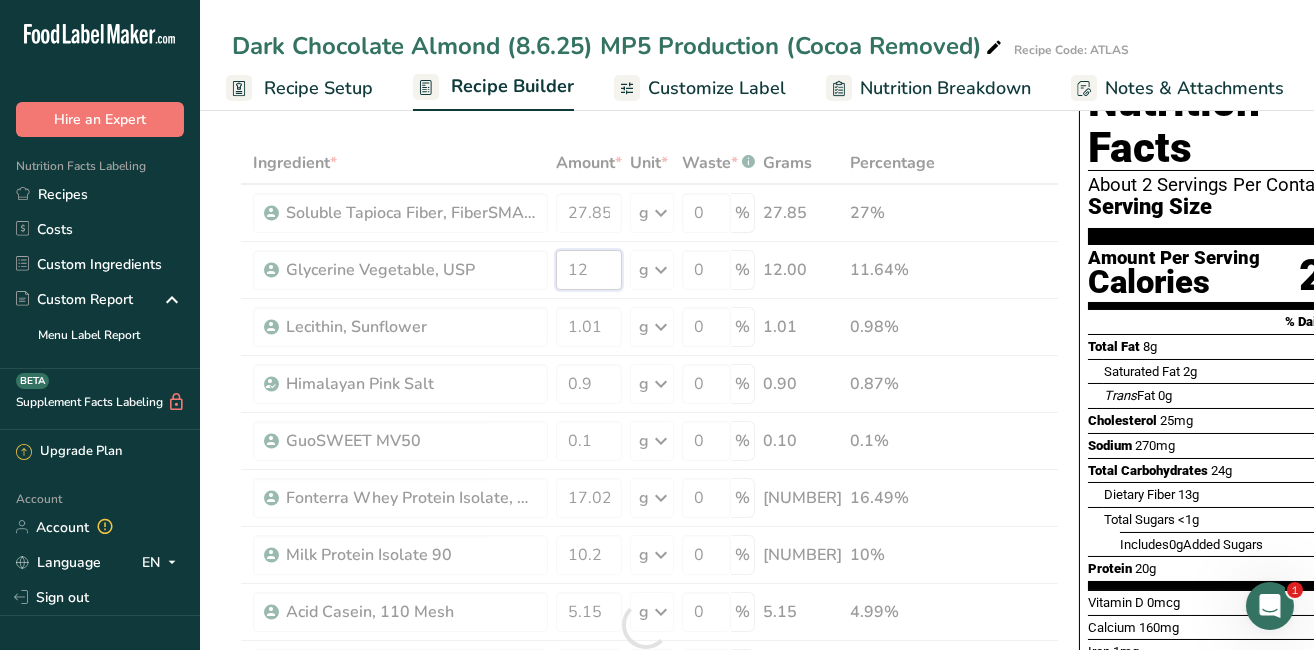 click on "Ingredient *
Amount *
Unit *
Waste *   .a-a{fill:#347362;}.b-a{fill:#fff;}          Grams
Percentage
Soluble Tapioca Fiber, FiberSMART TS90
27.85
g
Weight Units
g
kg
mg
See more
Volume Units
l
mL
fl oz
See more
0
%
27.85
27%
Glycerine Vegetable, USP
12
g
Weight Units
g
kg
mg
See more
Volume Units
l
mL
fl oz
See more
0
%
12.00
11.64%
1.01
g" at bounding box center (645, 625) 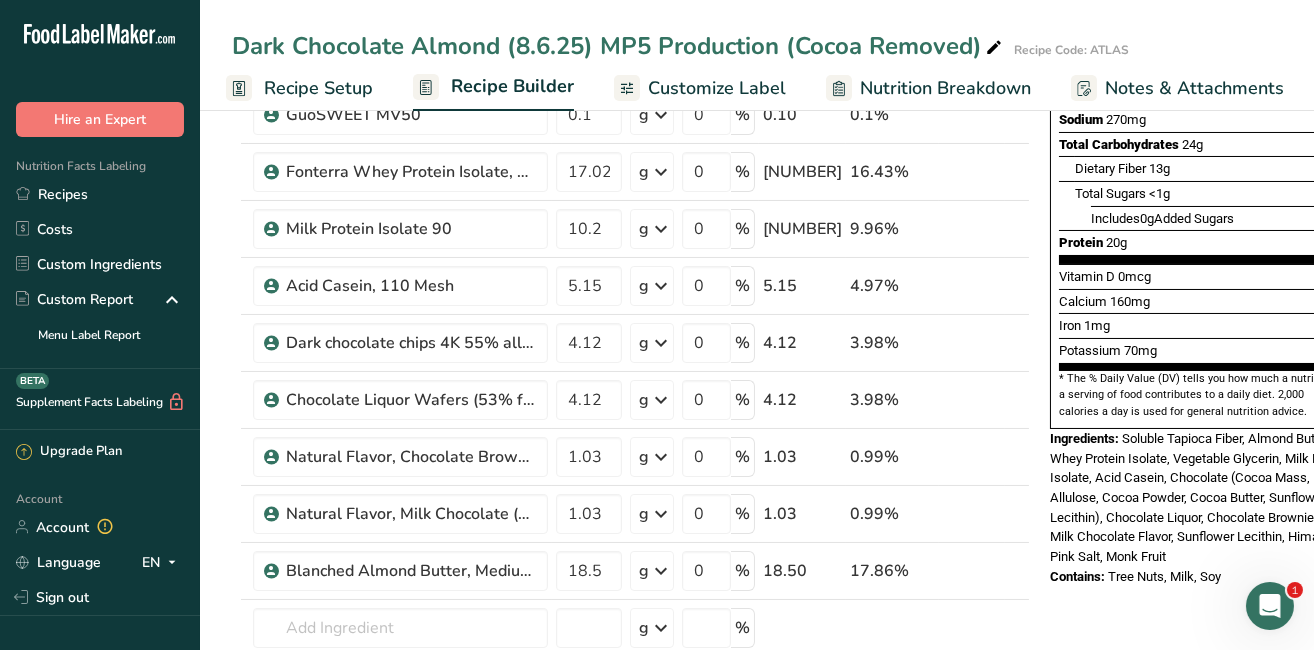 scroll, scrollTop: 443, scrollLeft: 0, axis: vertical 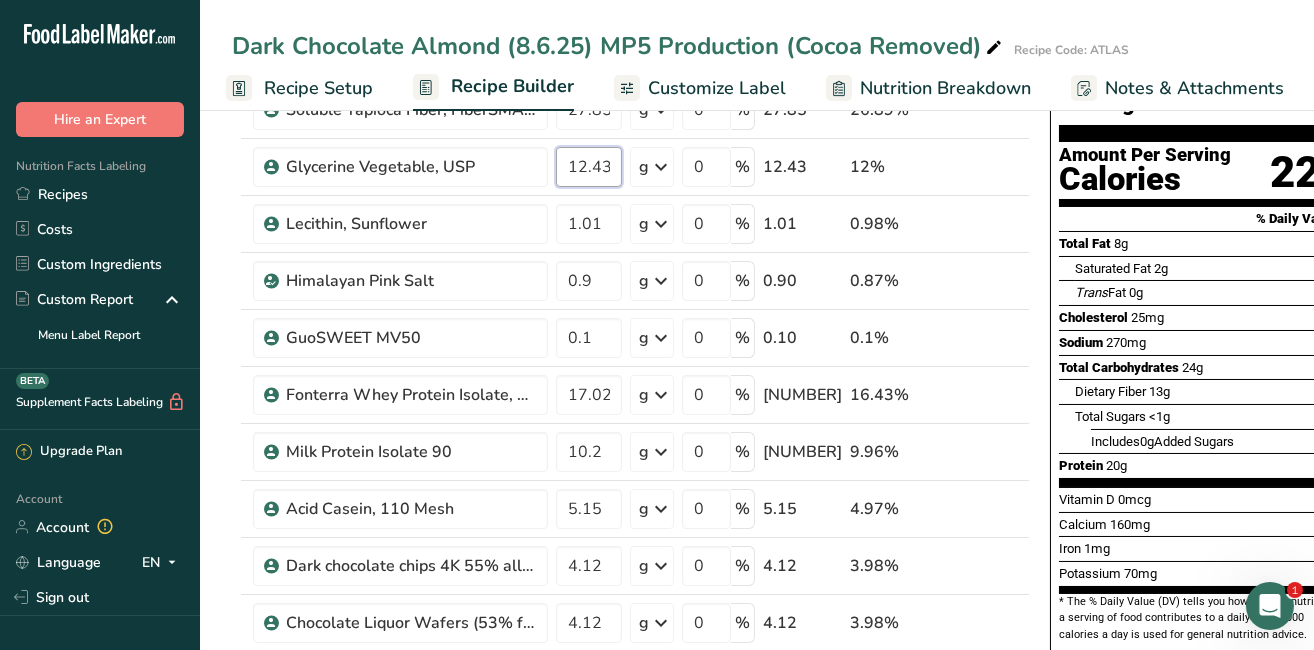 type on "12.43" 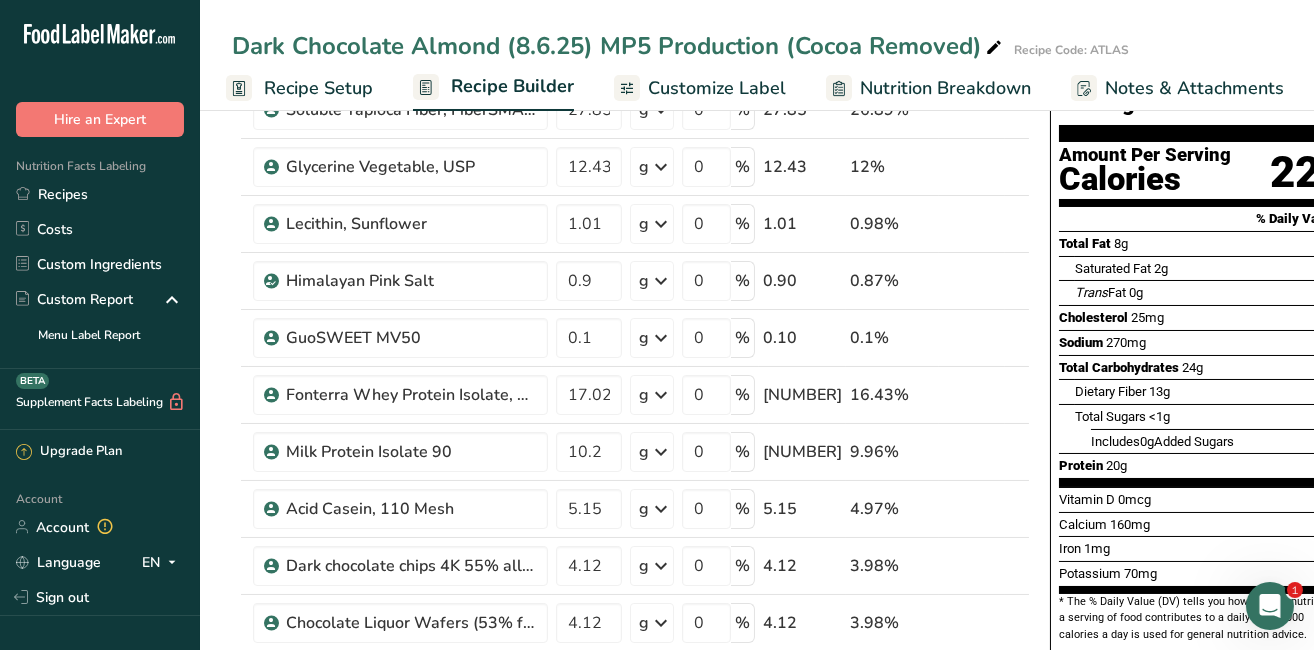 click on "Recipes" at bounding box center [100, 194] 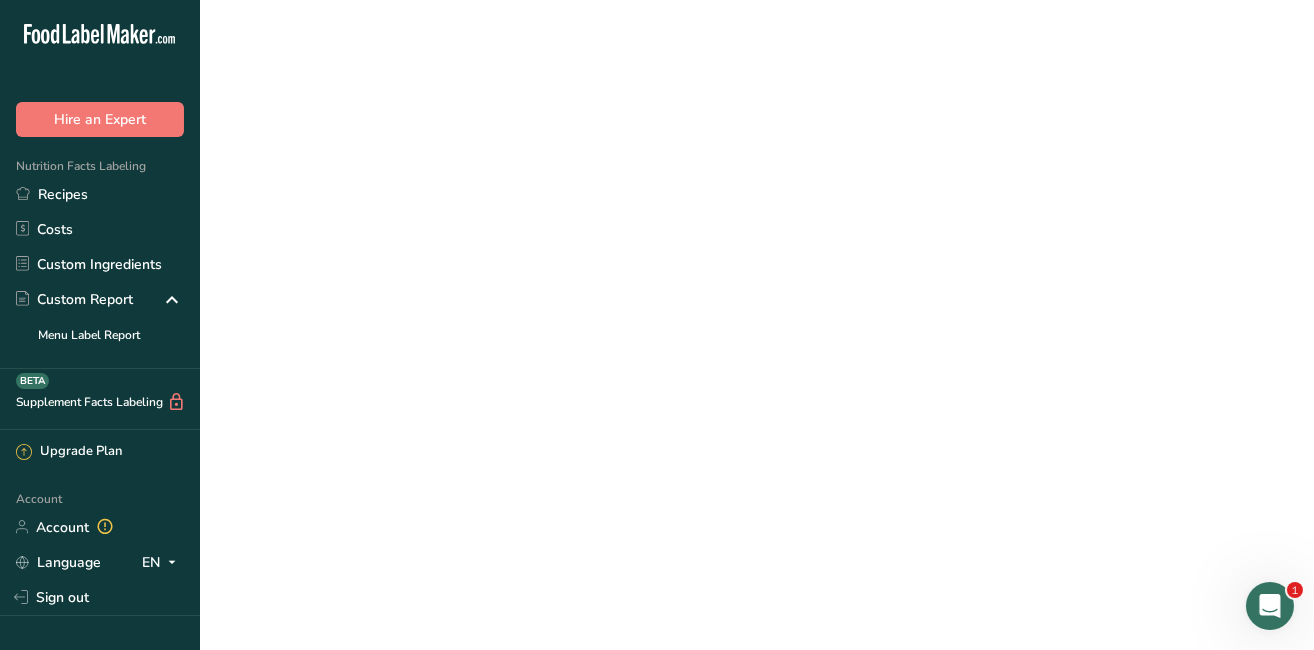 scroll, scrollTop: 0, scrollLeft: 0, axis: both 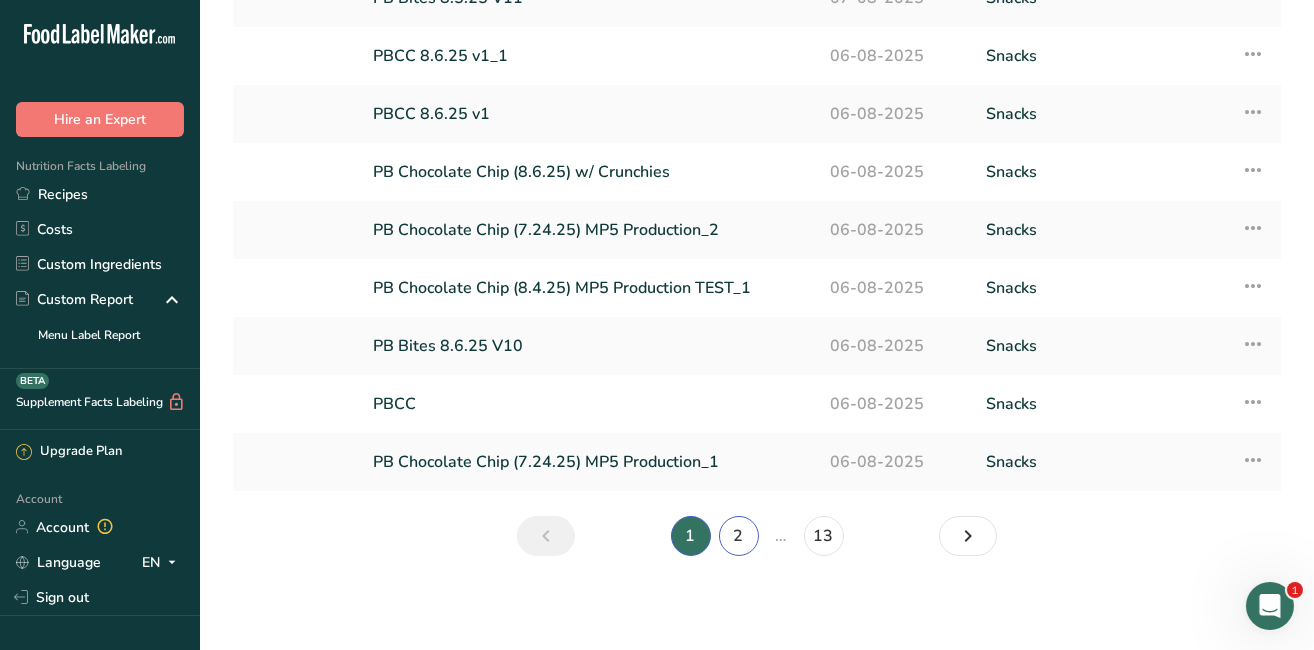 click on "2" at bounding box center (739, 536) 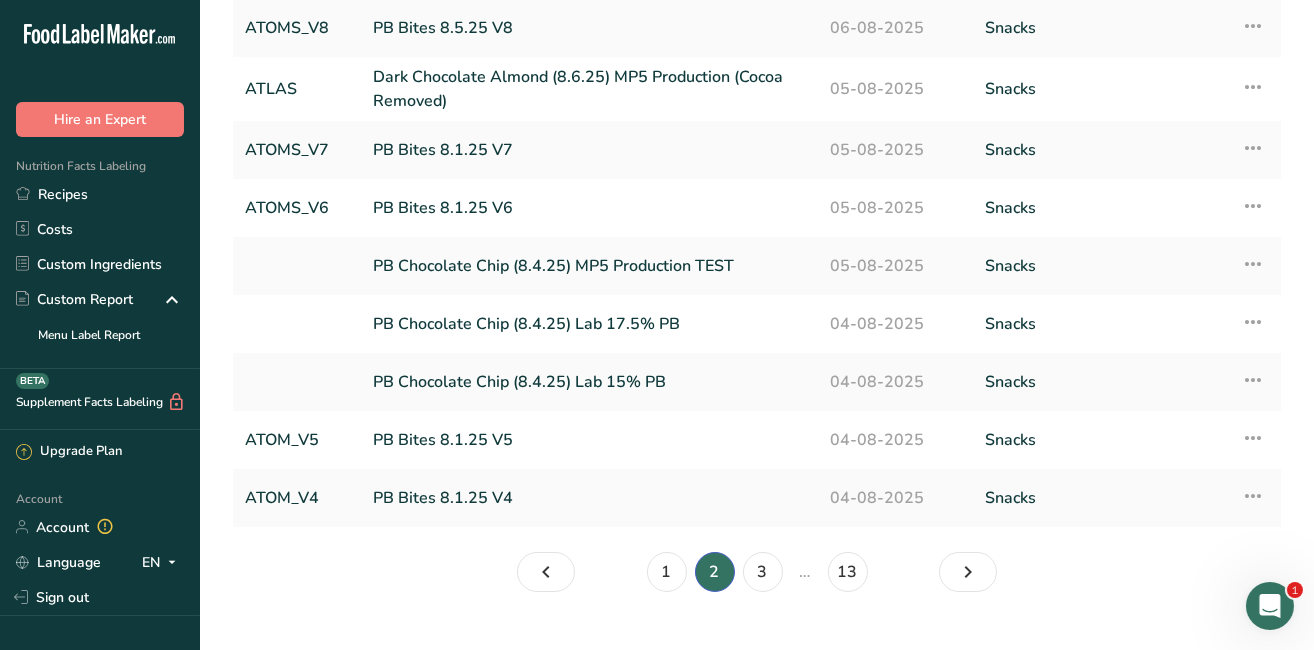 scroll, scrollTop: 231, scrollLeft: 0, axis: vertical 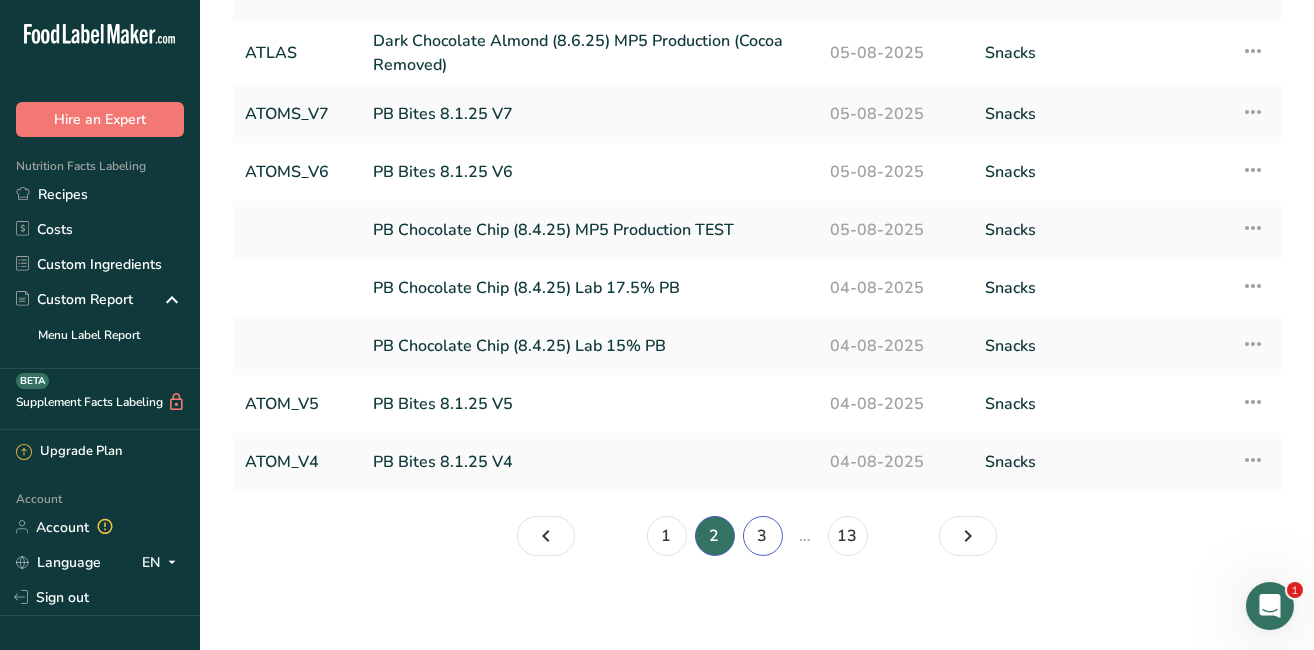 click on "3" at bounding box center (763, 536) 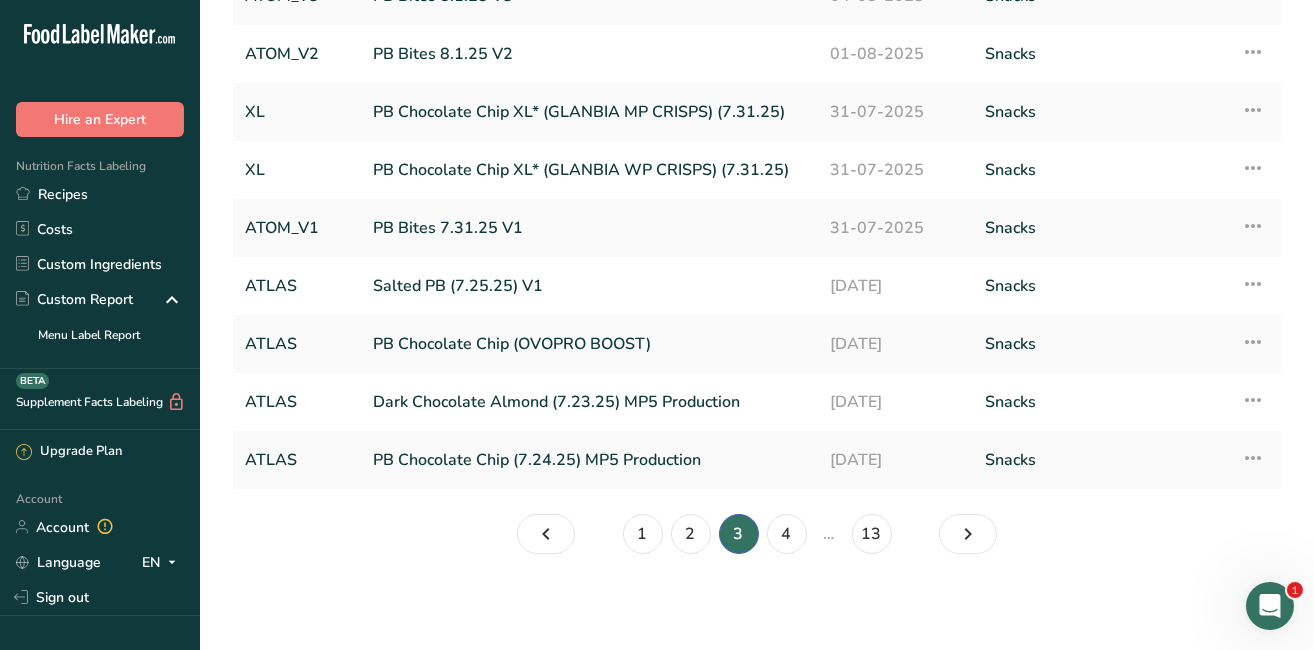 scroll, scrollTop: 225, scrollLeft: 0, axis: vertical 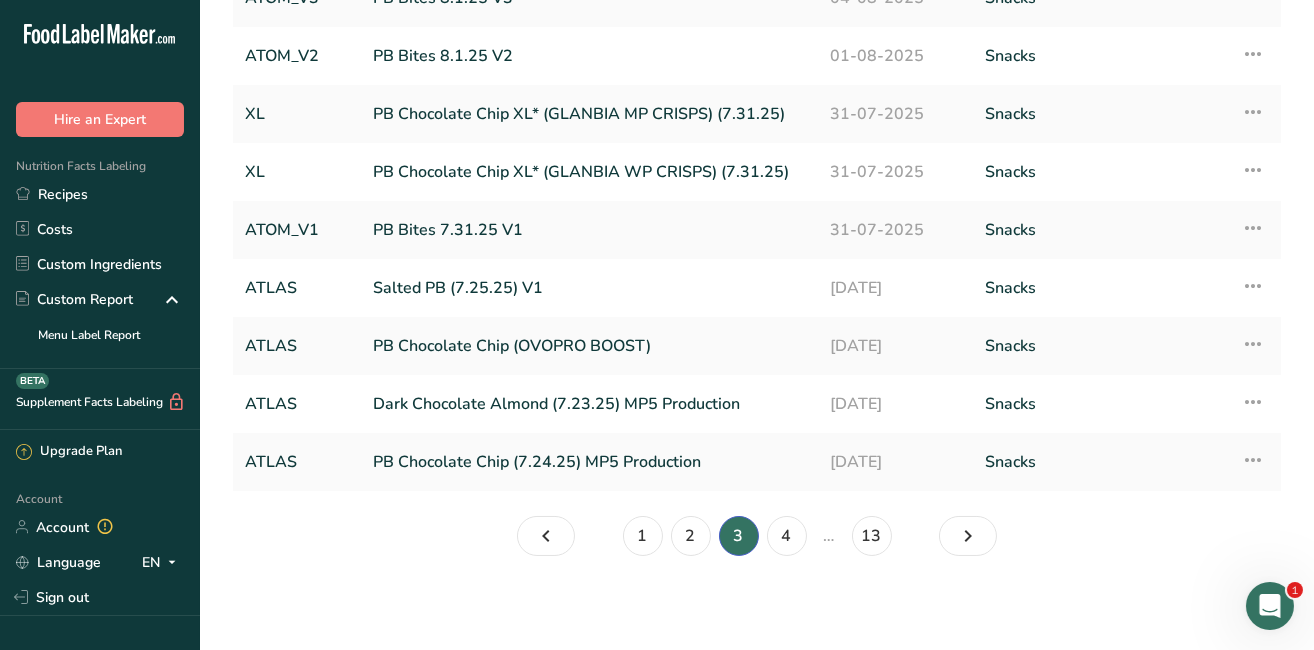 click on "Dark Chocolate Almond (7.23.25) MP5 Production" at bounding box center [589, 404] 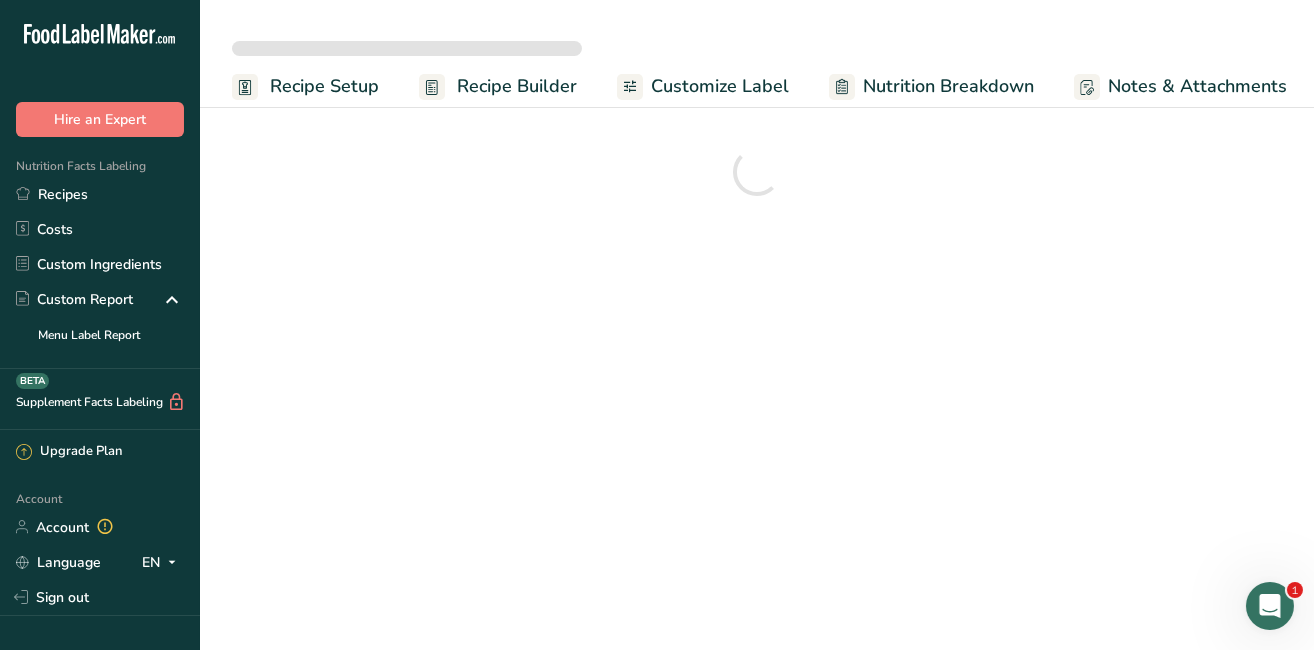 scroll, scrollTop: 0, scrollLeft: 0, axis: both 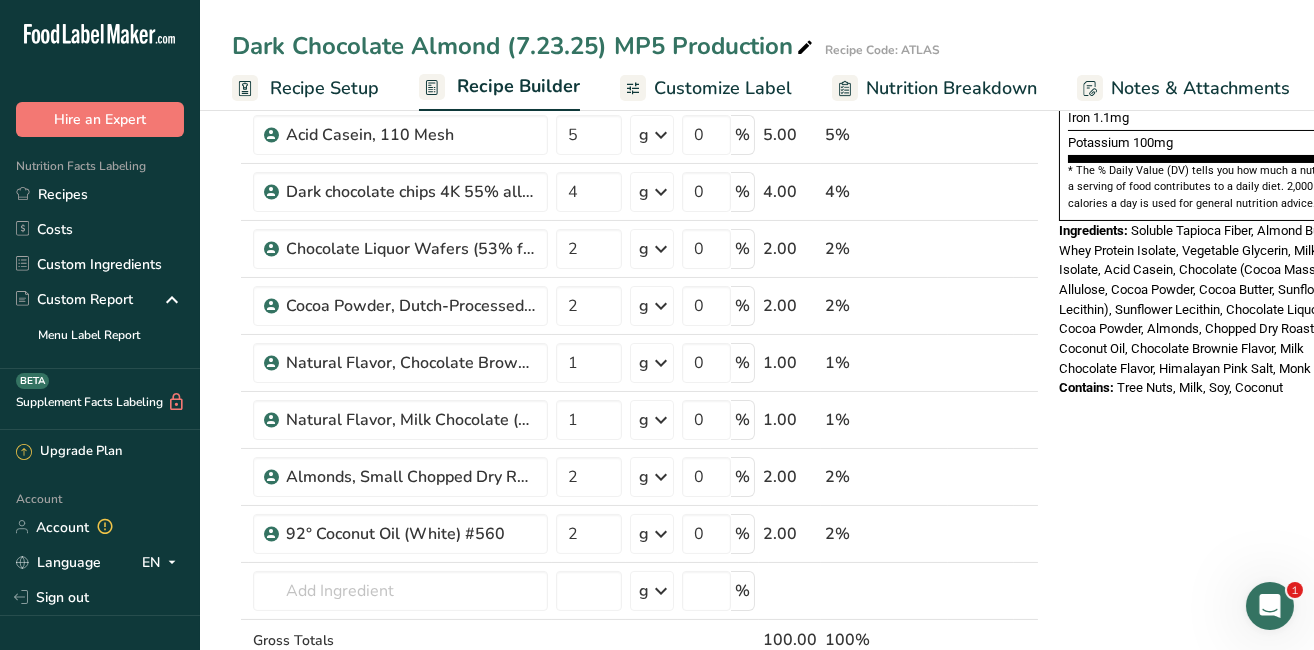 click on "Recipes" at bounding box center (100, 194) 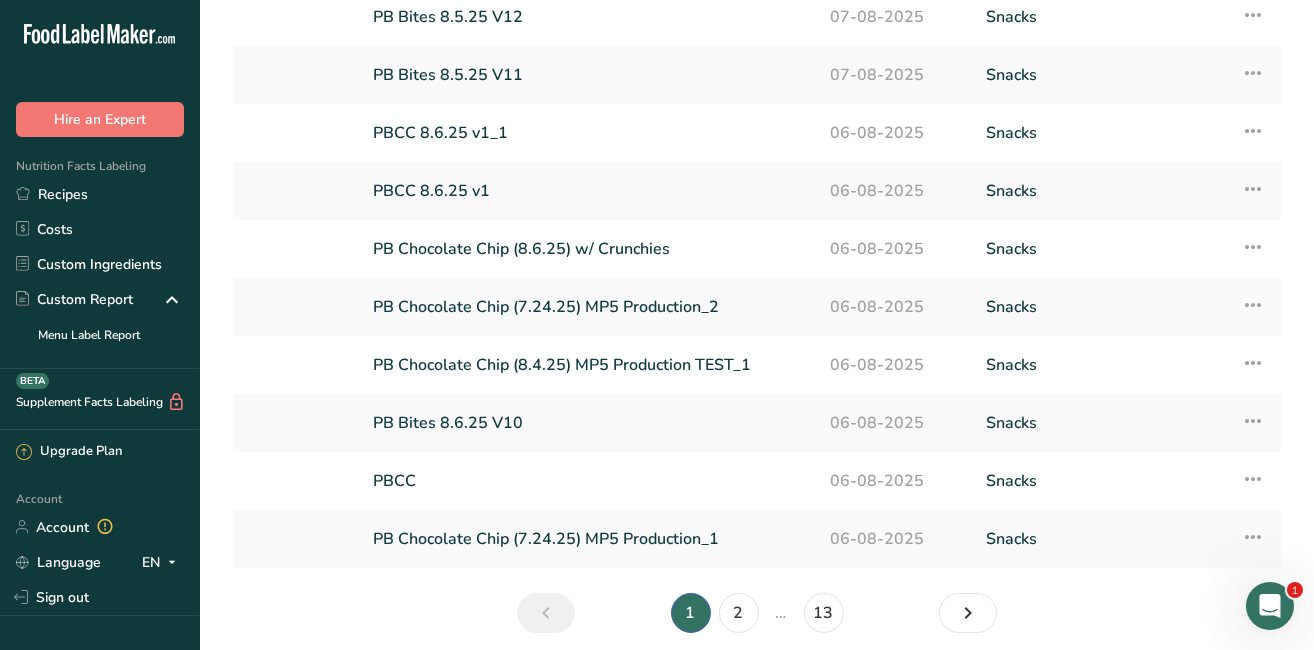 scroll, scrollTop: 225, scrollLeft: 0, axis: vertical 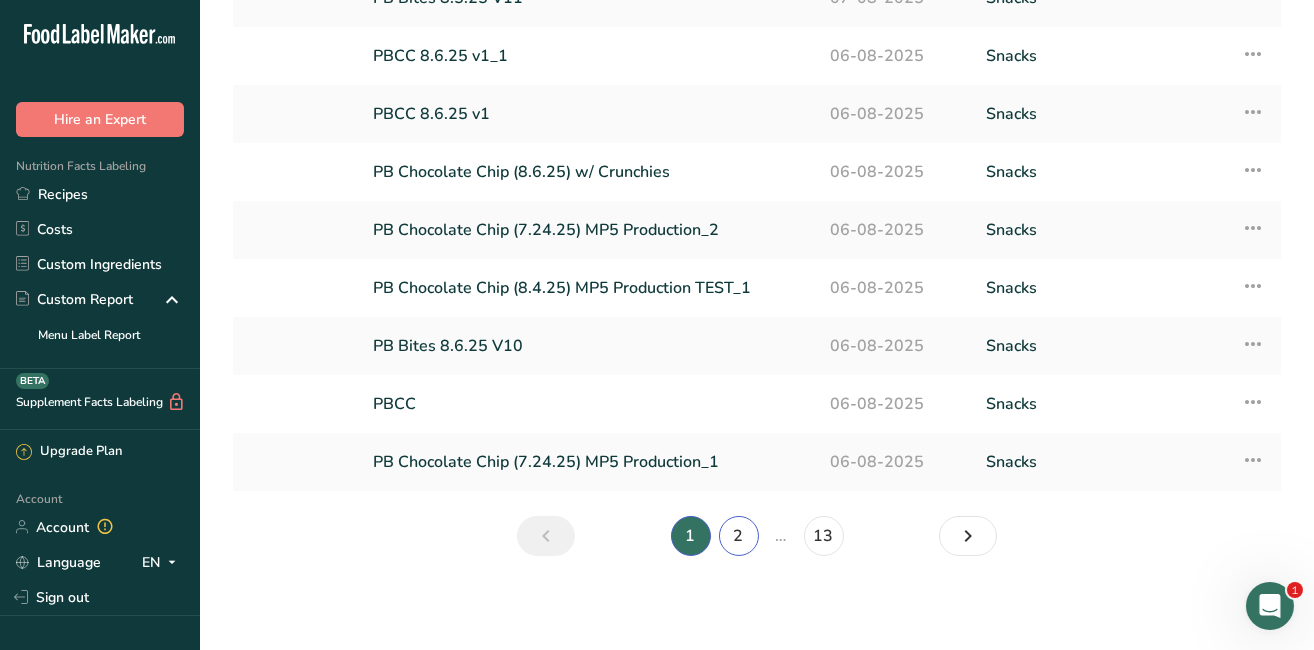 click on "2" at bounding box center [739, 536] 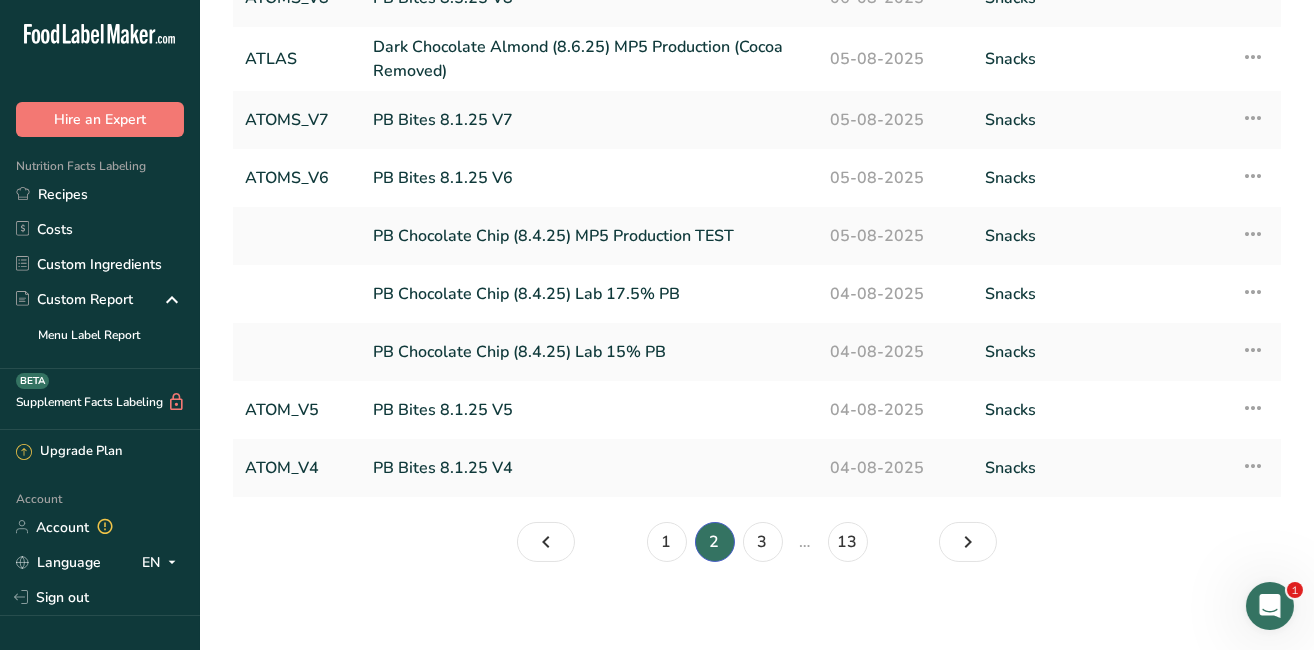 click on "Dark Chocolate Almond (8.6.25) MP5 Production (Cocoa Removed)" at bounding box center (589, 59) 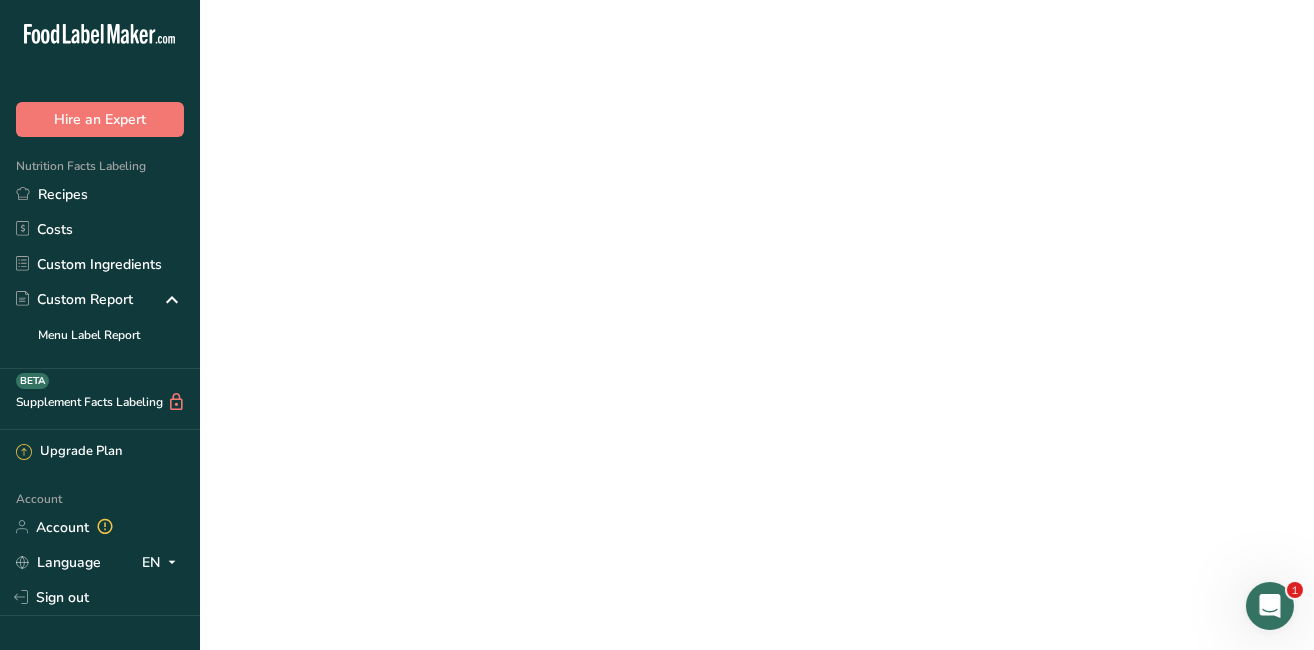 scroll, scrollTop: 0, scrollLeft: 0, axis: both 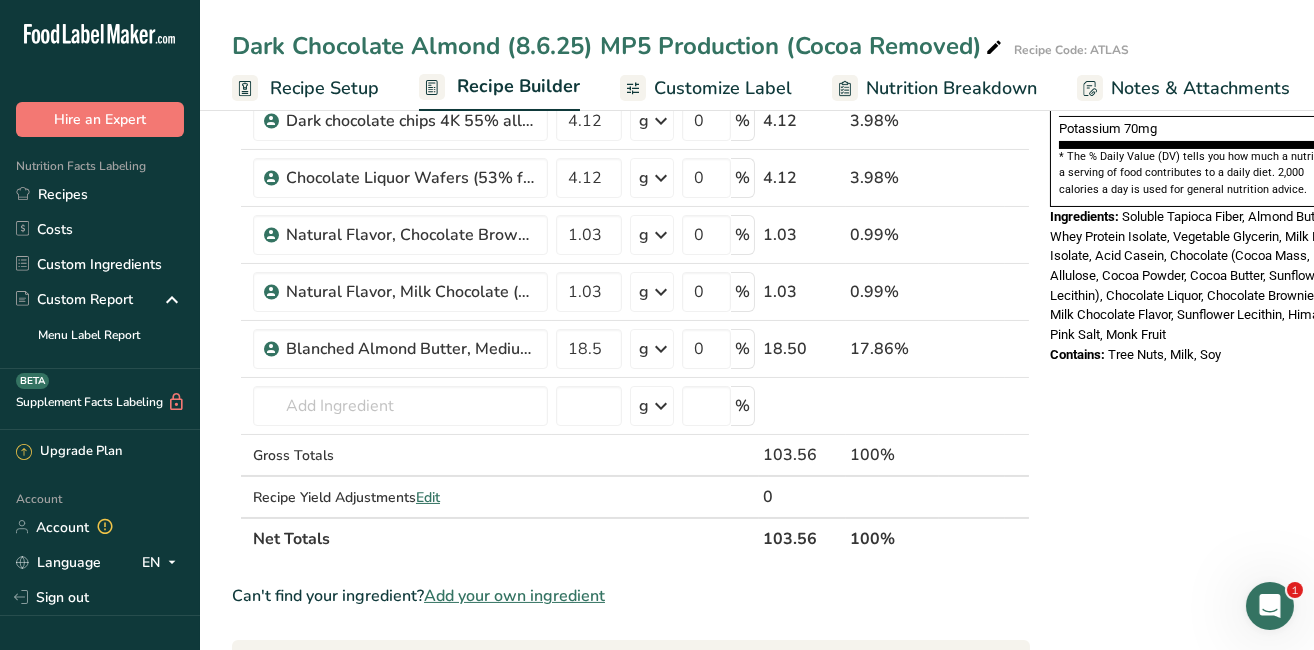 click on "Recipe Setup" at bounding box center [324, 88] 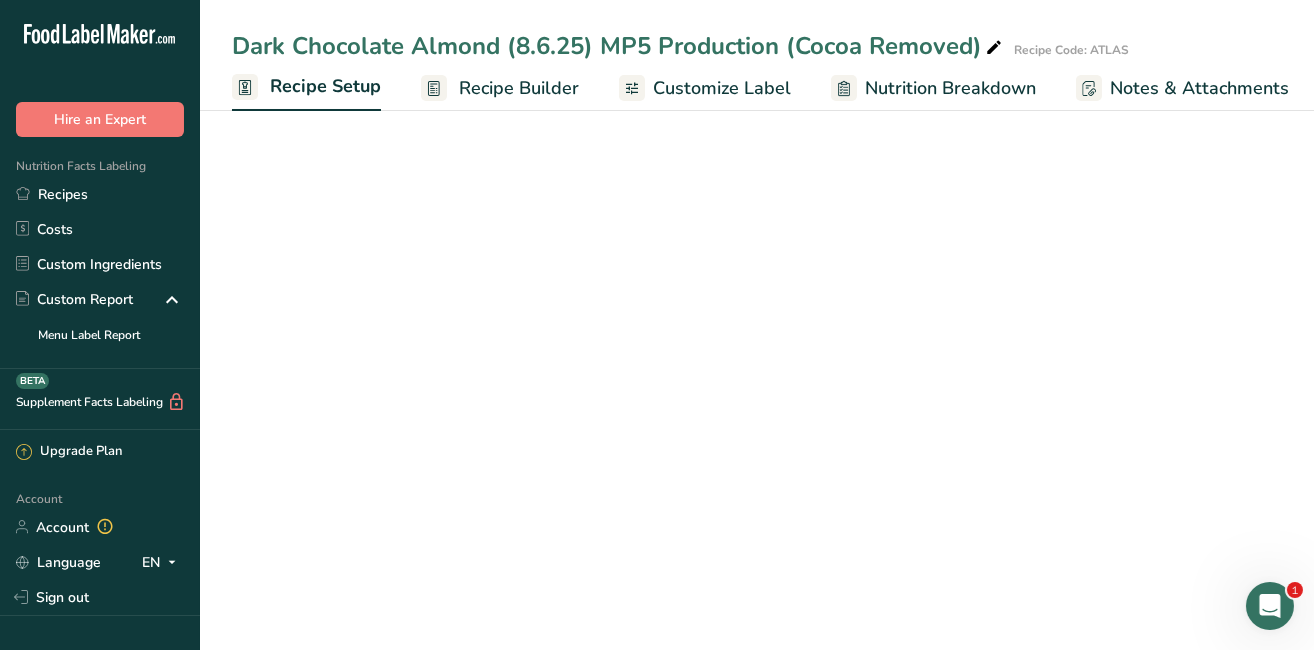 scroll, scrollTop: 0, scrollLeft: 6, axis: horizontal 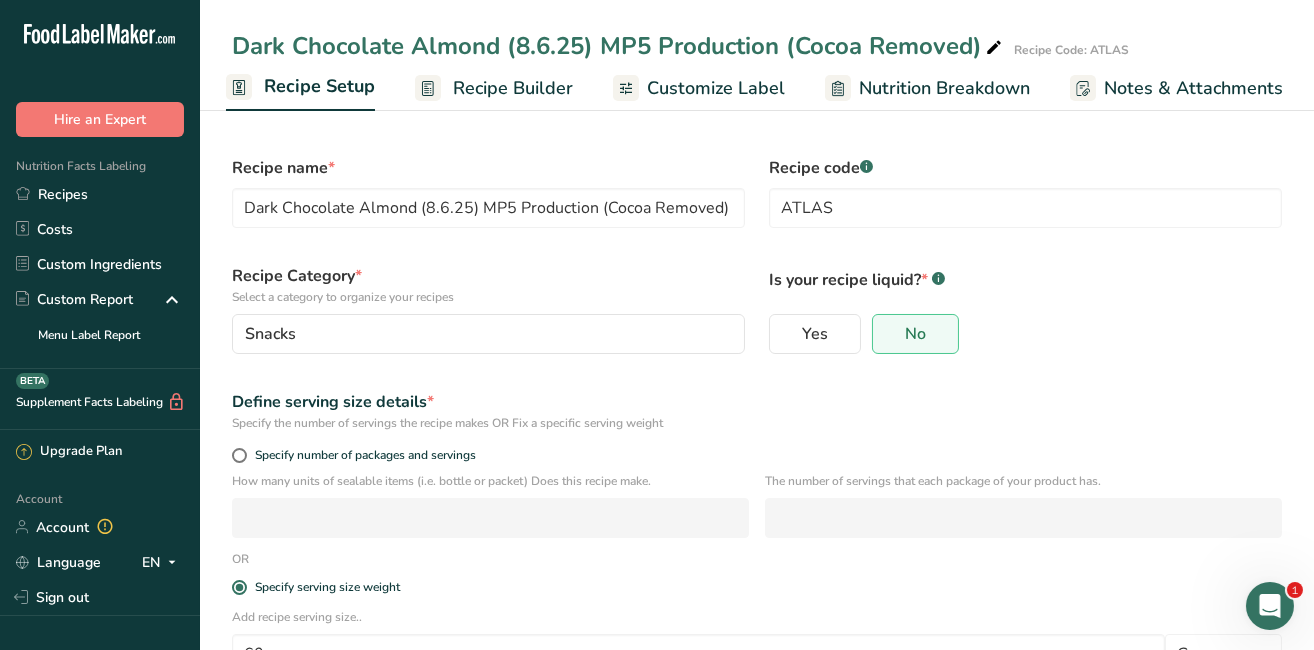 click on "Recipe Builder" at bounding box center (513, 88) 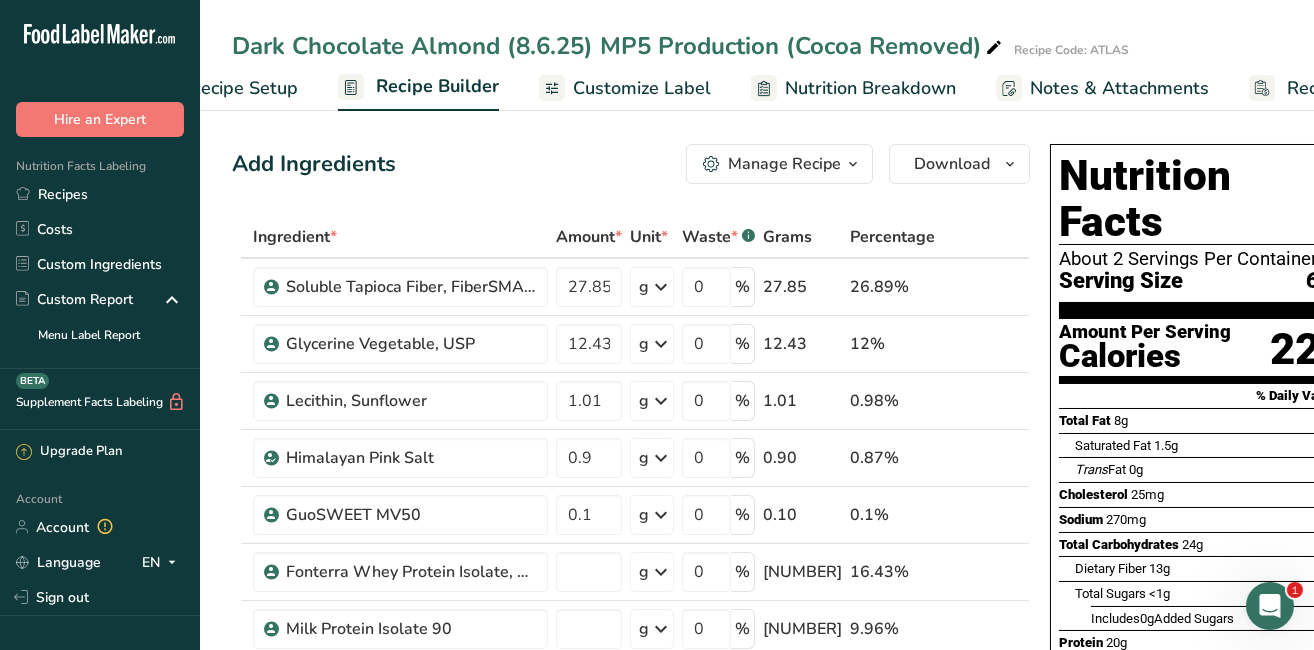 scroll, scrollTop: 0, scrollLeft: 193, axis: horizontal 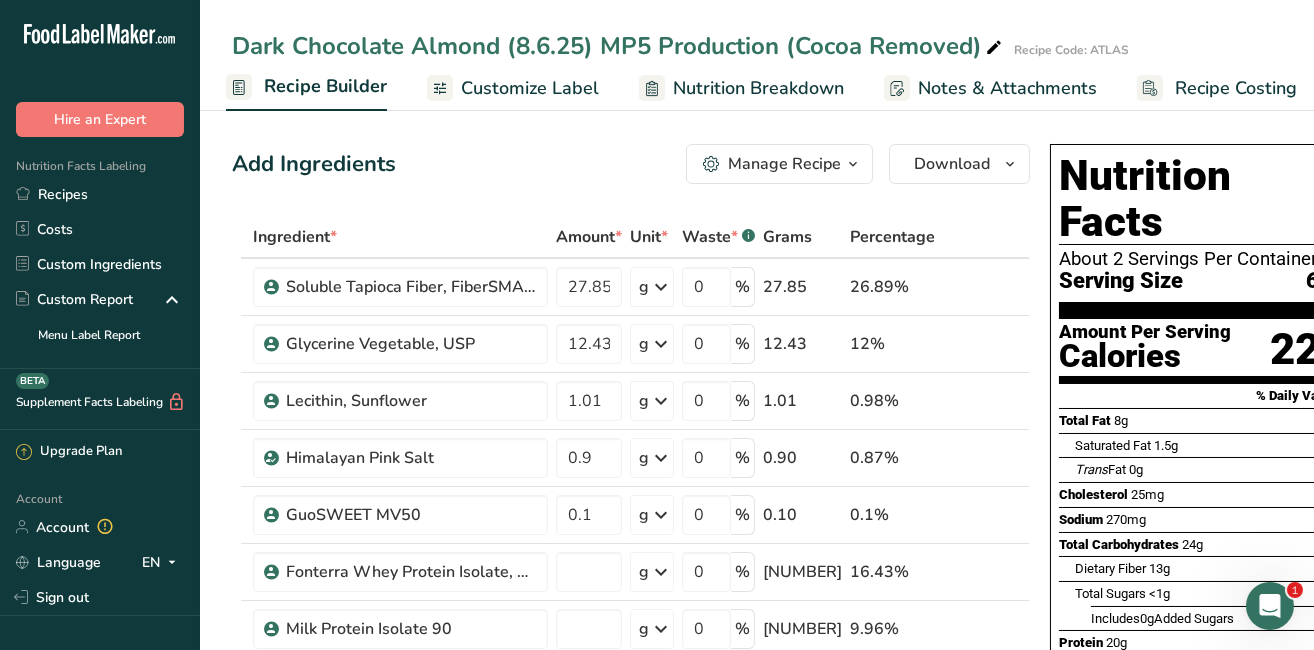 click on "Manage Recipe" at bounding box center [784, 164] 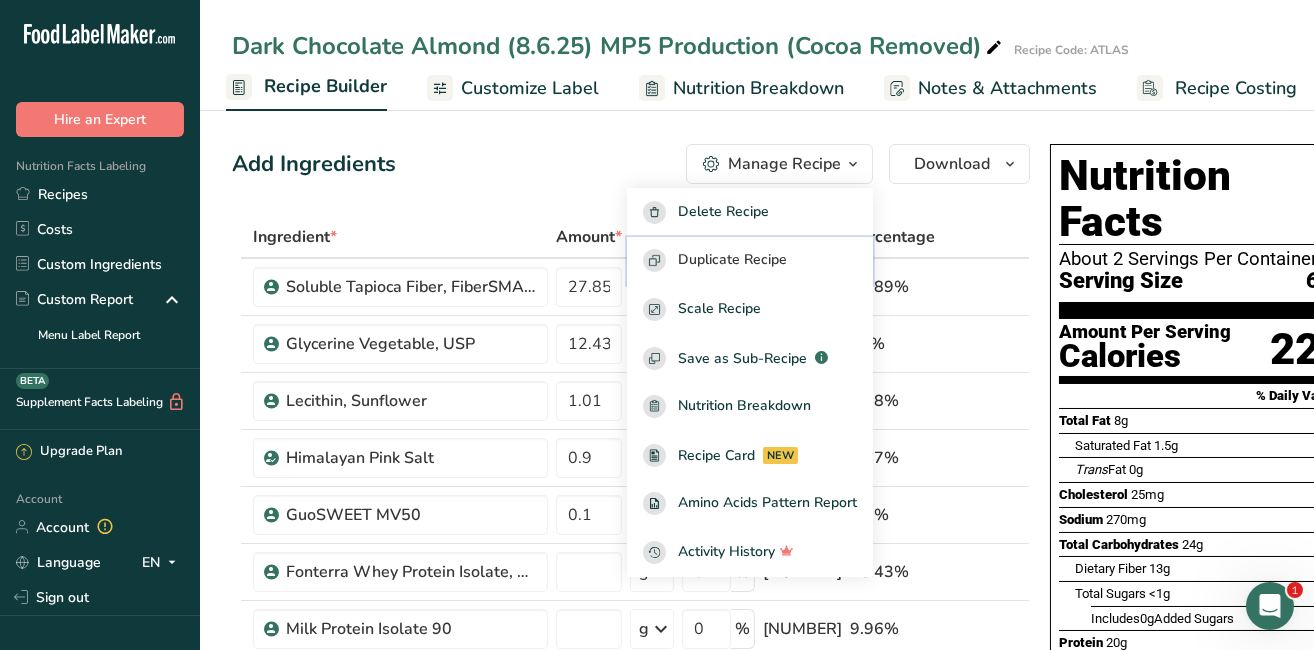 click on "Duplicate Recipe" at bounding box center (732, 260) 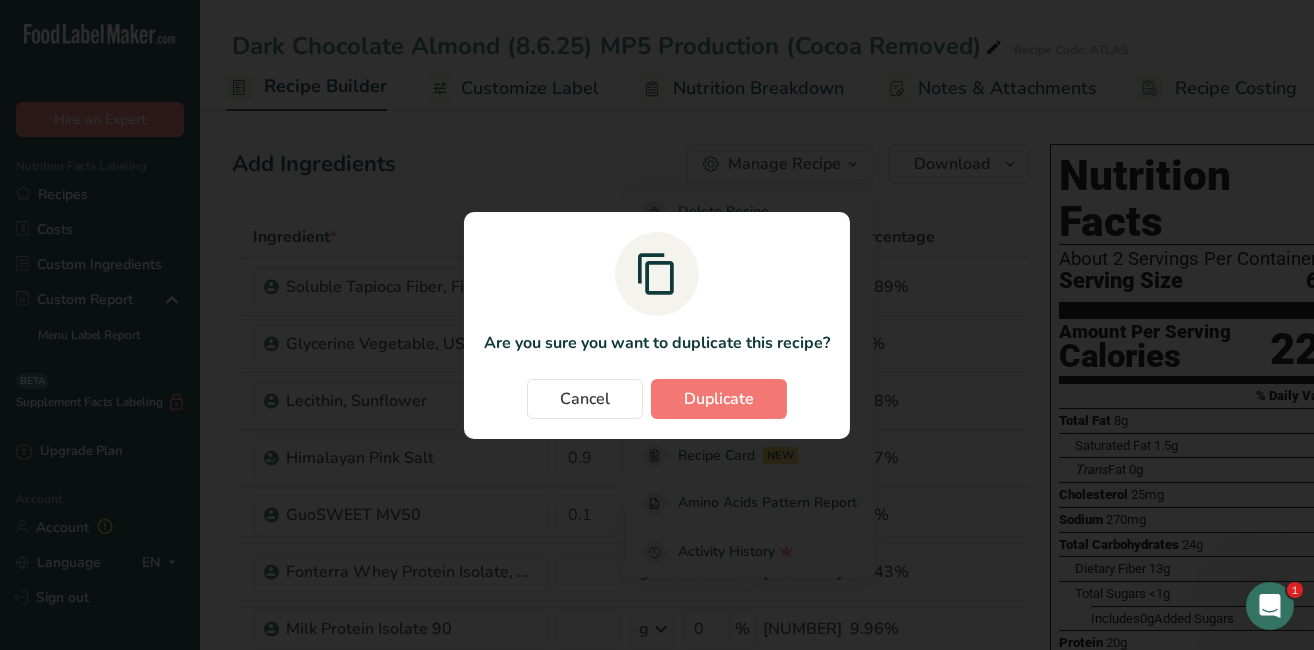 scroll, scrollTop: 0, scrollLeft: 189, axis: horizontal 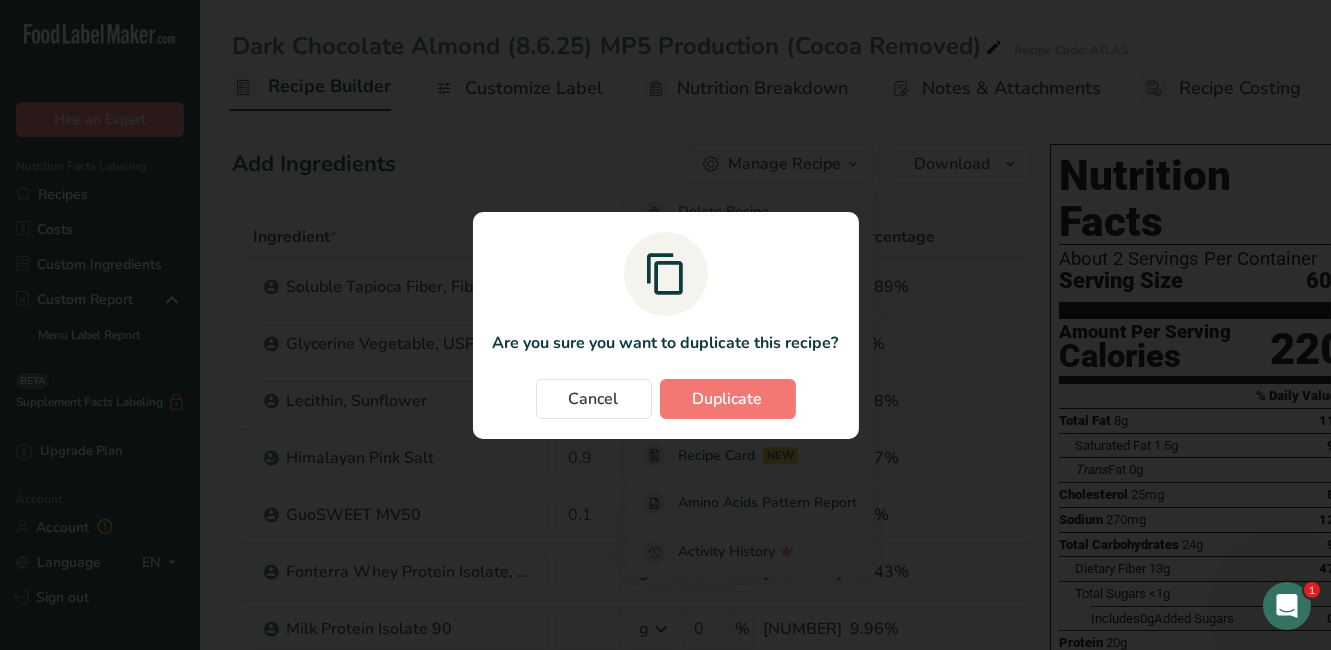 click on "Are you sure you want to duplicate this recipe?
Cancel
Duplicate" at bounding box center [666, 325] 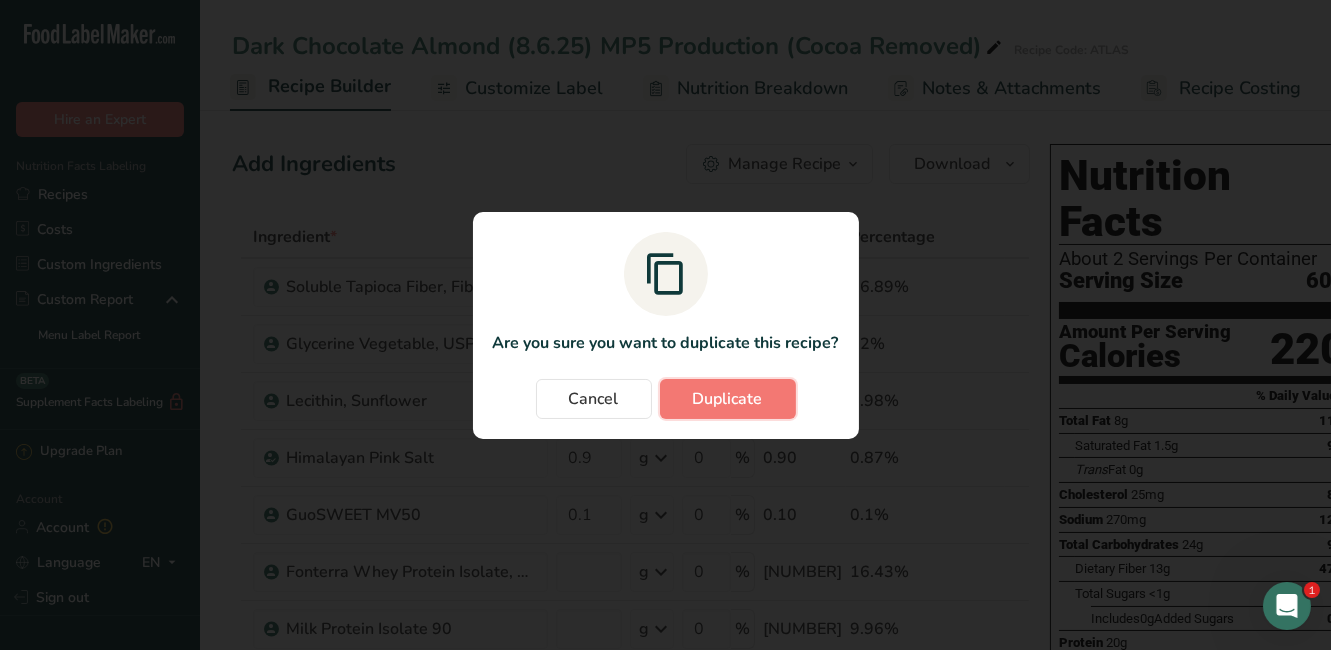 click on "Duplicate" at bounding box center (728, 399) 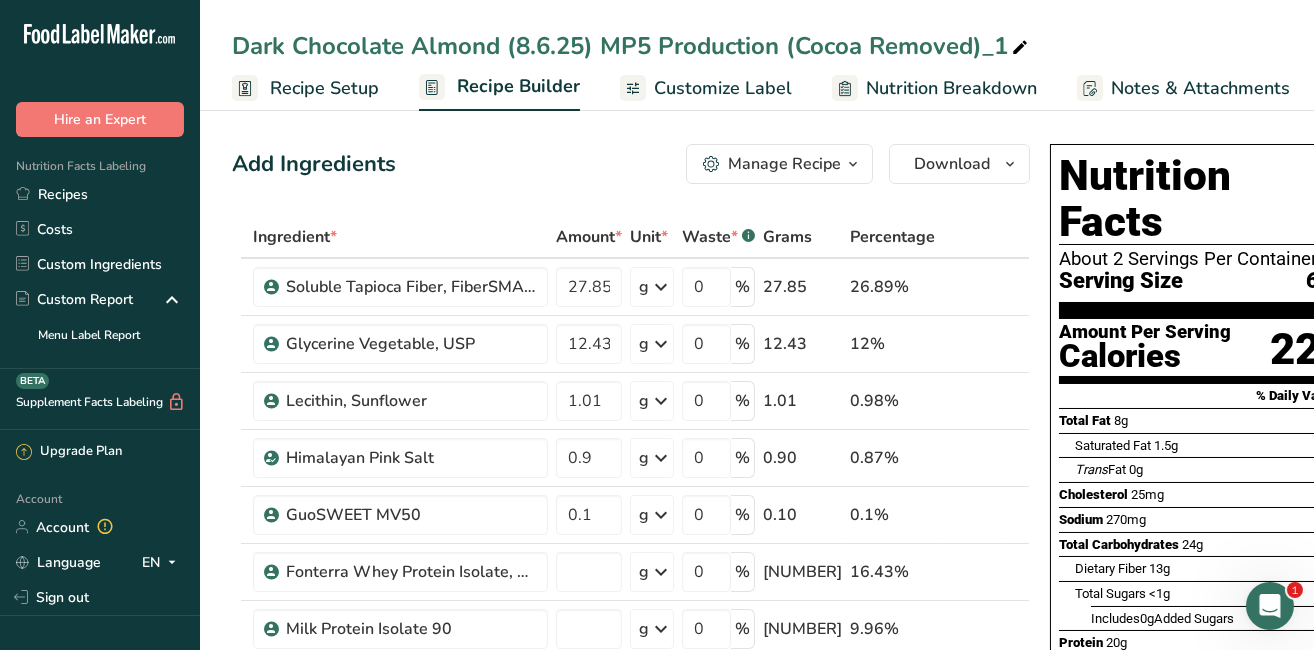 click at bounding box center [1020, 48] 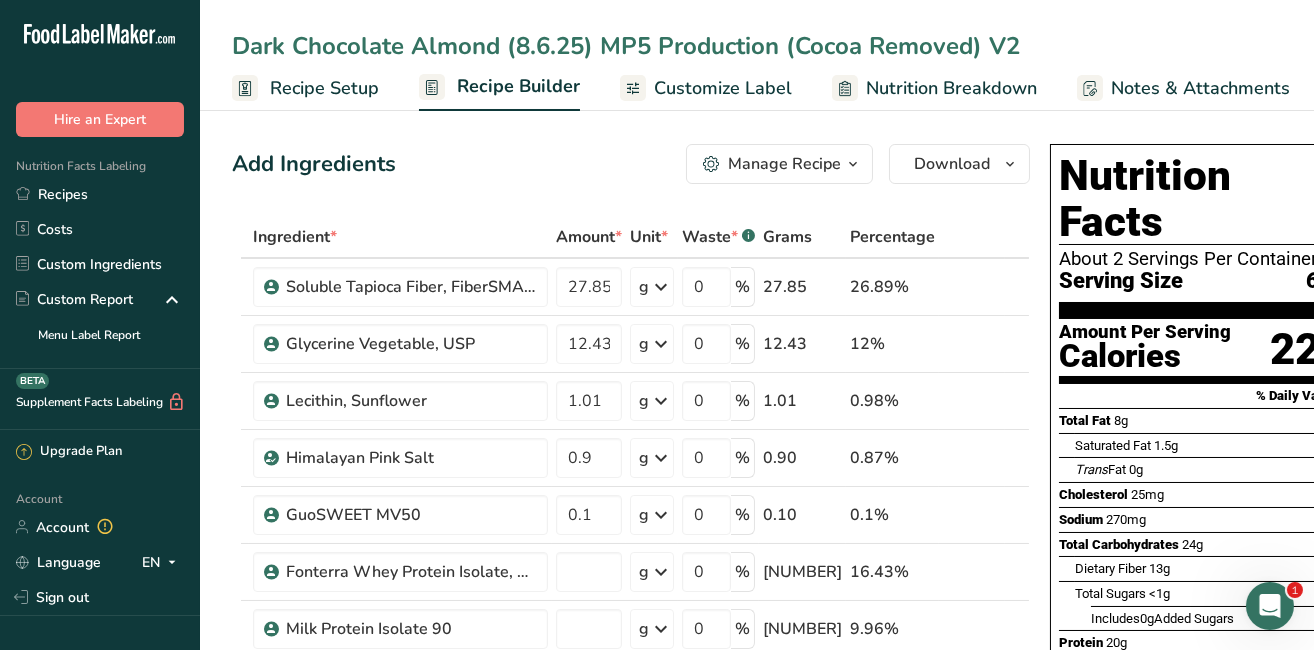 click on "Dark Chocolate Almond (8.6.25) MP5 Production (Cocoa Removed) V2" at bounding box center [757, 46] 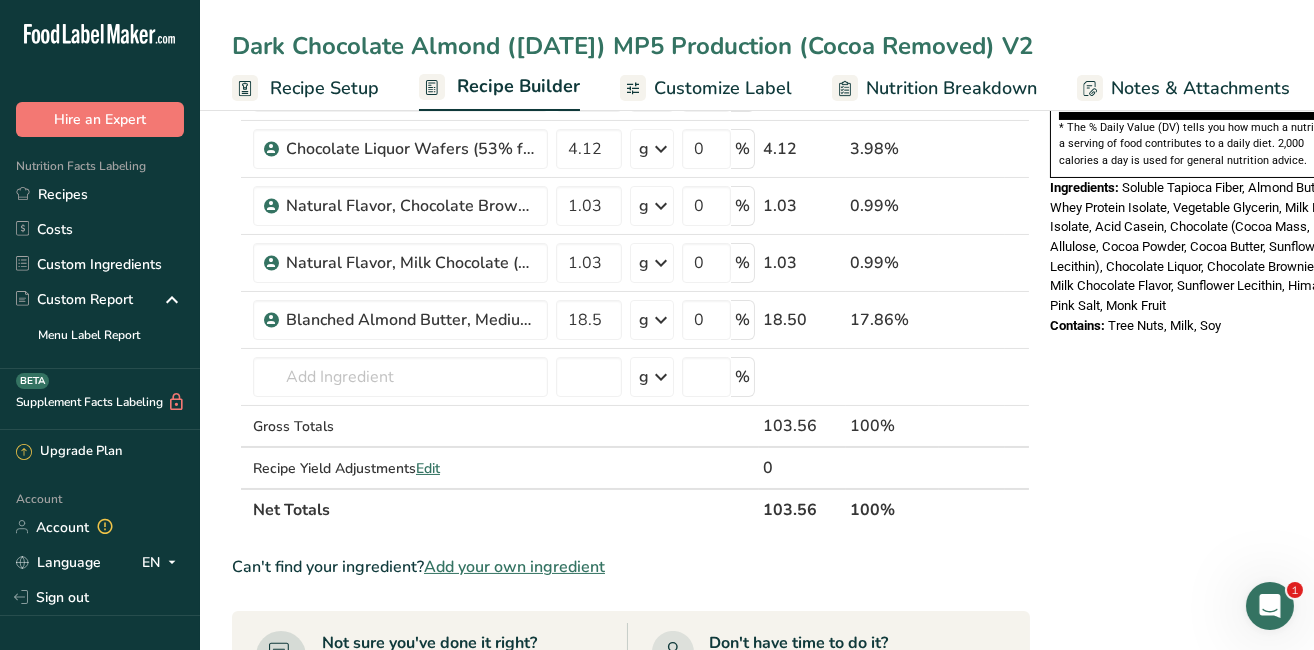 scroll, scrollTop: 681, scrollLeft: 0, axis: vertical 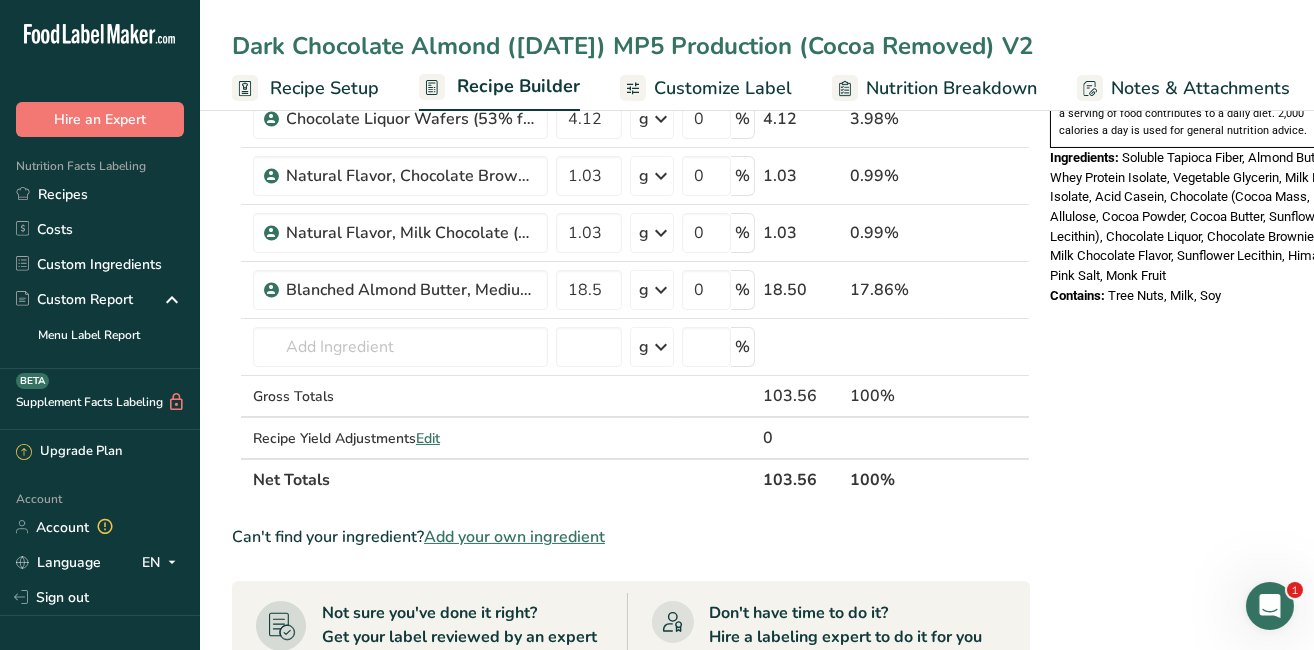 type on "Dark Chocolate Almond ([DATE]) MP5 Production (Cocoa Removed) V2" 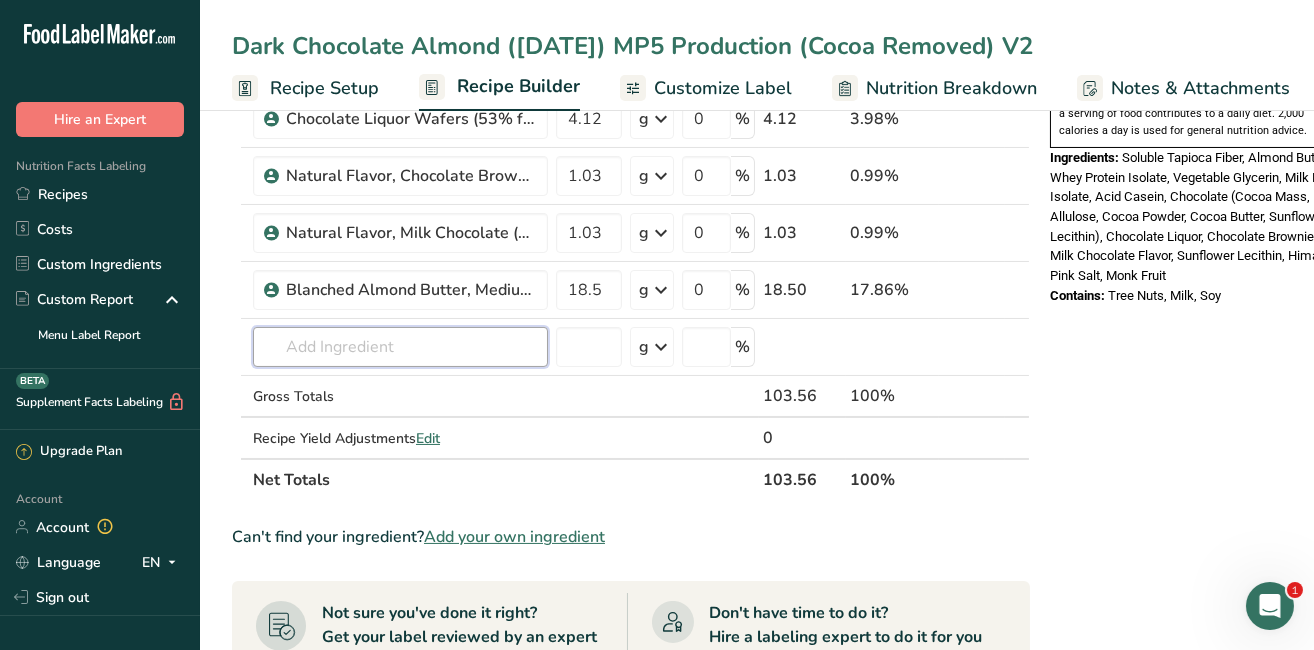 click at bounding box center (400, 347) 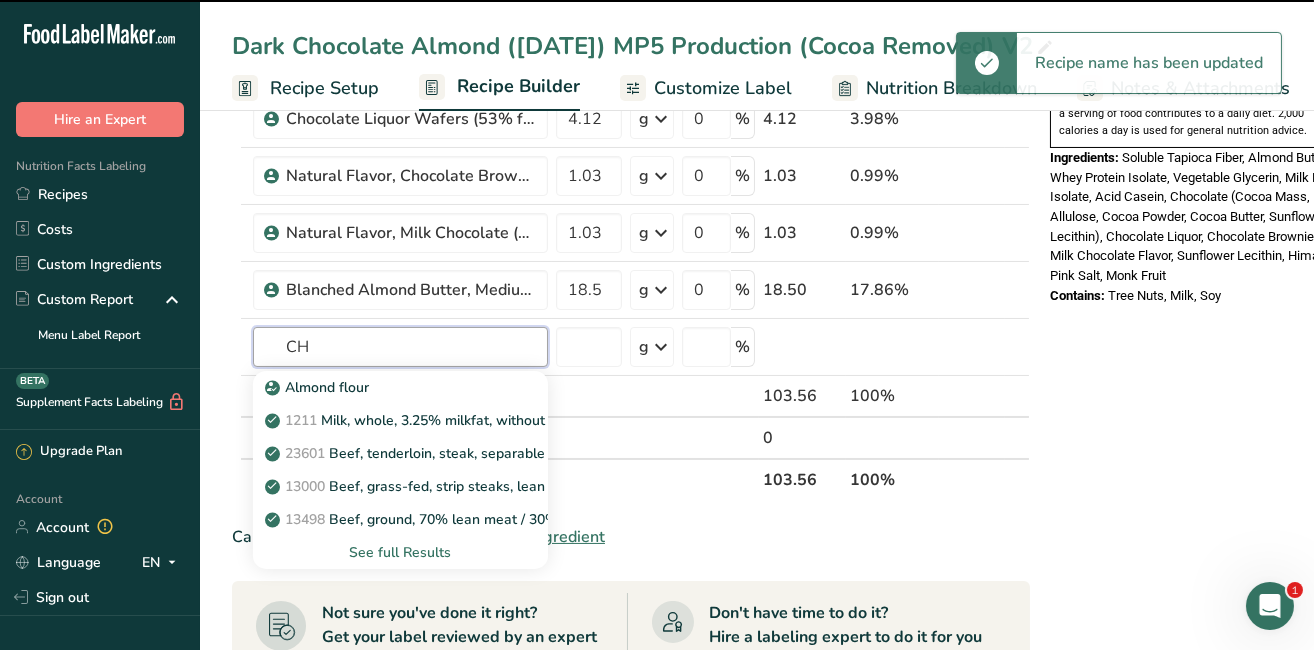 type on "O" 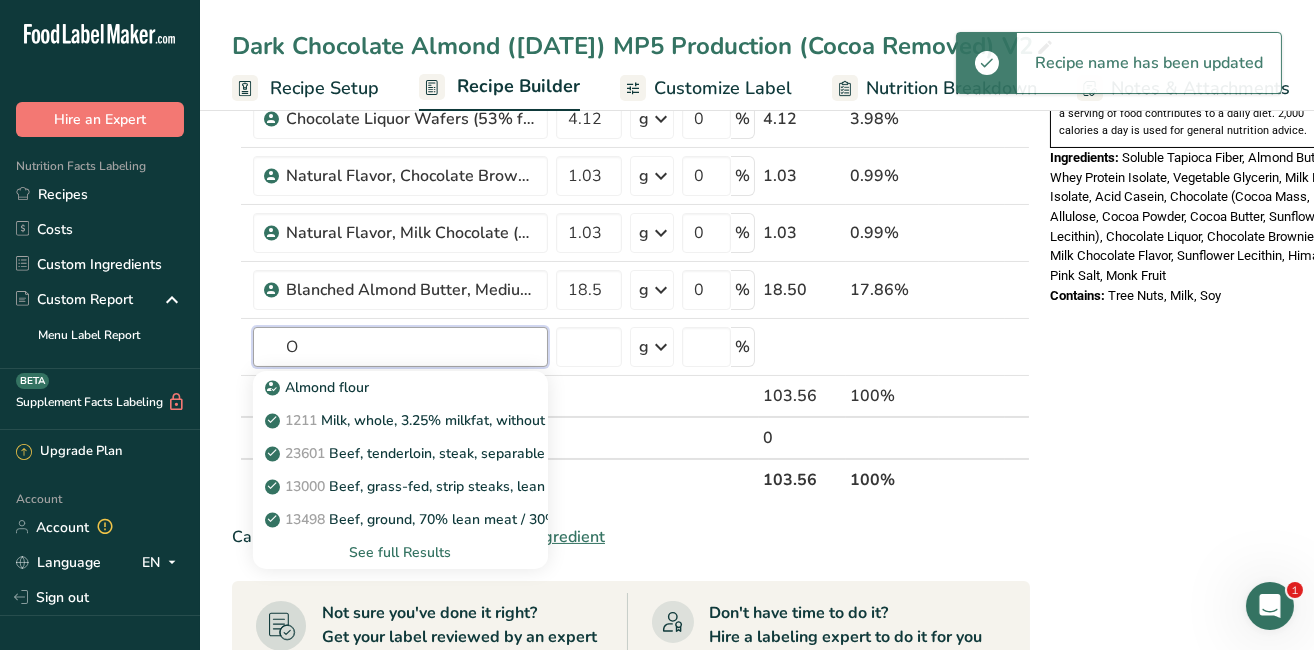 drag, startPoint x: 367, startPoint y: 335, endPoint x: 329, endPoint y: 324, distance: 39.56008 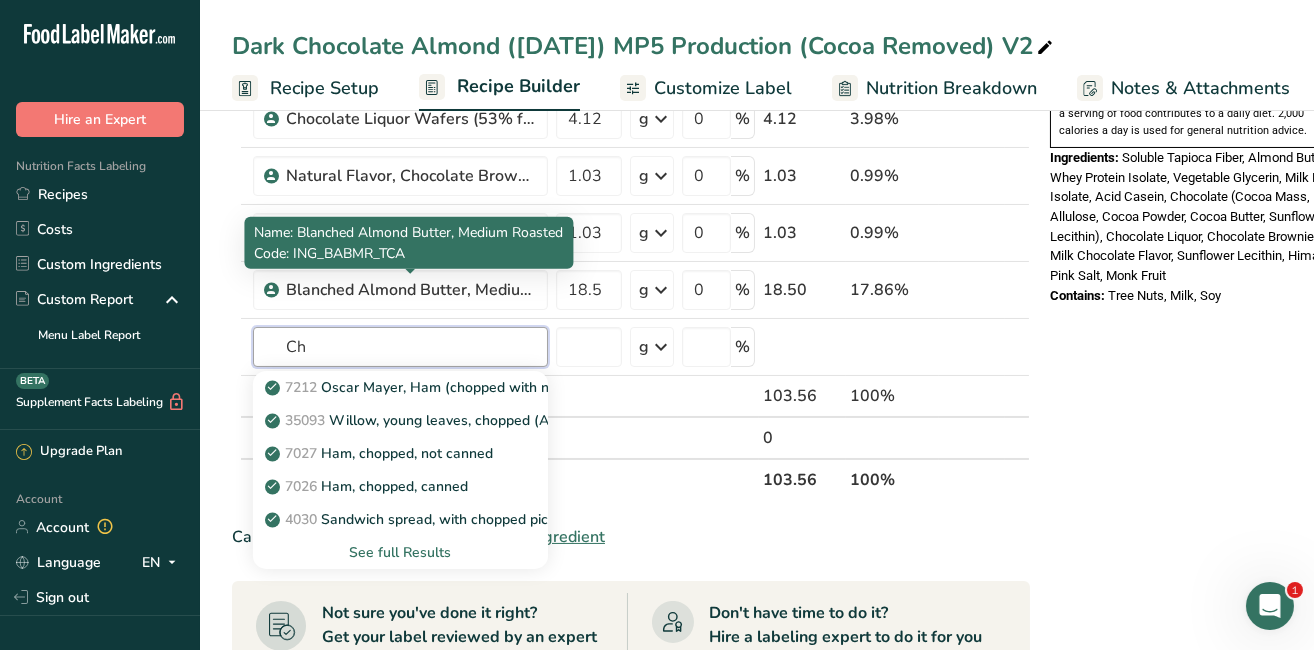 type on "C" 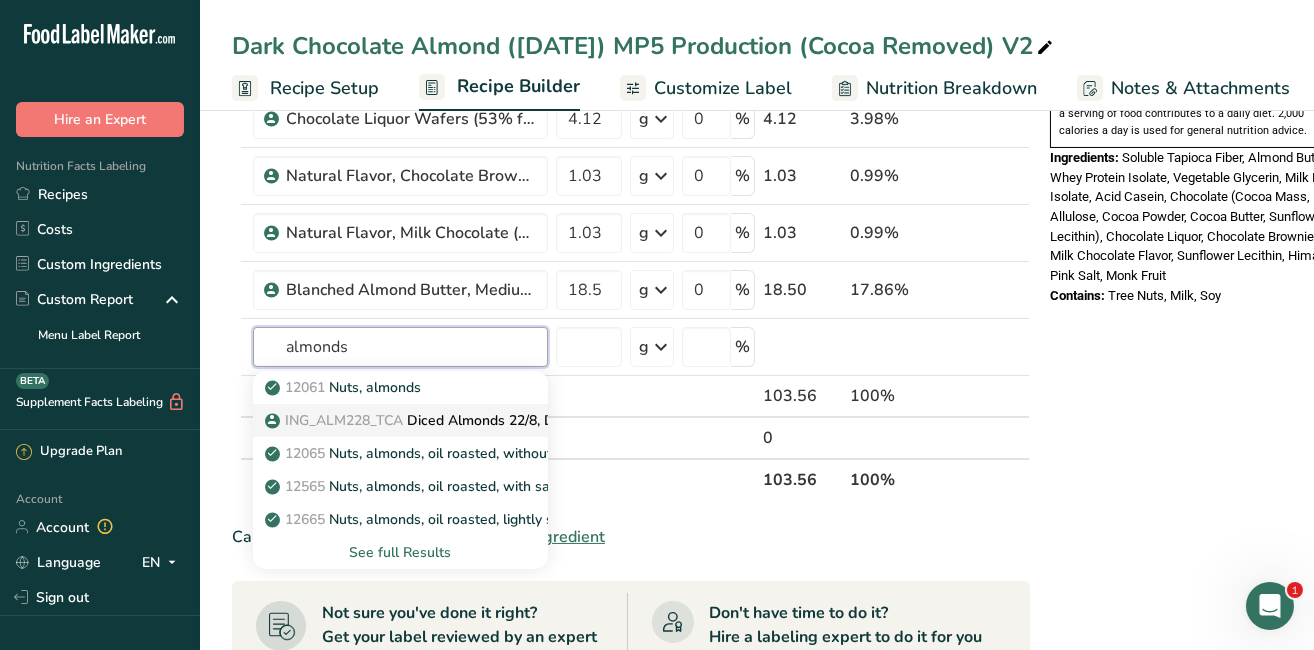 type on "almonds" 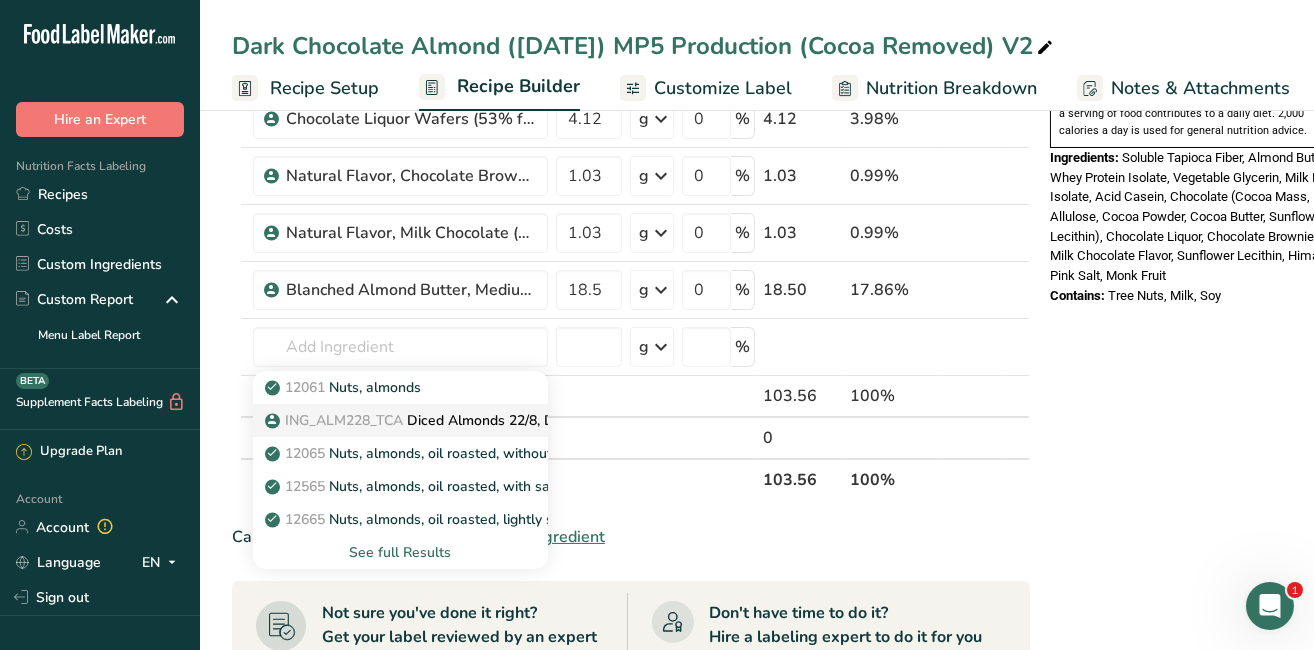 click on "ING_ALM228_TCA
Diced Almonds 22/8, Dry Roasted" at bounding box center [400, 420] 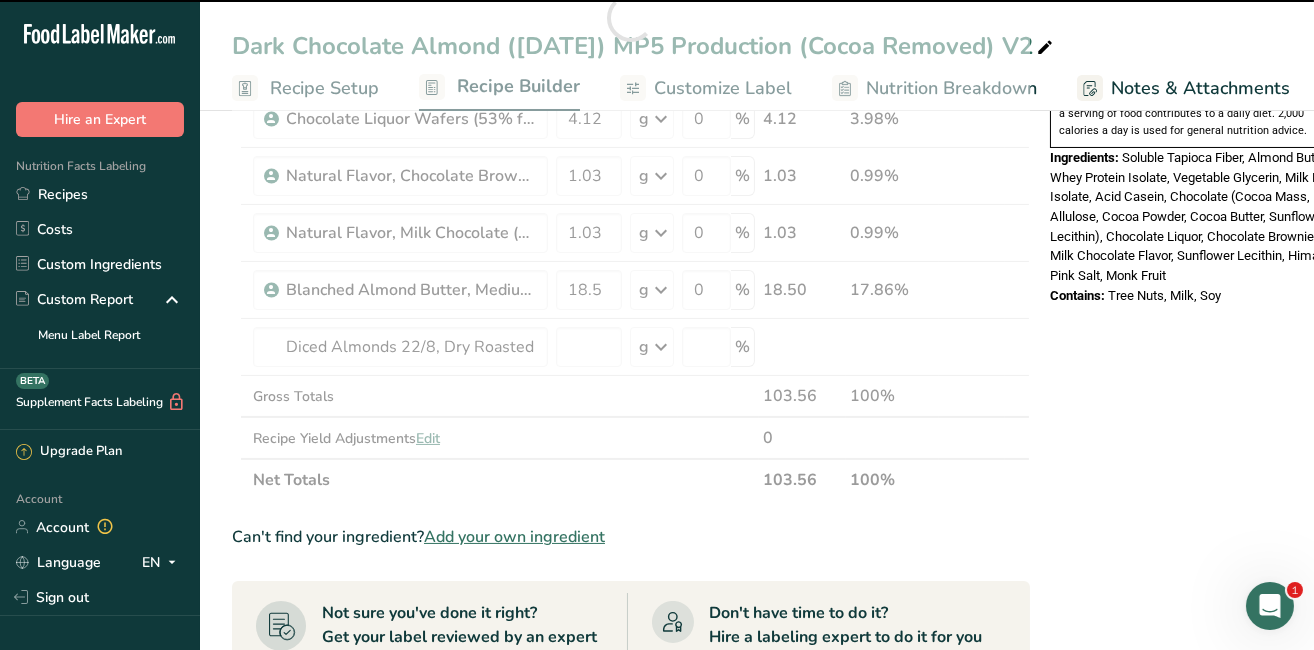 type on "0" 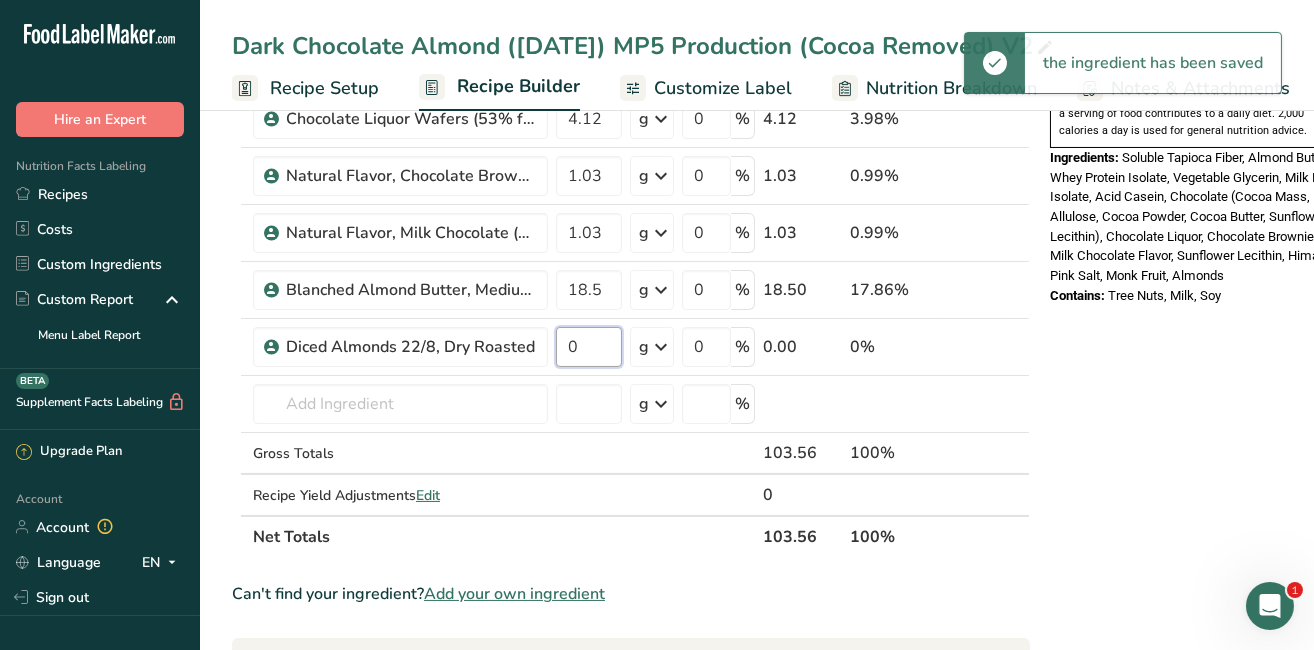 click on "0" at bounding box center (589, 347) 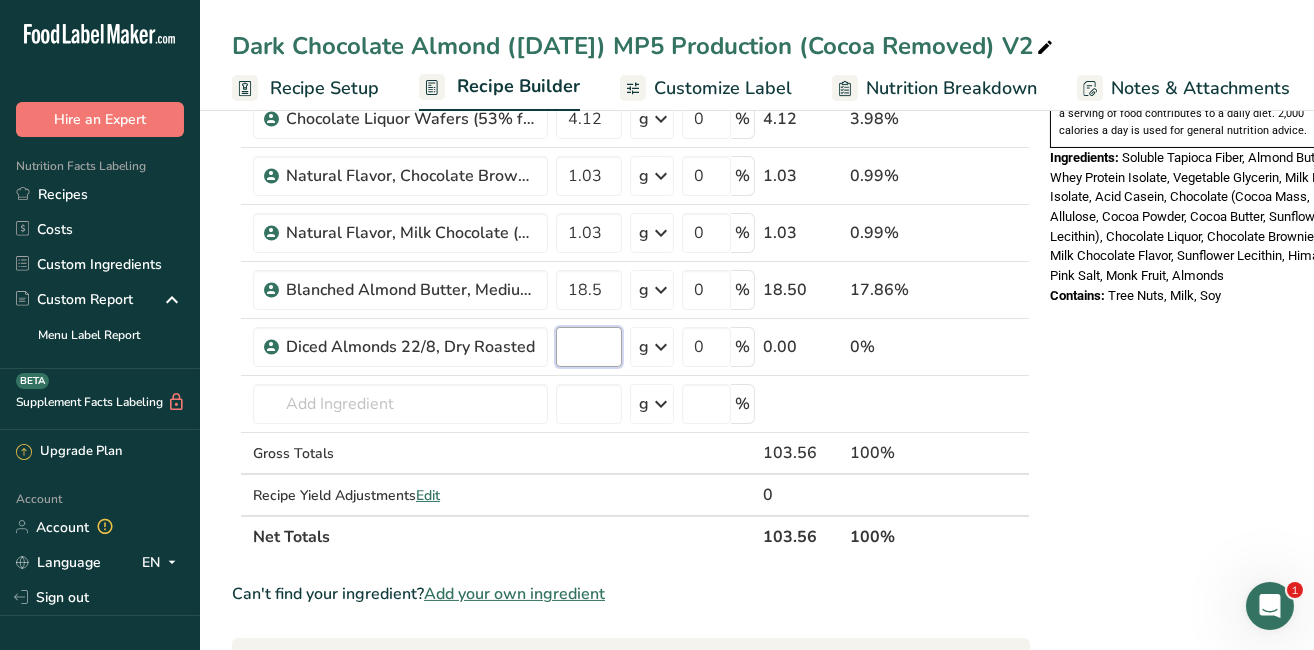 type on "2" 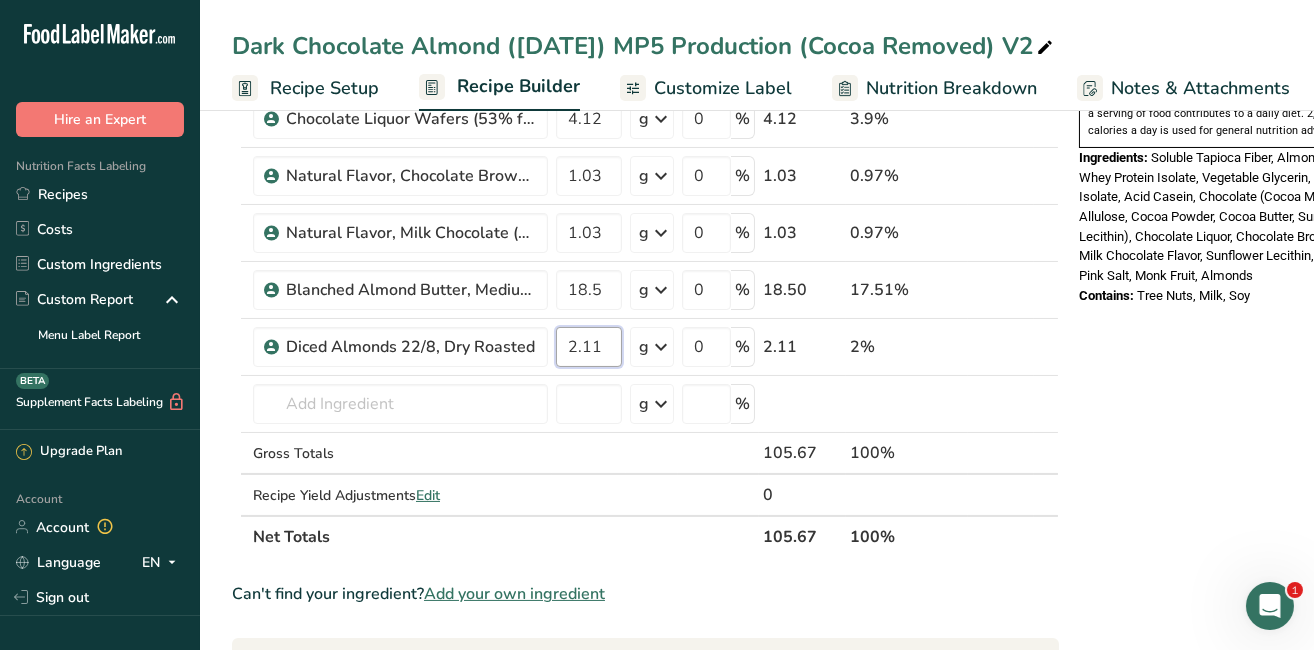 type on "2.11" 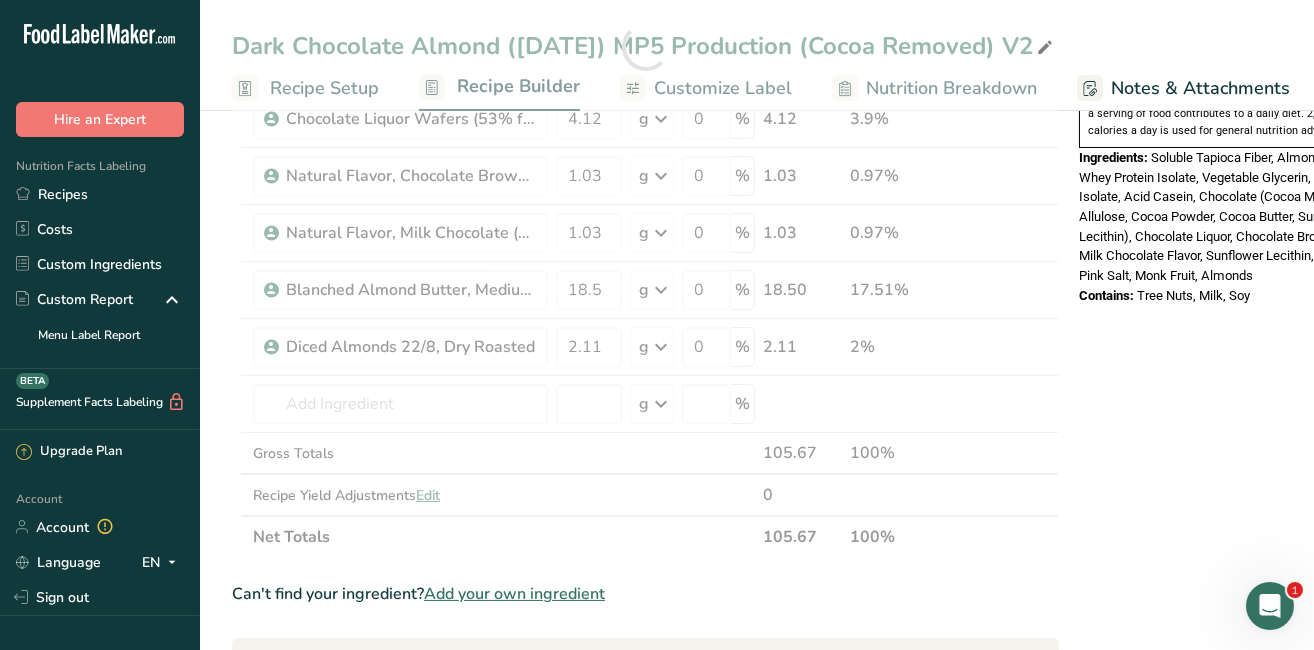 click on "Ingredient *
Amount *
Unit *
Waste *   .a-a{fill:#347362;}.b-a{fill:#fff;}          Grams
Percentage
Soluble Tapioca Fiber, FiberSMART TS90
27.85
g
Weight Units
g
kg
mg
See more
Volume Units
l
mL
fl oz
See more
0
%
27.85
26.36%
Glycerine Vegetable, USP
12.43
g
Weight Units
g
kg
mg
See more
Volume Units
l
mL
fl oz
See more
0
%
12.43
11.76%
1.01" at bounding box center (645, 375) 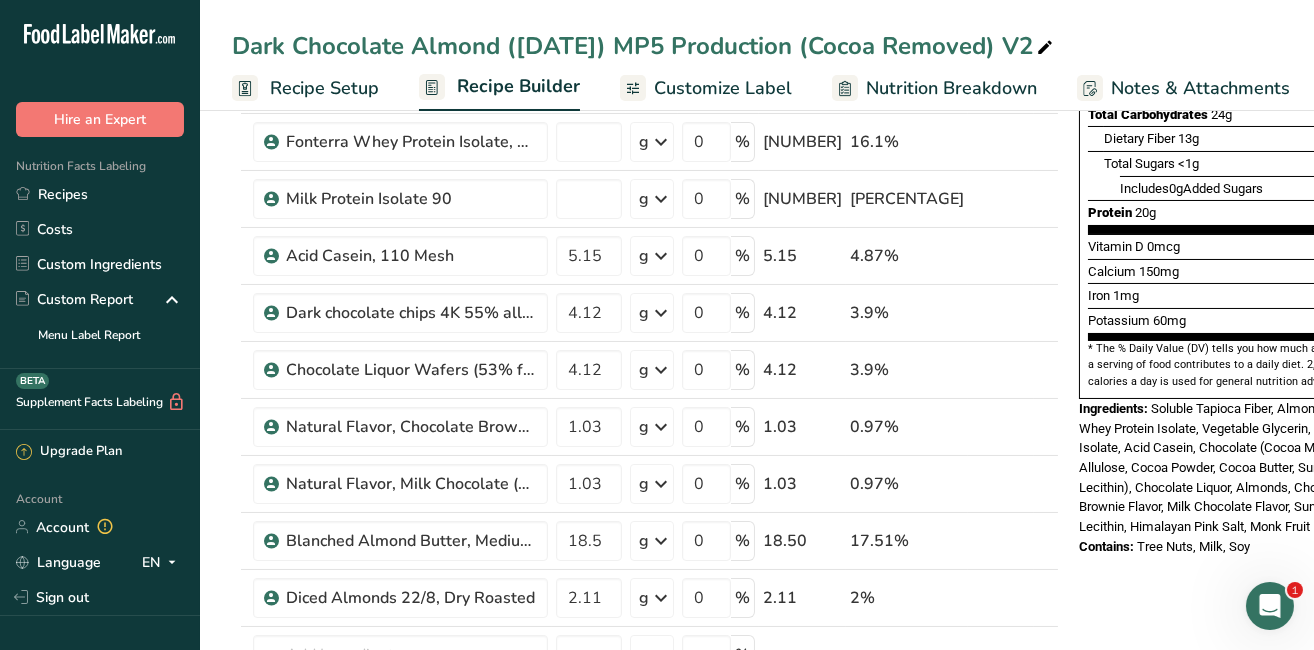 scroll, scrollTop: 325, scrollLeft: 0, axis: vertical 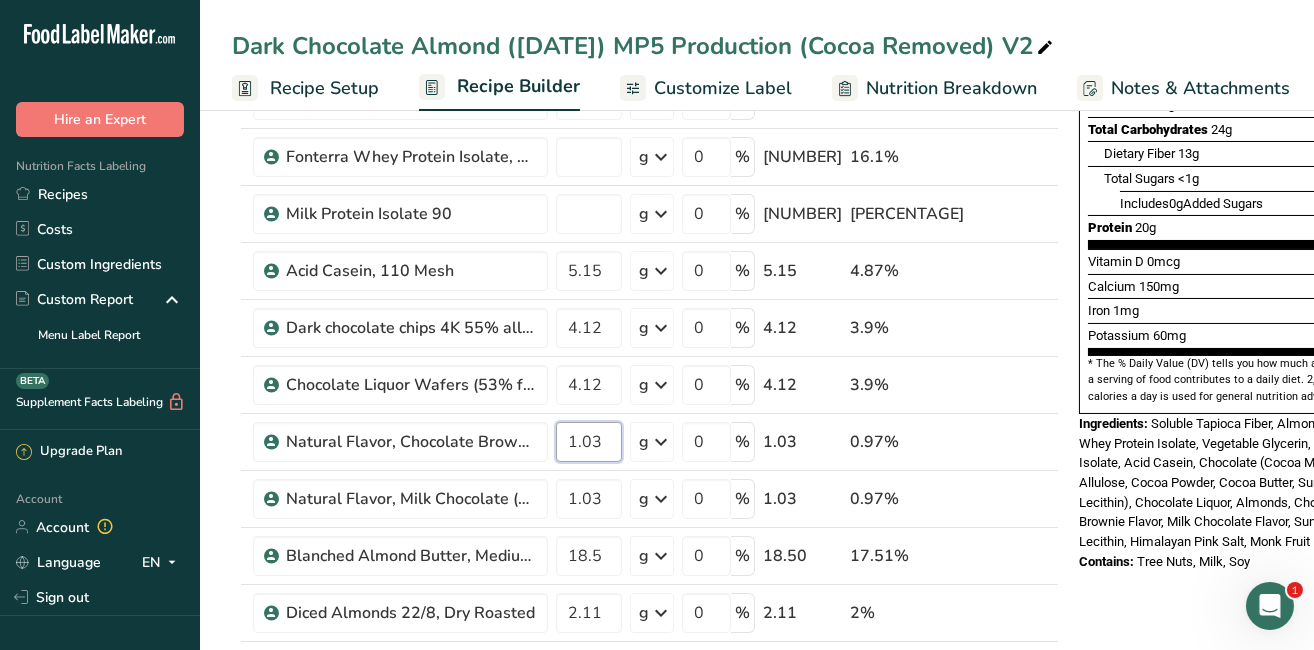 click on "1.03" at bounding box center (589, 442) 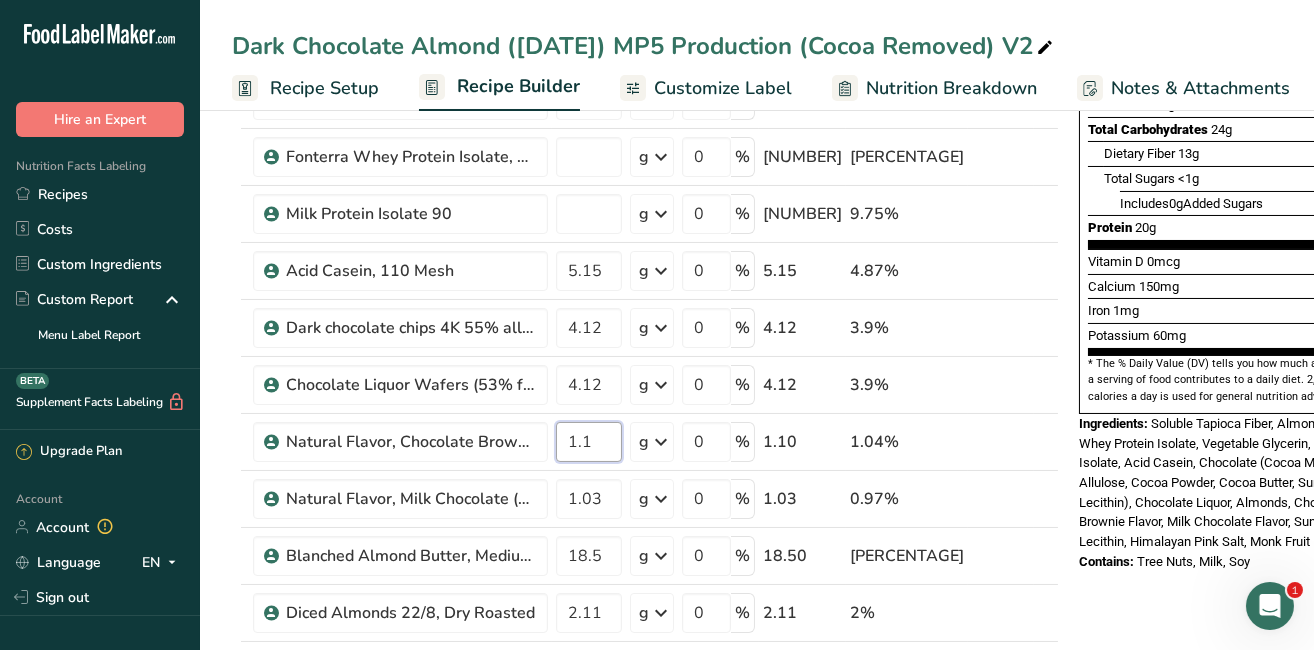 type on "1.1" 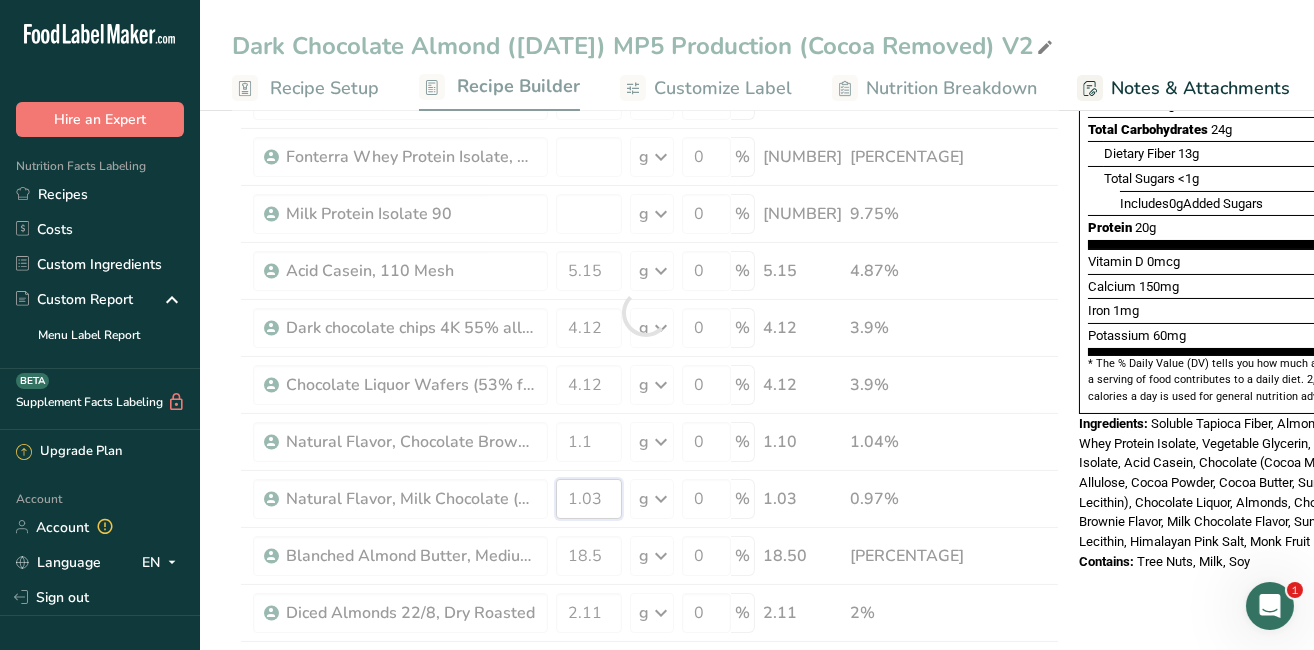 click on "Ingredient *
Amount *
Unit *
Waste *   .a-a{fill:#347362;}.b-a{fill:#fff;}          Grams
Percentage
Soluble Tapioca Fiber, FiberSMART TS90
27.85
g
Weight Units
g
kg
mg
See more
Volume Units
l
mL
fl oz
See more
0
%
27.85
26.34%
Glycerine Vegetable, USP
12.43
g
Weight Units
g
kg
mg
See more
Volume Units
l
mL
fl oz
See more
0
%
12.43
11.76%
1.01
g" at bounding box center [645, 312] 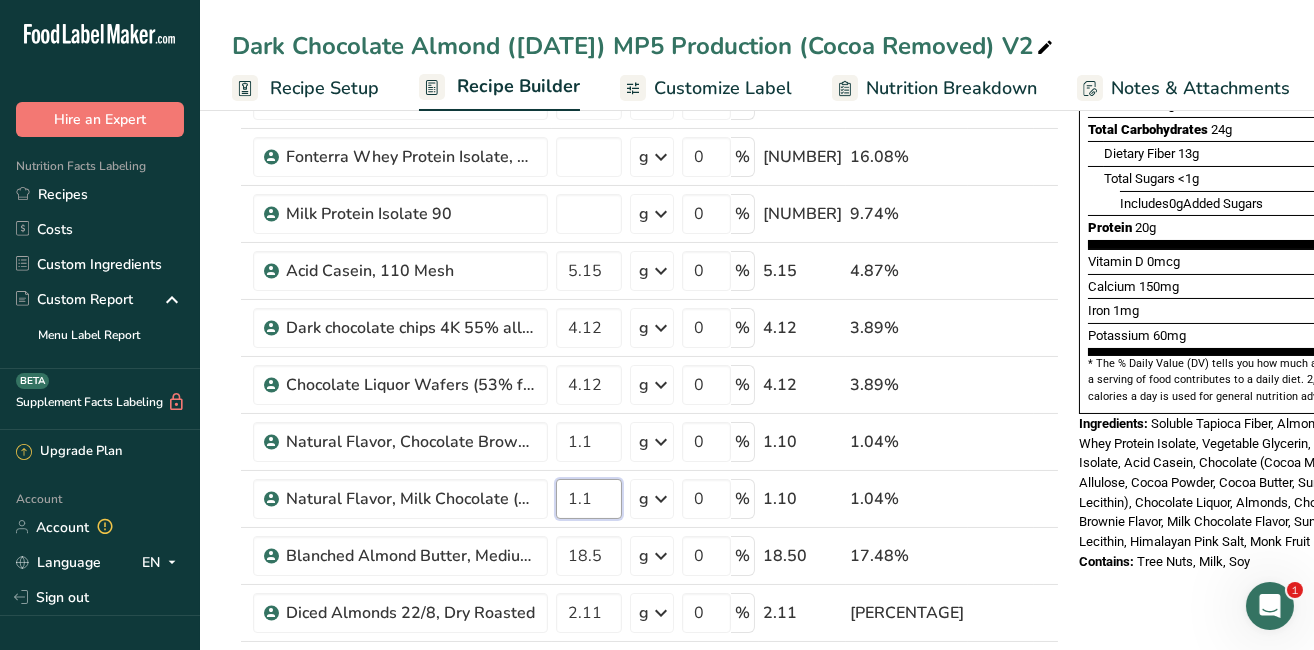 type on "1.1" 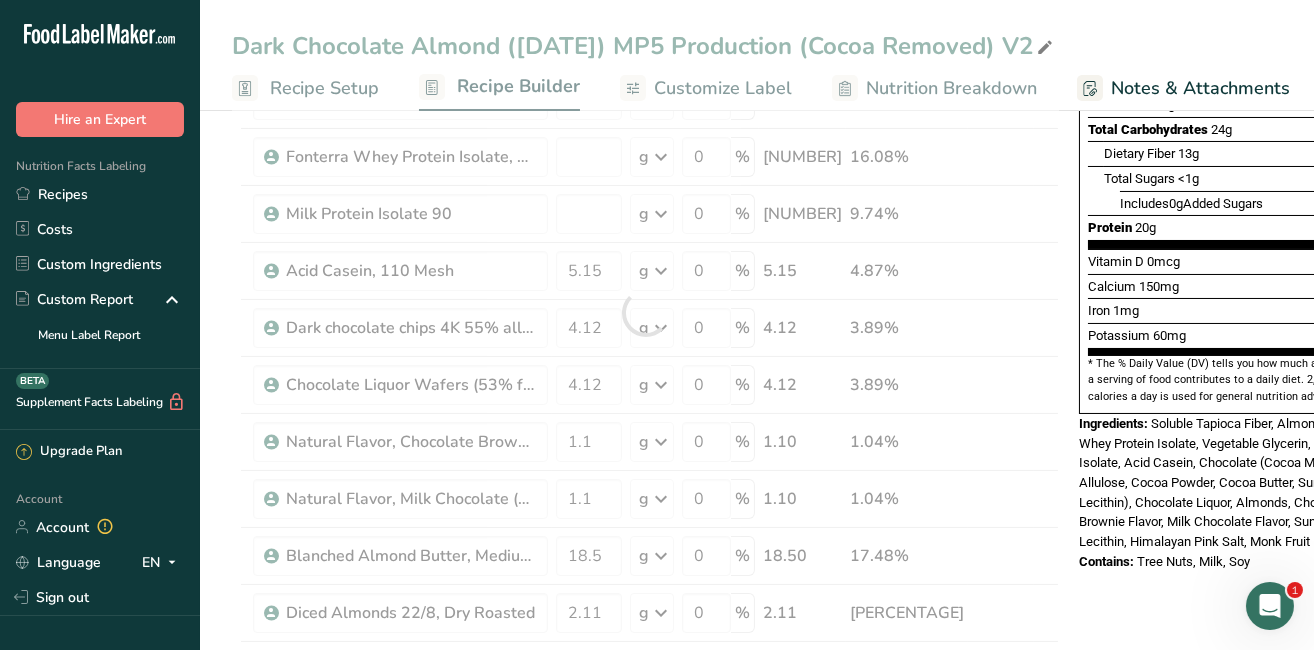 click on "Nutrition Facts
About 2 Servings Per Container
Serving Size
60g
Amount Per Serving
Calories
220
% Daily Value *
Total Fat
9g
11%
Saturated Fat
2g
9%
Trans  Fat
0g
Cholesterol
25mg
8%
Sodium
260mg
11%
Total Carbohydrates
24g
9%
Dietary Fiber
13g
46%" at bounding box center [1231, 617] 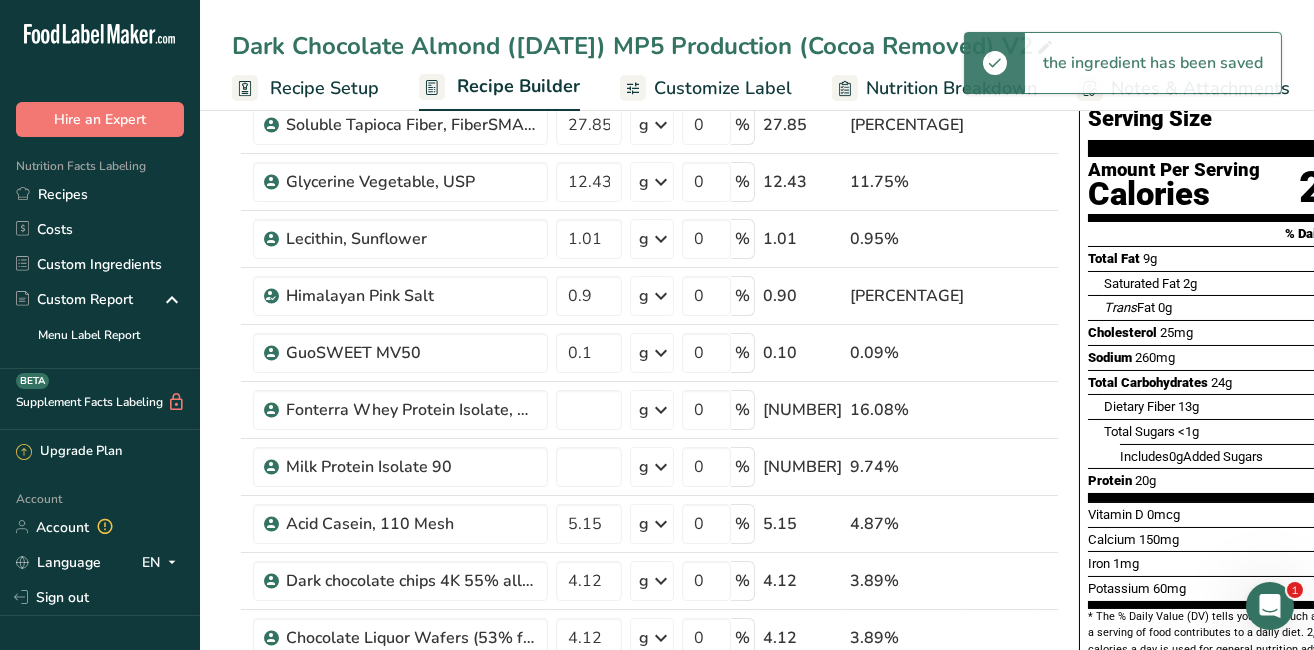 scroll, scrollTop: 59, scrollLeft: 0, axis: vertical 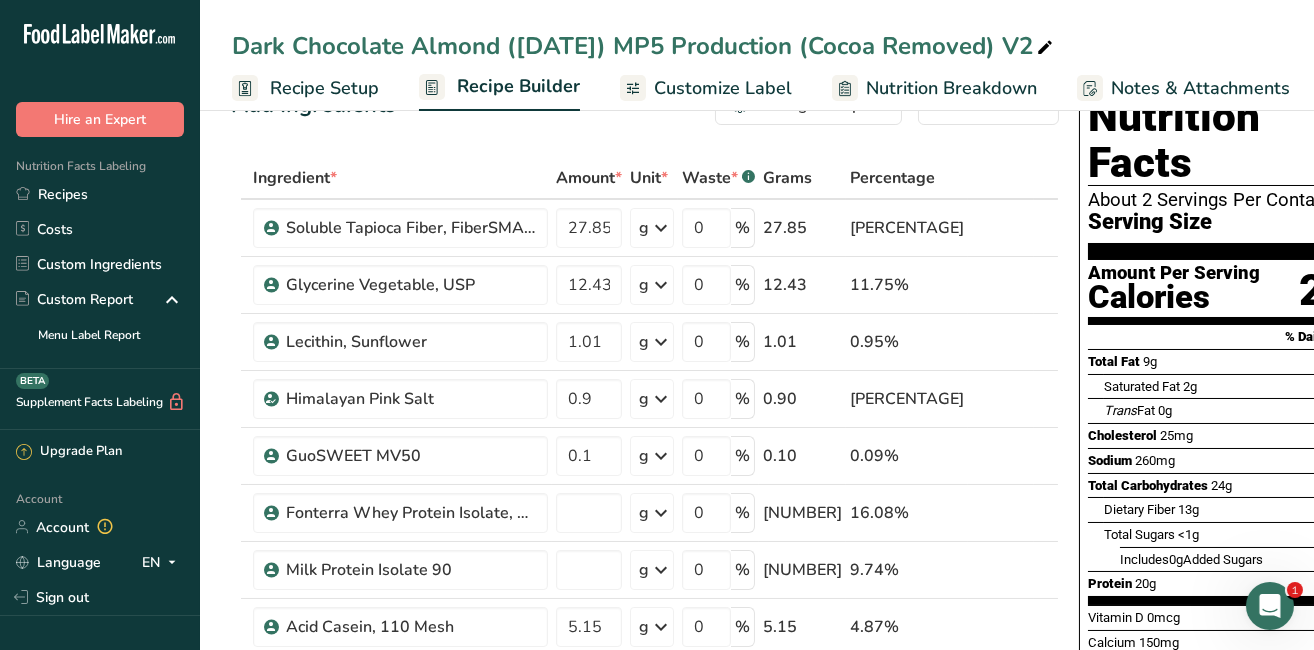 click on "Recipes" at bounding box center [100, 194] 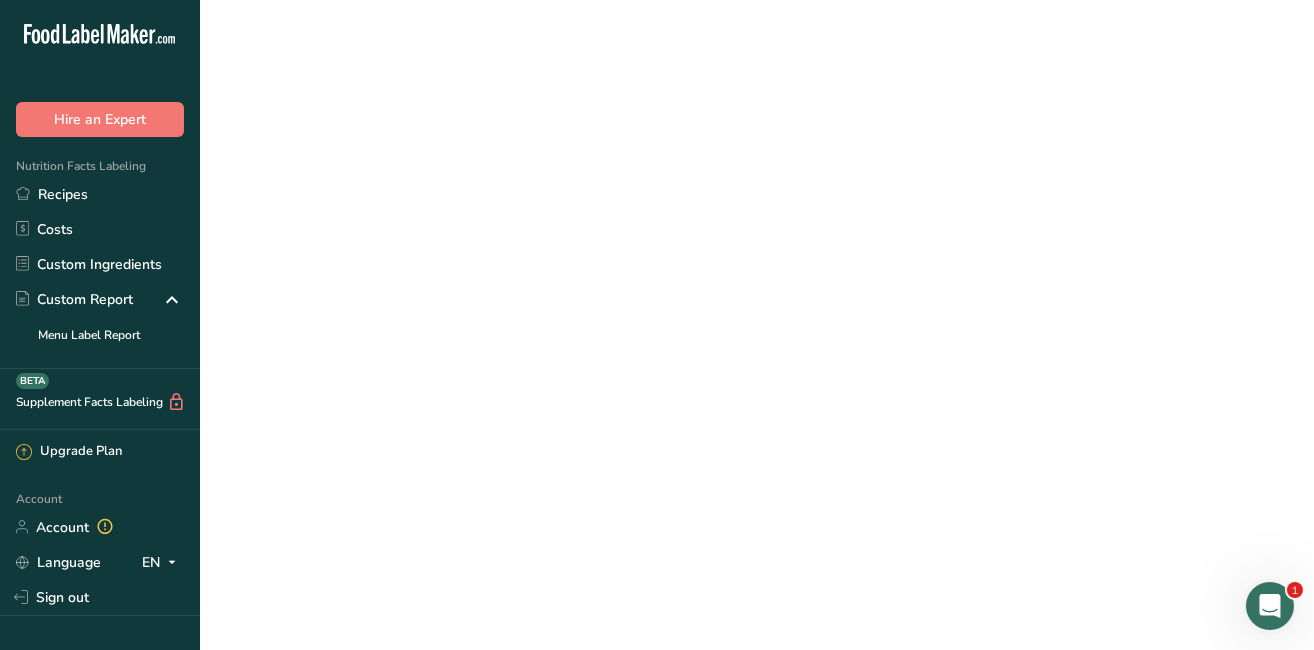 scroll, scrollTop: 0, scrollLeft: 0, axis: both 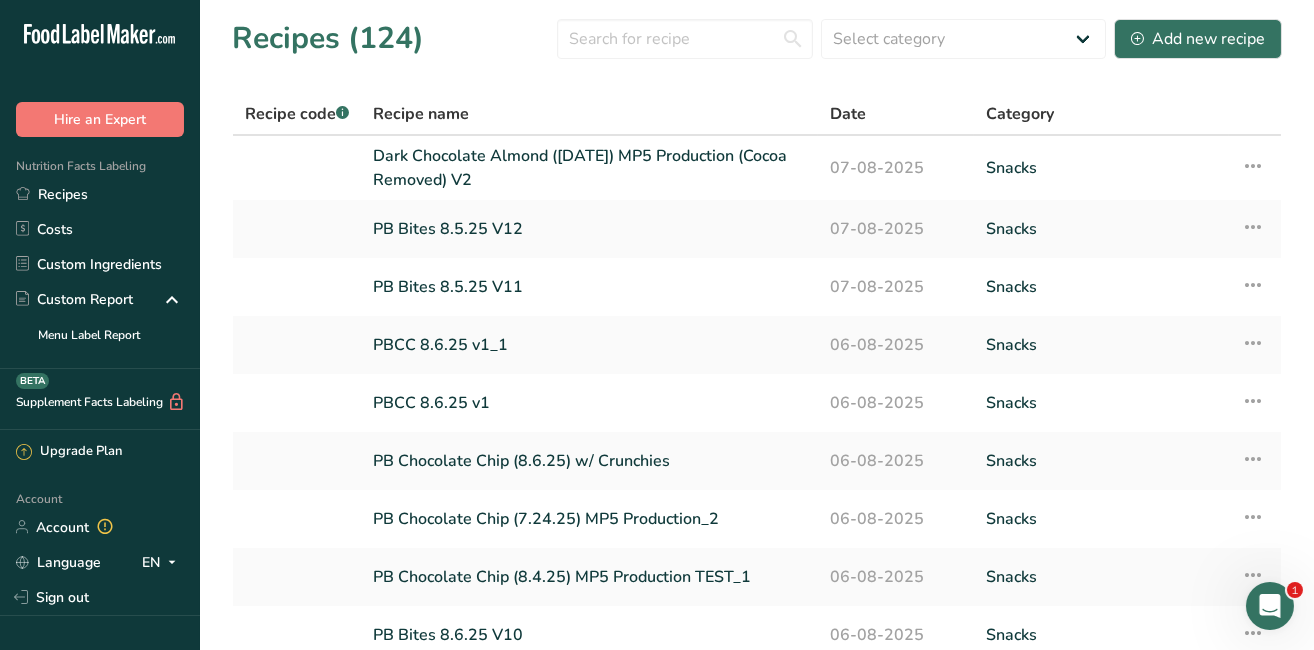 click on "Dark Chocolate Almond ([DATE]) MP5 Production (Cocoa Removed) V2" at bounding box center (589, 168) 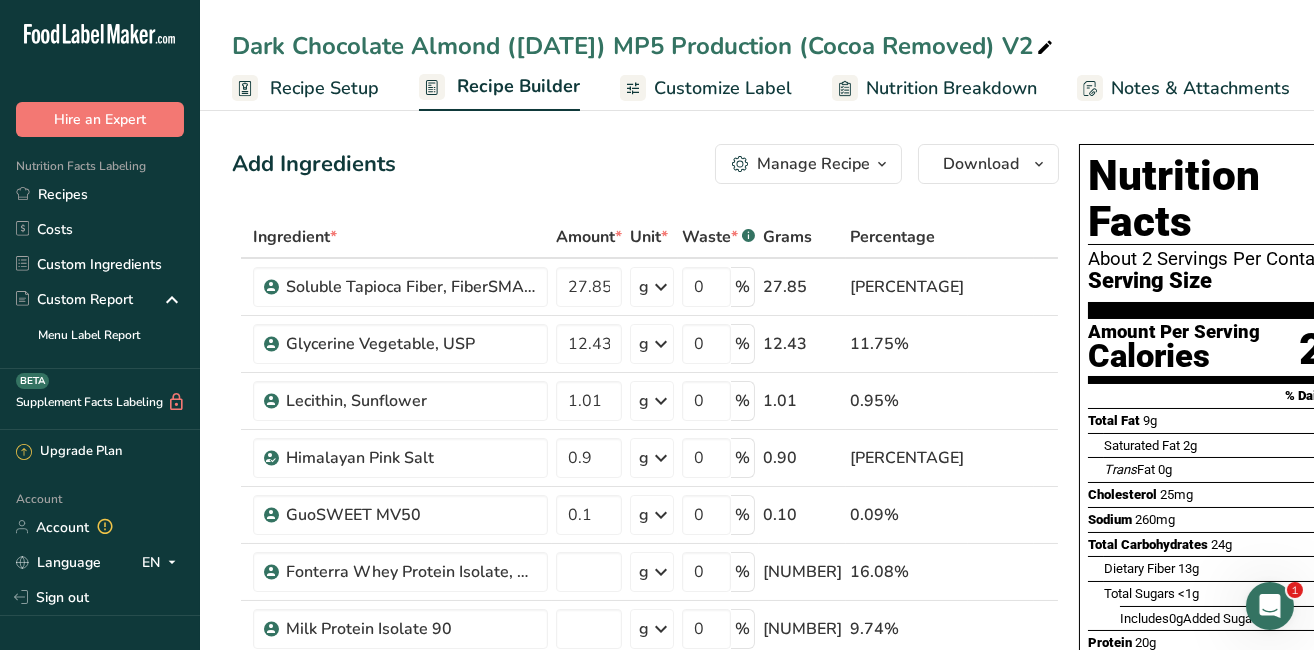 click on "Recipes" at bounding box center (100, 194) 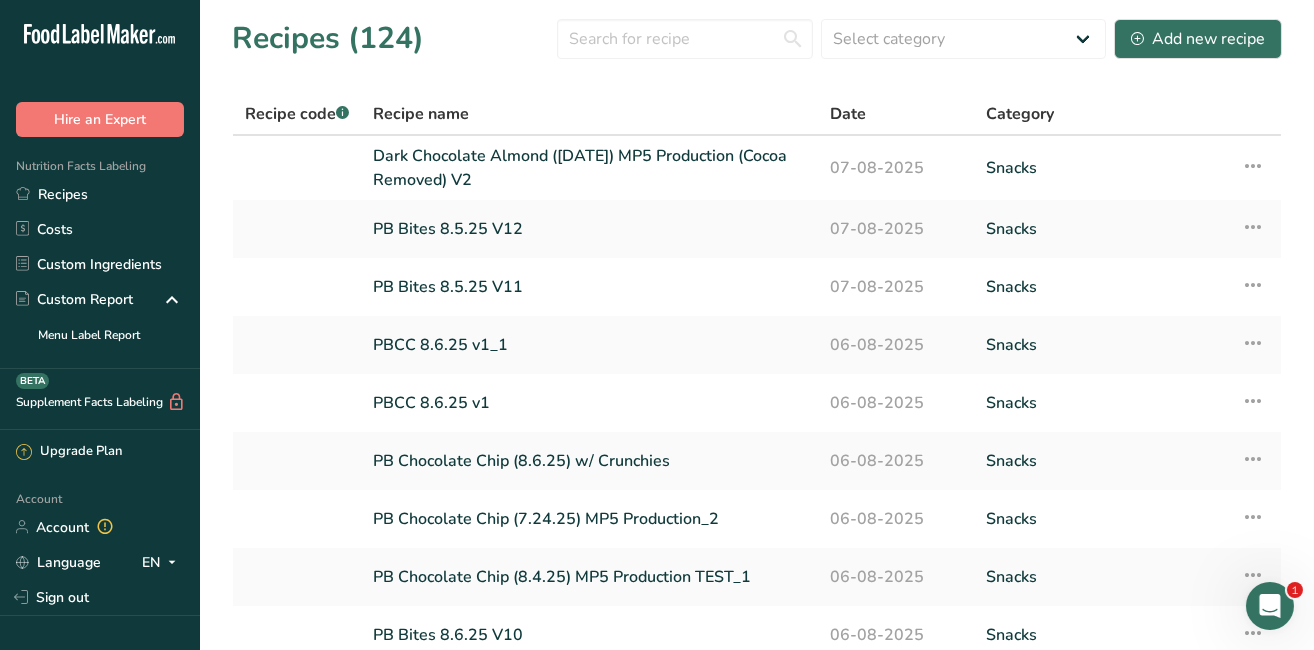 click on "PBCC 8.6.25 v1_1" at bounding box center [589, 345] 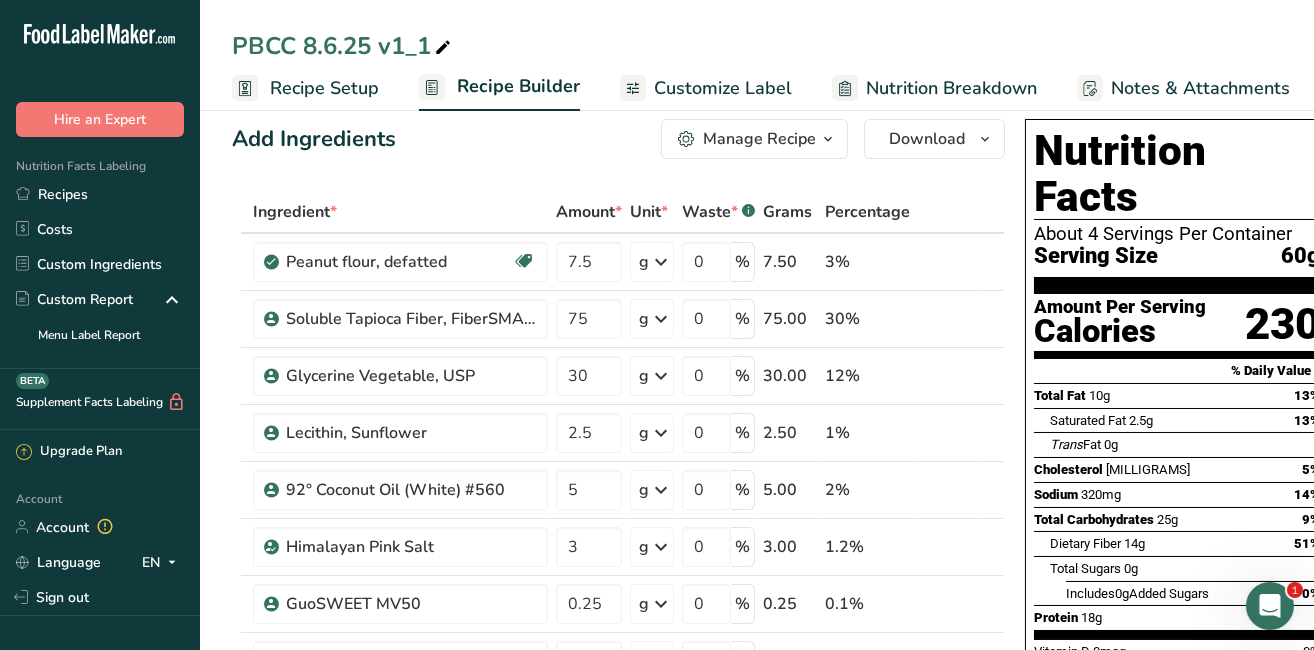 scroll, scrollTop: 44, scrollLeft: 0, axis: vertical 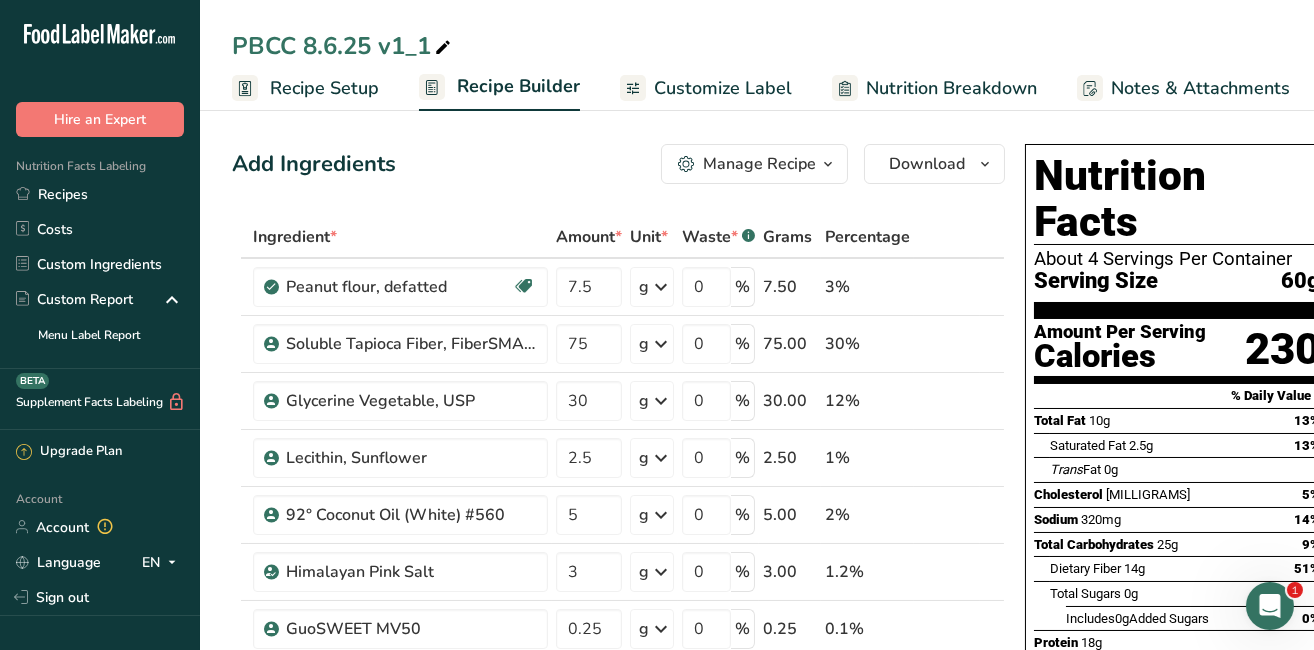 click on "Manage Recipe" at bounding box center [759, 164] 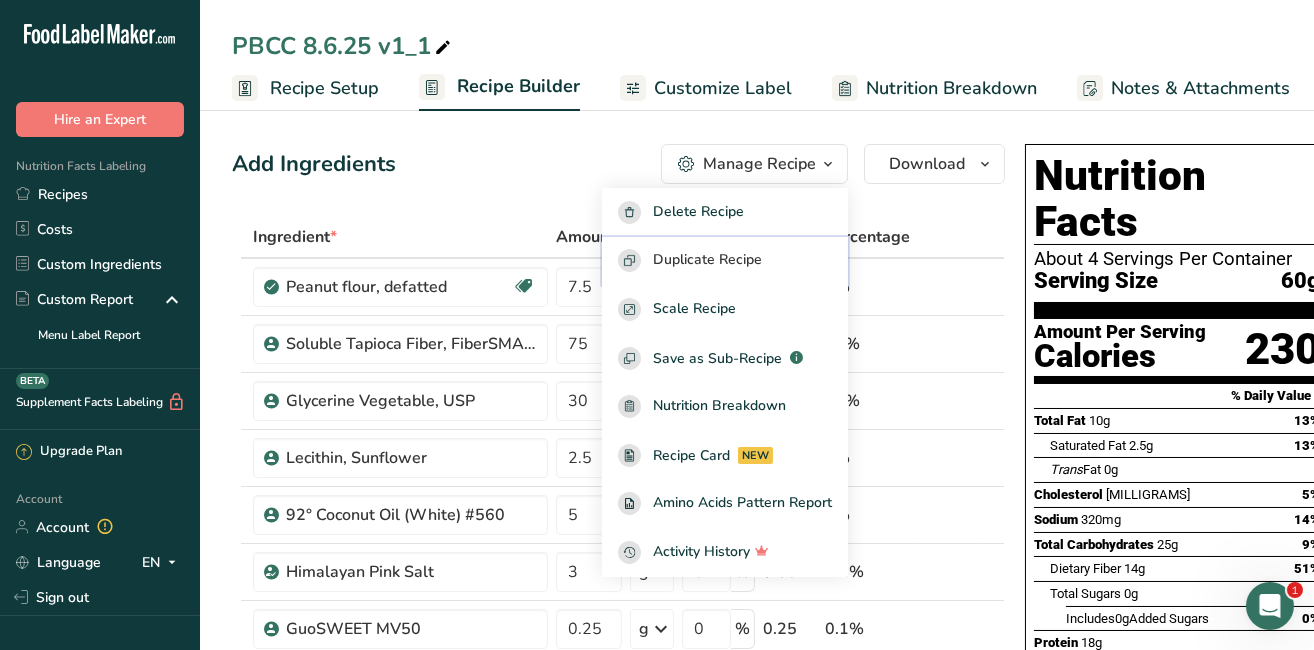 click on "Duplicate Recipe" at bounding box center [707, 260] 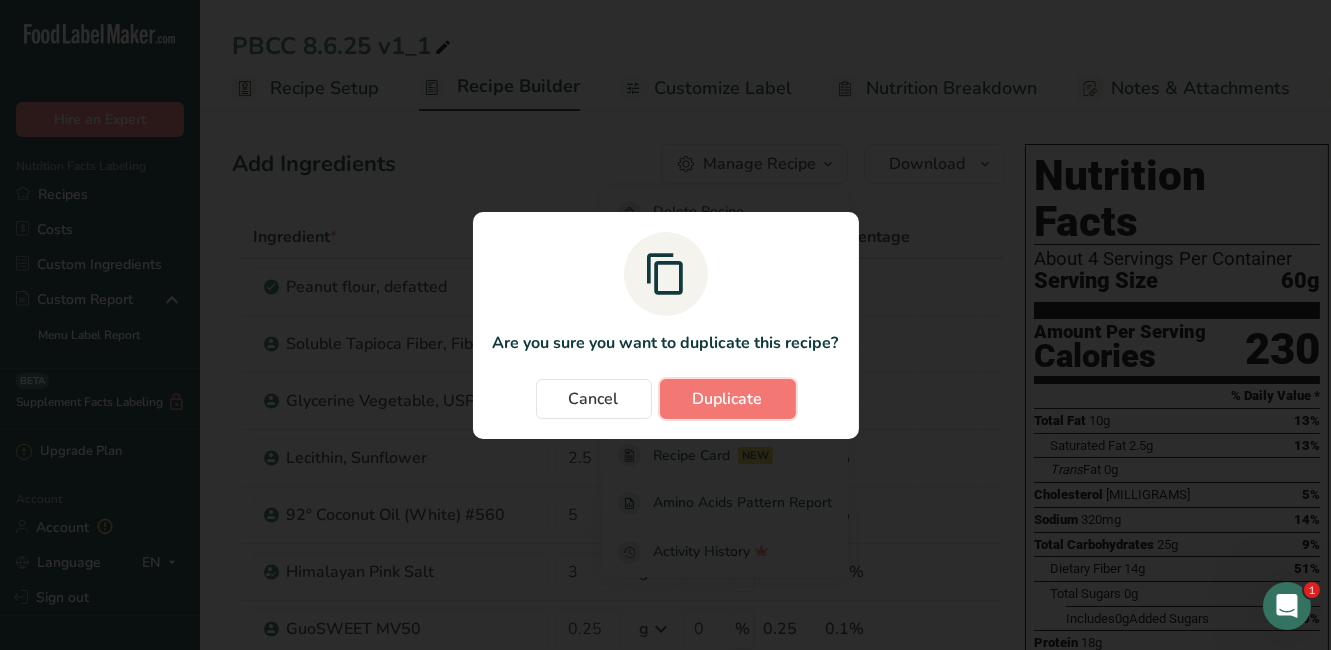click on "Duplicate" at bounding box center [728, 399] 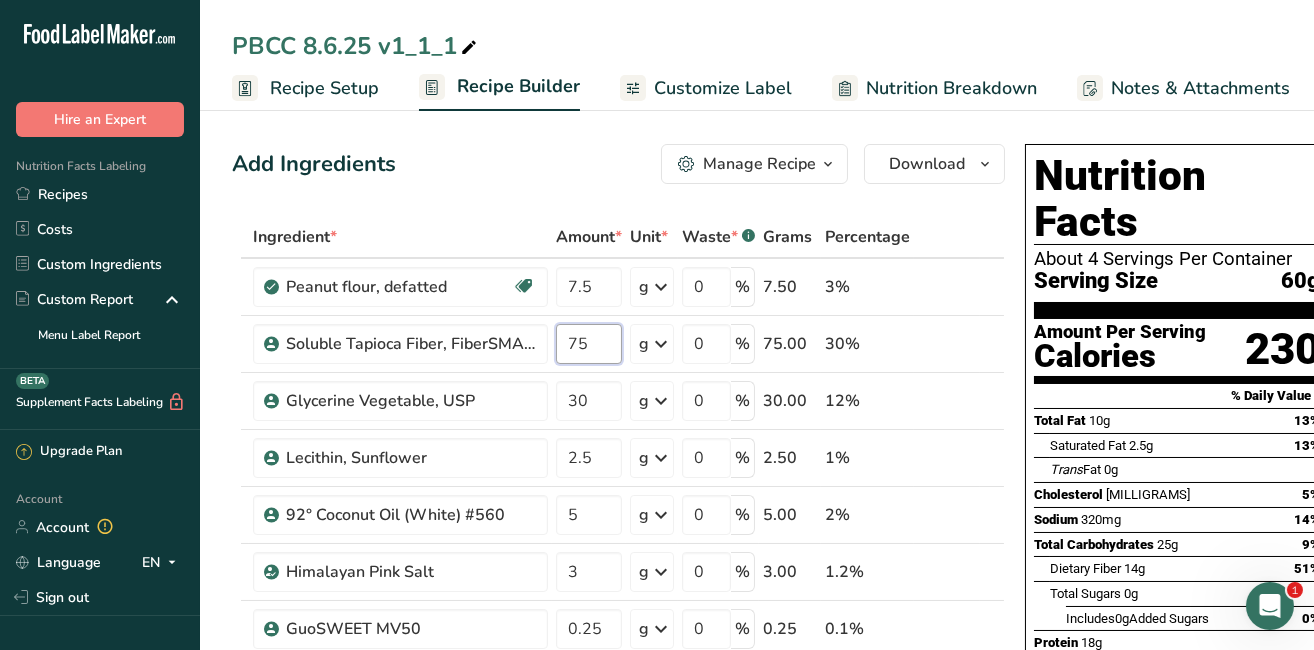 click on "75" at bounding box center (589, 344) 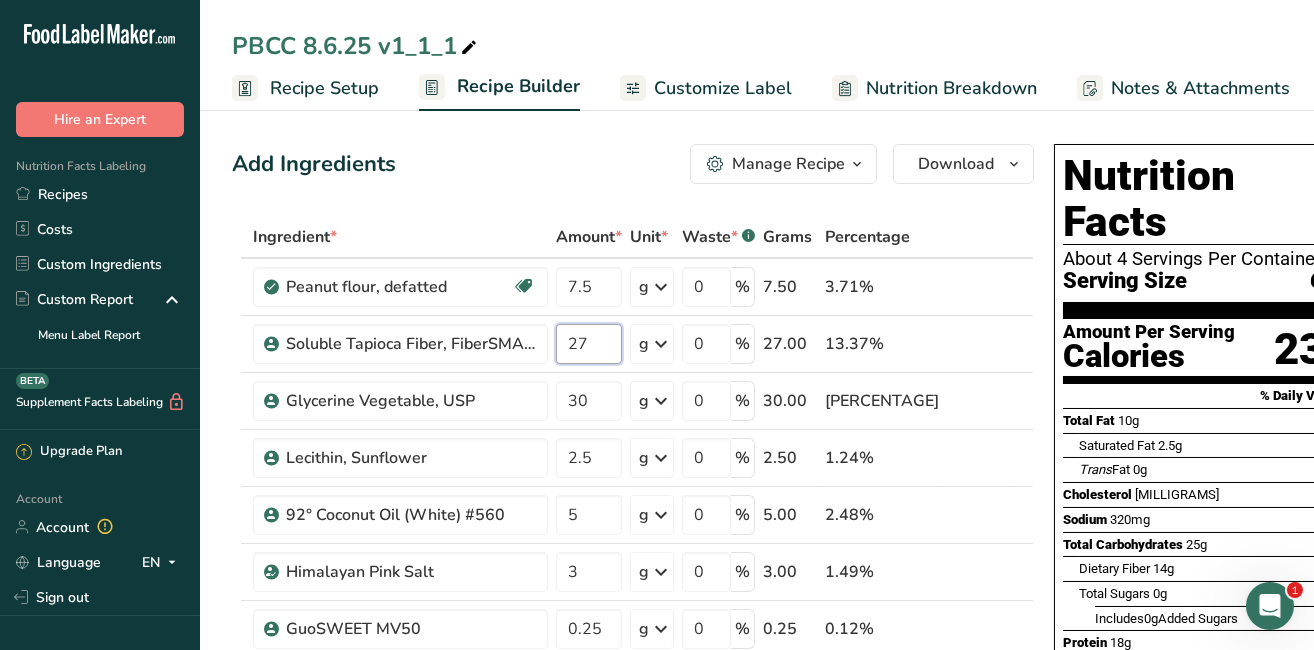 type on "2" 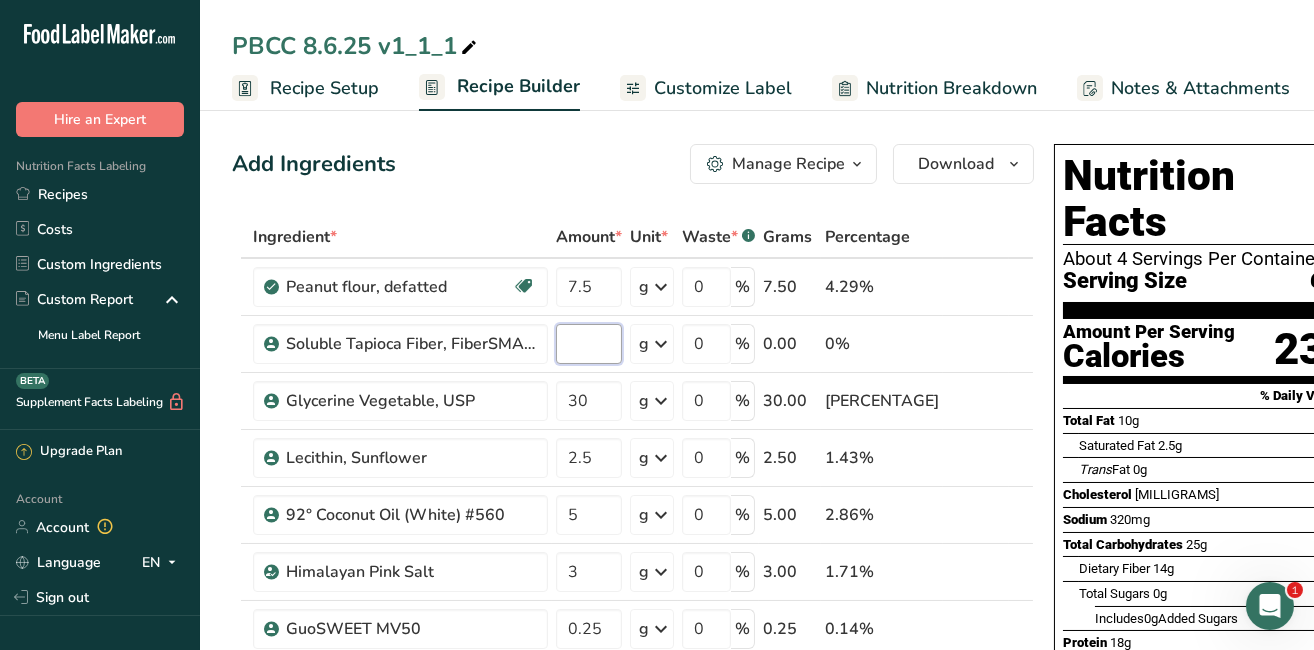 type on "4" 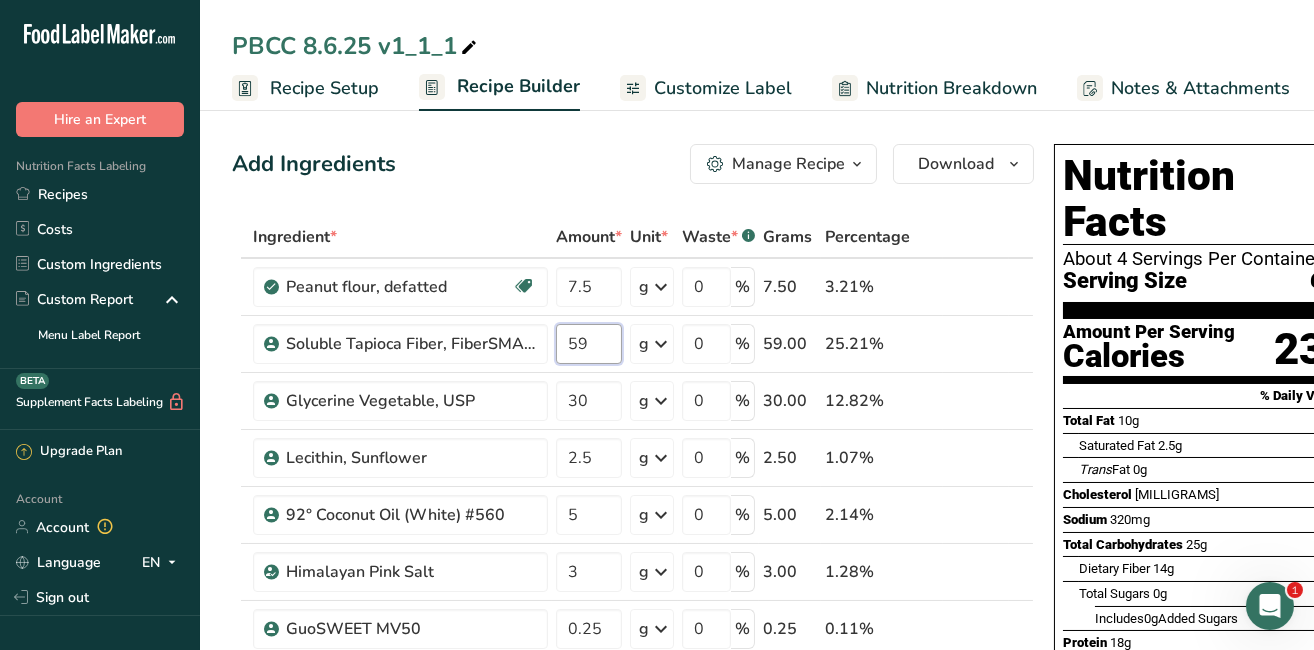 type on "5" 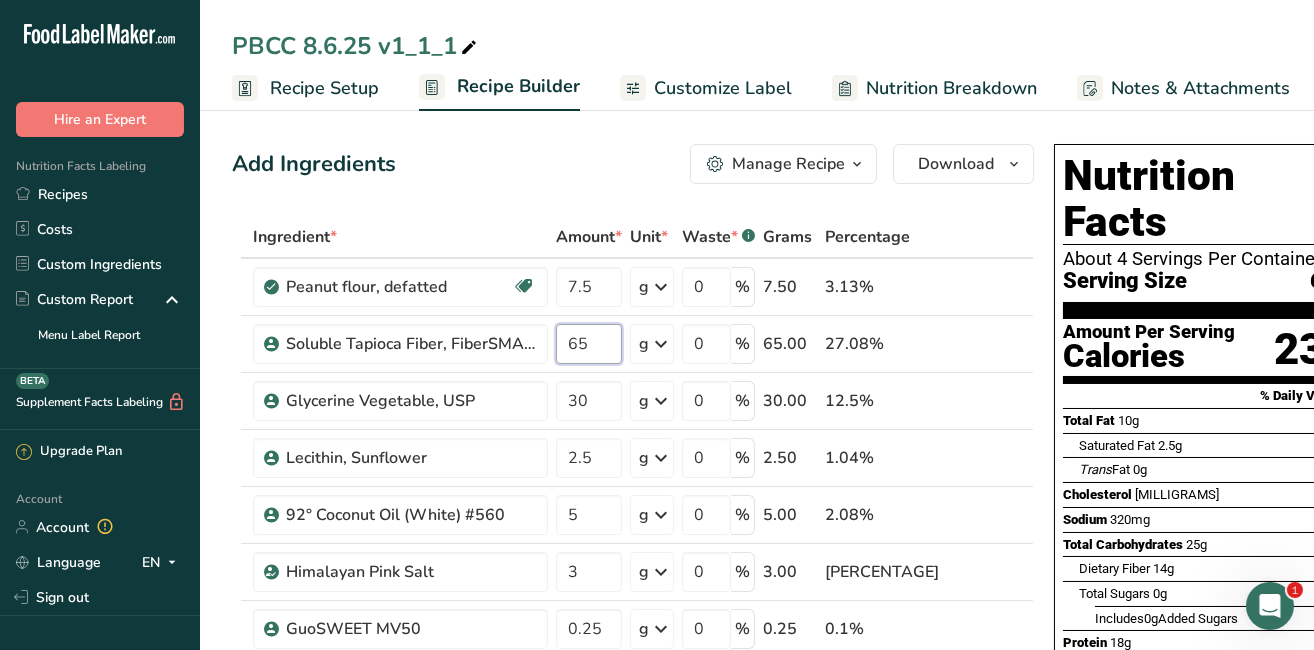 type on "65" 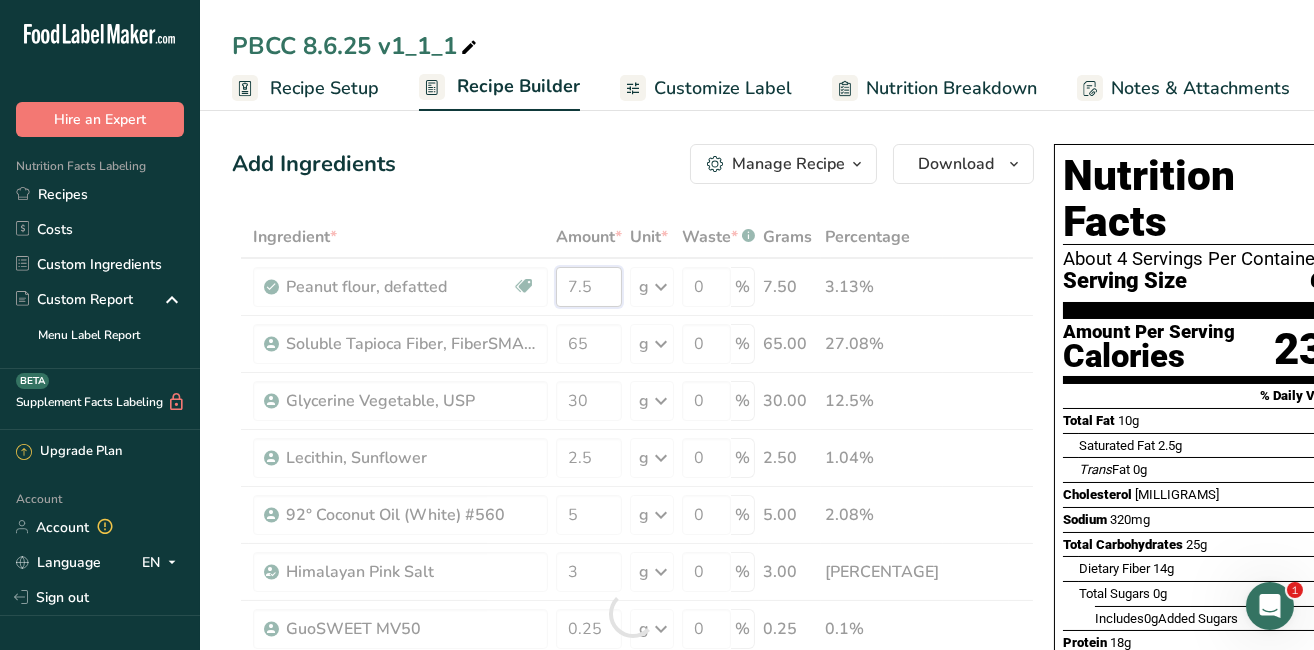 click on "Ingredient *
Amount *
Unit *
Waste *   .a-a{fill:#347362;}.b-a{fill:#fff;}          Grams
Percentage
Peanut flour, defatted
Plant-based Protein
Dairy free
Gluten free
Vegan
Vegetarian
Soy free
7.5
g
Portions
1 cup
1 oz
Weight Units
g
kg
mg
See more
Volume Units
l
Volume units require a density conversion. If you know your ingredient's density enter it below. Otherwise, click on "RIA" our AI Regulatory bot - she will be able to help you
lb/ft3
g/cm3
Confirm
mL" at bounding box center [633, 613] 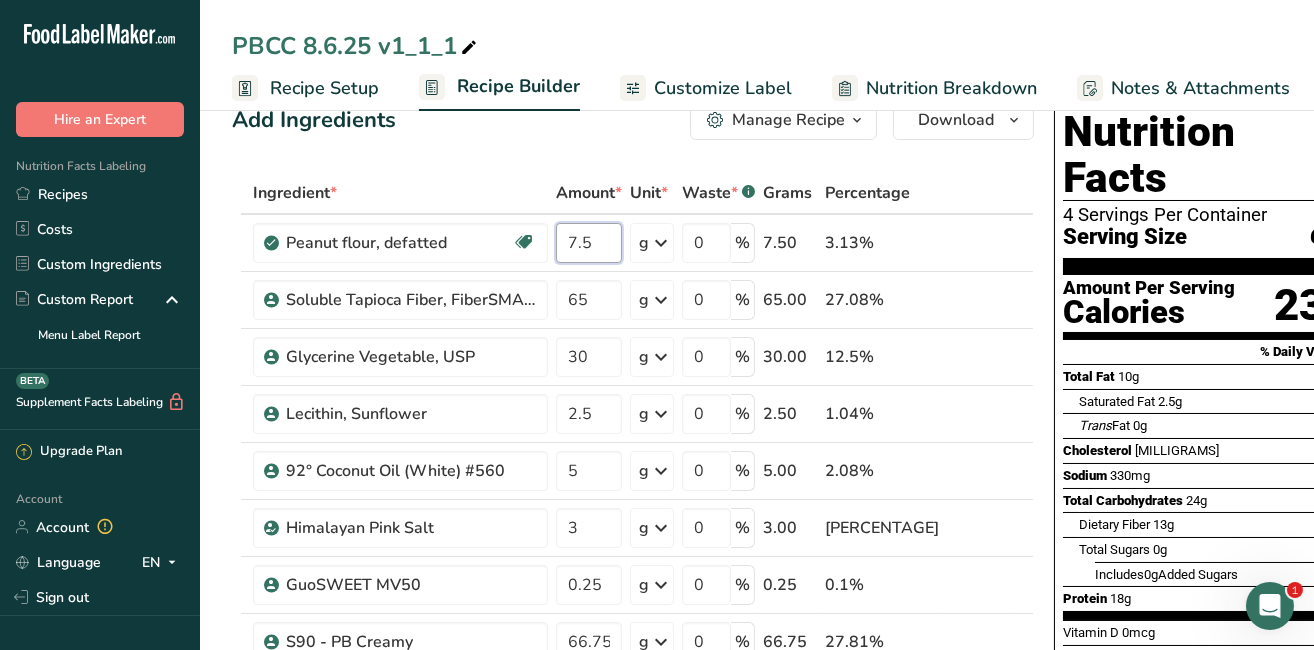 scroll, scrollTop: 88, scrollLeft: 0, axis: vertical 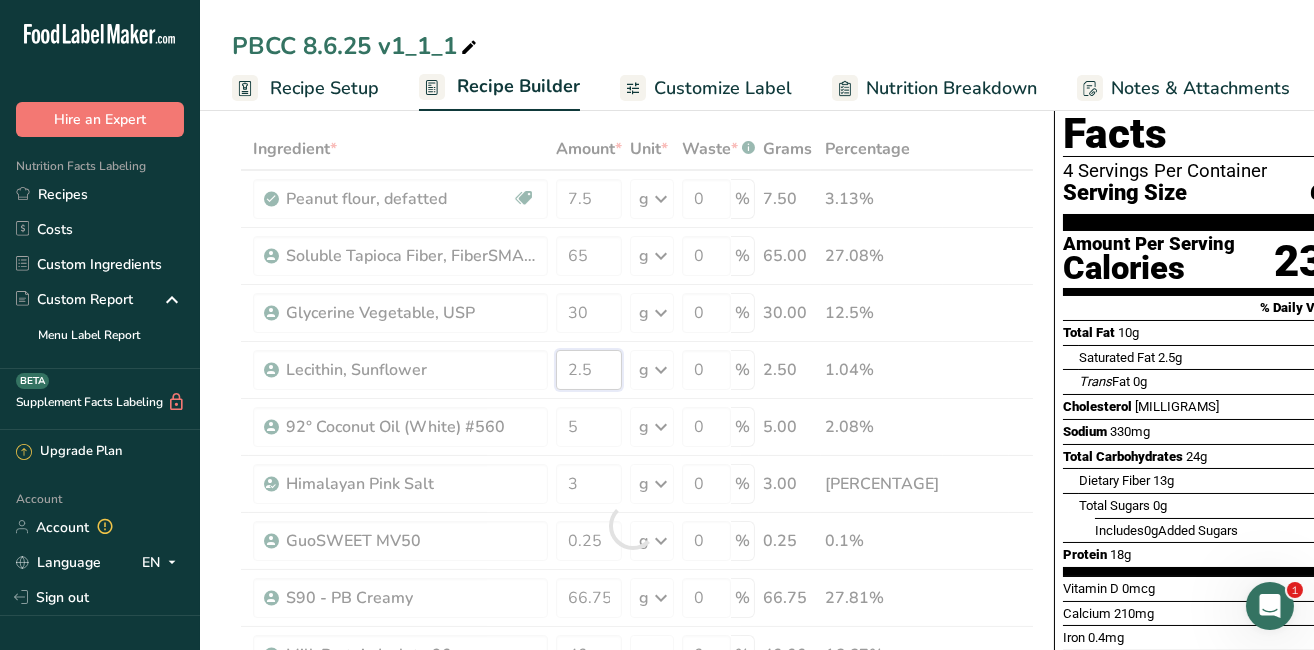 click on "Ingredient *
Amount *
Unit *
Waste *   .a-a{fill:#347362;}.b-a{fill:#fff;}          Grams
Percentage
Peanut flour, defatted
Plant-based Protein
Dairy free
Gluten free
Vegan
Vegetarian
Soy free
7.5
g
Portions
1 cup
1 oz
Weight Units
g
kg
mg
See more
Volume Units
l
Volume units require a density conversion. If you know your ingredient's density enter it below. Otherwise, click on "RIA" our AI Regulatory bot - she will be able to help you
lb/ft3
g/cm3
Confirm
mL" at bounding box center (633, 525) 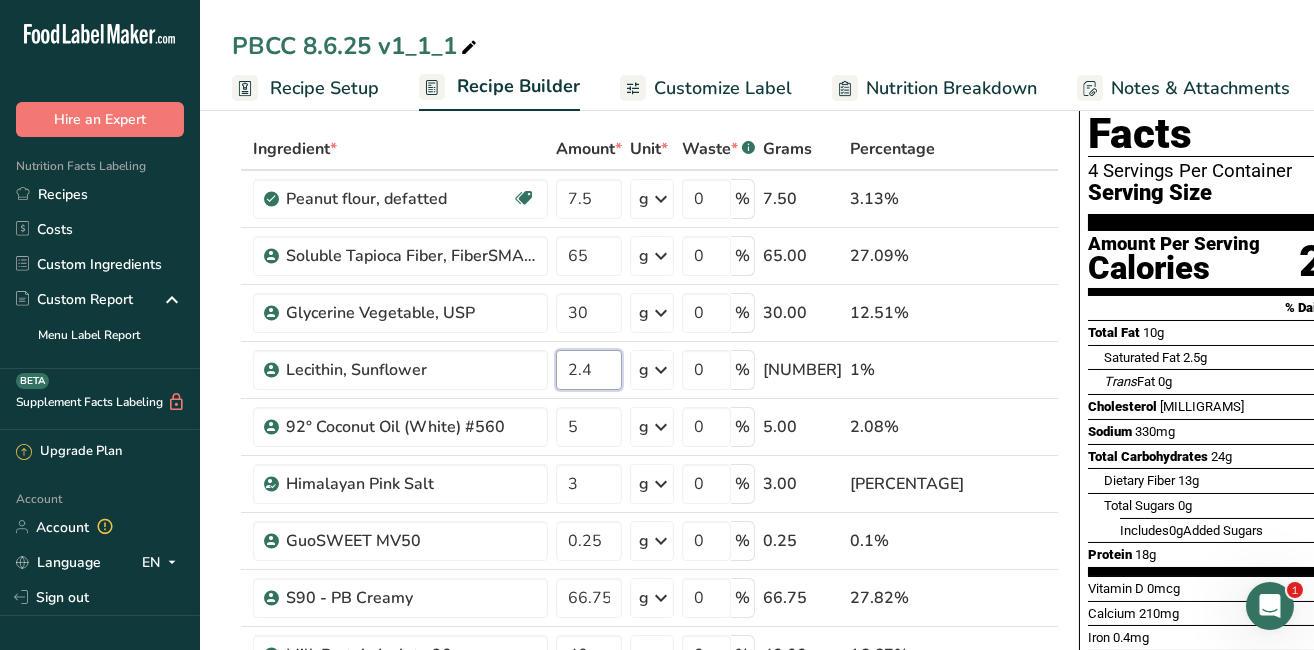 type on "2.4" 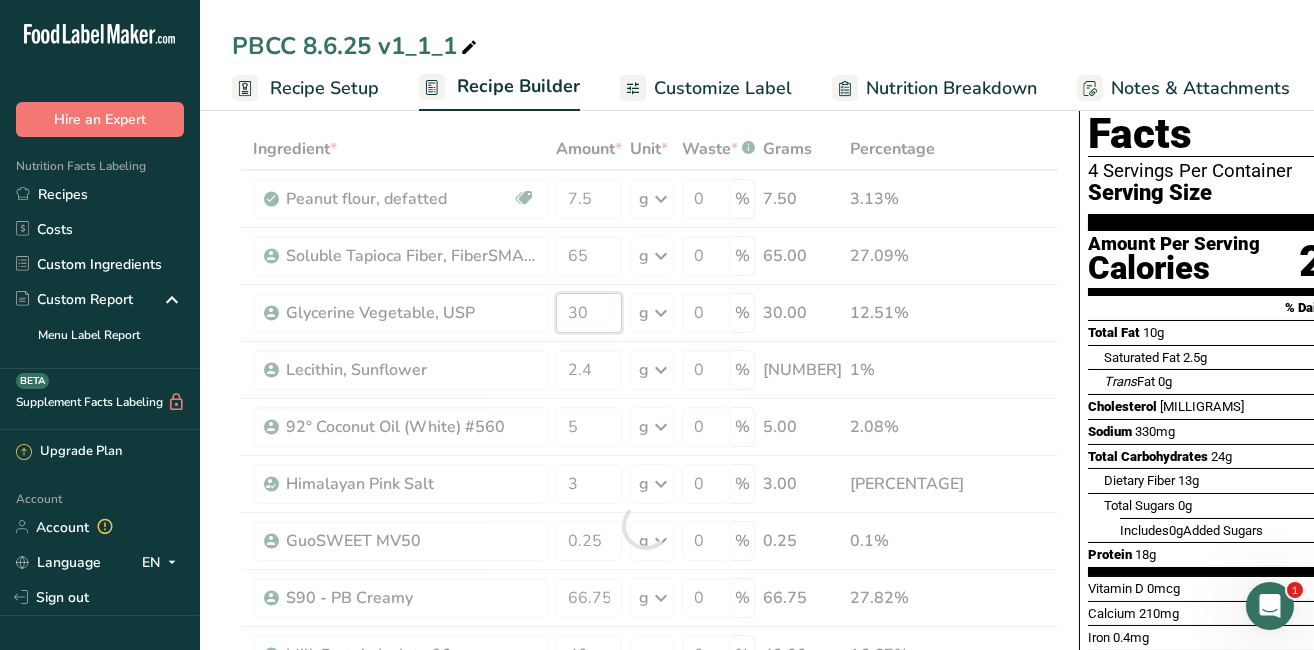 click on "Ingredient *
Amount *
Unit *
Waste *   .a-a{fill:#347362;}.b-a{fill:#fff;}          Grams
Percentage
Peanut flour, defatted
Plant-based Protein
Dairy free
Gluten free
Vegan
Vegetarian
Soy free
7.5
g
Portions
1 cup
1 oz
Weight Units
g
kg
mg
See more
Volume Units
l
Volume units require a density conversion. If you know your ingredient's density enter it below. Otherwise, click on "RIA" our AI Regulatory bot - she will be able to help you
lb/ft3
g/cm3
Confirm
mL" at bounding box center (645, 525) 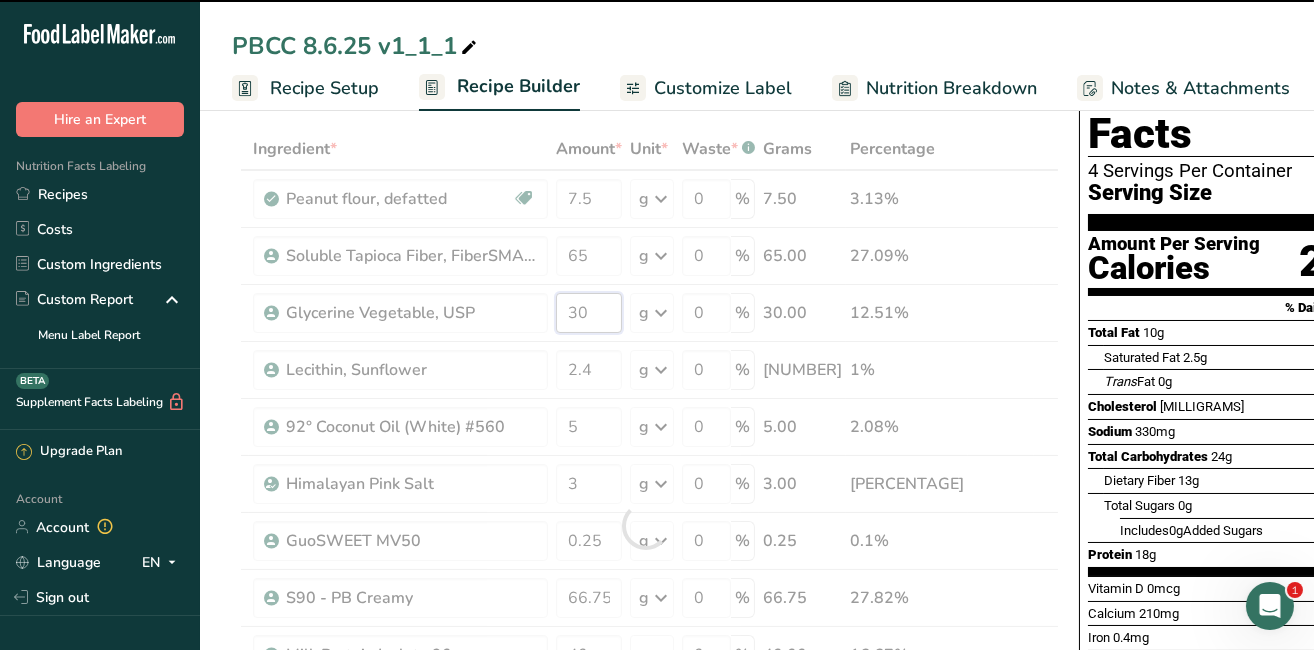 type on "3" 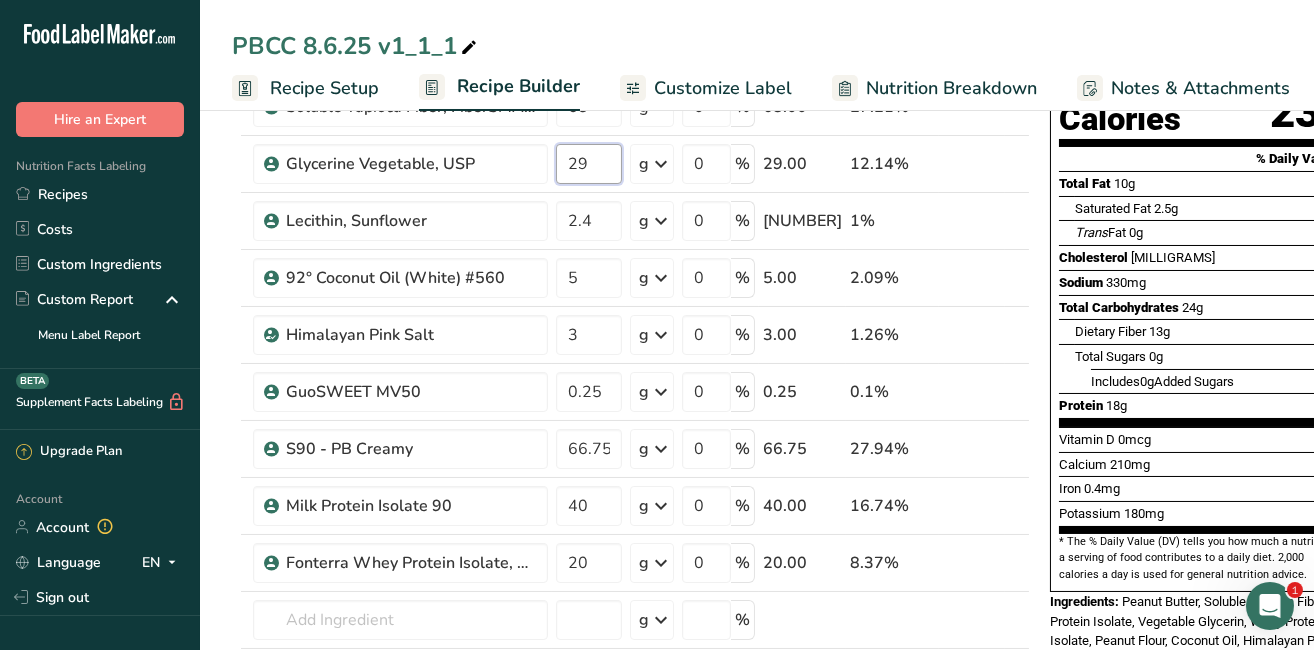scroll, scrollTop: 281, scrollLeft: 0, axis: vertical 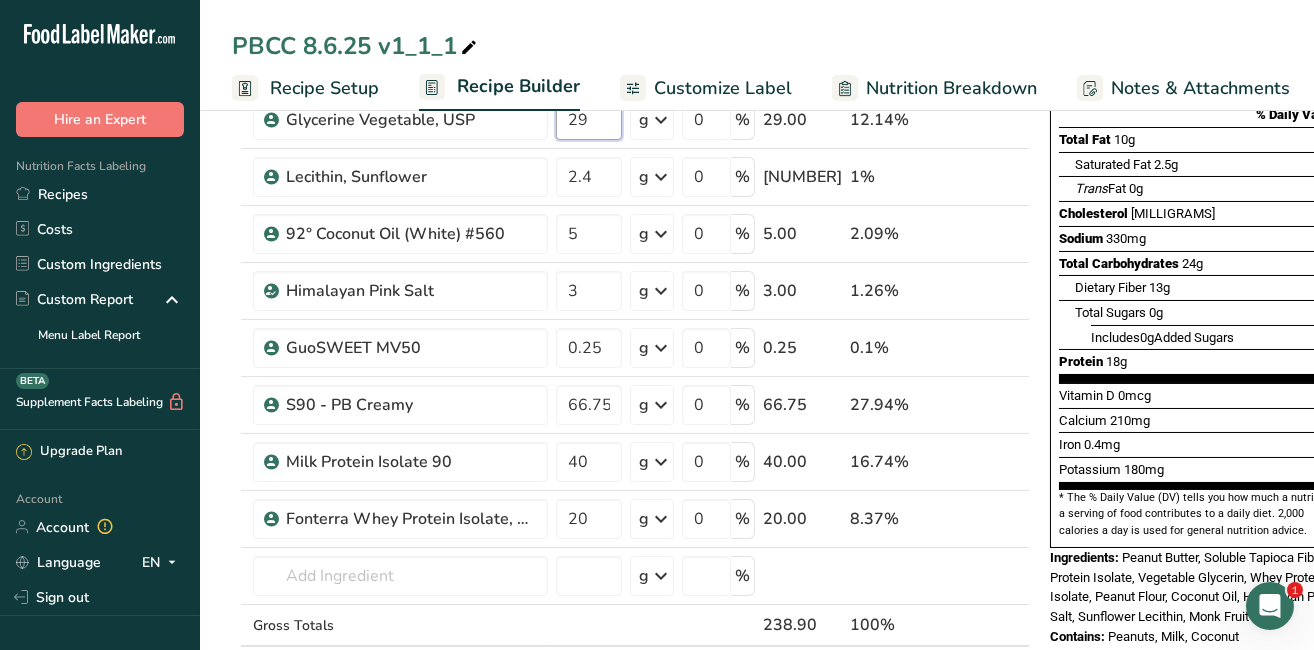 type on "29" 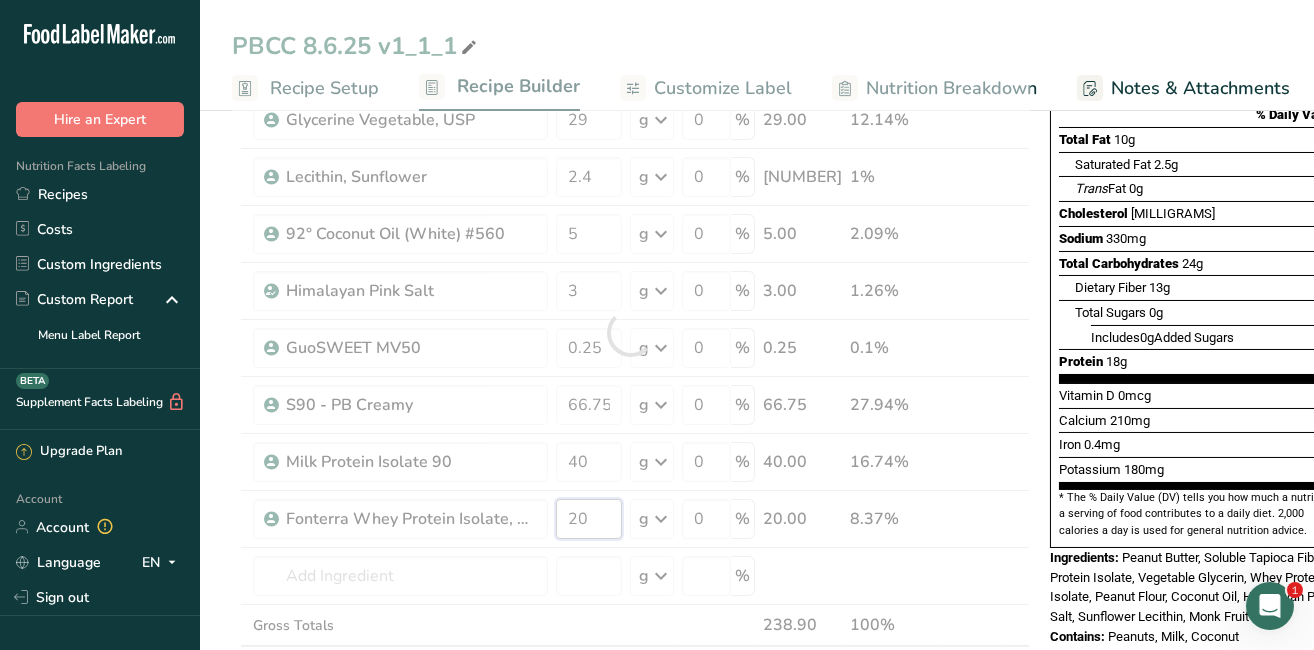 click on "Ingredient *
Amount *
Unit *
Waste *   .a-a{fill:#347362;}.b-a{fill:#fff;}          Grams
Percentage
Peanut flour, defatted
Plant-based Protein
Dairy free
Gluten free
Vegan
Vegetarian
Soy free
7.5
g
Portions
1 cup
1 oz
Weight Units
g
kg
mg
See more
Volume Units
l
Volume units require a density conversion. If you know your ingredient's density enter it below. Otherwise, click on "RIA" our AI Regulatory bot - she will be able to help you
lb/ft3
g/cm3
Confirm
mL" at bounding box center (631, 332) 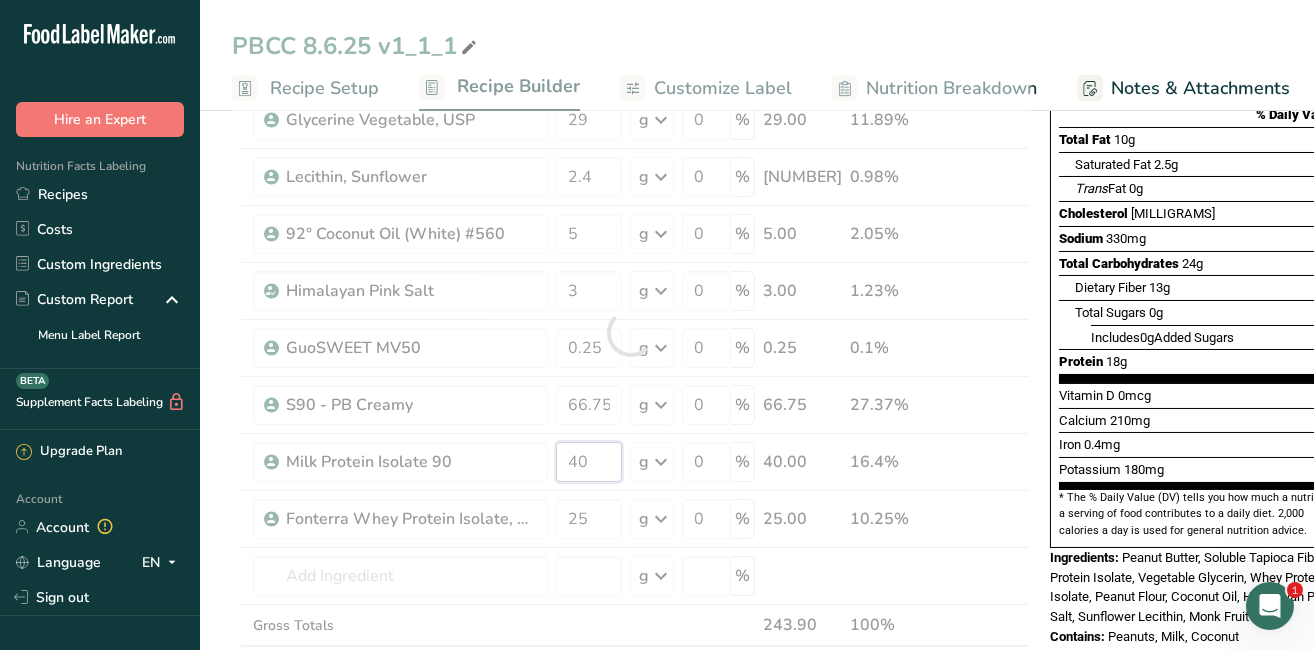 click on "Ingredient *
Amount *
Unit *
Waste *   .a-a{fill:#347362;}.b-a{fill:#fff;}          Grams
Percentage
Peanut flour, defatted
Plant-based Protein
Dairy free
Gluten free
Vegan
Vegetarian
Soy free
7.5
g
Portions
1 cup
1 oz
Weight Units
g
kg
mg
See more
Volume Units
l
Volume units require a density conversion. If you know your ingredient's density enter it below. Otherwise, click on "RIA" our AI Regulatory bot - she will be able to help you
lb/ft3
g/cm3
Confirm
mL" at bounding box center (631, 332) 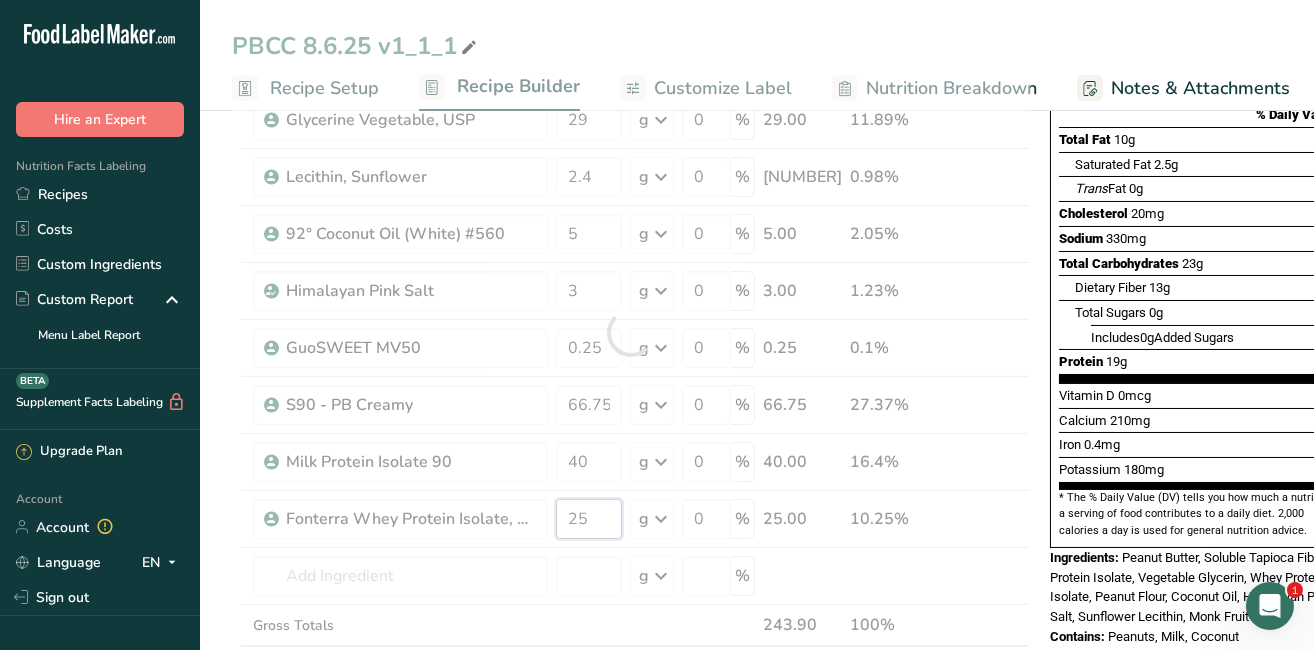 click on "Ingredient *
Amount *
Unit *
Waste *   .a-a{fill:#347362;}.b-a{fill:#fff;}          Grams
Percentage
Peanut flour, defatted
Plant-based Protein
Dairy free
Gluten free
Vegan
Vegetarian
Soy free
7.5
g
Portions
1 cup
1 oz
Weight Units
g
kg
mg
See more
Volume Units
l
Volume units require a density conversion. If you know your ingredient's density enter it below. Otherwise, click on "RIA" our AI Regulatory bot - she will be able to help you
lb/ft3
g/cm3
Confirm
mL" at bounding box center [631, 332] 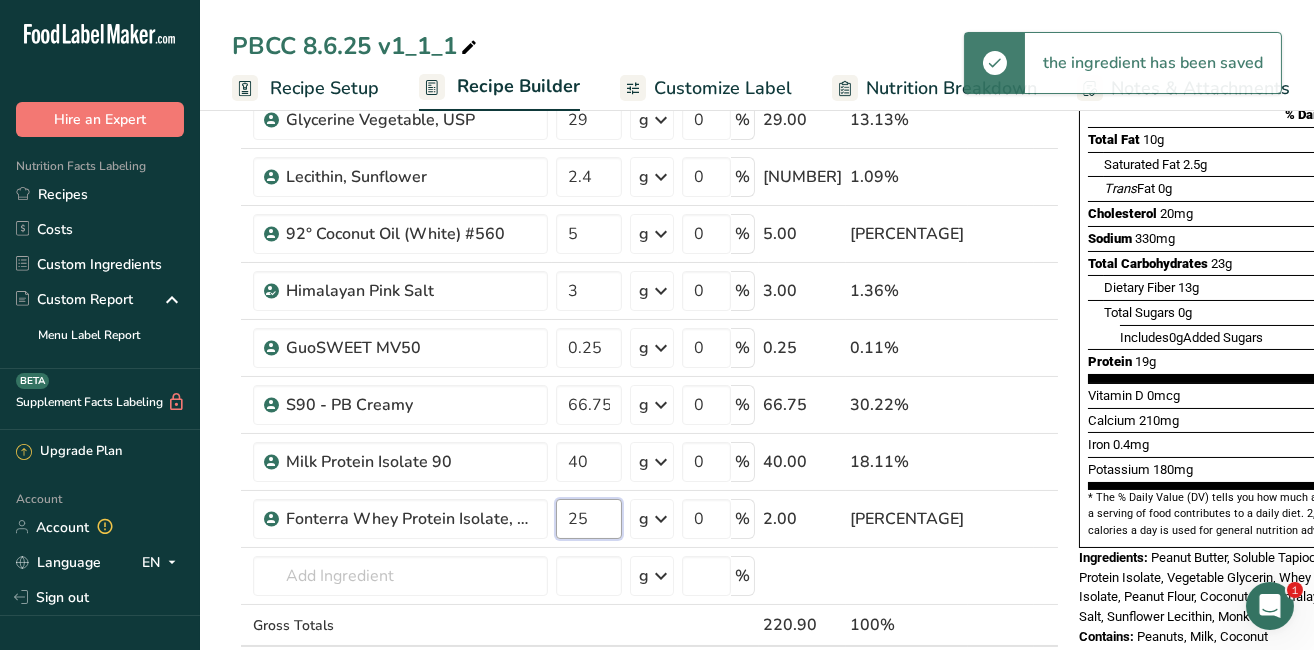 type on "2" 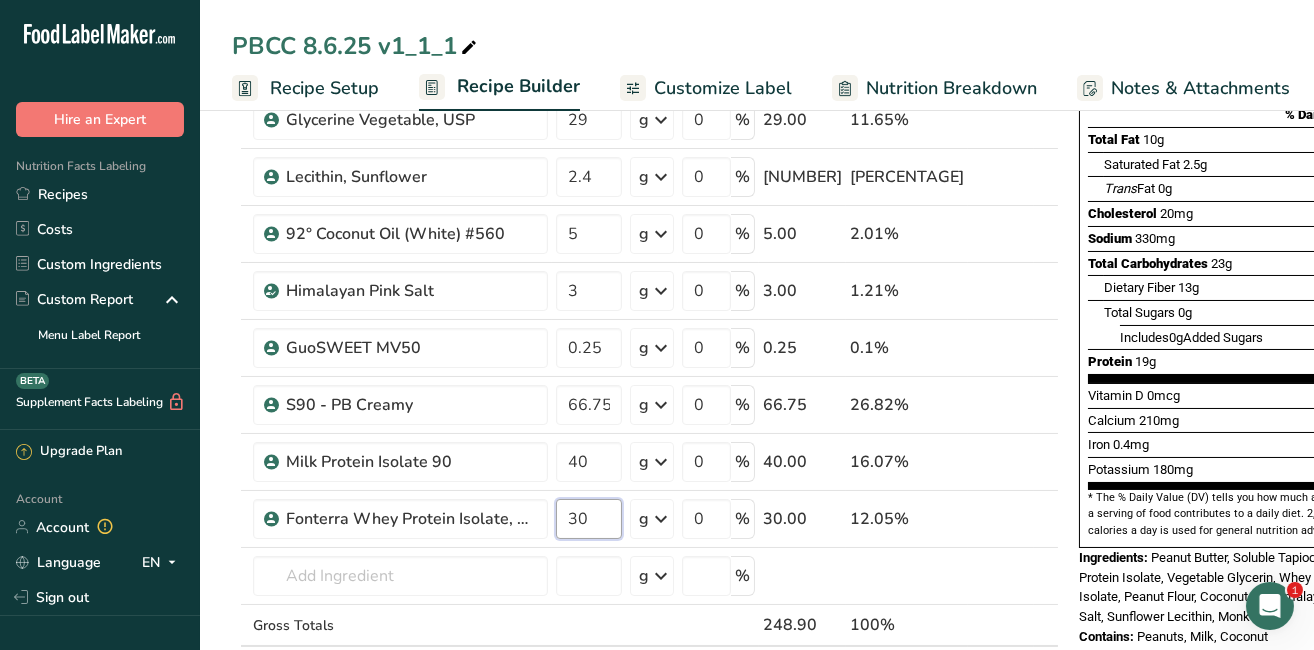 type on "30" 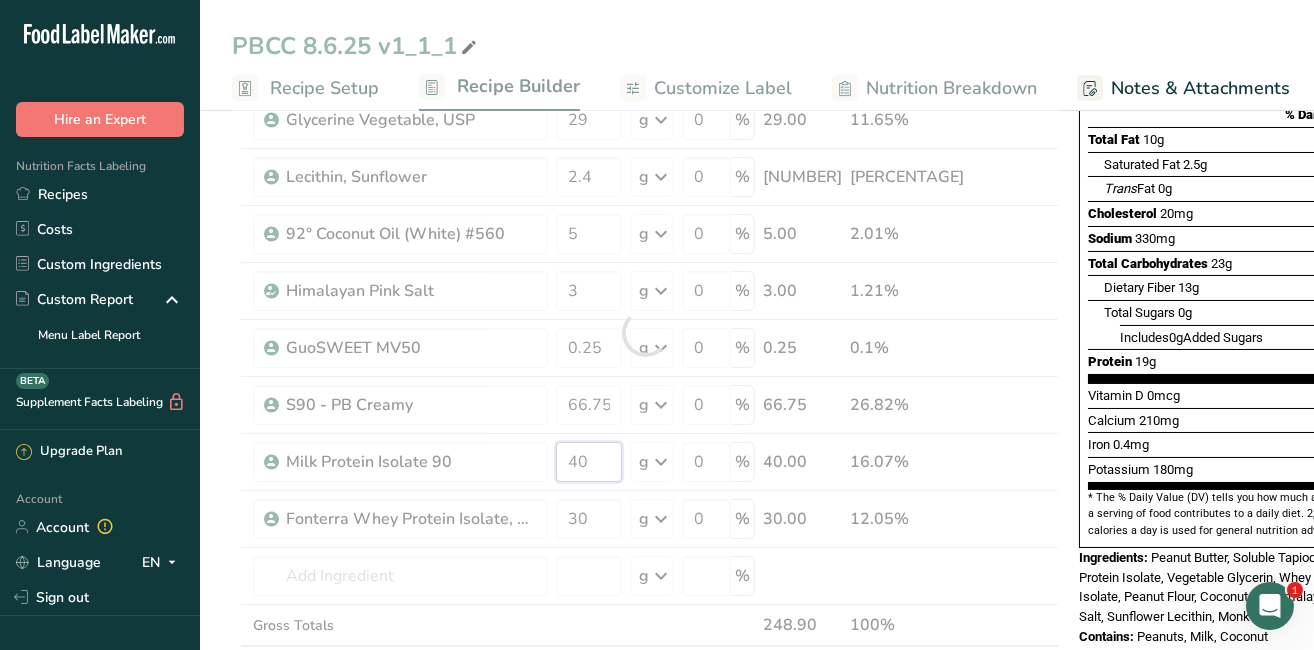 click on "Ingredient *
Amount *
Unit *
Waste *   .a-a{fill:#347362;}.b-a{fill:#fff;}          Grams
Percentage
Peanut flour, defatted
Plant-based Protein
Dairy free
Gluten free
Vegan
Vegetarian
Soy free
7.5
g
Portions
1 cup
1 oz
Weight Units
g
kg
mg
See more
Volume Units
l
Volume units require a density conversion. If you know your ingredient's density enter it below. Otherwise, click on "RIA" our AI Regulatory bot - she will be able to help you
lb/ft3
g/cm3
Confirm
mL" at bounding box center (645, 332) 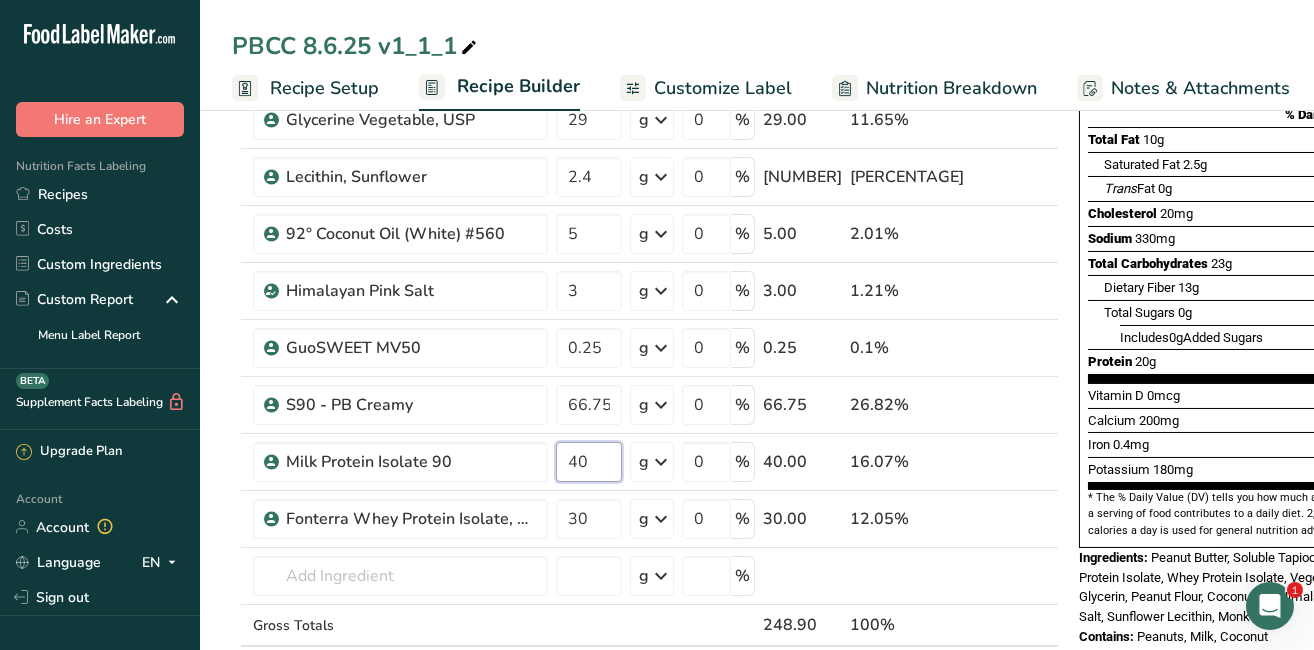 type on "4" 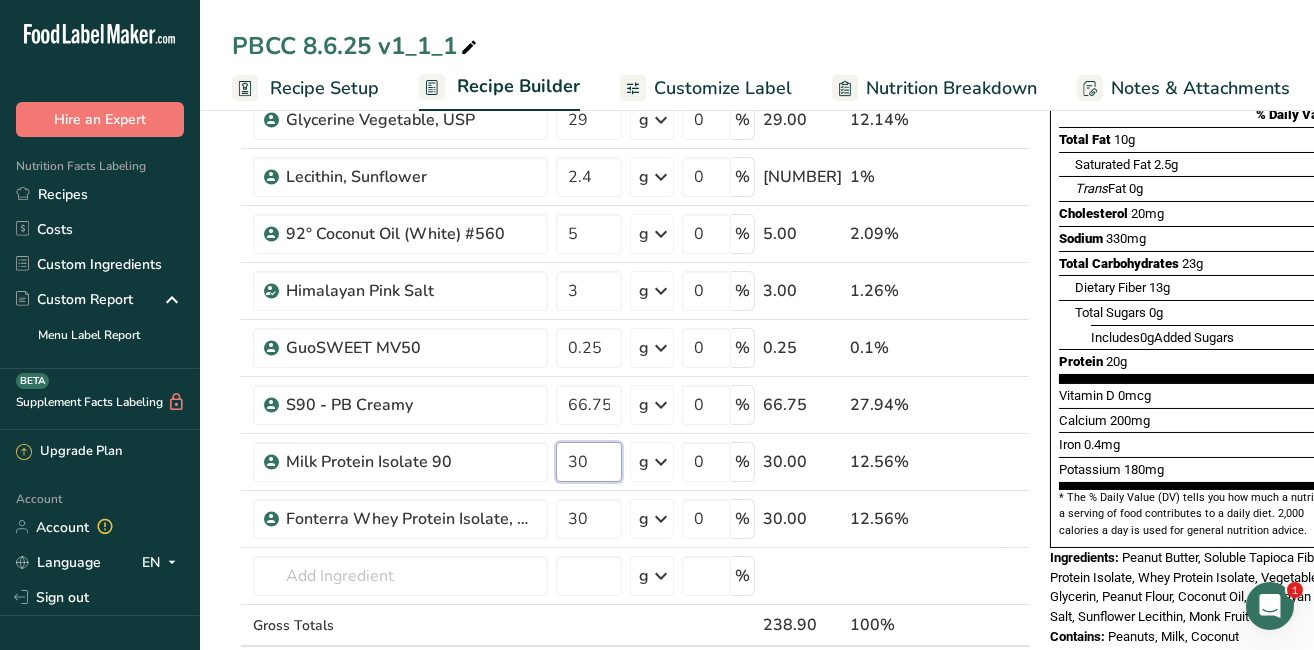 type on "30" 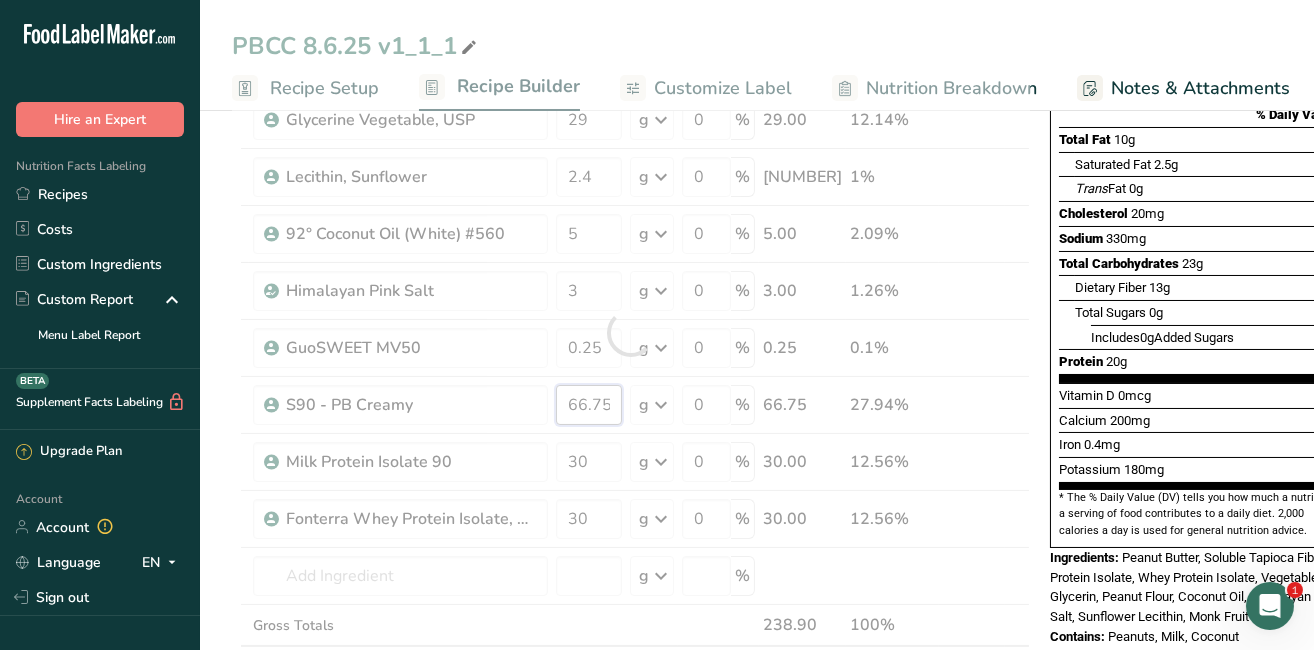 click on "Ingredient *
Amount *
Unit *
Waste *   .a-a{fill:#347362;}.b-a{fill:#fff;}          Grams
Percentage
Peanut flour, defatted
Plant-based Protein
Dairy free
Gluten free
Vegan
Vegetarian
Soy free
7.5
g
Portions
1 cup
1 oz
Weight Units
g
kg
mg
See more
Volume Units
l
Volume units require a density conversion. If you know your ingredient's density enter it below. Otherwise, click on "RIA" our AI Regulatory bot - she will be able to help you
lb/ft3
g/cm3
Confirm
mL" at bounding box center (631, 332) 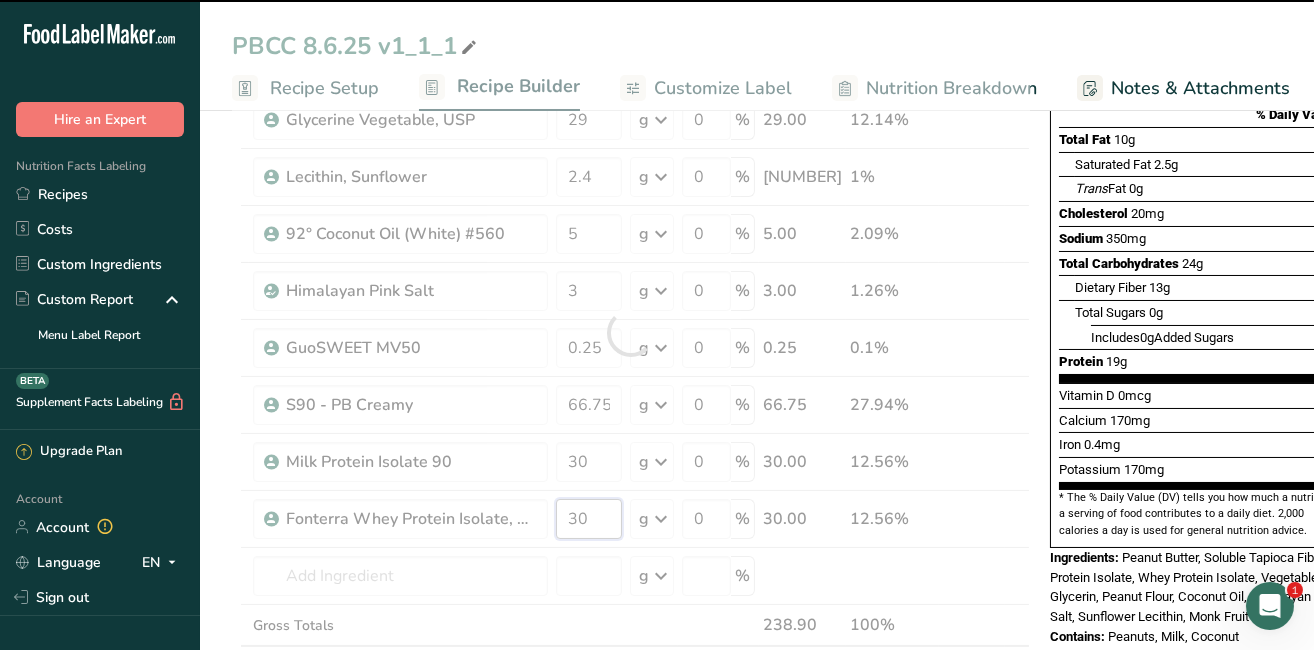 click on "Ingredient *
Amount *
Unit *
Waste *   .a-a{fill:#347362;}.b-a{fill:#fff;}          Grams
Percentage
Peanut flour, defatted
Plant-based Protein
Dairy free
Gluten free
Vegan
Vegetarian
Soy free
7.5
g
Portions
1 cup
1 oz
Weight Units
g
kg
mg
See more
Volume Units
l
Volume units require a density conversion. If you know your ingredient's density enter it below. Otherwise, click on "RIA" our AI Regulatory bot - she will be able to help you
lb/ft3
g/cm3
Confirm
mL" at bounding box center [631, 332] 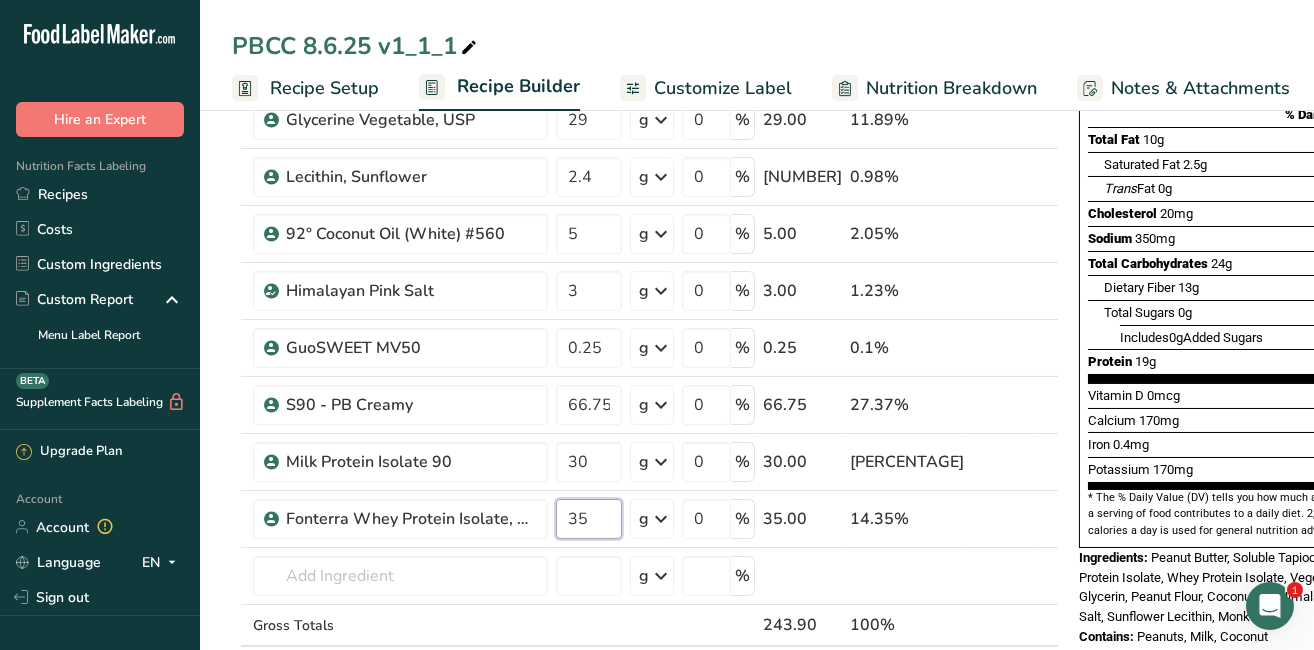 type on "35" 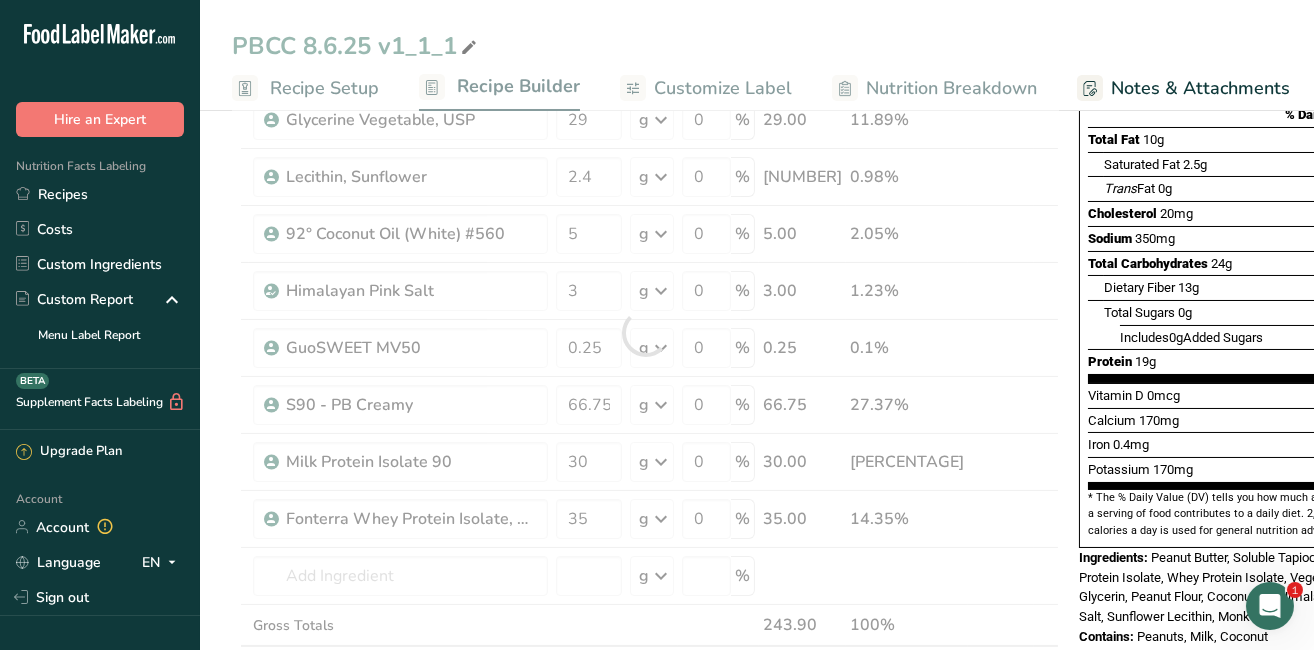 click on "Ingredient *
Amount *
Unit *
Waste *   .a-a{fill:#347362;}.b-a{fill:#fff;}          Grams
Percentage
Peanut flour, defatted
Plant-based Protein
Dairy free
Gluten free
Vegan
Vegetarian
Soy free
7.5
g
Portions
1 cup
1 oz
Weight Units
g
kg
mg
See more
Volume Units
l
Volume units require a density conversion. If you know your ingredient's density enter it below. Otherwise, click on "RIA" our AI Regulatory bot - she will be able to help you
lb/ft3
g/cm3
Confirm
mL" at bounding box center [645, 332] 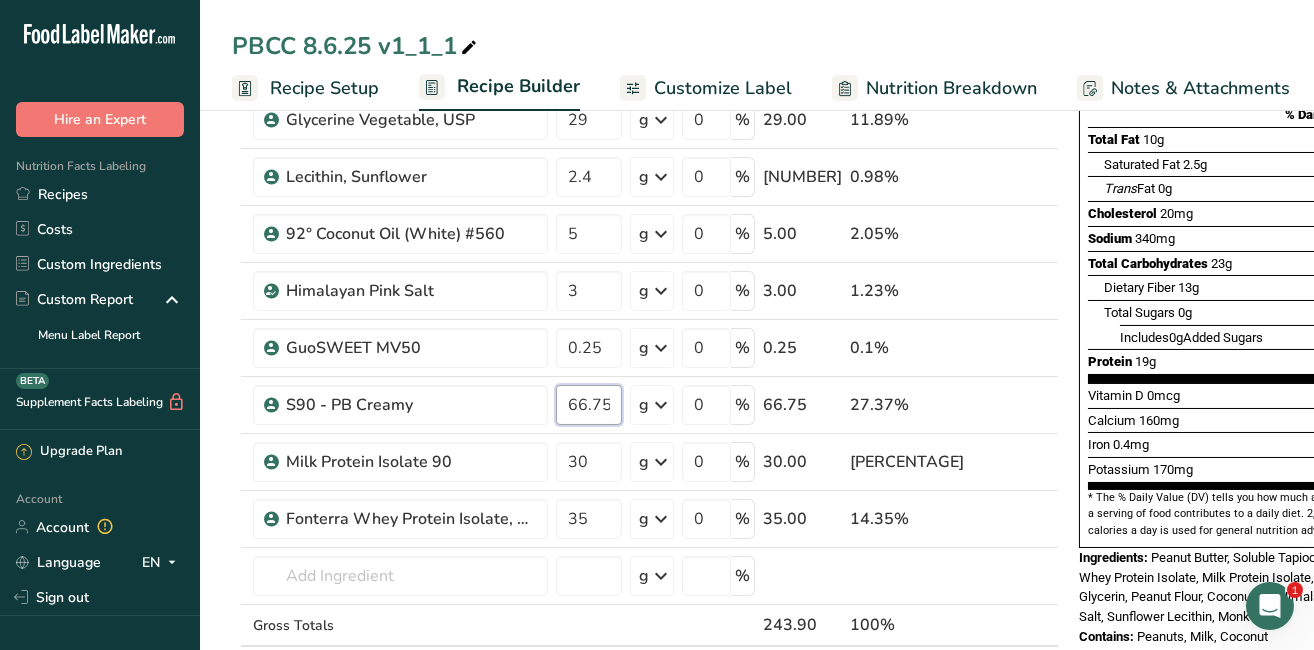 click on "66.75" at bounding box center (589, 405) 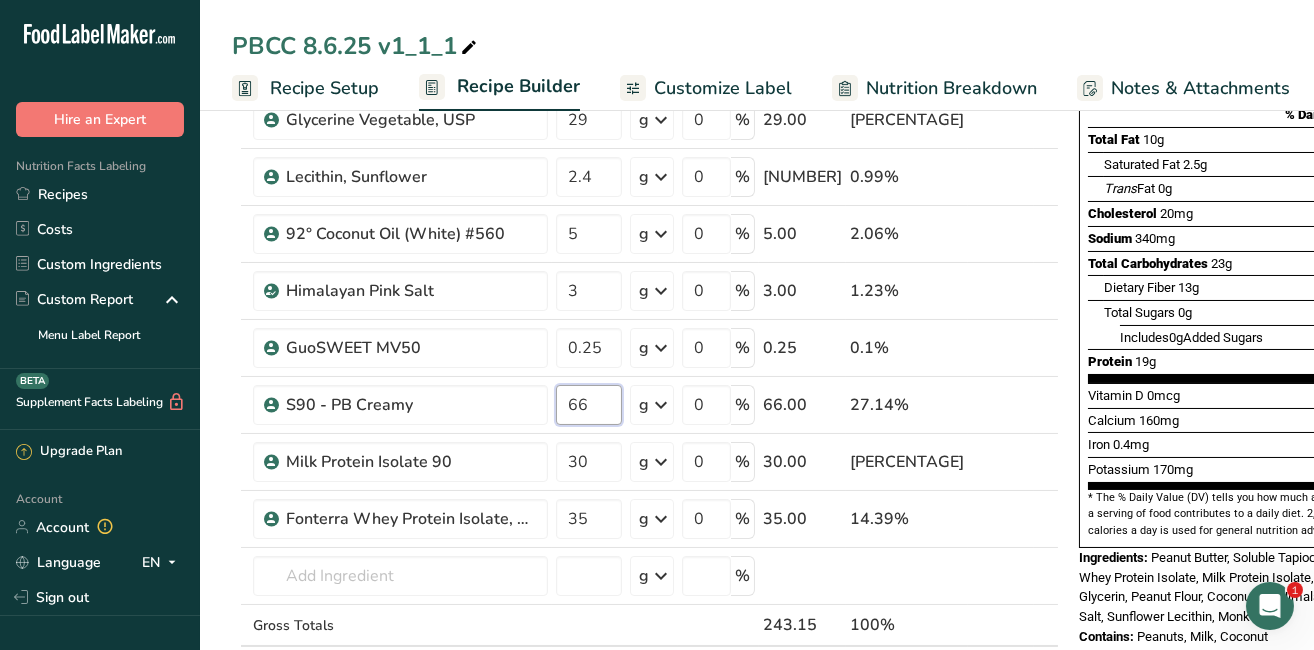 type on "66" 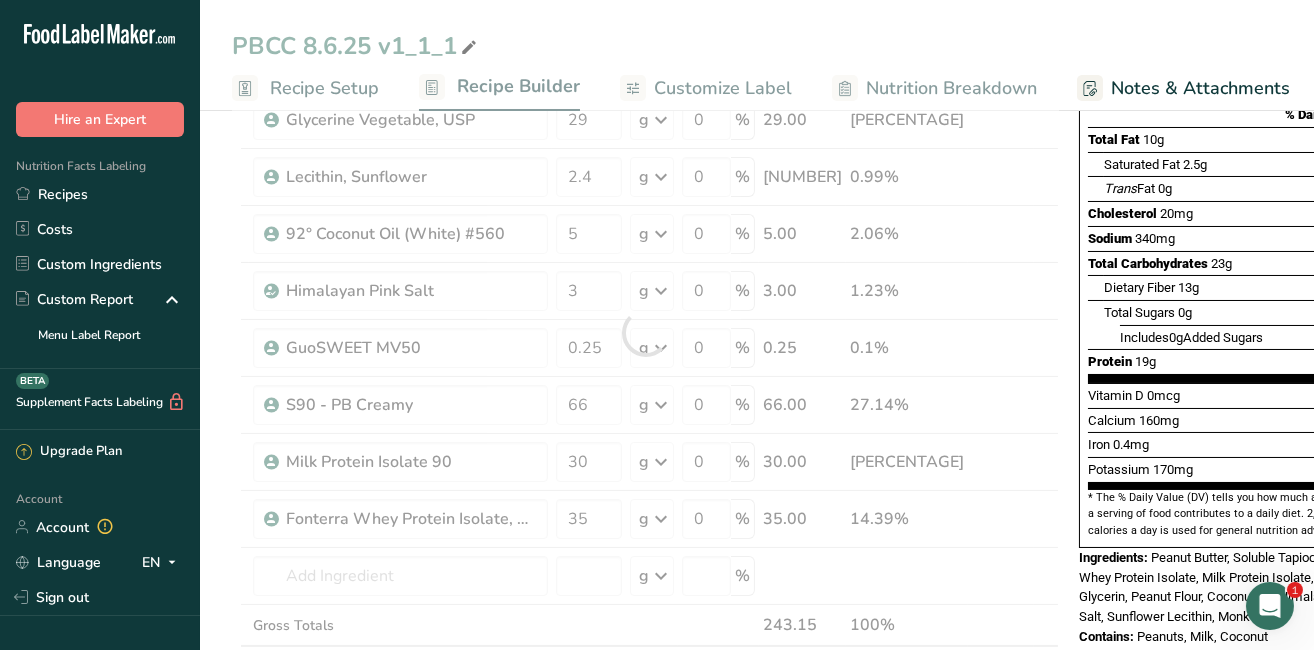 click on "Ingredient *
Amount *
Unit *
Waste *   .a-a{fill:#347362;}.b-a{fill:#fff;}          Grams
Percentage
Peanut flour, defatted
Plant-based Protein
Dairy free
Gluten free
Vegan
Vegetarian
Soy free
7.5
g
Portions
1 cup
1 oz
Weight Units
g
kg
mg
See more
Volume Units
l
Volume units require a density conversion. If you know your ingredient's density enter it below. Otherwise, click on "RIA" our AI Regulatory bot - she will be able to help you
lb/ft3
g/cm3
Confirm
mL" at bounding box center (645, 332) 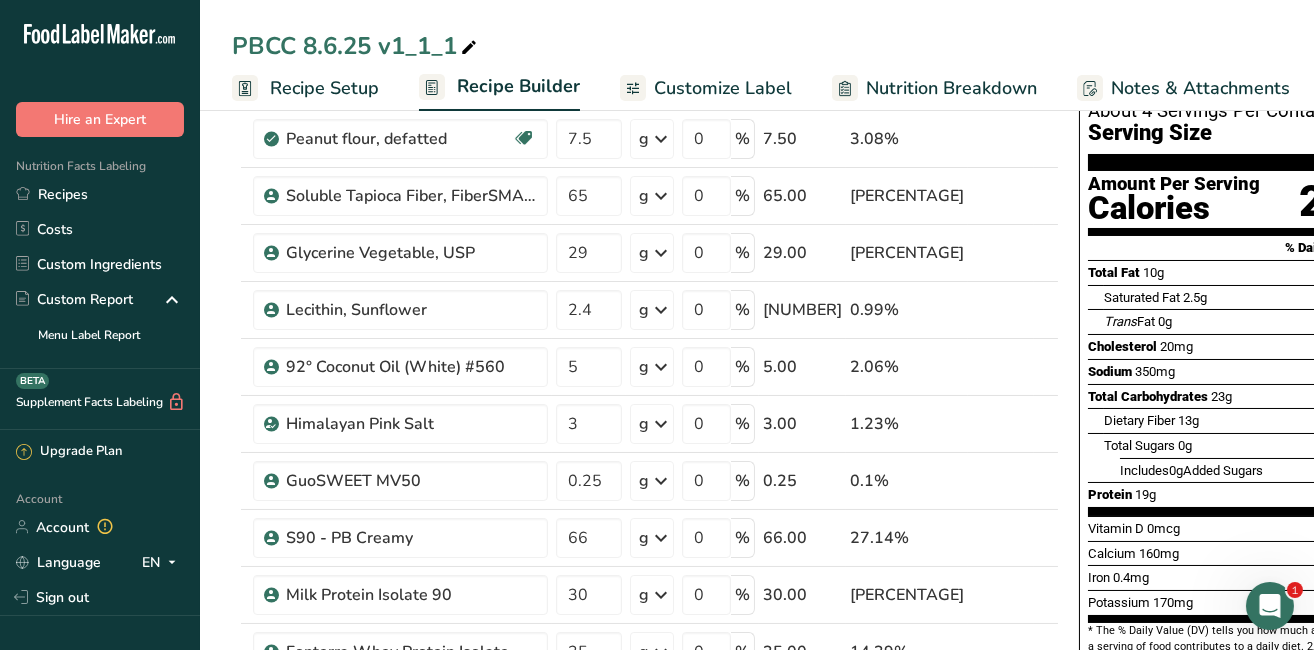 scroll, scrollTop: 103, scrollLeft: 0, axis: vertical 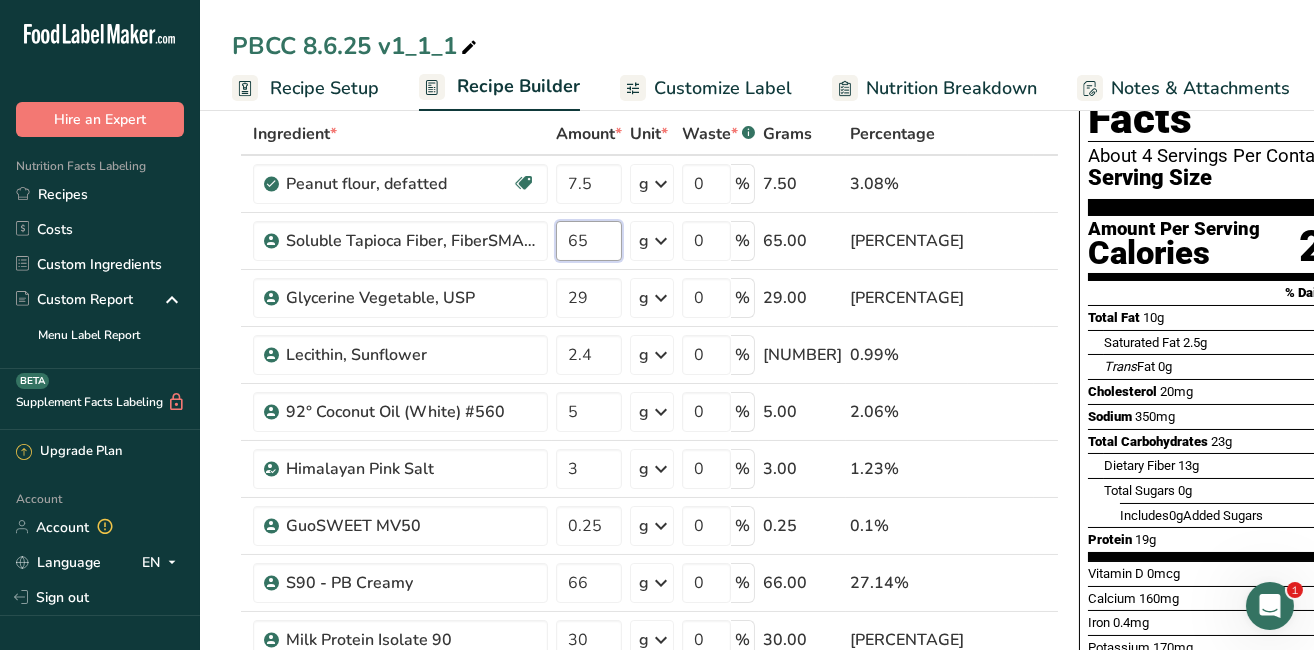 click on "65" at bounding box center (589, 241) 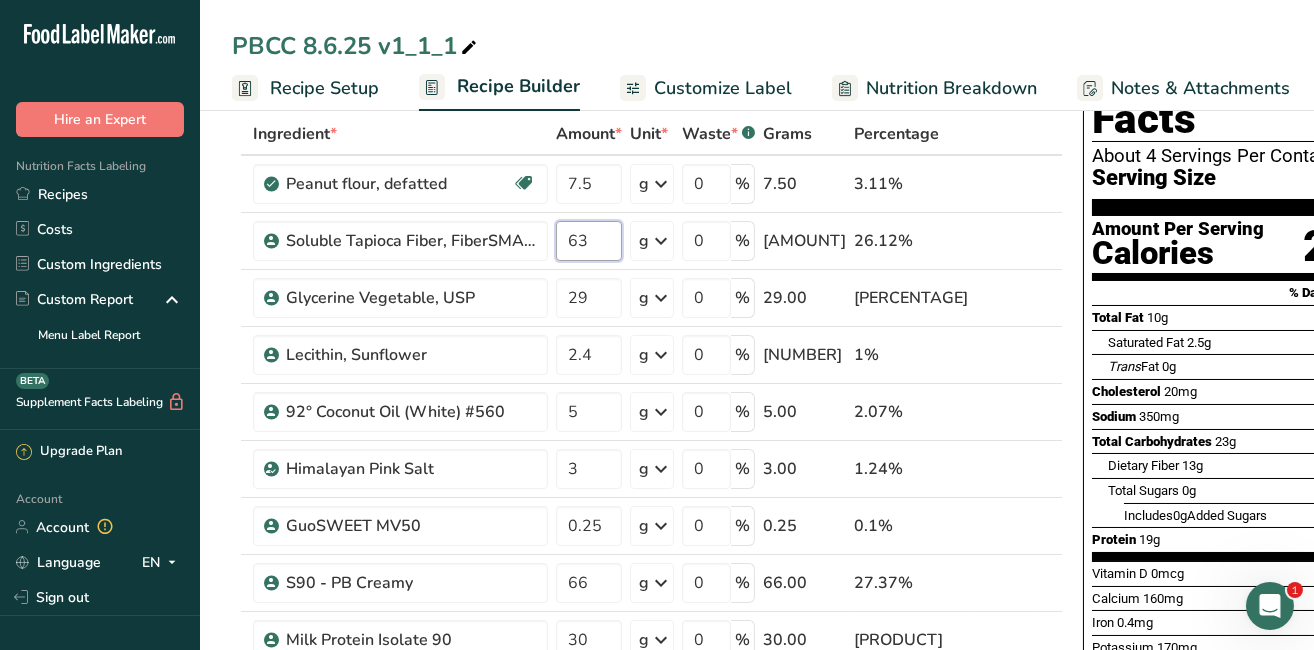 type on "63" 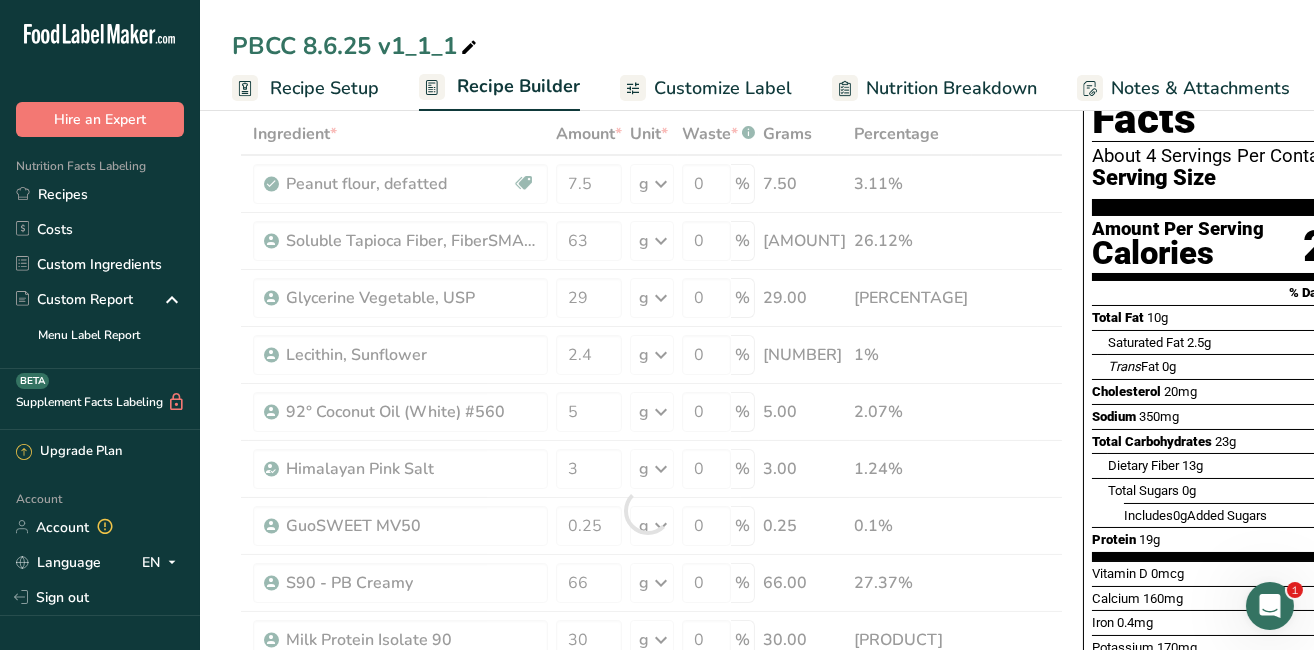 click on "PBCC 8.6.25 v1_1_1" at bounding box center [757, 46] 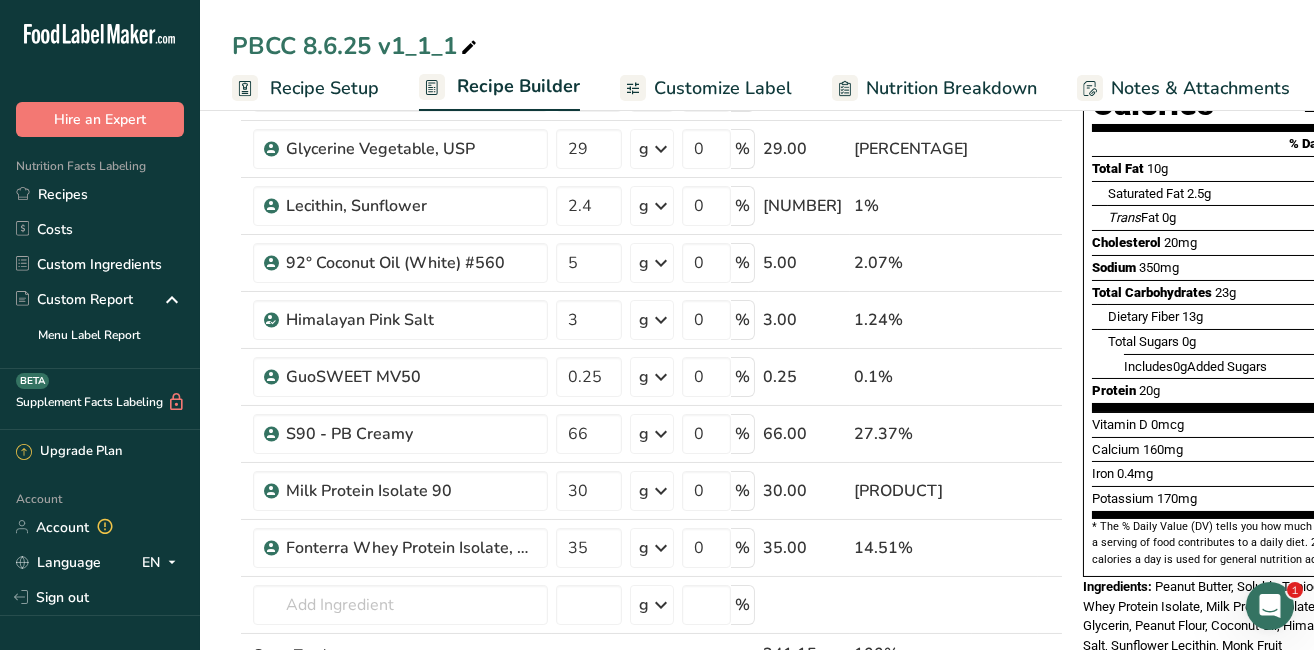 scroll, scrollTop: 326, scrollLeft: 0, axis: vertical 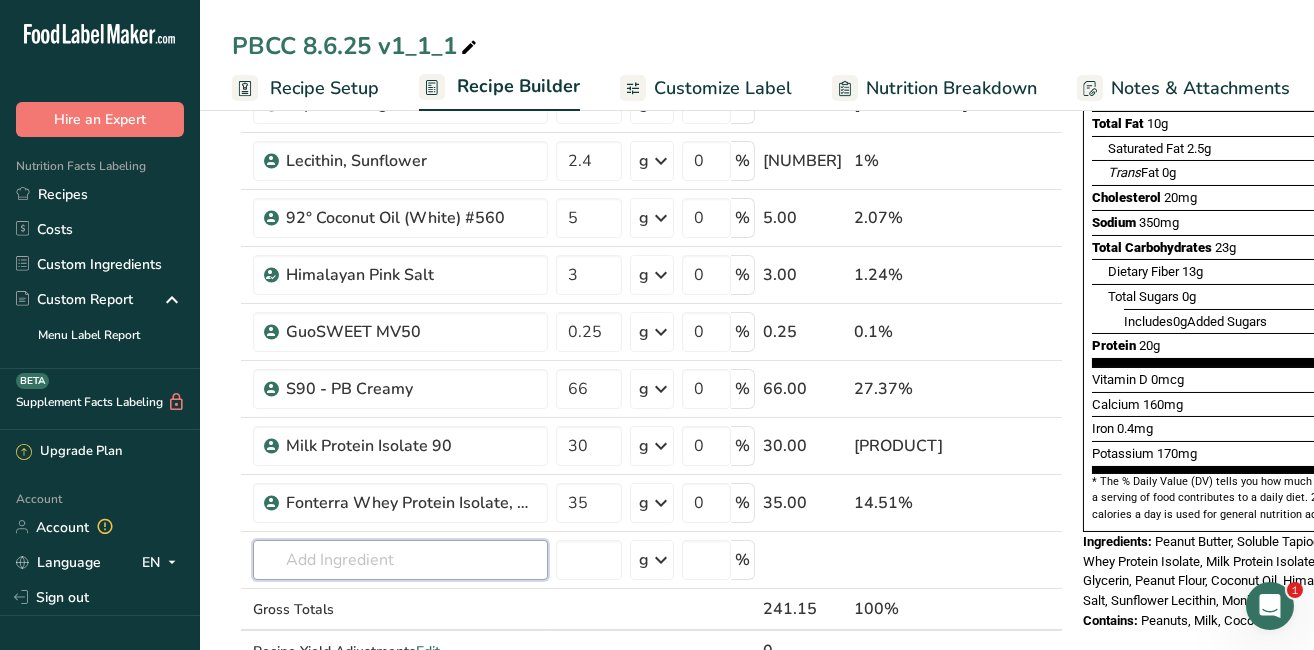 click at bounding box center [400, 560] 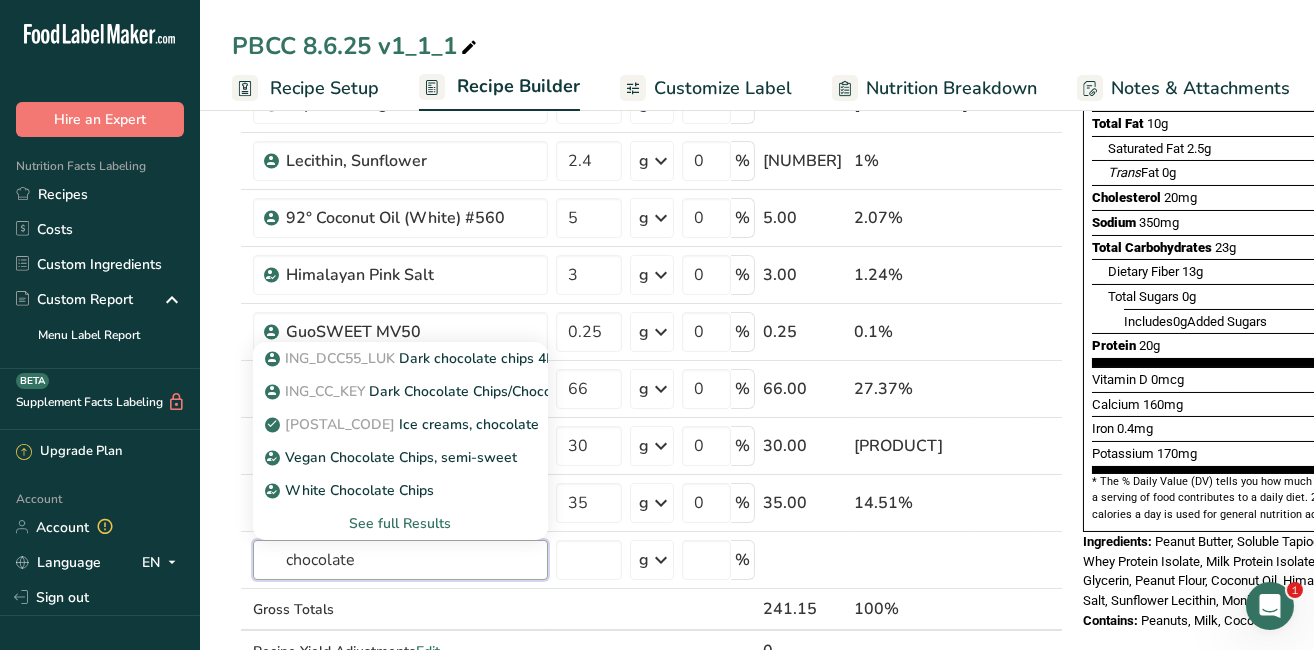 type on "chocolate" 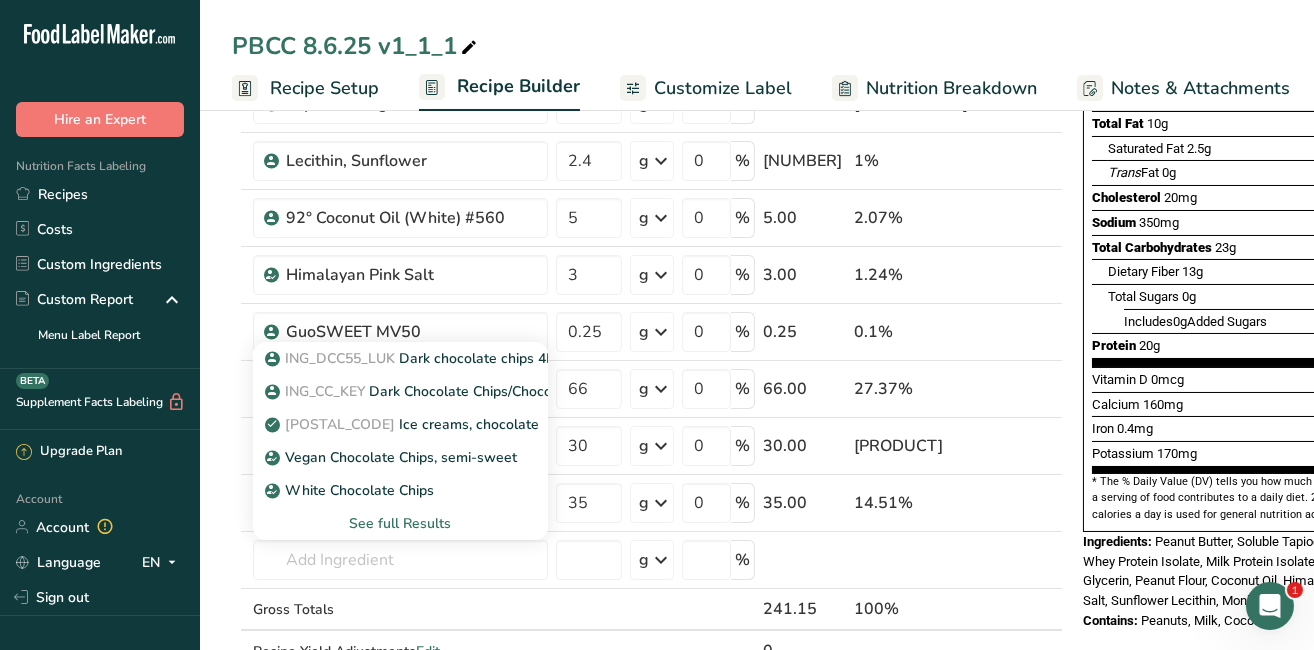 click on "ING_DCC55_LUK
Dark chocolate chips 4K 55% allulose" at bounding box center (456, 358) 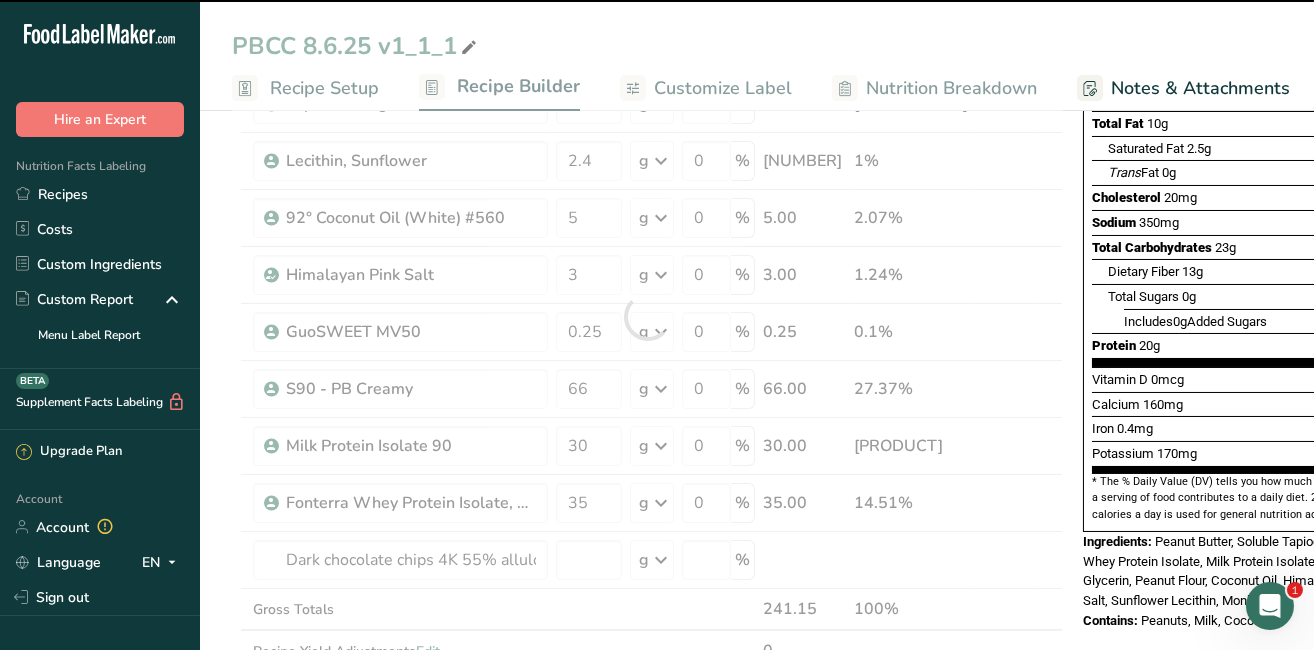 type on "0" 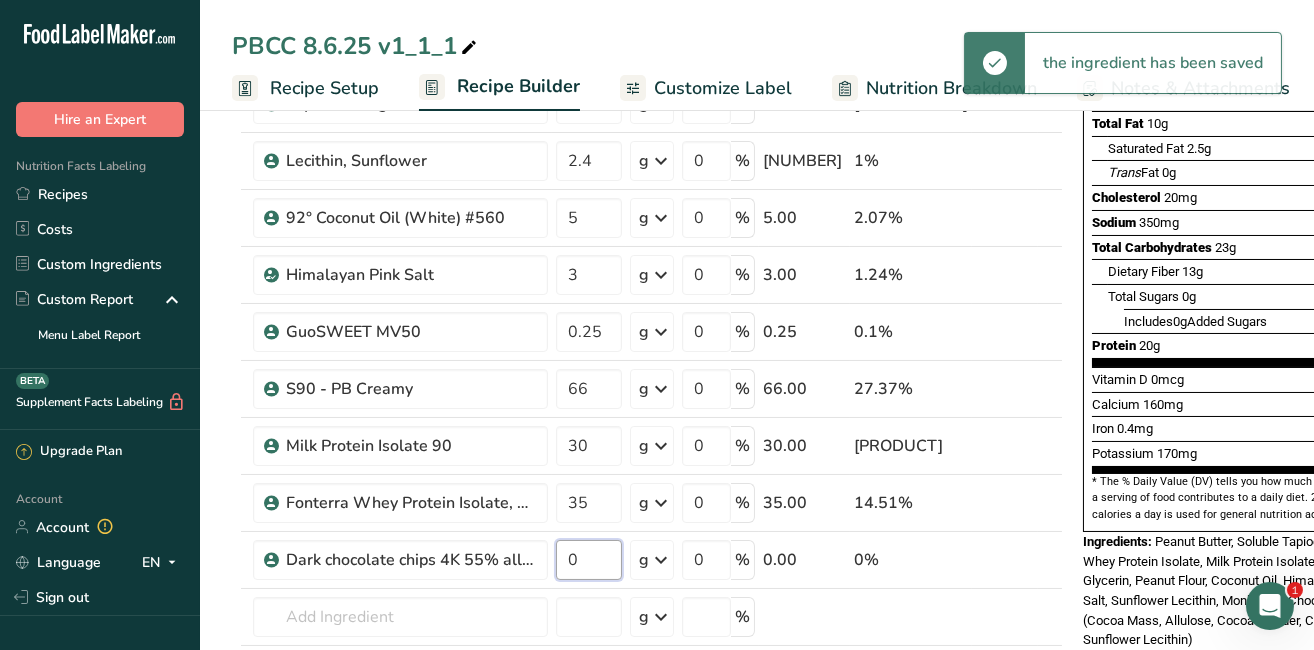 click on "0" at bounding box center [589, 560] 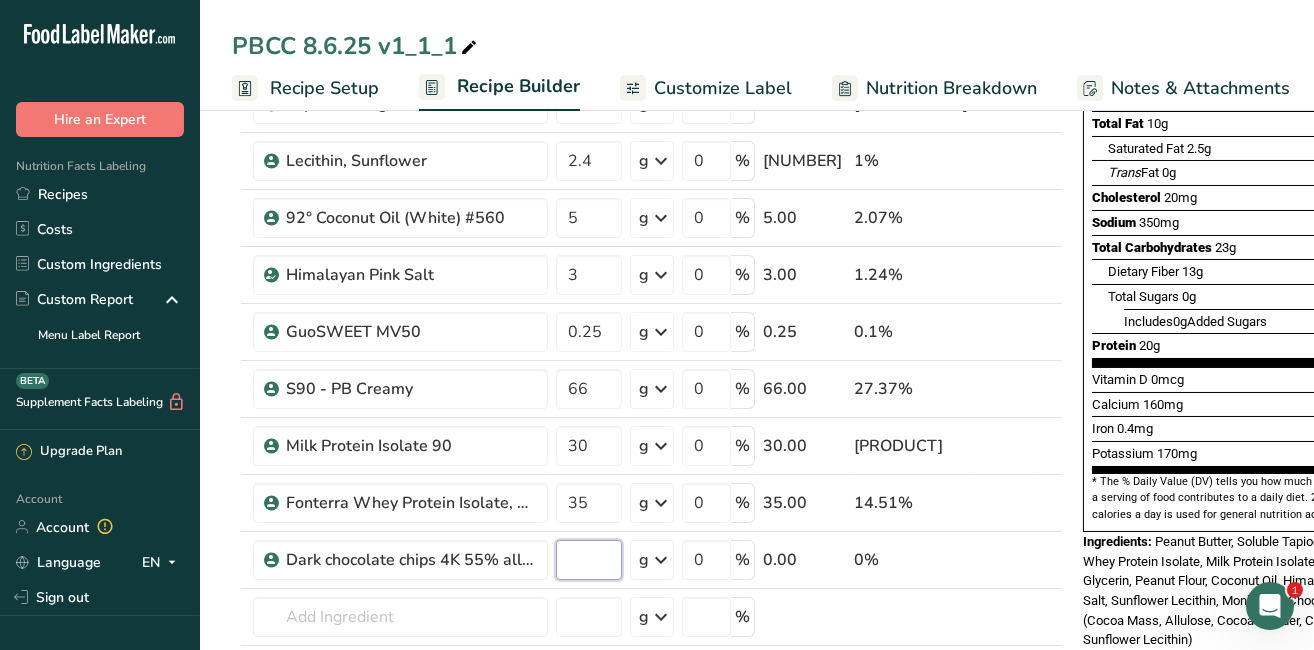type on "4" 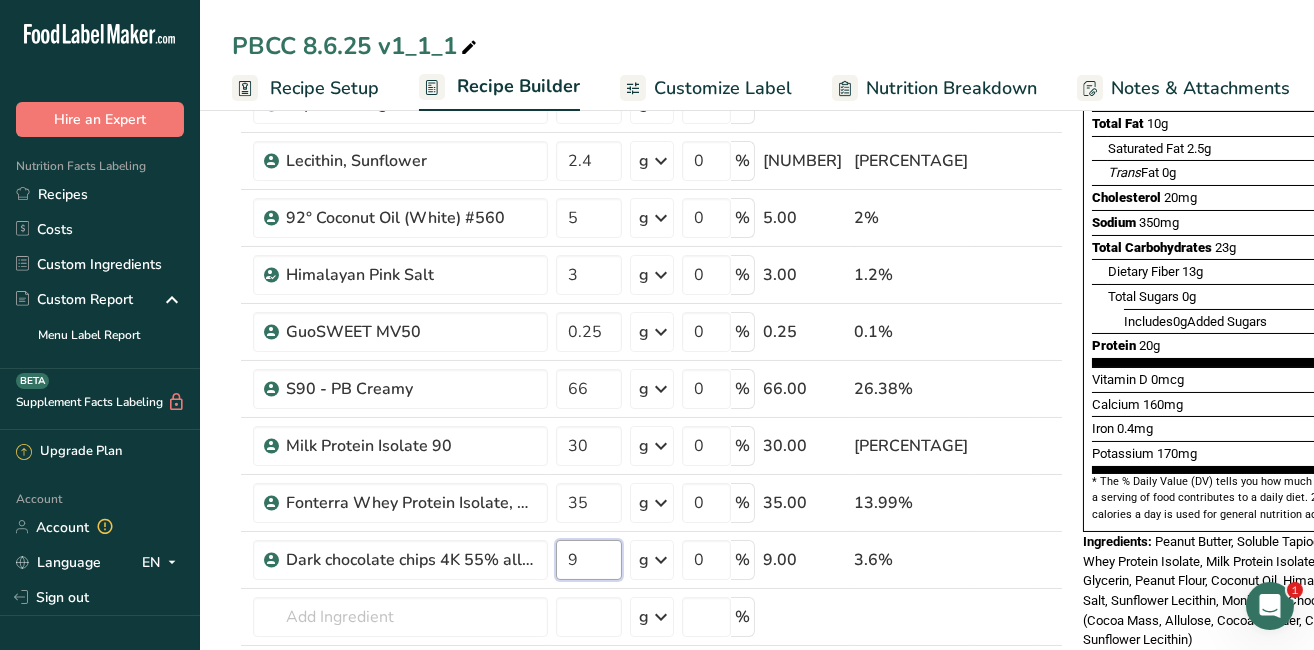 type on "9" 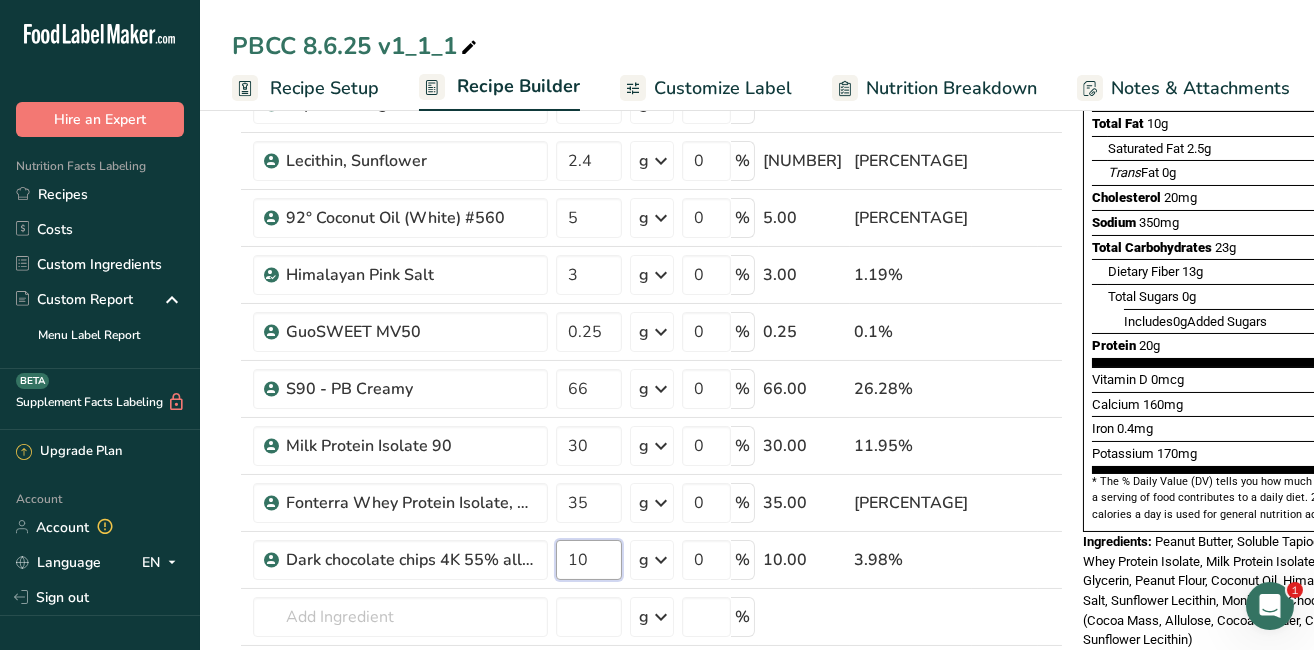 type on "10" 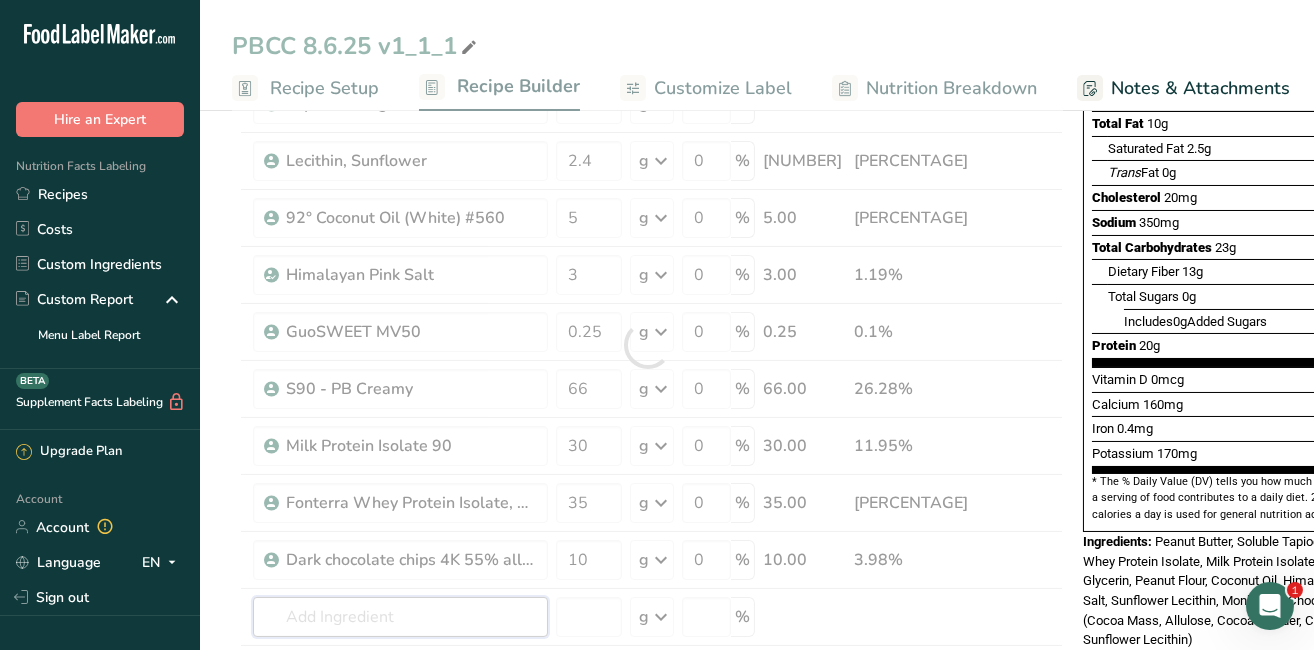 click on "Ingredient *
Amount *
Unit *
Waste *   .a-a{fill:#347362;}.b-a{fill:#fff;}          Grams
Percentage
Peanut flour, defatted
Plant-based Protein
Dairy free
Gluten free
Vegan
Vegetarian
Soy free
7.5
g
Portions
1 cup
1 oz
Weight Units
g
kg
mg
See more
Volume Units
l
Volume units require a density conversion. If you know your ingredient's density enter it below. Otherwise, click on "RIA" our AI Regulatory bot - she will be able to help you
lb/ft3
g/cm3
Confirm
mL" at bounding box center (647, 345) 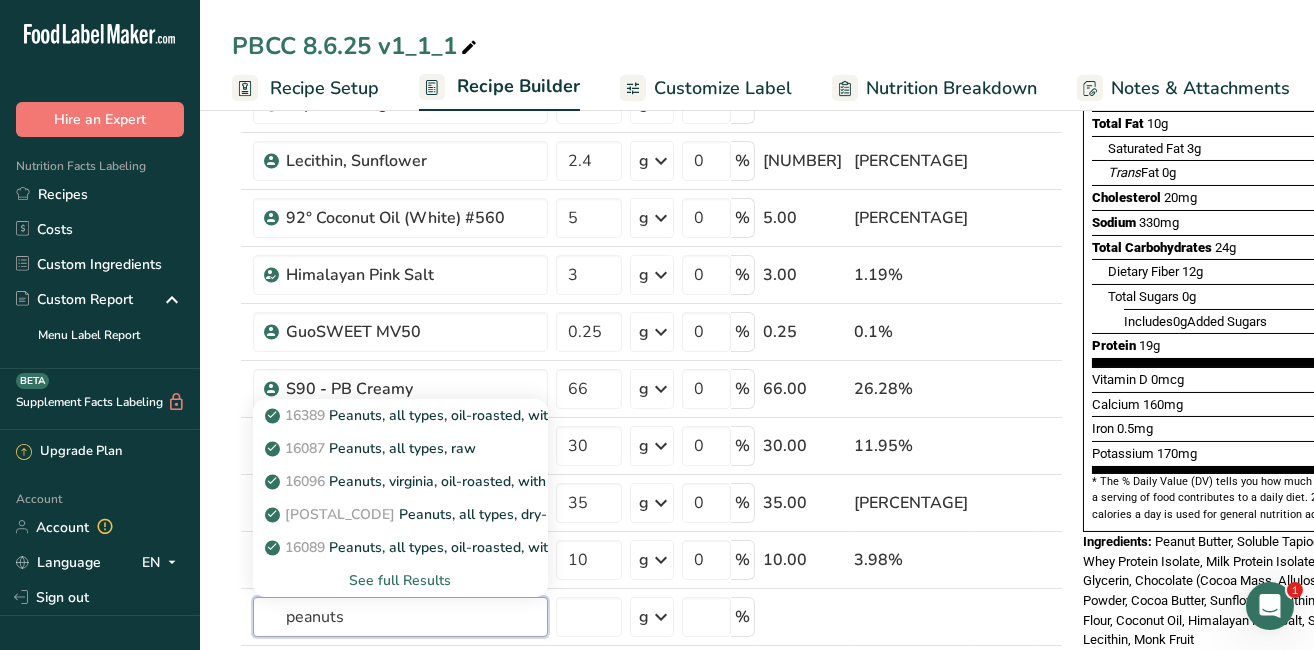 type on "peanuts" 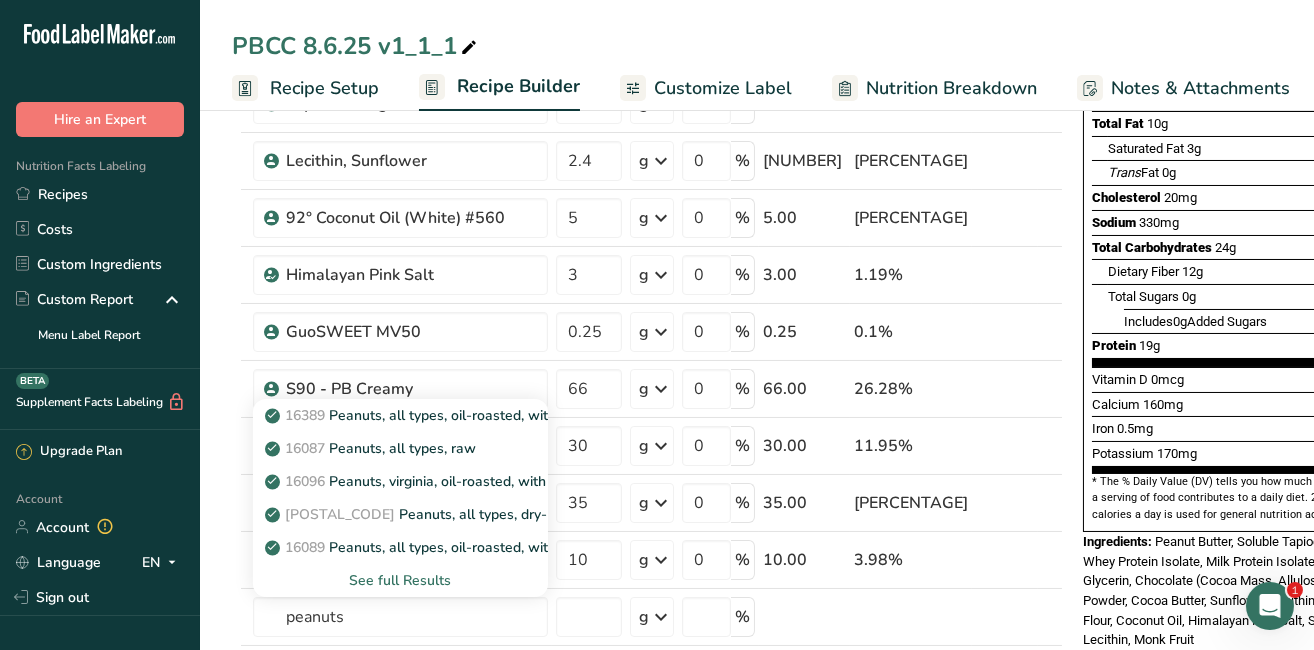type 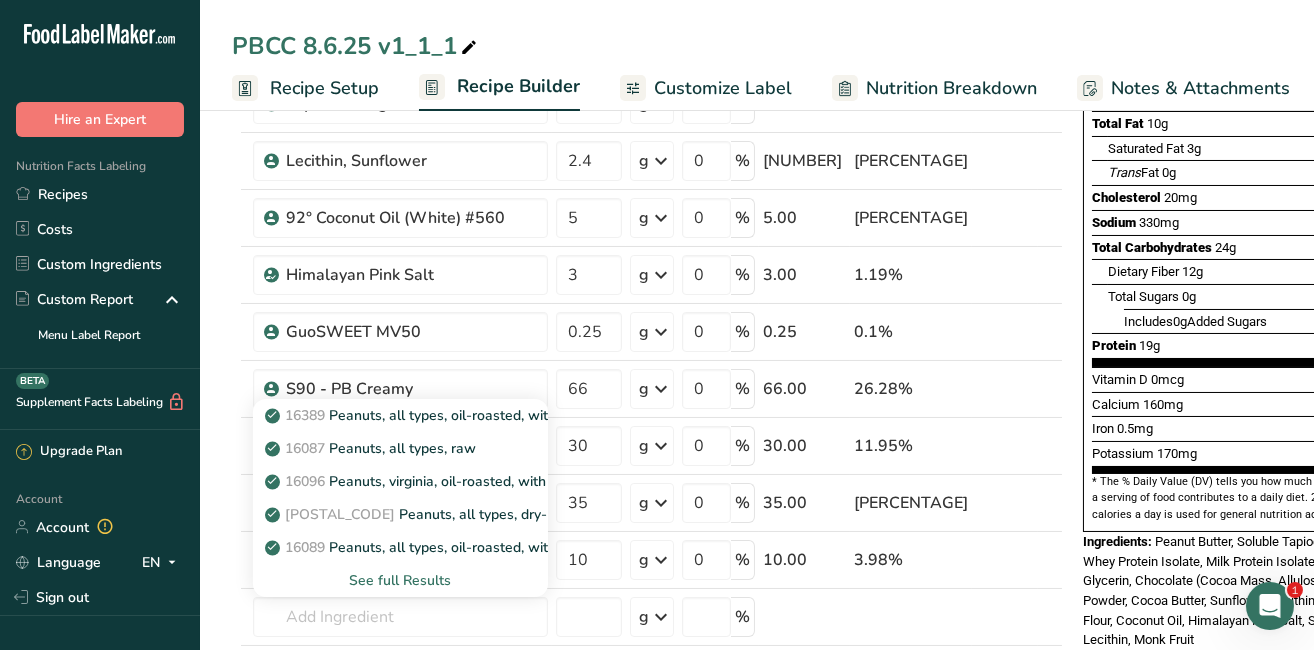 click on "See full Results" at bounding box center [400, 580] 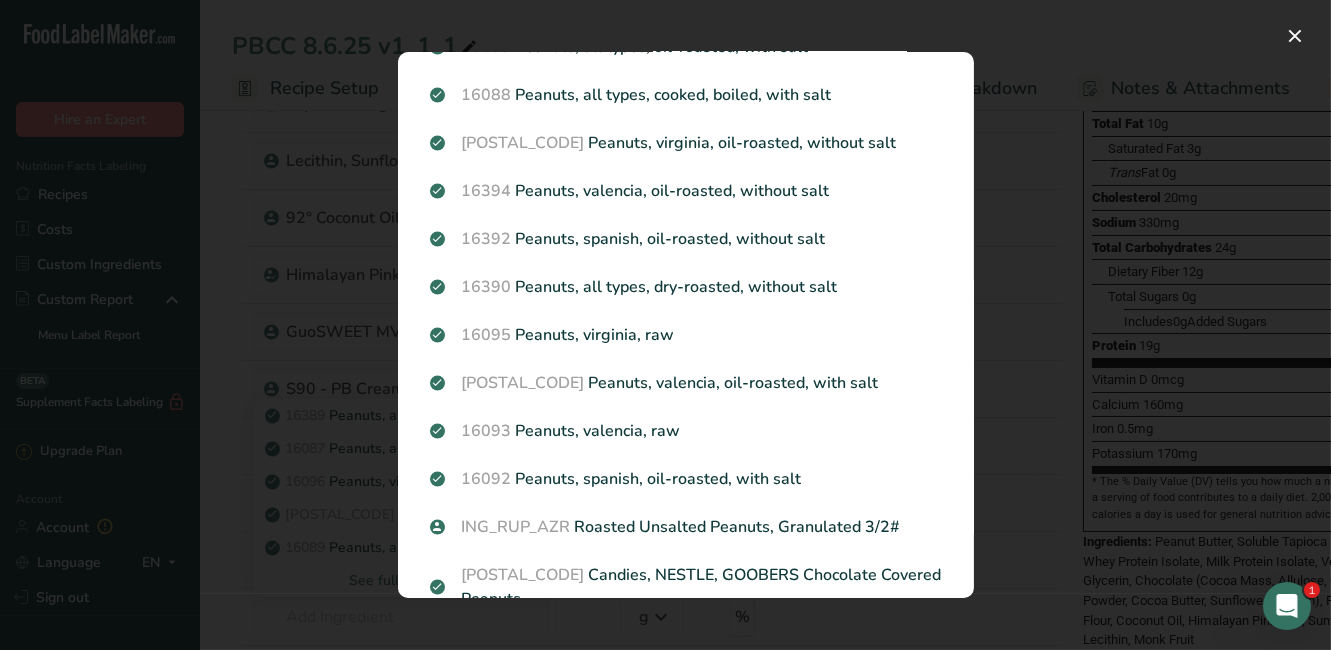 scroll, scrollTop: 341, scrollLeft: 0, axis: vertical 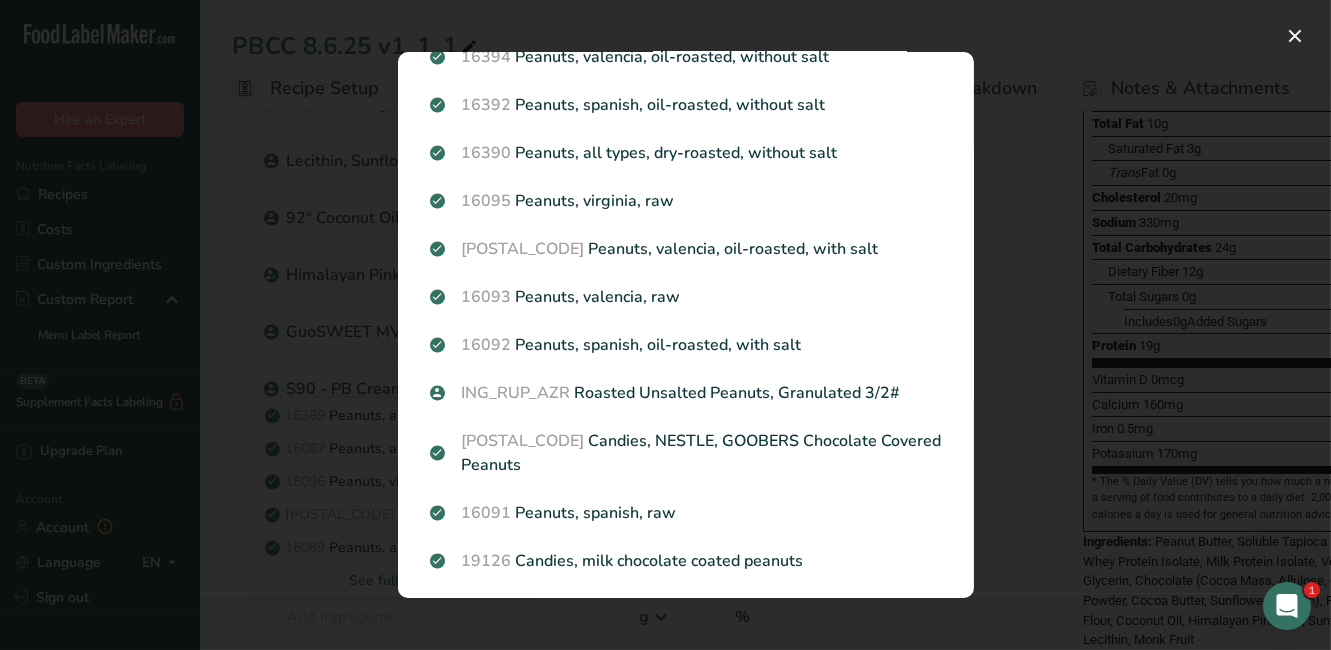 click on "[CODE]" at bounding box center (686, 393) 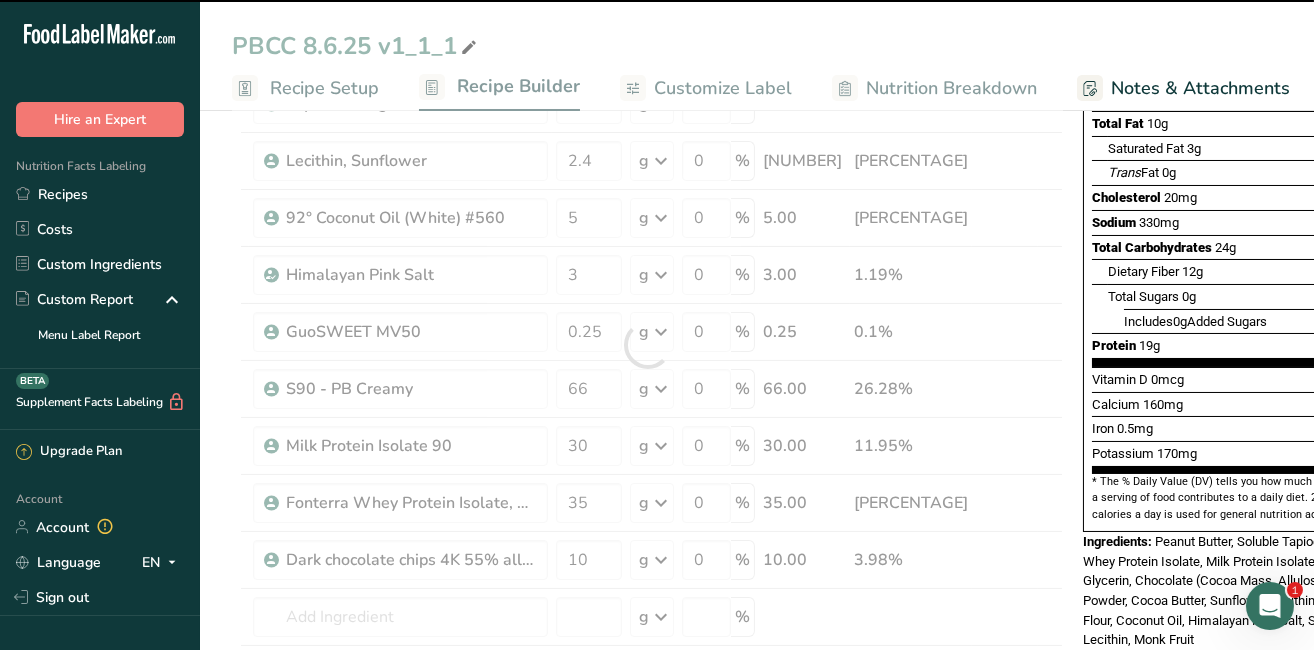 type on "0" 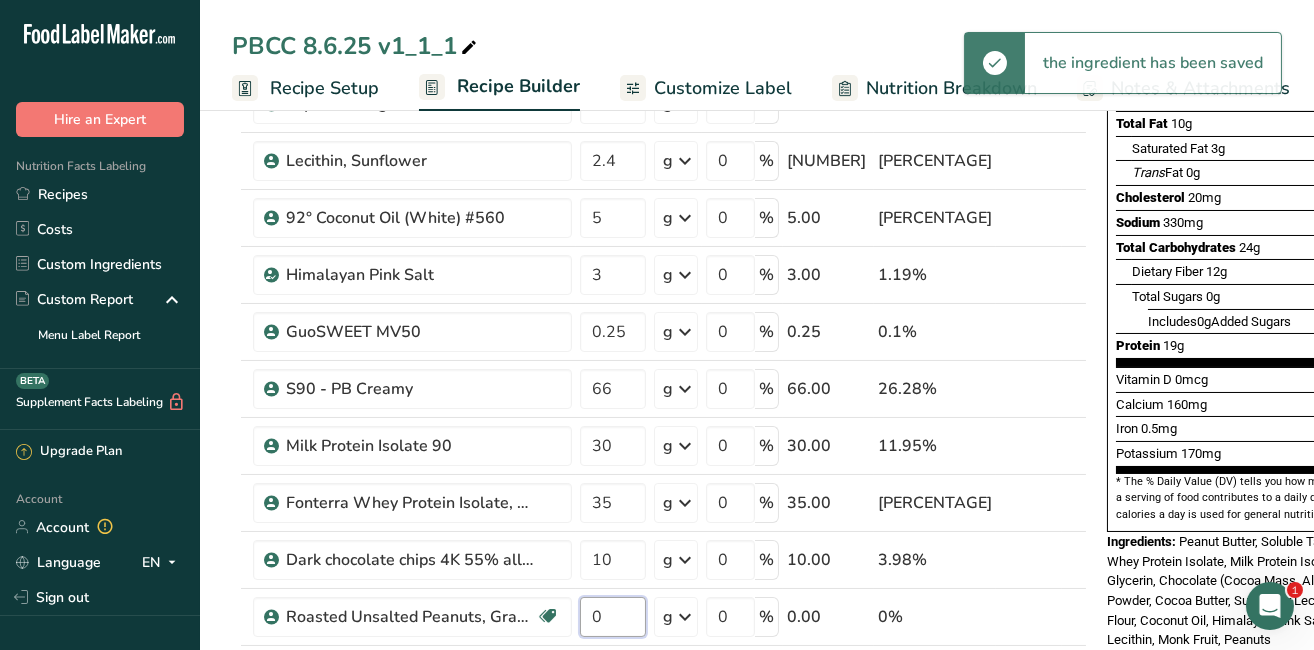 click on "0" at bounding box center [613, 617] 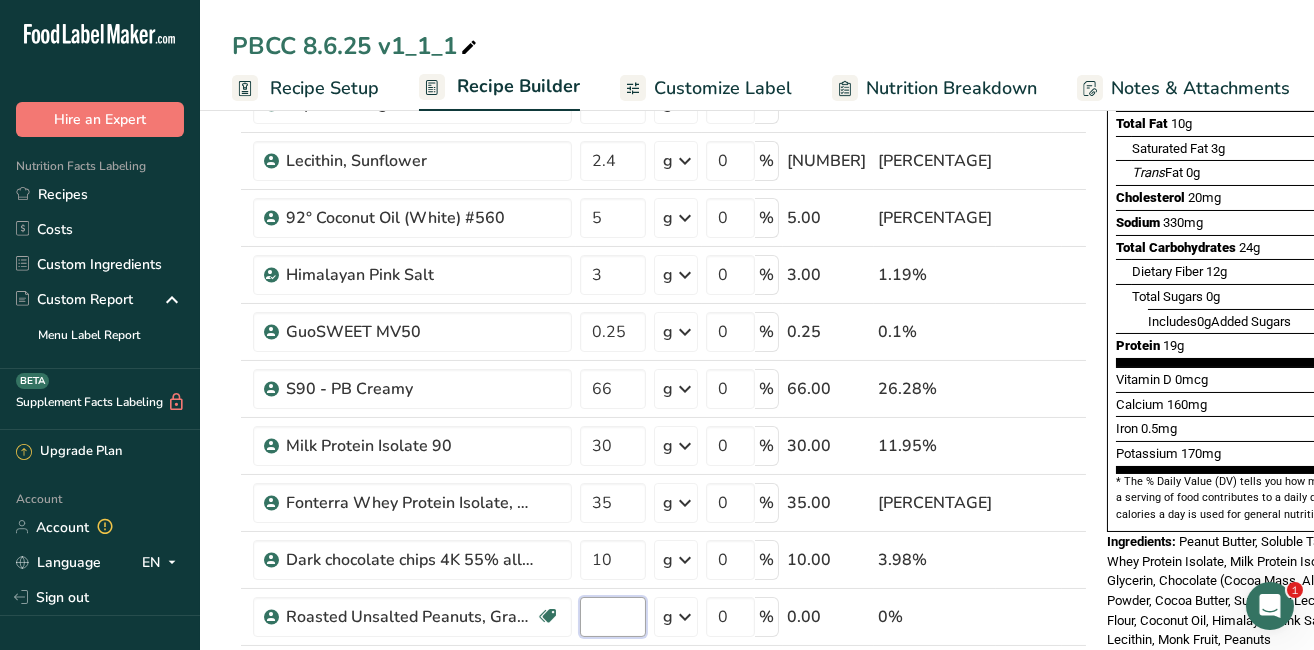 type on "4" 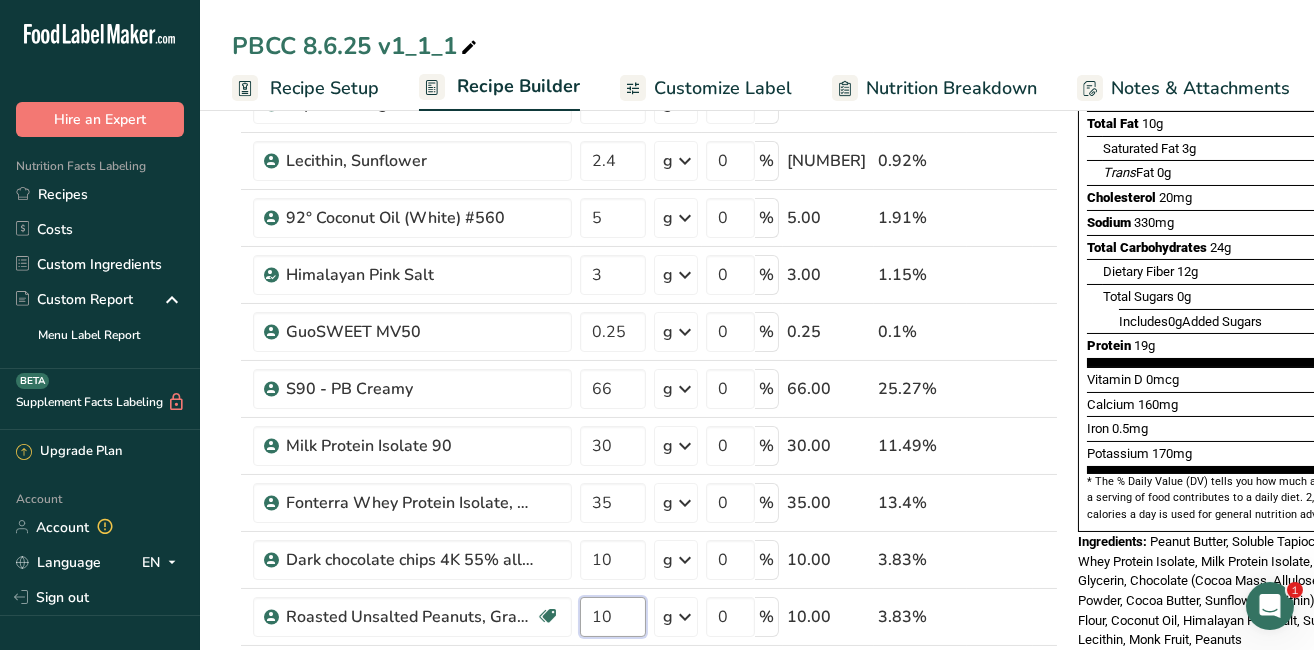 type on "10" 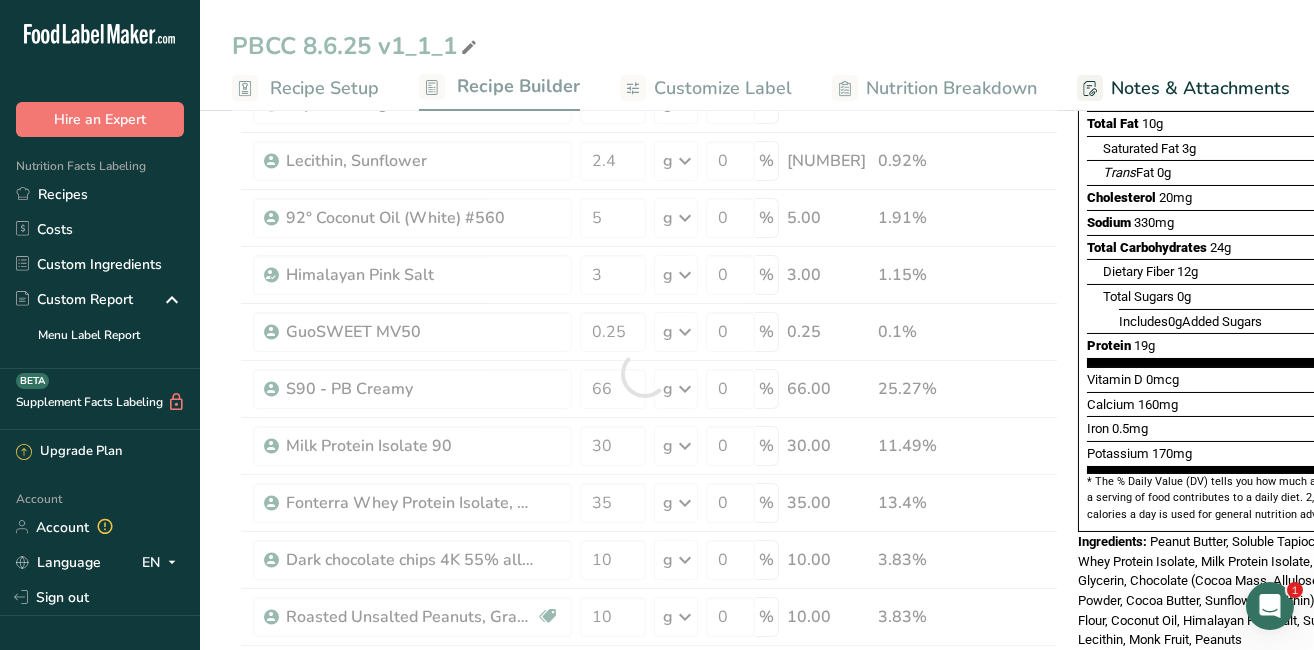 click on "Ingredient *
Amount *
Unit *
Waste *   .a-a{fill:#347362;}.b-a{fill:#fff;}          Grams
Percentage
Peanut flour, defatted
Plant-based Protein
Dairy free
Gluten free
Vegan
Vegetarian
Soy free
7.5
g
Portions
1 cup
1 oz
Weight Units
g
kg
mg
See more
Volume Units
l
Volume units require a density conversion. If you know your ingredient's density enter it below. Otherwise, click on "RIA" our AI Regulatory bot - she will be able to help you
lb/ft3
g/cm3
Confirm
mL" at bounding box center (645, 373) 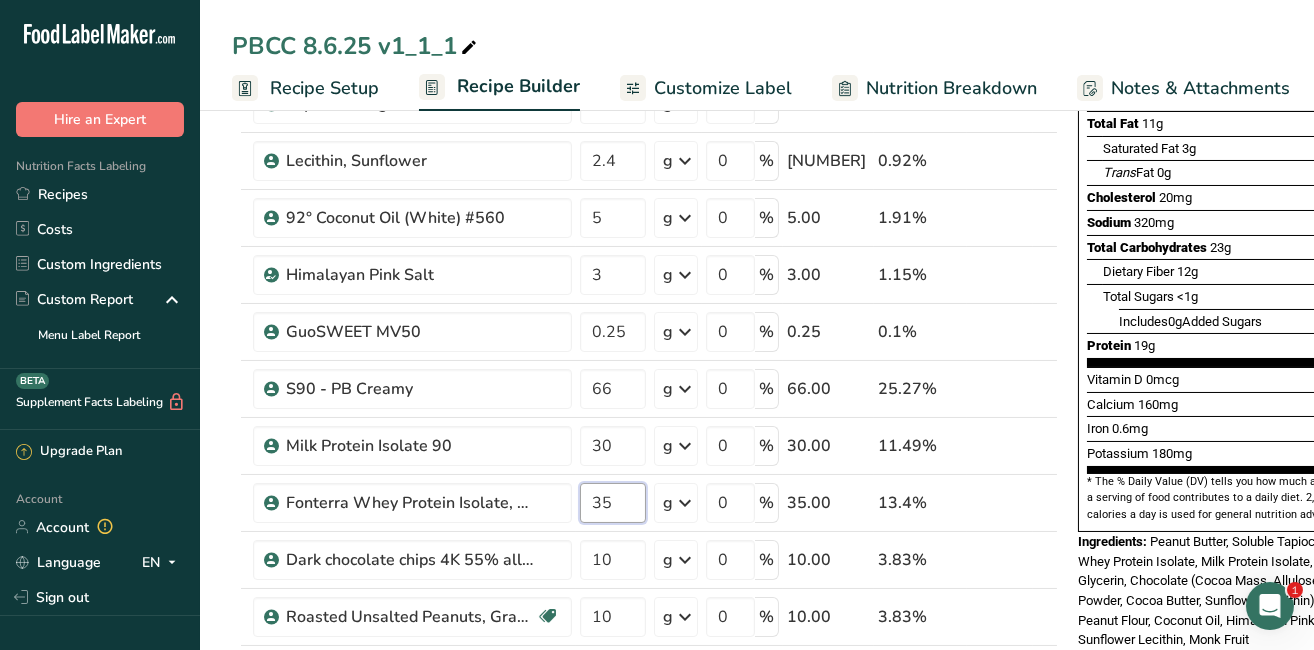click on "35" at bounding box center (613, 503) 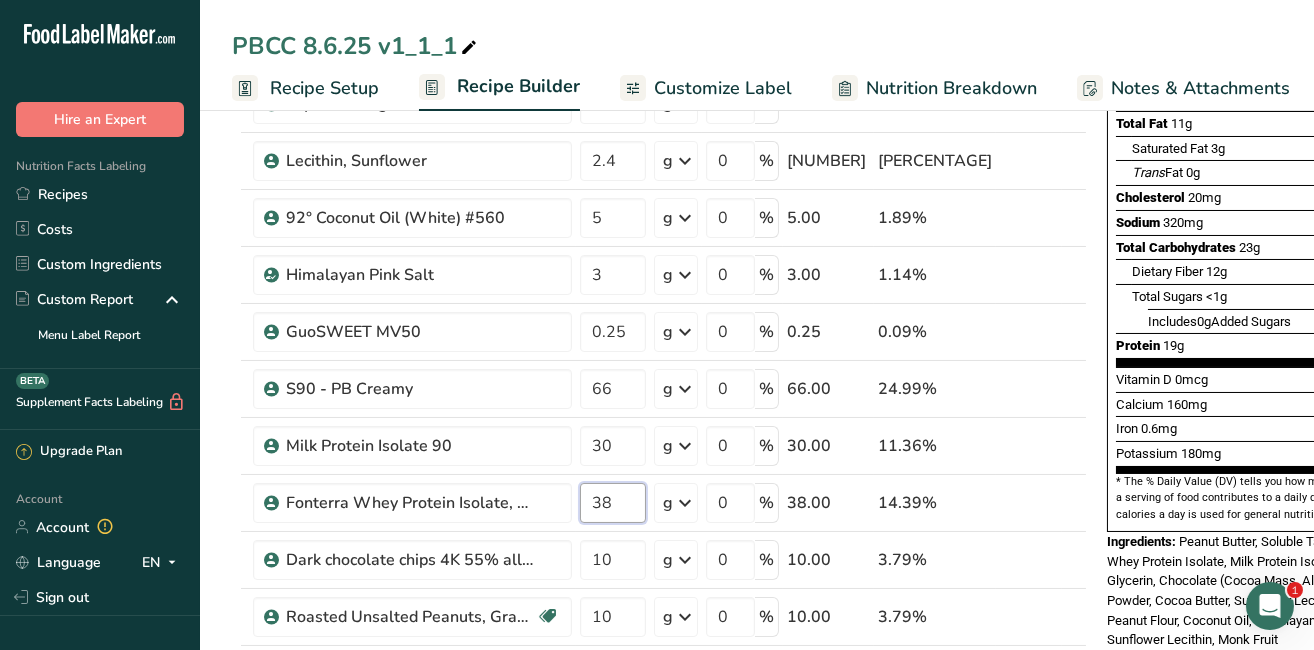 type on "38" 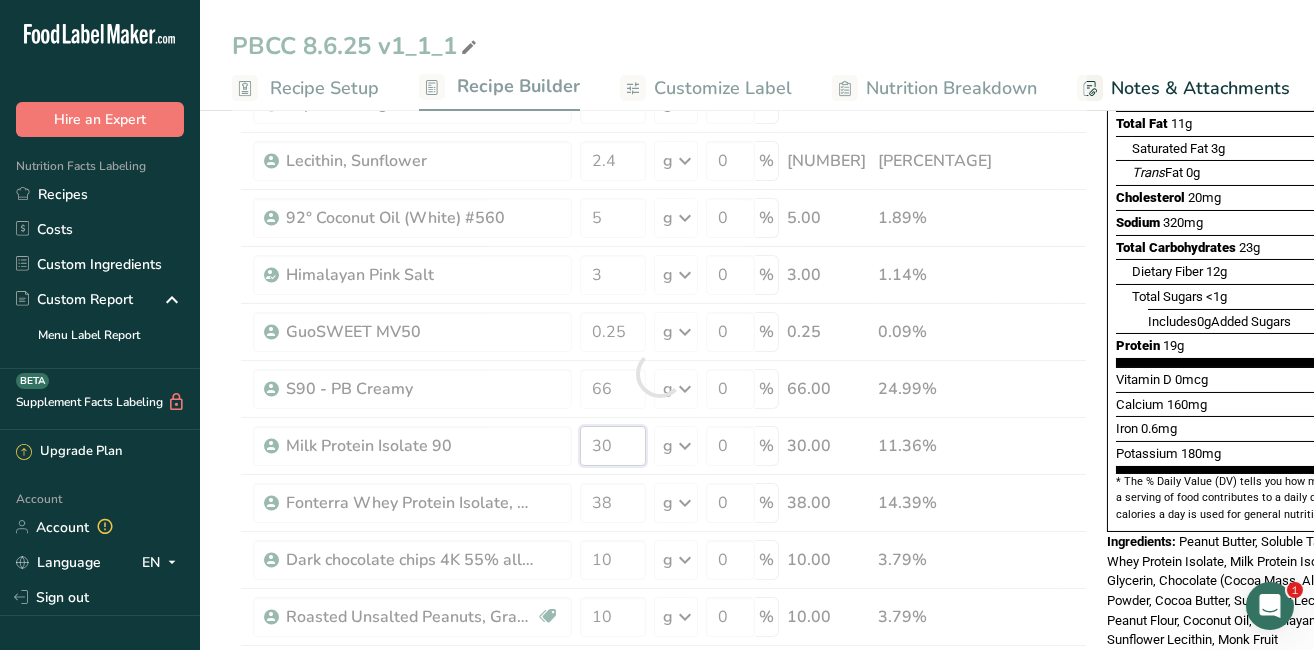 click on "Ingredient *
Amount *
Unit *
Waste *   .a-a{fill:#347362;}.b-a{fill:#fff;}          Grams
Percentage
Peanut flour, defatted
Plant-based Protein
Dairy free
Gluten free
Vegan
Vegetarian
Soy free
7.5
g
Portions
1 cup
1 oz
Weight Units
g
kg
mg
See more
Volume Units
l
Volume units require a density conversion. If you know your ingredient's density enter it below. Otherwise, click on "RIA" our AI Regulatory bot - she will be able to help you
lb/ft3
g/cm3
Confirm
mL" at bounding box center [659, 373] 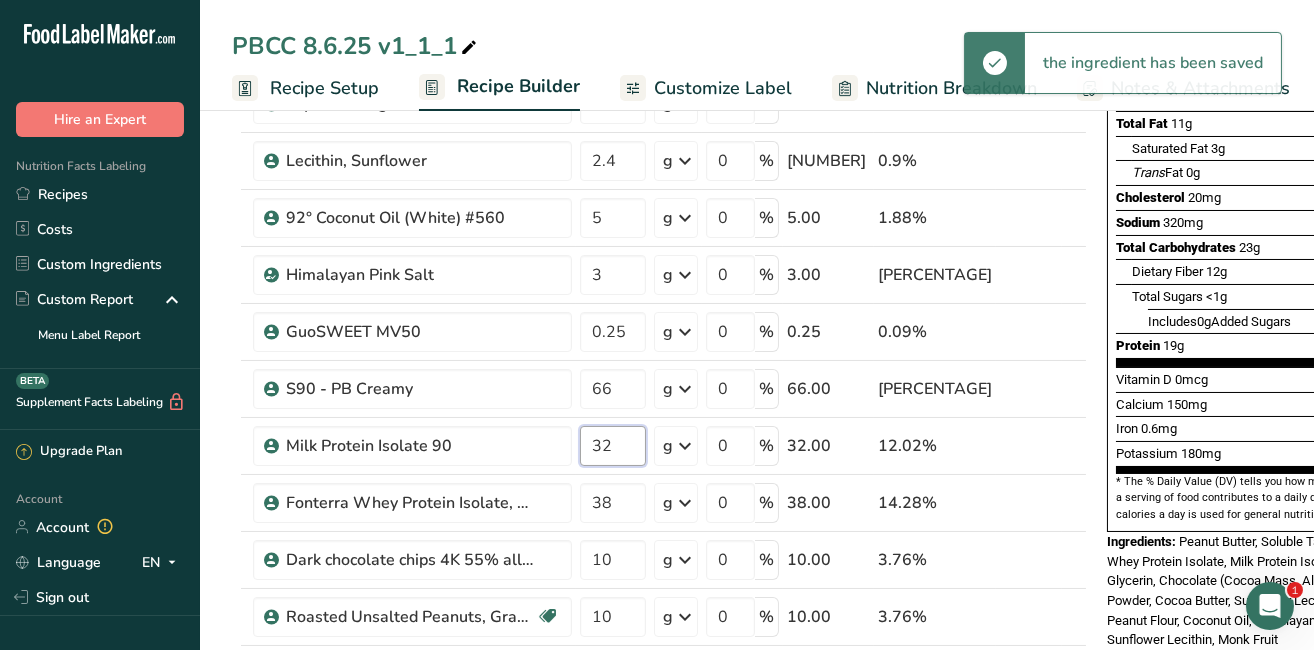 type on "32" 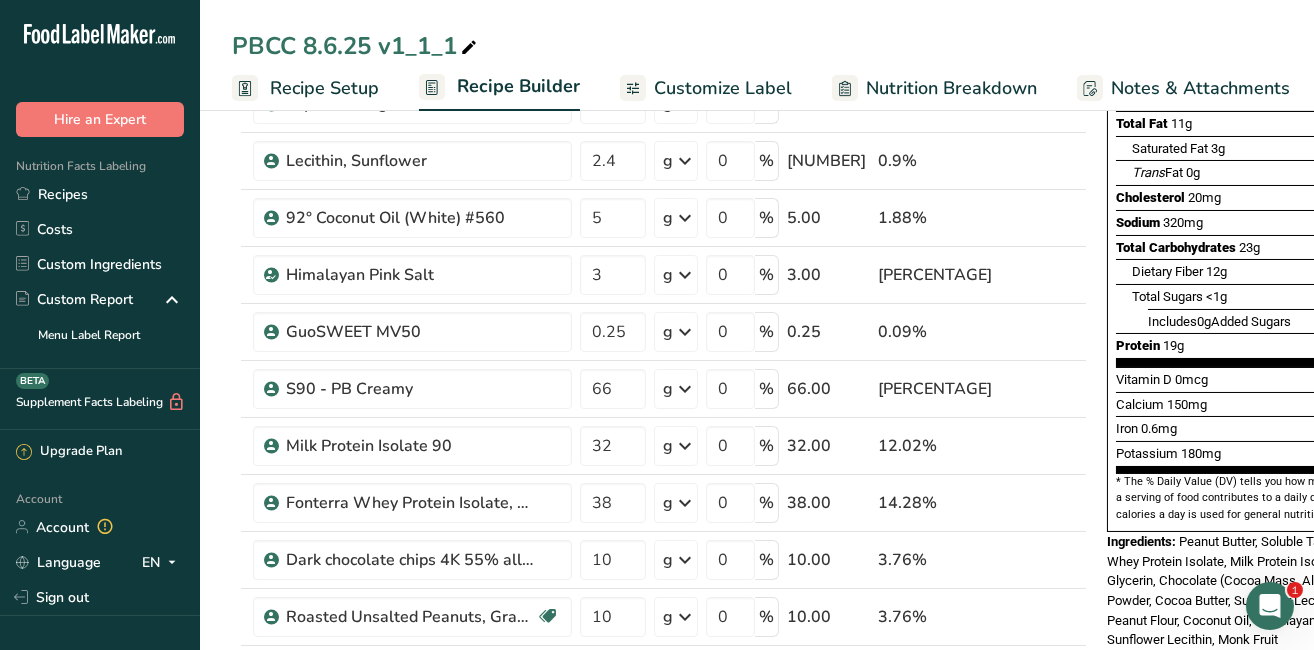 click on "PBCC [DATE] v1_1_1
Recipe Setup                       Recipe Builder   Customize Label               Nutrition Breakdown               Notes & Attachments                 Recipe Costing
Add Ingredients
Manage Recipe         Delete Recipe           Duplicate Recipe             Scale Recipe             Save as Sub-Recipe   .a-a{fill:#347362;}.b-a{fill:#fff;}                               Nutrition Breakdown                 Recipe Card
NEW
Amino Acids Pattern Report           Activity History
Download
Choose your preferred label style
Standard FDA label
Standard FDA label
The most common format for nutrition facts labels in compliance with the FDA's typeface, style and requirements
Tabular FDA label
Linear FDA label" at bounding box center [757, 678] 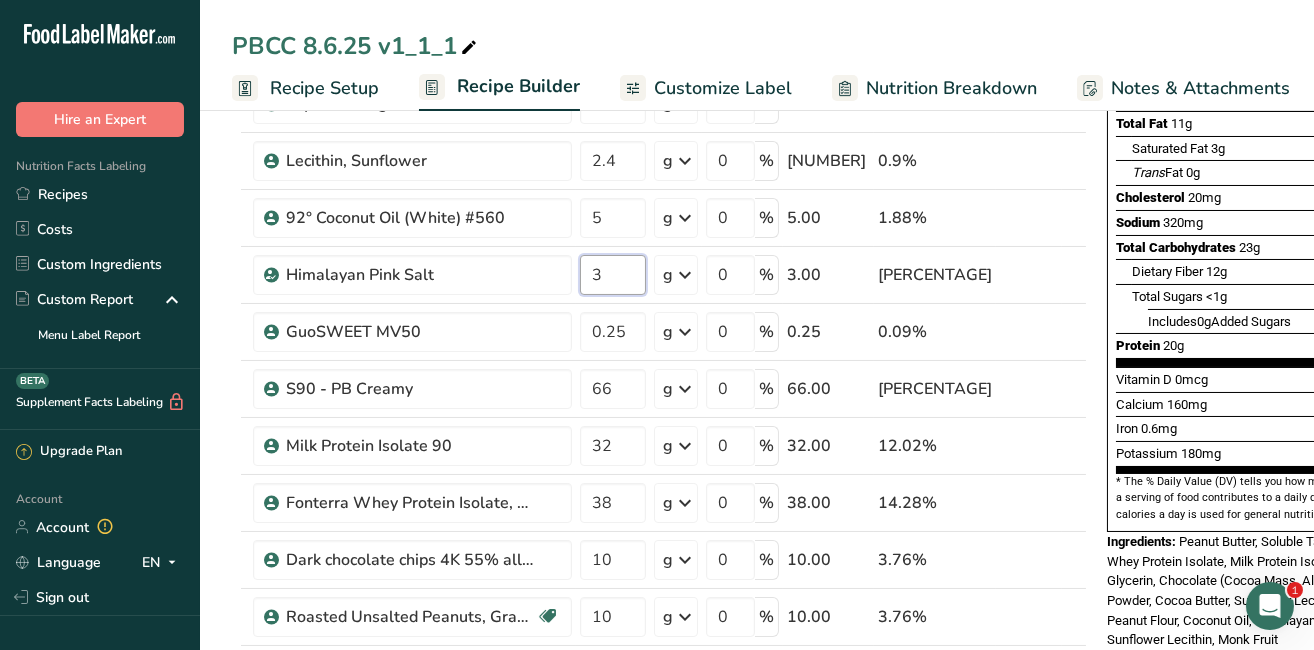 click on "3" at bounding box center (613, 275) 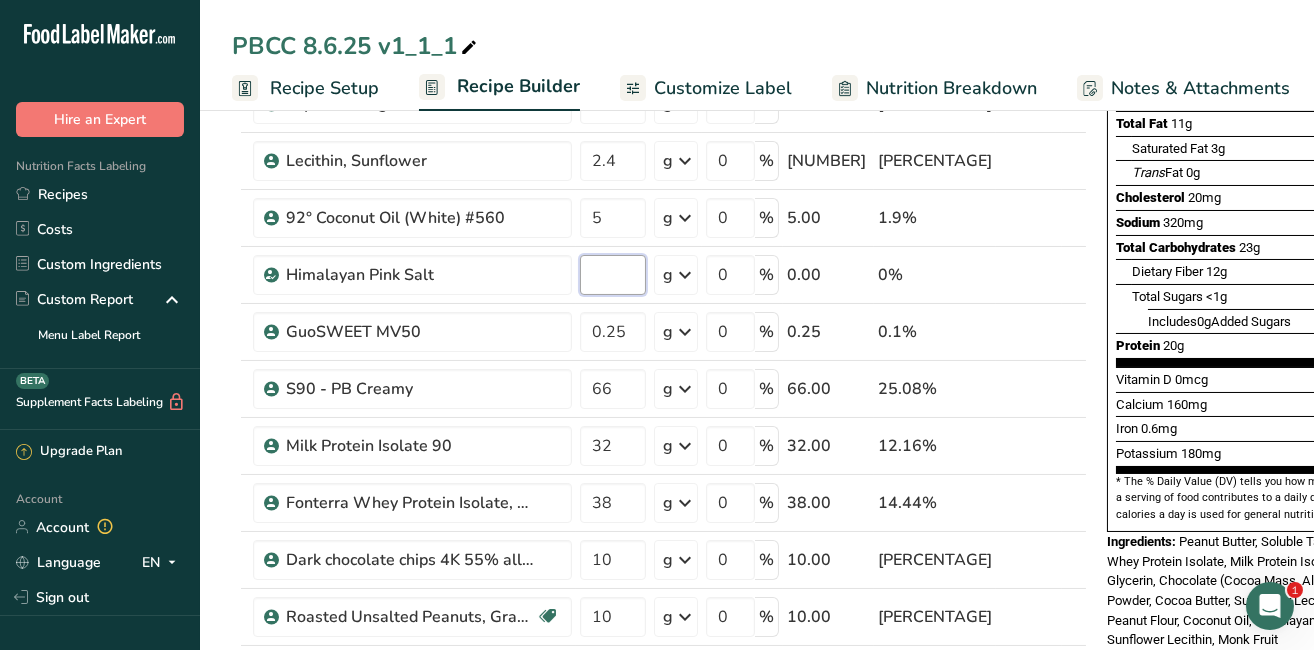 type on "2" 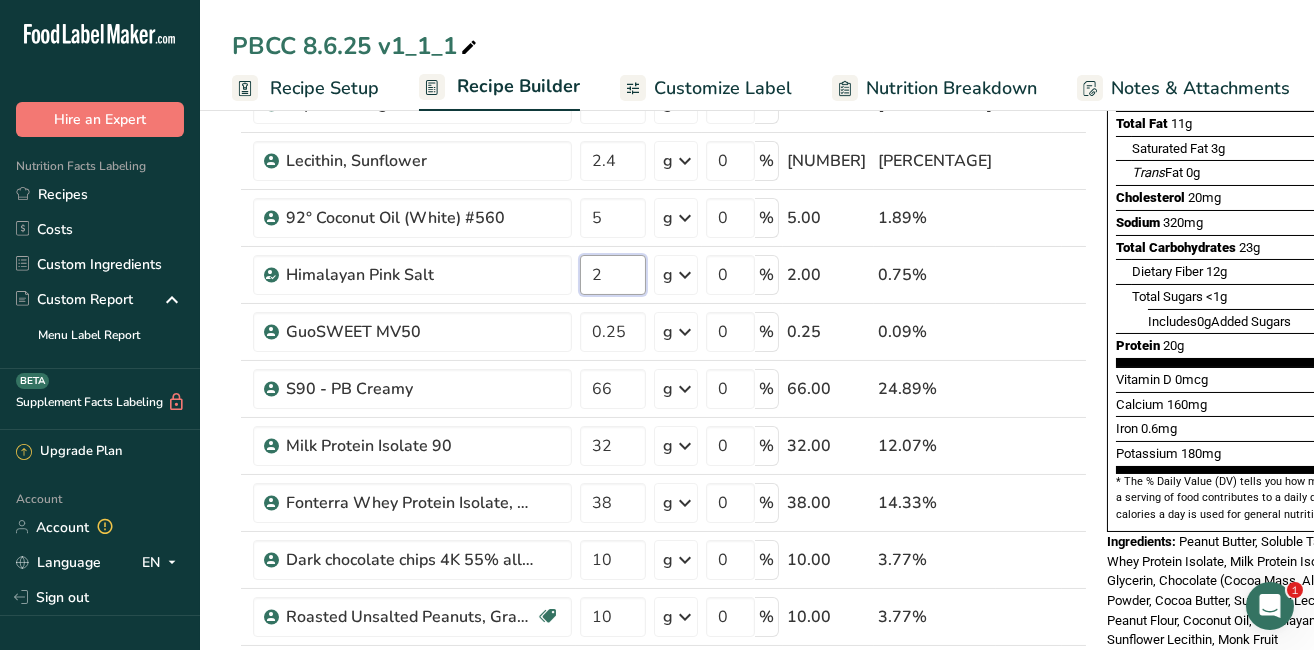 type on "2" 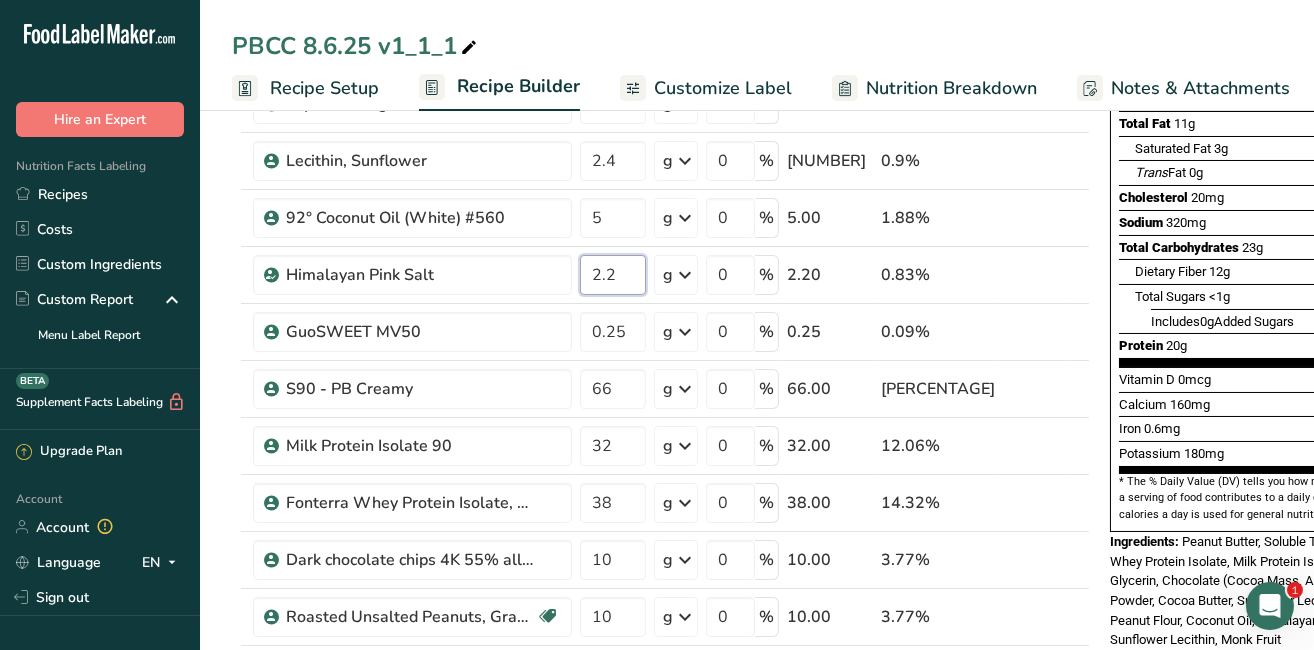 type on "2.2" 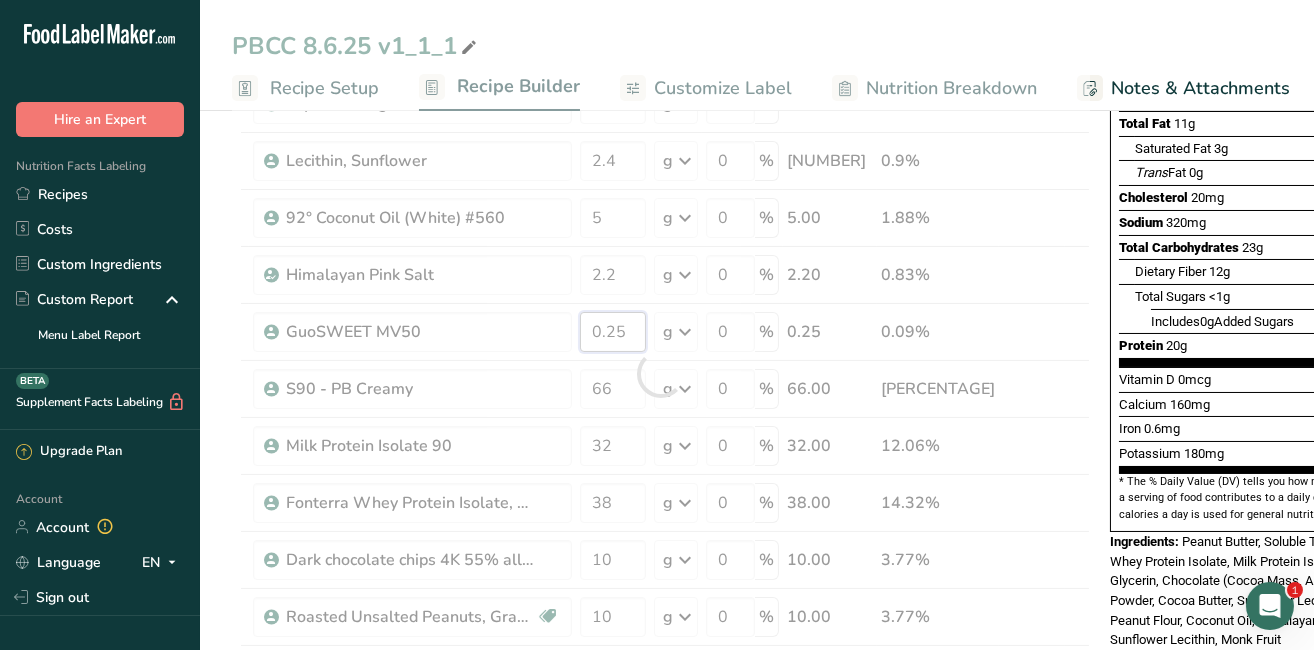 click on "Ingredient *
Amount *
Unit *
Waste *   .a-a{fill:#347362;}.b-a{fill:#fff;}          Grams
Percentage
Peanut flour, defatted
Plant-based Protein
Dairy free
Gluten free
Vegan
Vegetarian
Soy free
7.5
g
Portions
1 cup
1 oz
Weight Units
g
kg
mg
See more
Volume Units
l
Volume units require a density conversion. If you know your ingredient's density enter it below. Otherwise, click on "RIA" our AI Regulatory bot - she will be able to help you
lb/ft3
g/cm3
Confirm
mL" at bounding box center (661, 373) 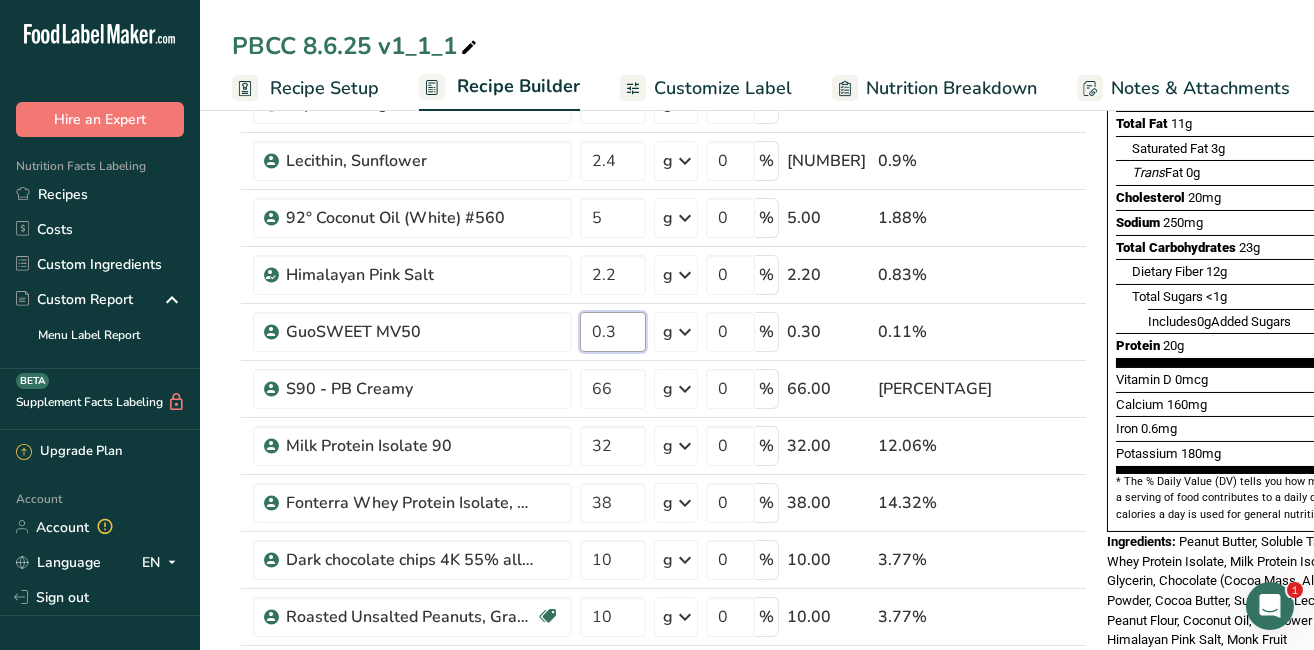 type on "0.3" 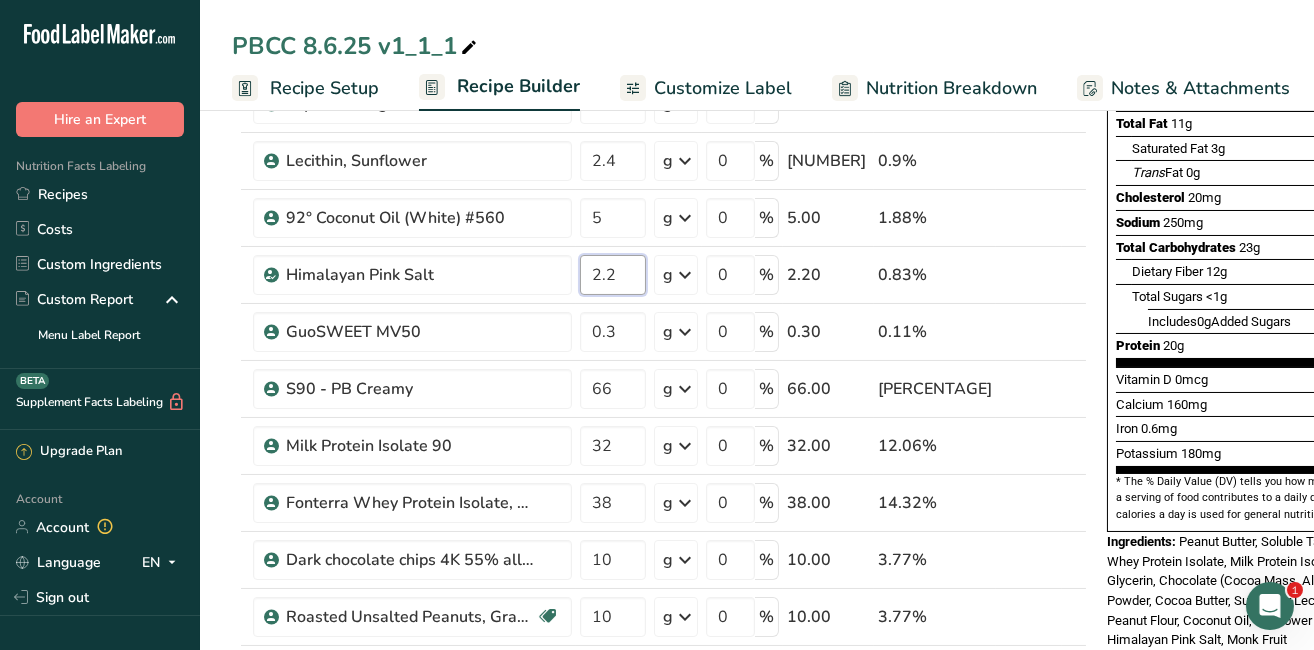 click on "Ingredient *
Amount *
Unit *
Waste *   .a-a{fill:#347362;}.b-a{fill:#fff;}          Grams
Percentage
Peanut flour, defatted
Plant-based Protein
Dairy free
Gluten free
Vegan
Vegetarian
Soy free
7.5
g
Portions
1 cup
1 oz
Weight Units
g
kg
mg
See more
Volume Units
l
Volume units require a density conversion. If you know your ingredient's density enter it below. Otherwise, click on "RIA" our AI Regulatory bot - she will be able to help you
lb/ft3
g/cm3
Confirm
mL" at bounding box center (659, 373) 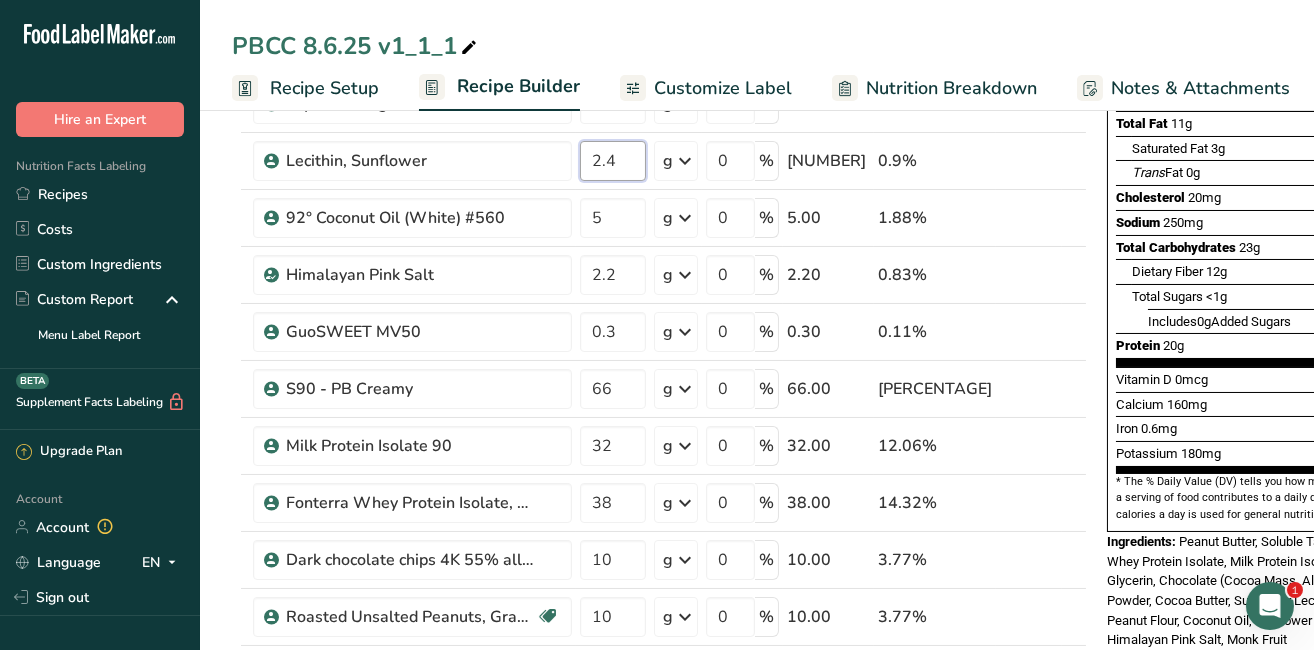click on "Ingredient *
Amount *
Unit *
Waste *   .a-a{fill:#347362;}.b-a{fill:#fff;}          Grams
Percentage
Peanut flour, defatted
Plant-based Protein
Dairy free
Gluten free
Vegan
Vegetarian
Soy free
7.5
g
Portions
1 cup
1 oz
Weight Units
g
kg
mg
See more
Volume Units
l
Volume units require a density conversion. If you know your ingredient's density enter it below. Otherwise, click on "RIA" our AI Regulatory bot - she will be able to help you
lb/ft3
g/cm3
Confirm
mL" at bounding box center [659, 373] 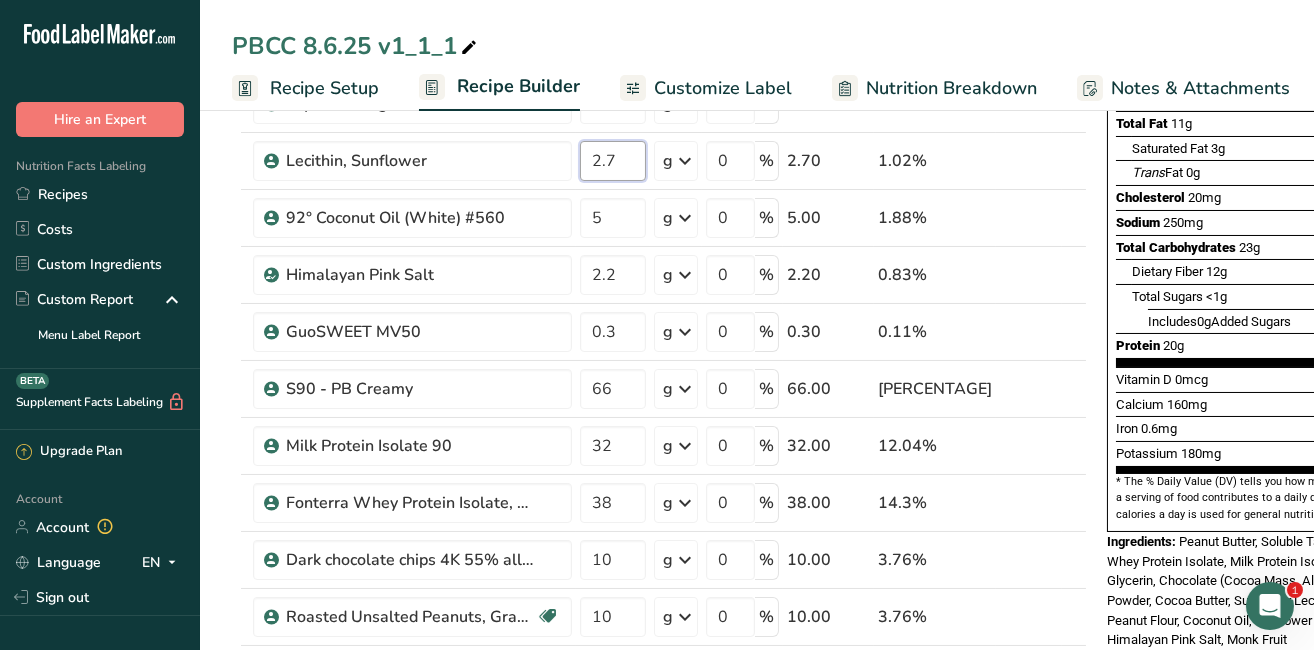 type on "2.7" 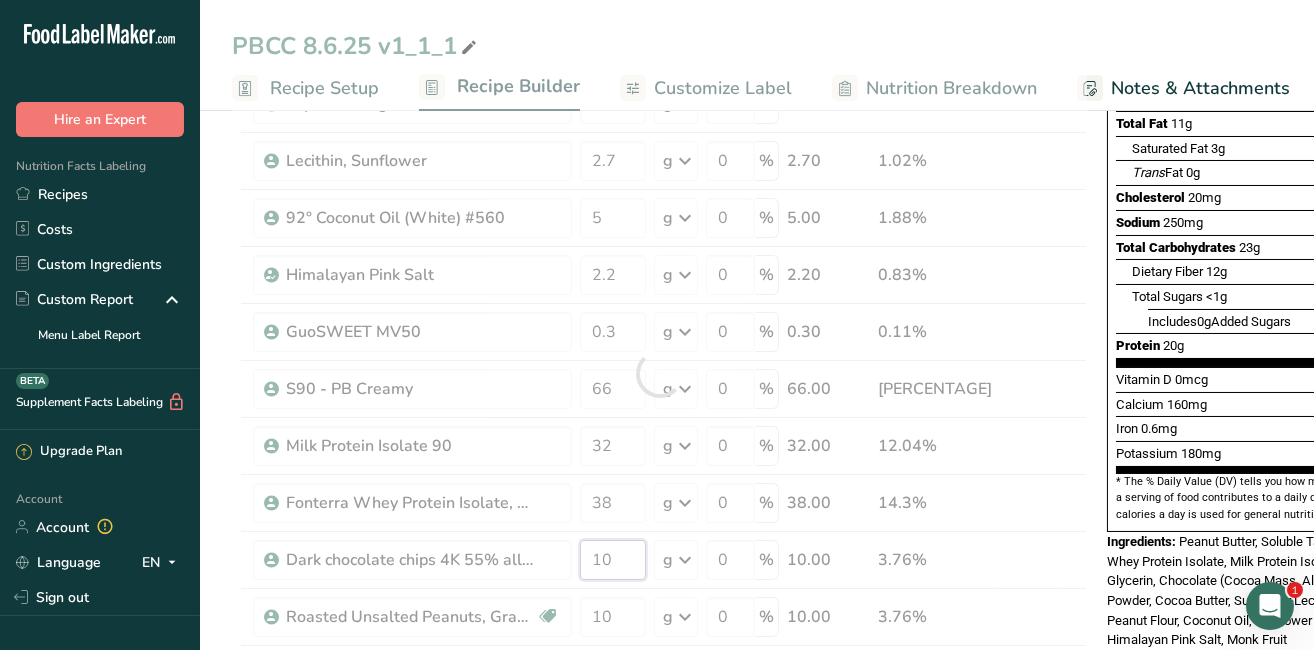 click on "Ingredient *
Amount *
Unit *
Waste *   .a-a{fill:#347362;}.b-a{fill:#fff;}          Grams
Percentage
Peanut flour, defatted
Plant-based Protein
Dairy free
Gluten free
Vegan
Vegetarian
Soy free
7.5
g
Portions
1 cup
1 oz
Weight Units
g
kg
mg
See more
Volume Units
l
Volume units require a density conversion. If you know your ingredient's density enter it below. Otherwise, click on "RIA" our AI Regulatory bot - she will be able to help you
lb/ft3
g/cm3
Confirm
mL" at bounding box center [659, 373] 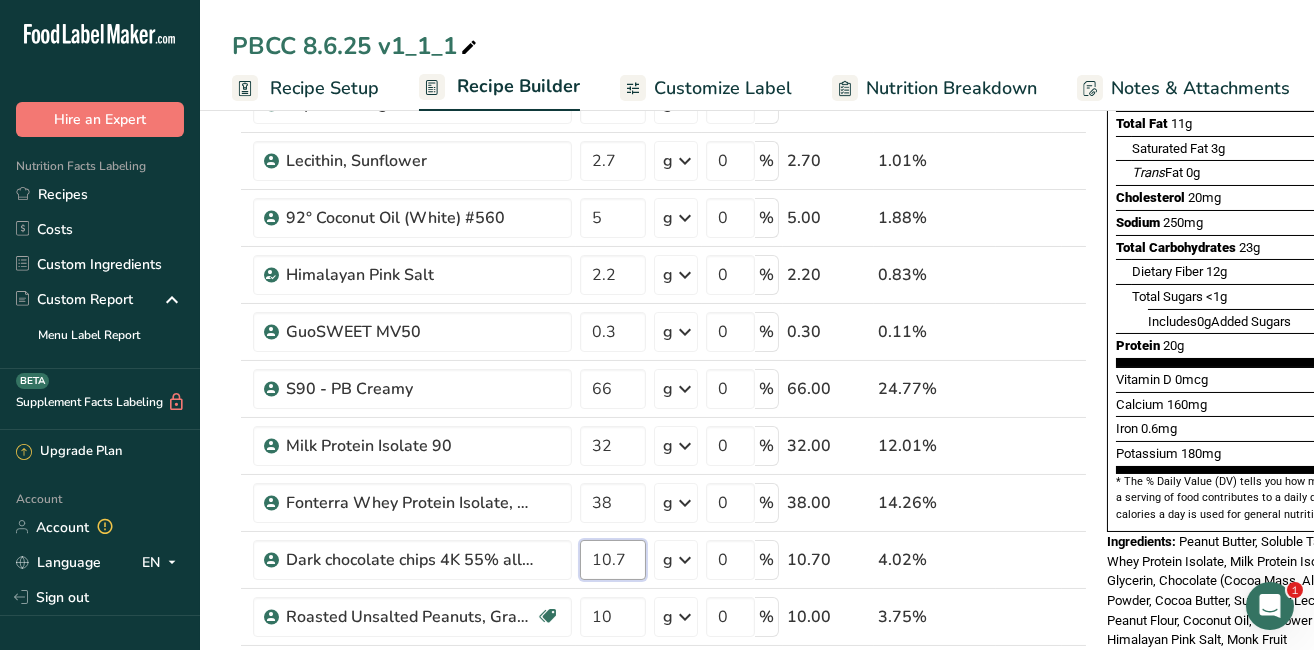 type on "10.7" 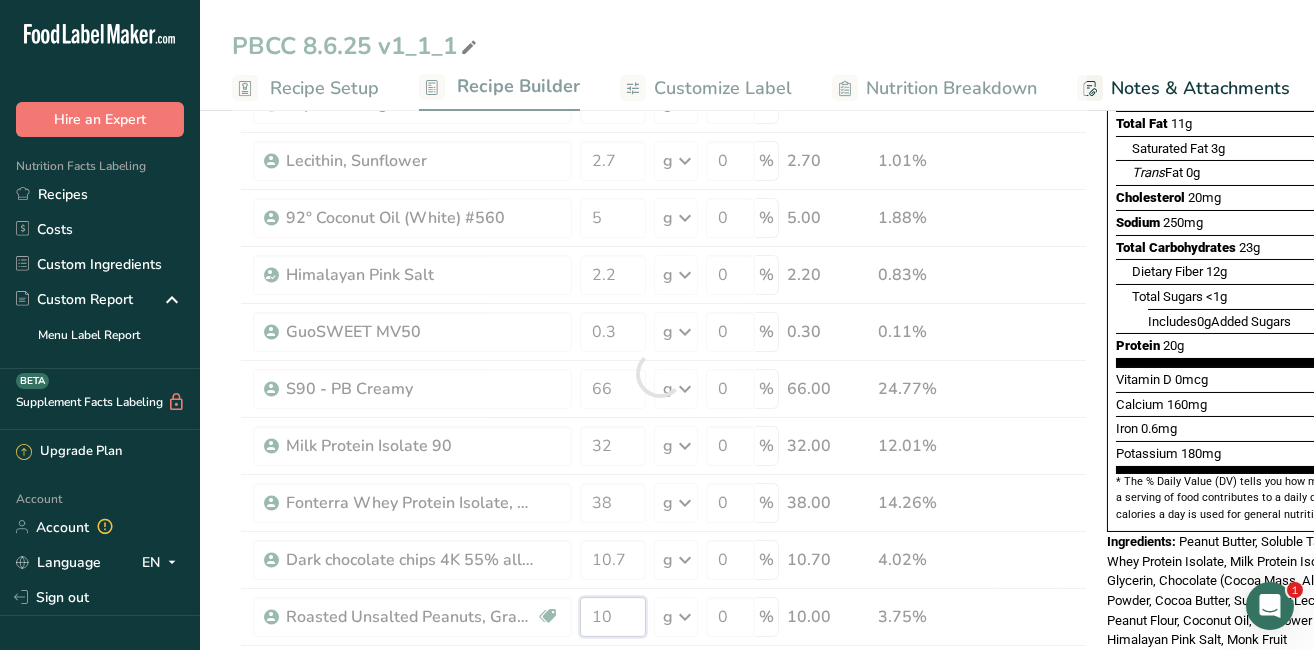 click on "Ingredient *
Amount *
Unit *
Waste *   .a-a{fill:#347362;}.b-a{fill:#fff;}          Grams
Percentage
Peanut flour, defatted
Plant-based Protein
Dairy free
Gluten free
Vegan
Vegetarian
Soy free
7.5
g
Portions
1 cup
1 oz
Weight Units
g
kg
mg
See more
Volume Units
l
Volume units require a density conversion. If you know your ingredient's density enter it below. Otherwise, click on "RIA" our AI Regulatory bot - she will be able to help you
lb/ft3
g/cm3
Confirm
mL" at bounding box center [659, 373] 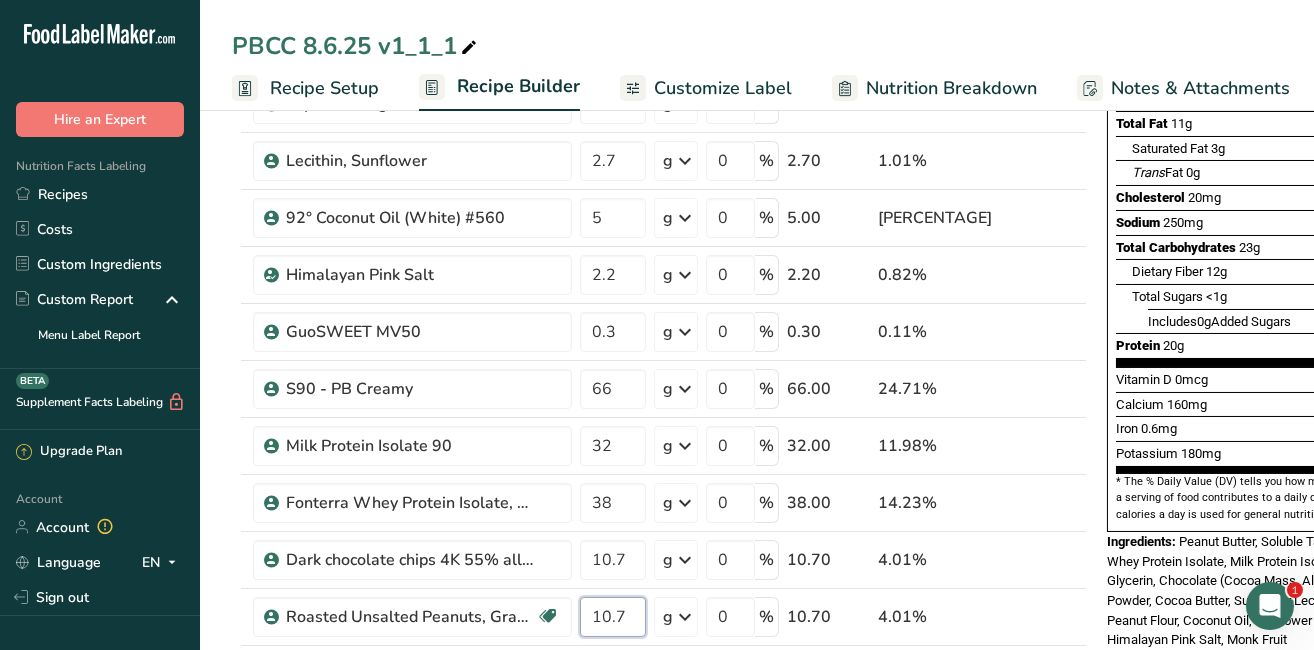 type on "10.7" 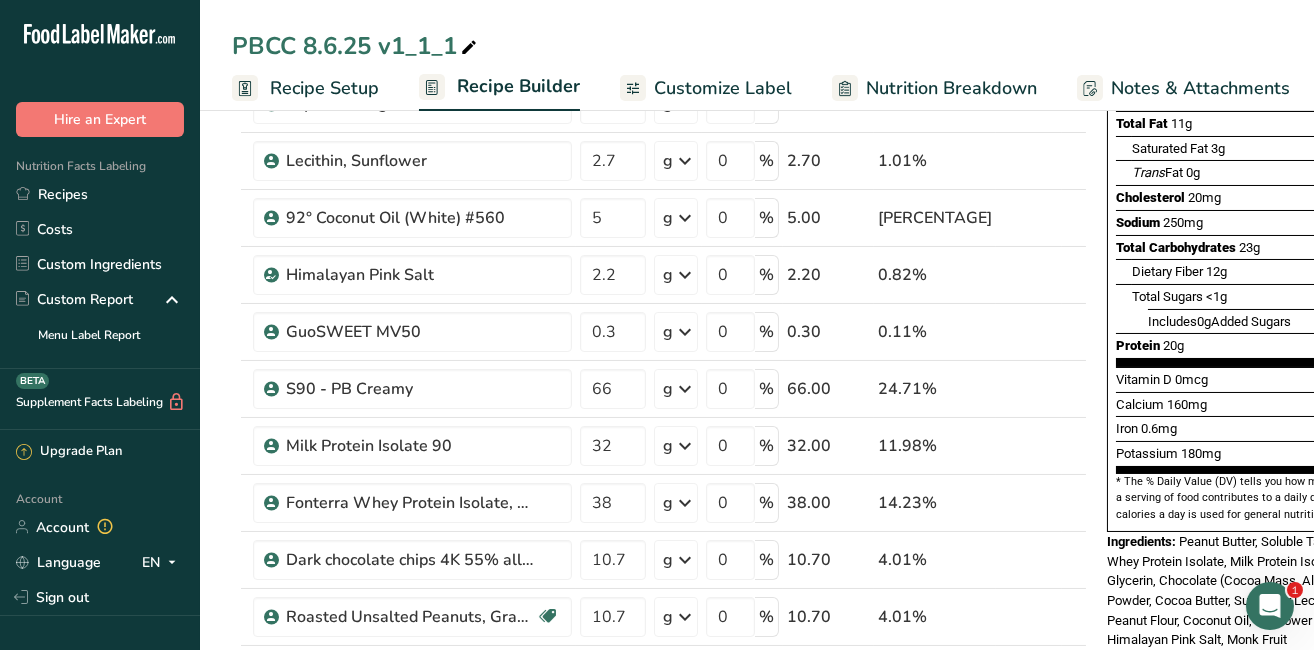 click on "Ingredient *
Amount *
Unit *
Waste *   .a-a{fill:#347362;}.b-a{fill:#fff;}          Grams
Percentage
Peanut flour, defatted
Plant-based Protein
Dairy free
Gluten free
Vegan
Vegetarian
Soy free
7.5
g
Portions
1 cup
1 oz
Weight Units
g
kg
mg
See more
Volume Units
l
Volume units require a density conversion. If you know your ingredient's density enter it below. Otherwise, click on "RIA" our AI Regulatory bot - she will be able to help you
lb/ft3
g/cm3
Confirm
mL" at bounding box center (659, 373) 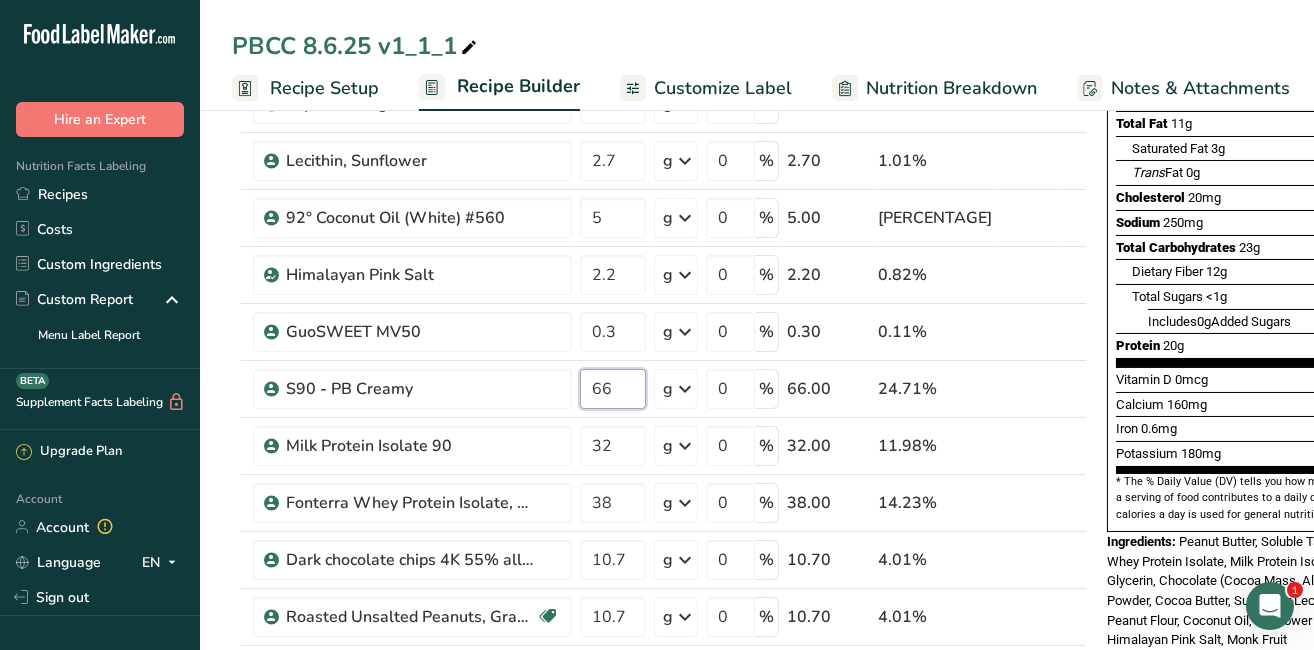 click on "66" at bounding box center (613, 389) 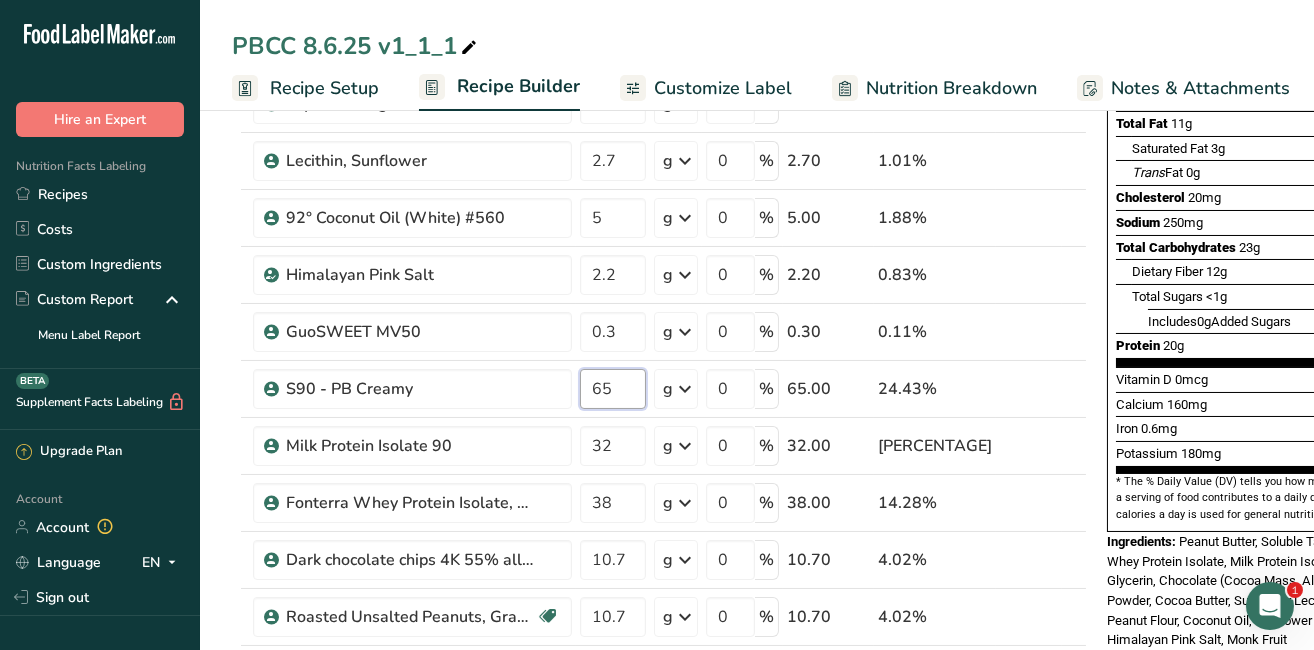 type on "65" 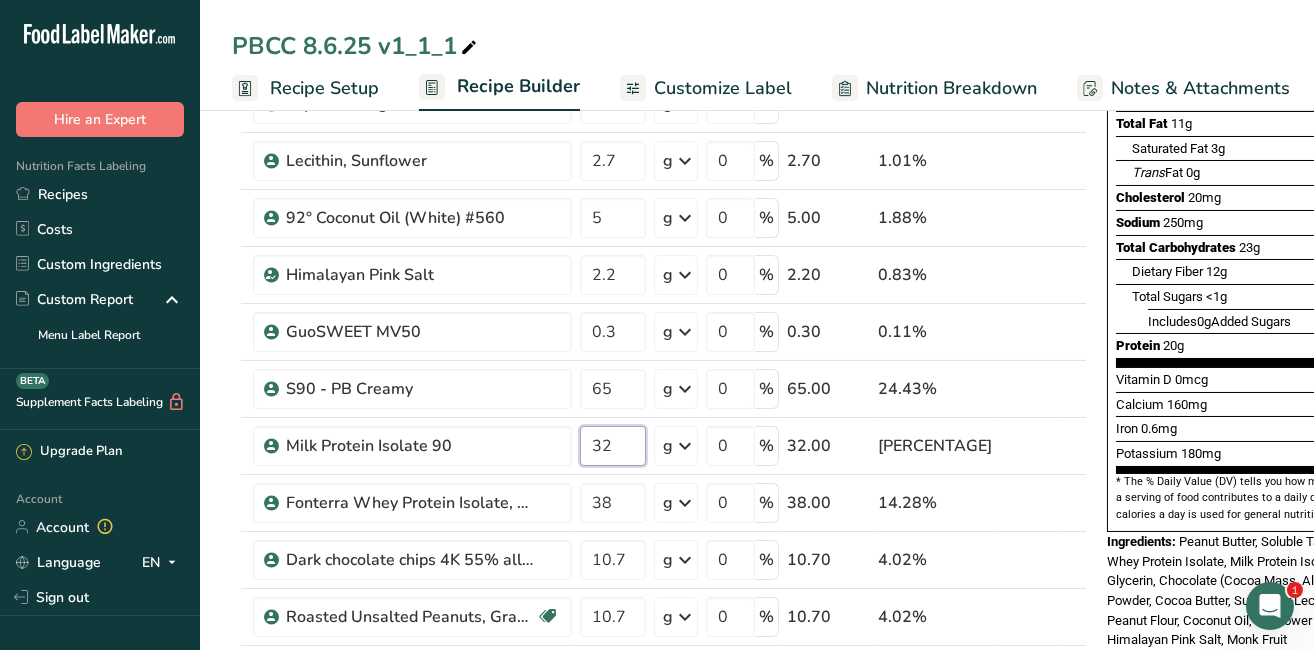 click on "Ingredient *
Amount *
Unit *
Waste *   .a-a{fill:#347362;}.b-a{fill:#fff;}          Grams
Percentage
Peanut flour, defatted
Plant-based Protein
Dairy free
Gluten free
Vegan
Vegetarian
Soy free
7.5
g
Portions
1 cup
1 oz
Weight Units
g
kg
mg
See more
Volume Units
l
Volume units require a density conversion. If you know your ingredient's density enter it below. Otherwise, click on "RIA" our AI Regulatory bot - she will be able to help you
lb/ft3
g/cm3
Confirm
mL" at bounding box center (659, 373) 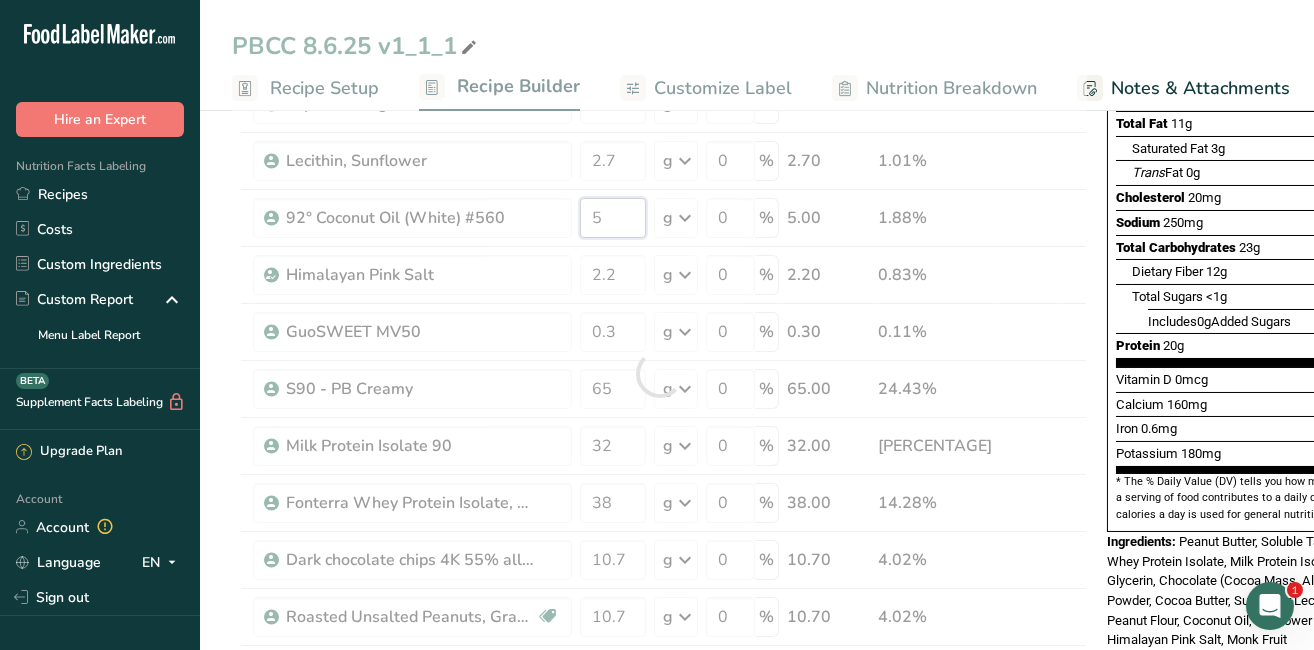 click on "Ingredient *
Amount *
Unit *
Waste *   .a-a{fill:#347362;}.b-a{fill:#fff;}          Grams
Percentage
Peanut flour, defatted
Plant-based Protein
Dairy free
Gluten free
Vegan
Vegetarian
Soy free
7.5
g
Portions
1 cup
1 oz
Weight Units
g
kg
mg
See more
Volume Units
l
Volume units require a density conversion. If you know your ingredient's density enter it below. Otherwise, click on "RIA" our AI Regulatory bot - she will be able to help you
lb/ft3
g/cm3
Confirm
mL" at bounding box center (659, 373) 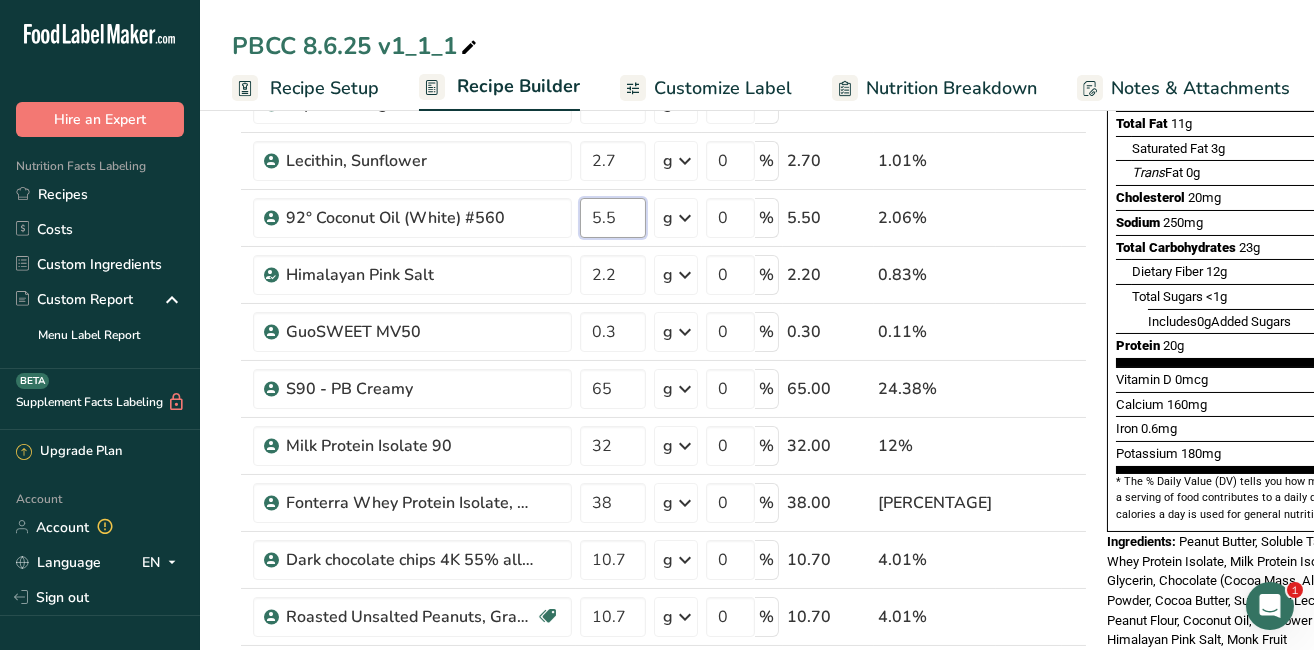 type on "5.5" 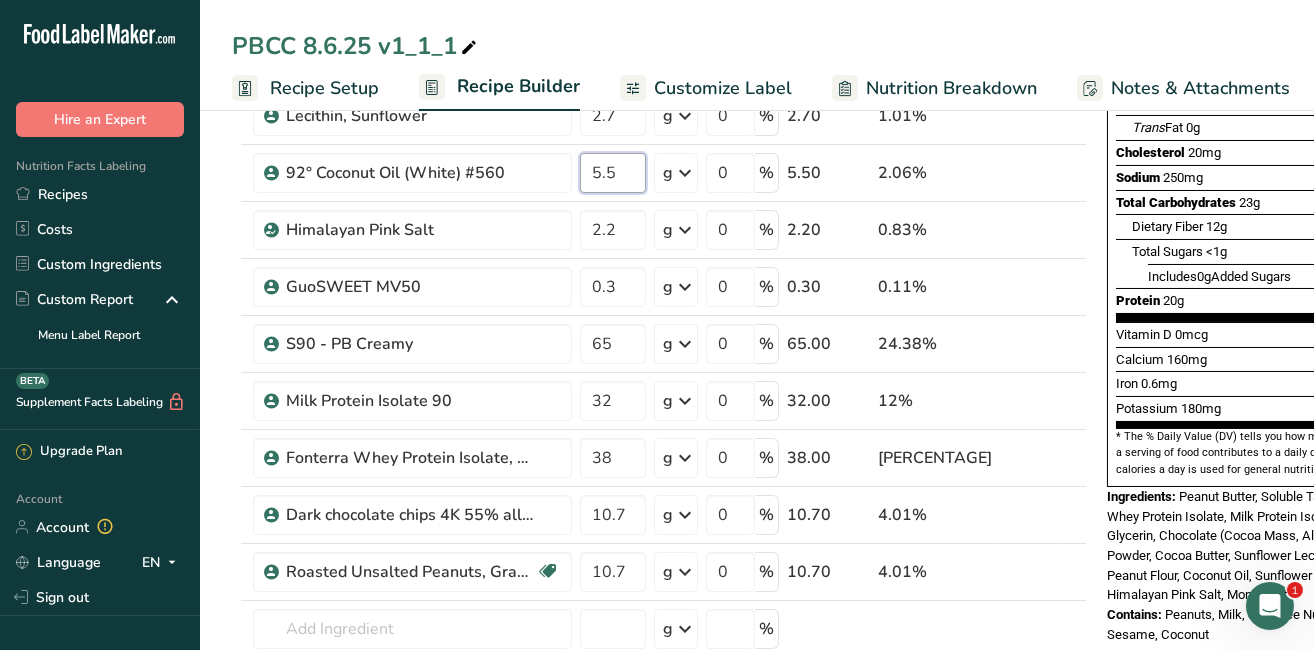 scroll, scrollTop: 371, scrollLeft: 0, axis: vertical 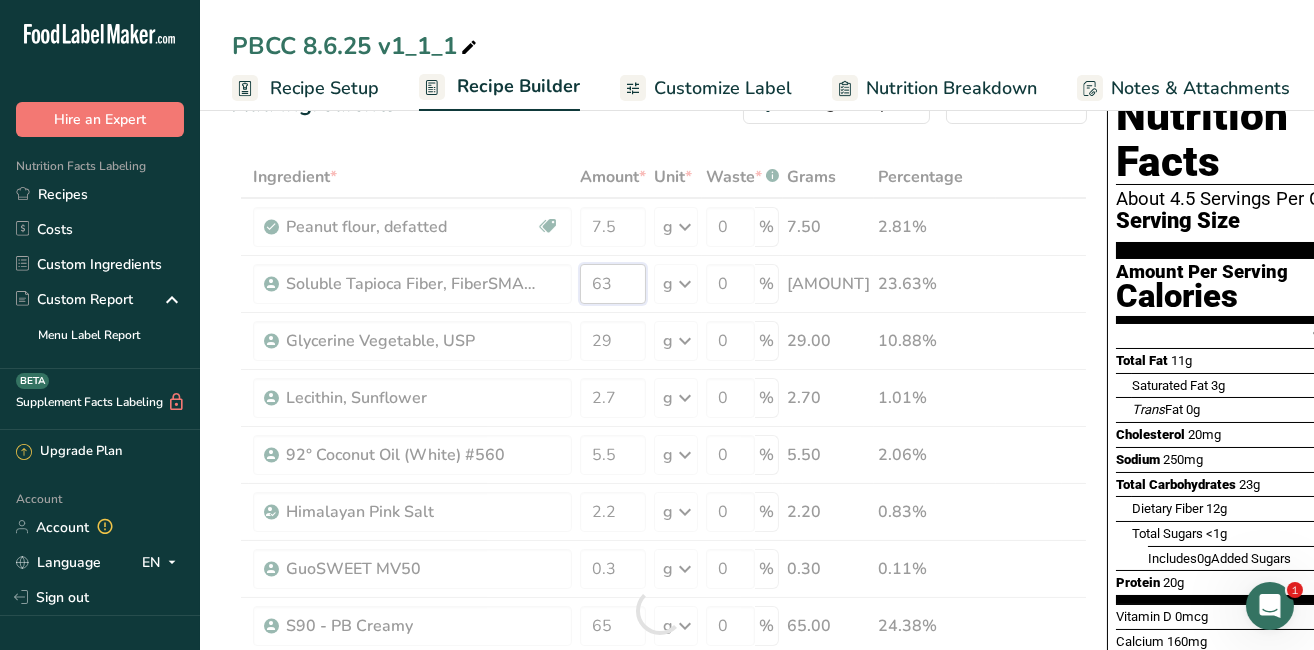 click on "Ingredient *
Amount *
Unit *
Waste *   .a-a{fill:#347362;}.b-a{fill:#fff;}          Grams
Percentage
Peanut flour, defatted
Plant-based Protein
Dairy free
Gluten free
Vegan
Vegetarian
Soy free
7.5
g
Portions
1 cup
1 oz
Weight Units
g
kg
mg
See more
Volume Units
l
Volume units require a density conversion. If you know your ingredient's density enter it below. Otherwise, click on "RIA" our AI Regulatory bot - she will be able to help you
lb/ft3
g/cm3
Confirm
mL" at bounding box center (659, 610) 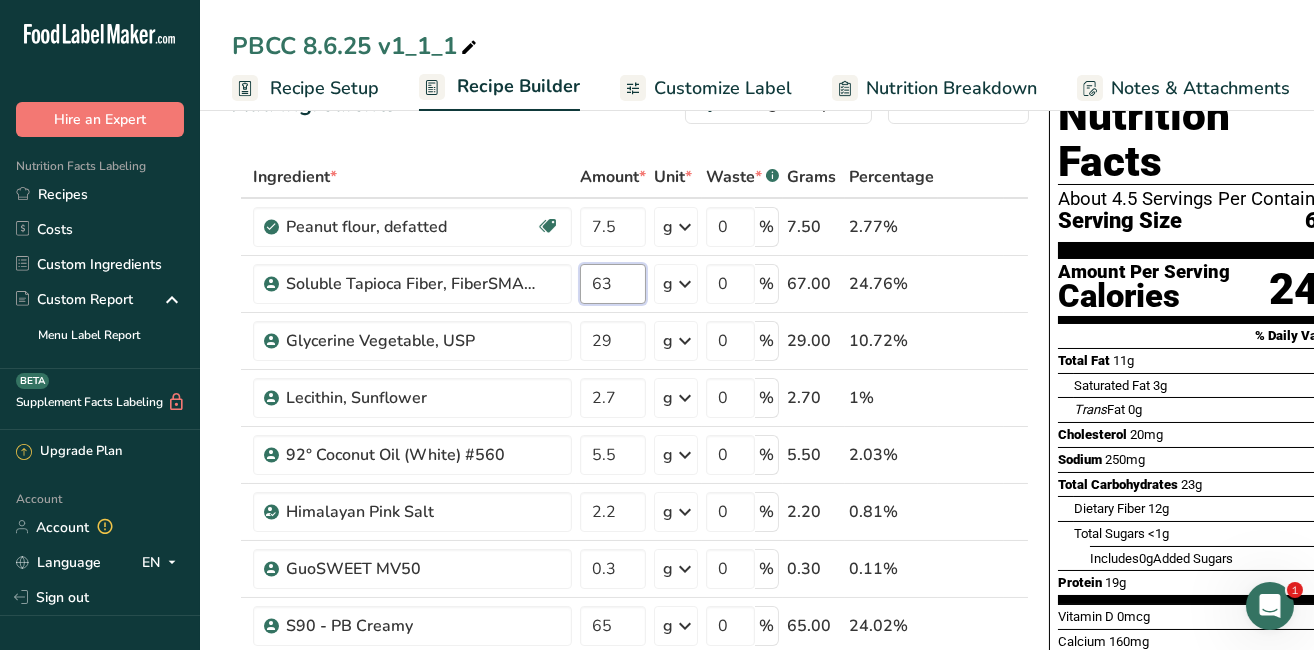click on "[NUMBER]" at bounding box center (613, 284) 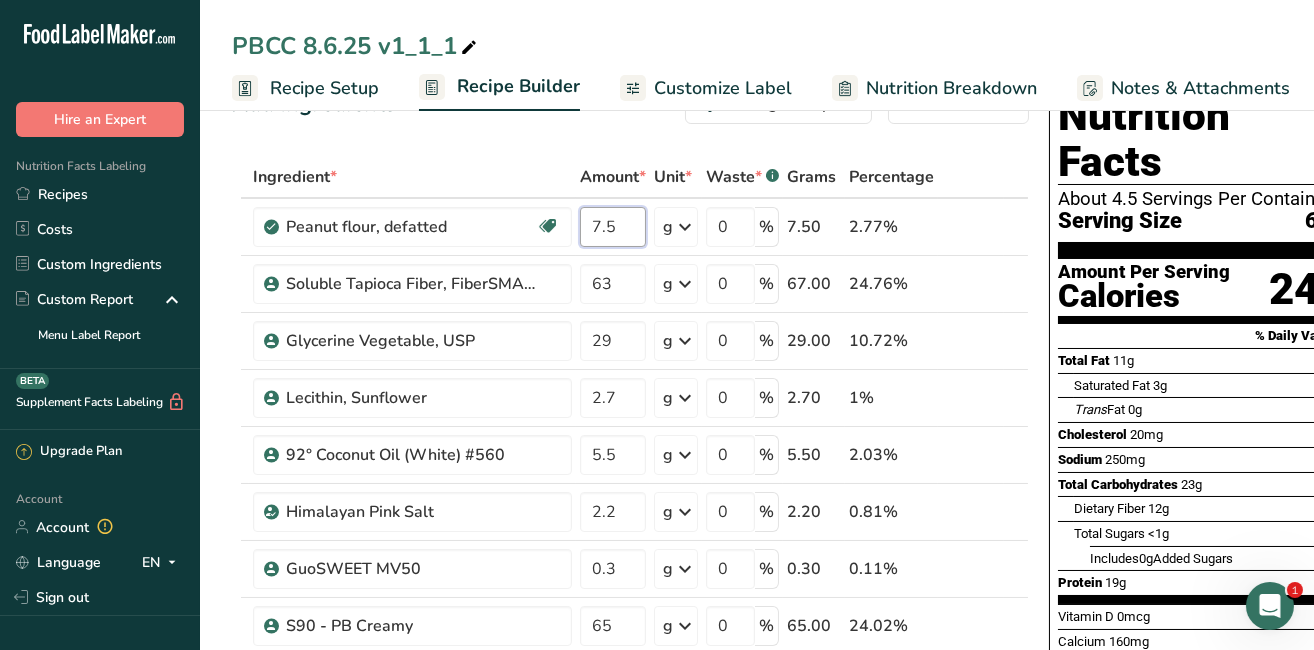click on "Ingredient *
Amount *
Unit *
Waste *   .a-a{fill:#347362;}.b-a{fill:#fff;}          Grams
Percentage
Peanut flour, defatted
Plant-based Protein
Dairy free
Gluten free
Vegan
Vegetarian
Soy free
7.5
g
Portions
1 cup
1 oz
Weight Units
g
kg
mg
See more
Volume Units
l
Volume units require a density conversion. If you know your ingredient's density enter it below. Otherwise, click on "RIA" our AI Regulatory bot - she will be able to help you
lb/ft3
g/cm3
Confirm
mL" at bounding box center (630, 610) 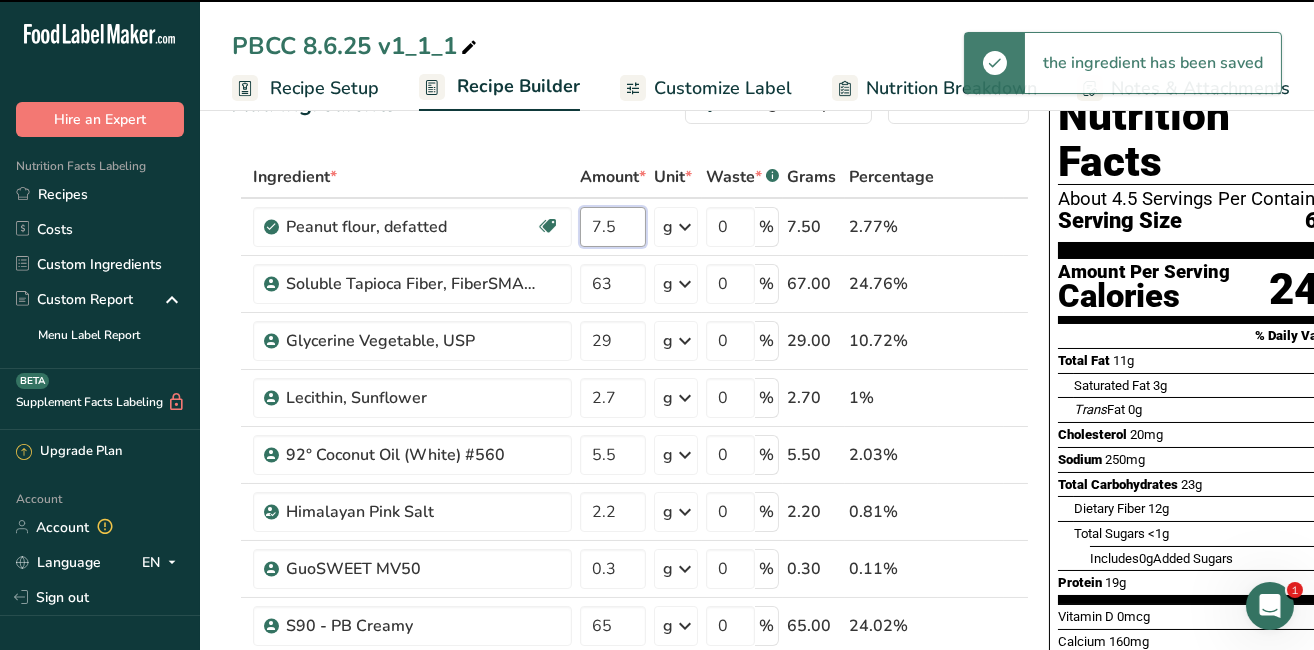 type on "7" 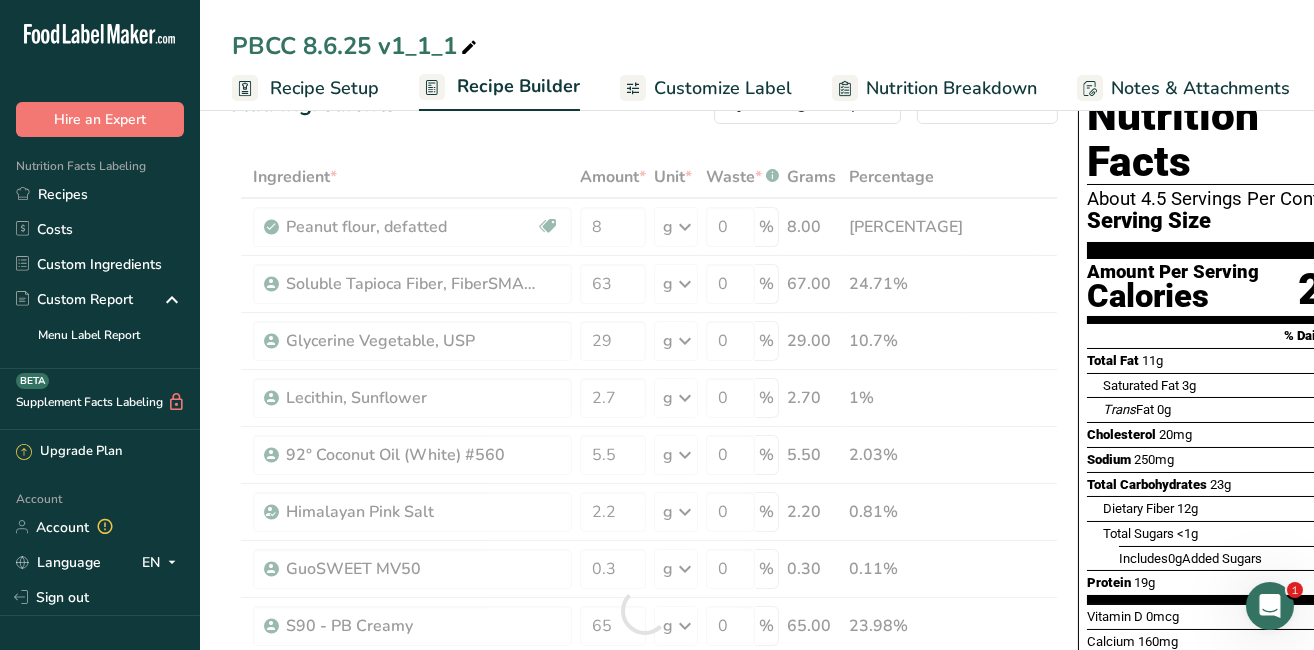 click on "Ingredient *
Amount *
Unit *
Waste *   .a-a{fill:#347362;}.b-a{fill:#fff;}          Grams
Percentage
Peanut flour, defatted
Plant-based Protein
Dairy free
Gluten free
Vegan
Vegetarian
Soy free
8
g
Portions
1 cup
1 oz
Weight Units
g
kg
mg
See more
Volume Units
l
Volume units require a density conversion. If you know your ingredient's density enter it below. Otherwise, click on "RIA" our AI Regulatory bot - she will be able to help you
lb/ft3
g/cm3
Confirm
mL
0" at bounding box center (645, 610) 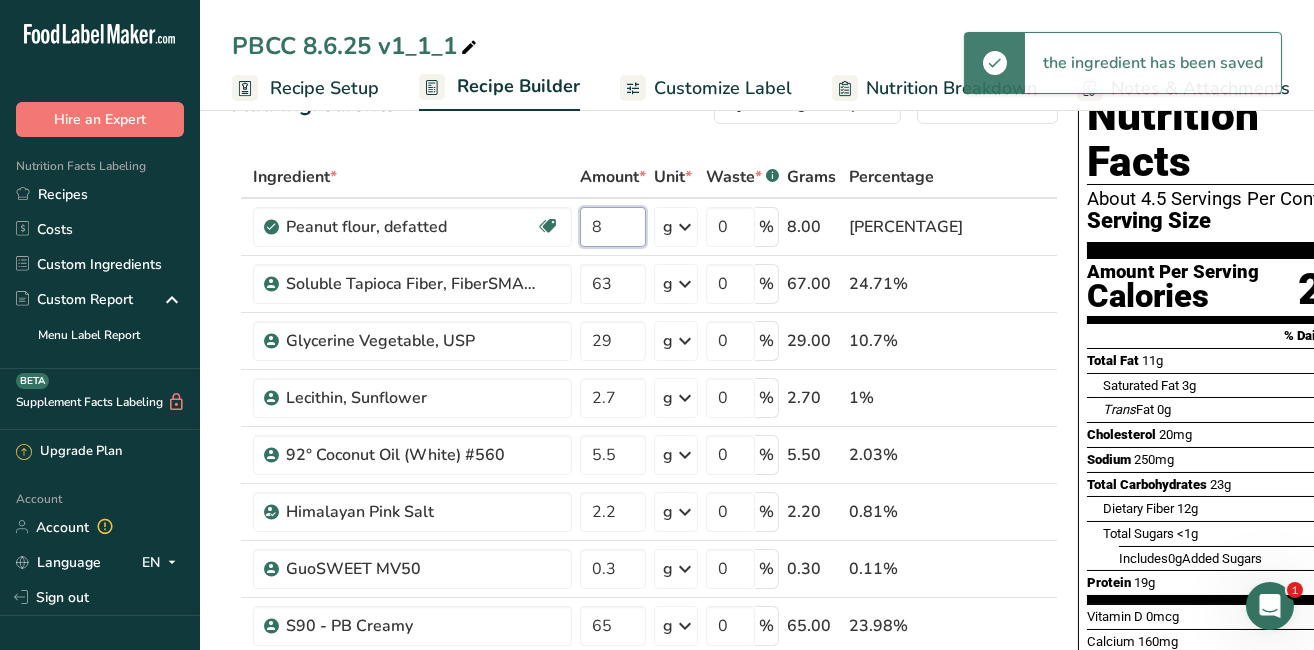 click on "8" at bounding box center (613, 227) 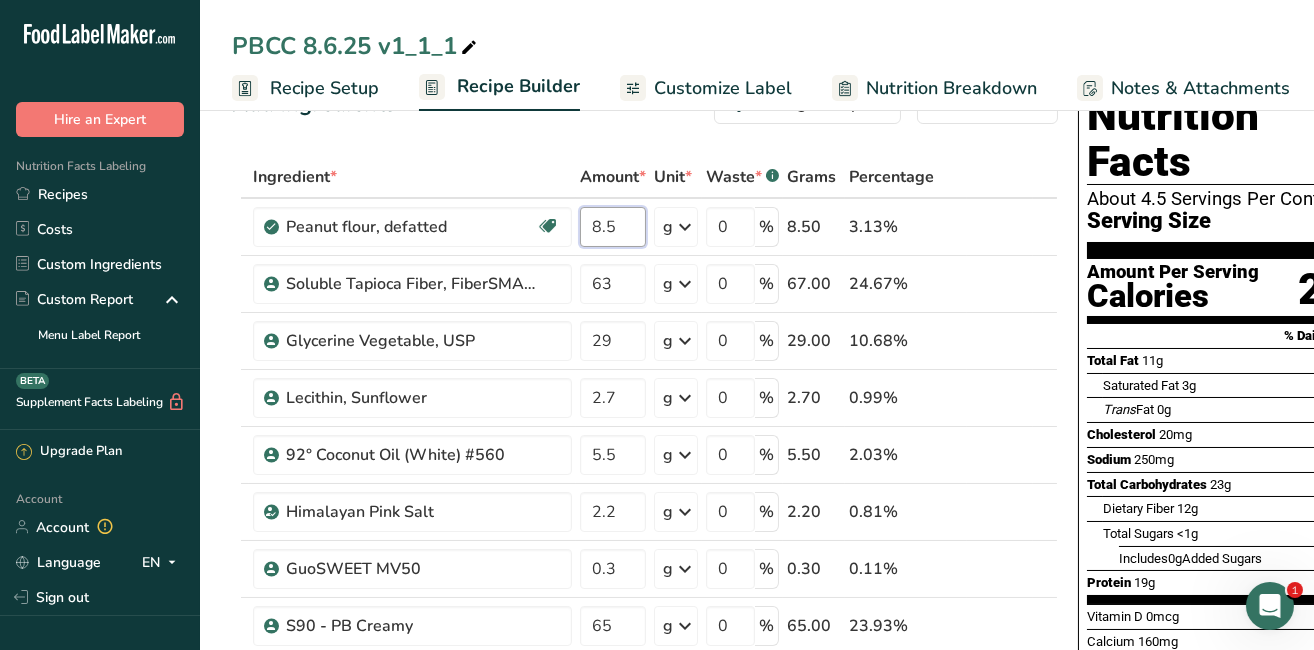 type on "8.5" 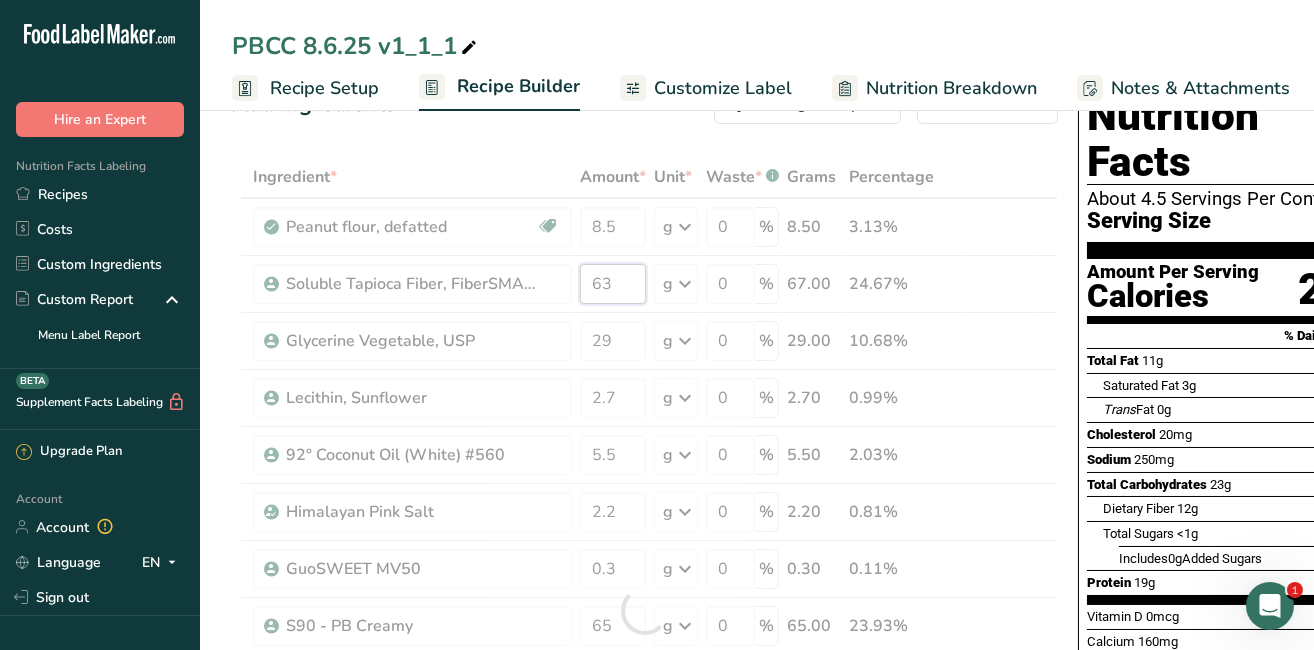 click on "Ingredient *
Amount *
Unit *
Waste *   .a-a{fill:#347362;}.b-a{fill:#fff;}          Grams
Percentage
Peanut flour, defatted
Plant-based Protein
Dairy free
Gluten free
Vegan
Vegetarian
Soy free
8.5
g
Portions
1 cup
1 oz
Weight Units
g
kg
mg
See more
Volume Units
l
Volume units require a density conversion. If you know your ingredient's density enter it below. Otherwise, click on "RIA" our AI Regulatory bot - she will be able to help you
lb/ft3
g/cm3
Confirm
mL" at bounding box center [645, 610] 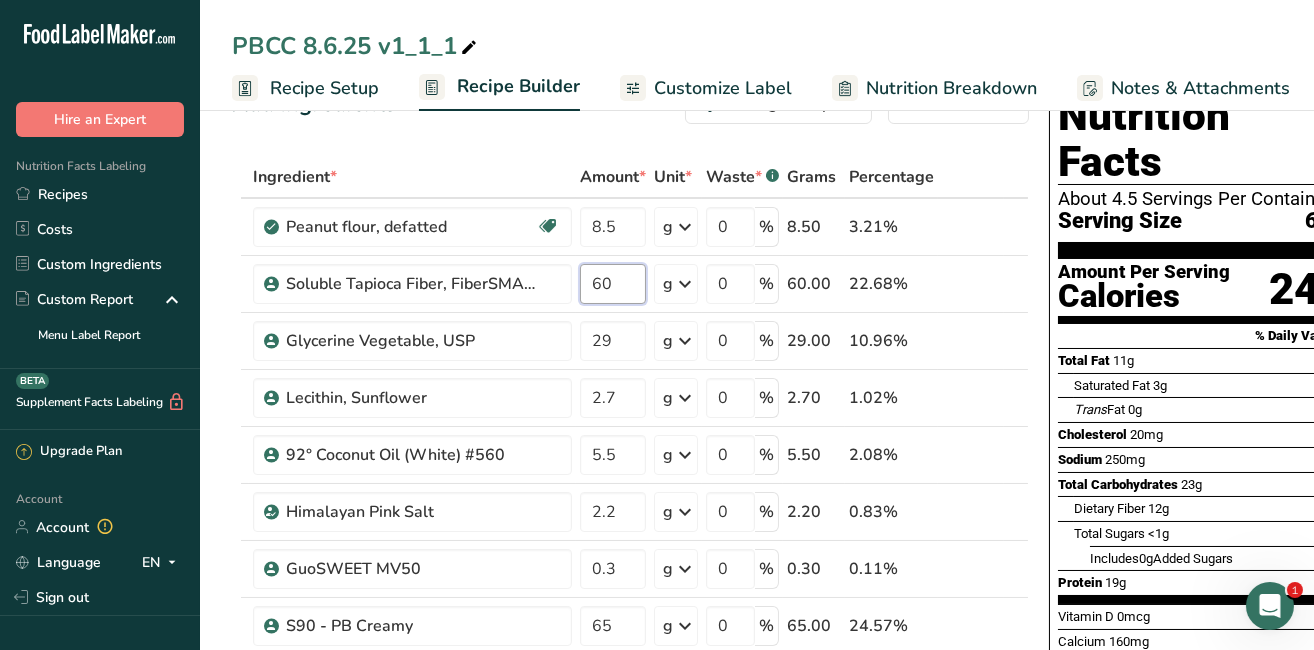 type on "6" 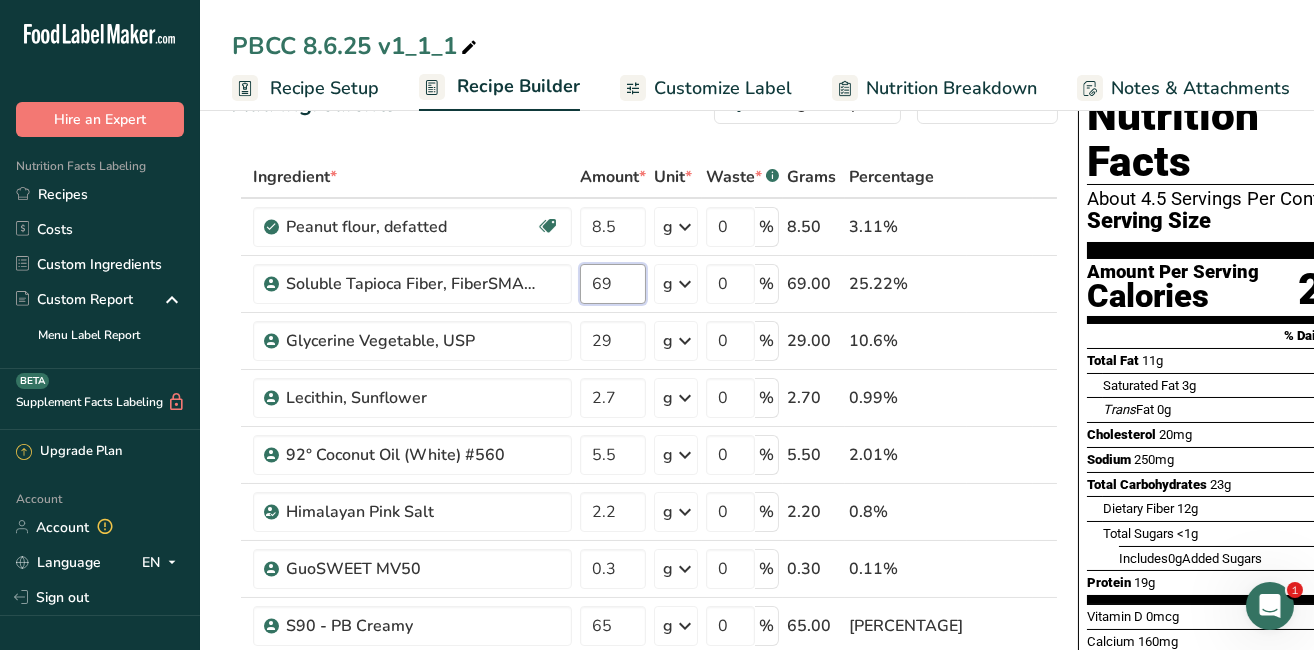type on "6" 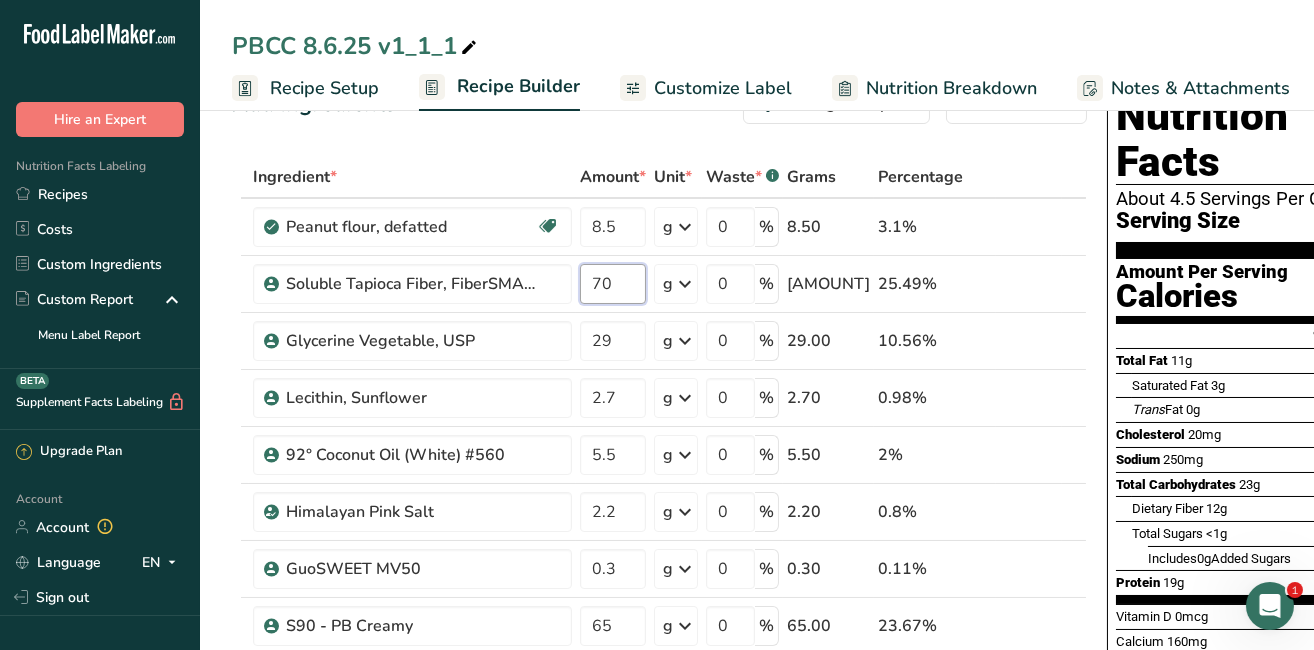 type on "70" 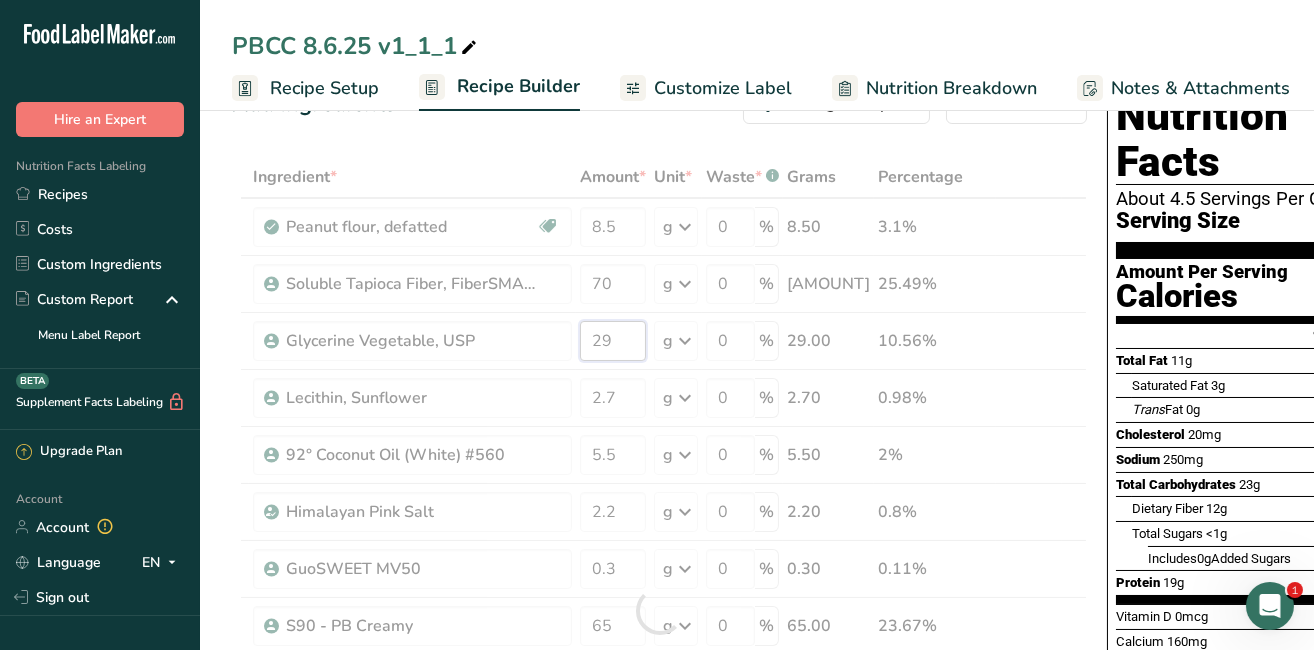 click on "Ingredient *
Amount *
Unit *
Waste *   .a-a{fill:#347362;}.b-a{fill:#fff;}          Grams
Percentage
Peanut flour, defatted
Plant-based Protein
Dairy free
Gluten free
Vegan
Vegetarian
Soy free
8.5
g
Portions
1 cup
1 oz
Weight Units
g
kg
mg
See more
Volume Units
l
Volume units require a density conversion. If you know your ingredient's density enter it below. Otherwise, click on "RIA" our AI Regulatory bot - she will be able to help you
lb/ft3
g/cm3
Confirm
mL" at bounding box center (659, 610) 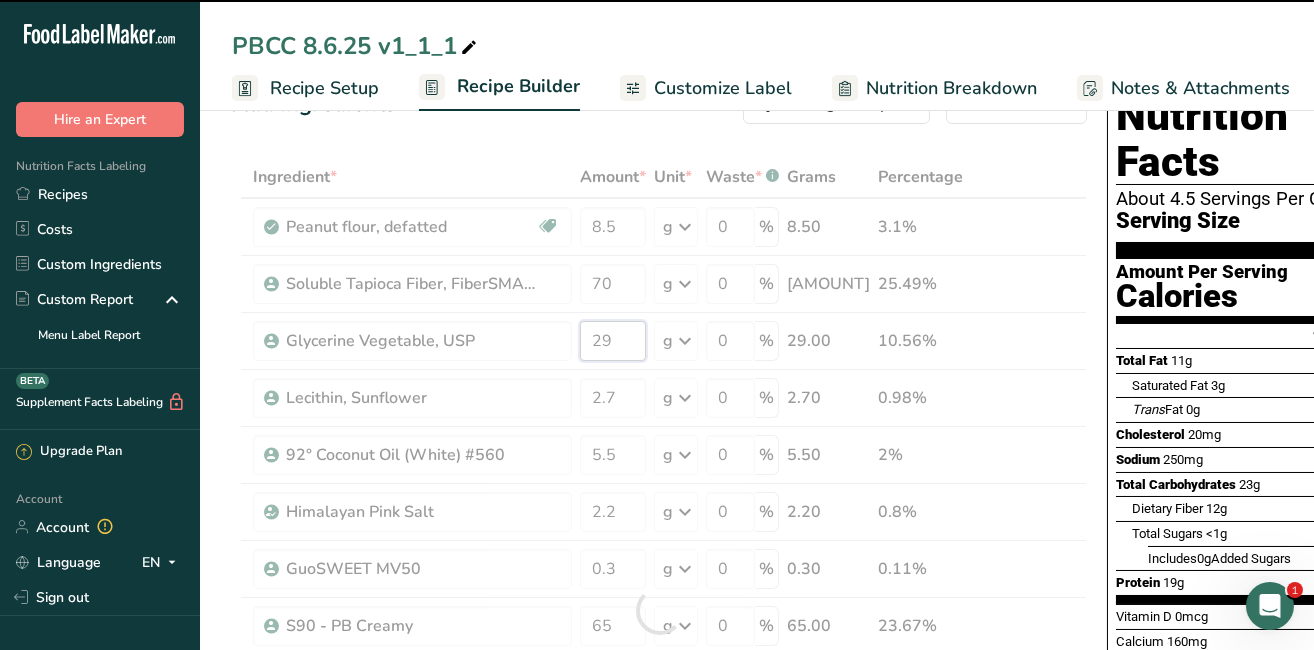 click on "29" at bounding box center (613, 341) 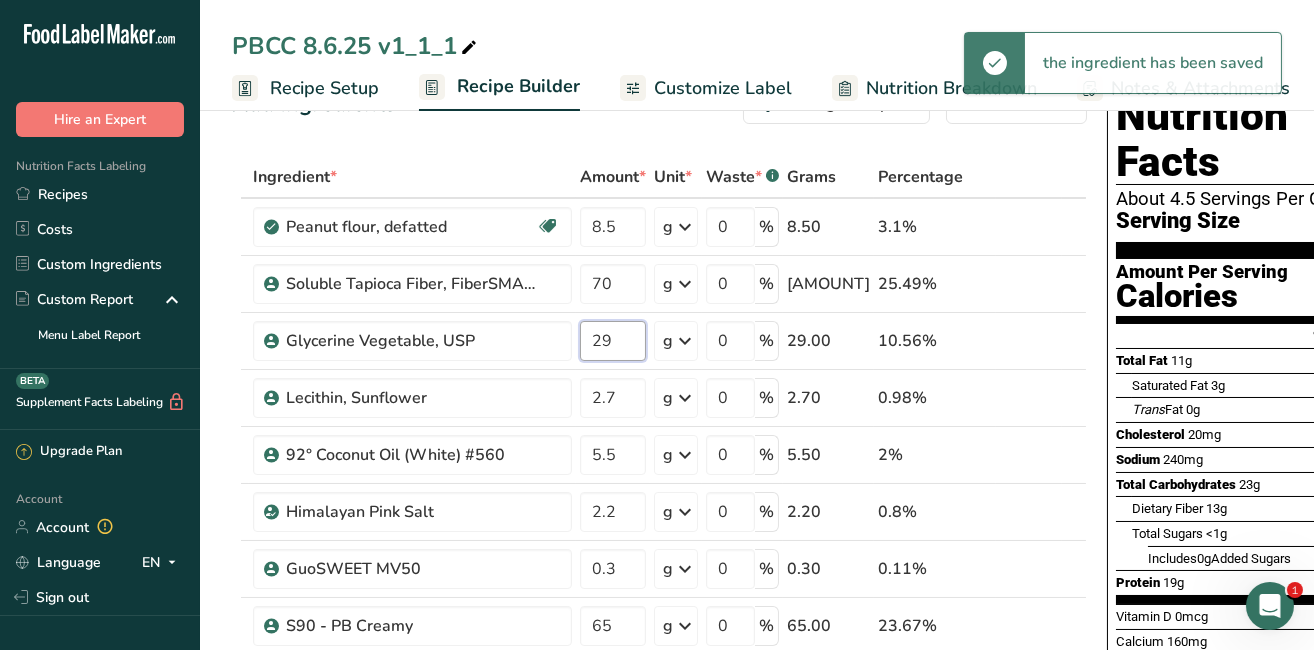 click on "29" at bounding box center (613, 341) 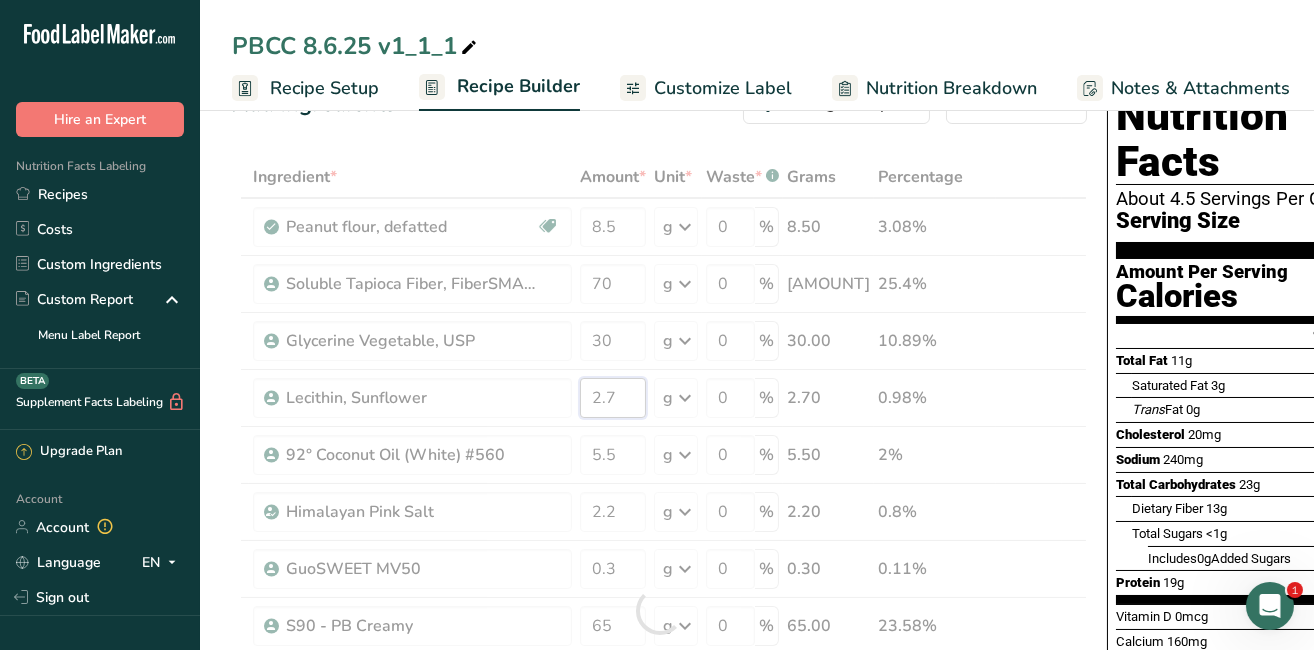 click on "Ingredient *
Amount *
Unit *
Waste *   .a-a{fill:#347362;}.b-a{fill:#fff;}          Grams
Percentage
Peanut flour, defatted
Plant-based Protein
Dairy free
Gluten free
Vegan
Vegetarian
Soy free
8.5
g
Portions
1 cup
1 oz
Weight Units
g
kg
mg
See more
Volume Units
l
Volume units require a density conversion. If you know your ingredient's density enter it below. Otherwise, click on "RIA" our AI Regulatory bot - she will be able to help you
lb/ft3
g/cm3
Confirm
mL" at bounding box center (659, 610) 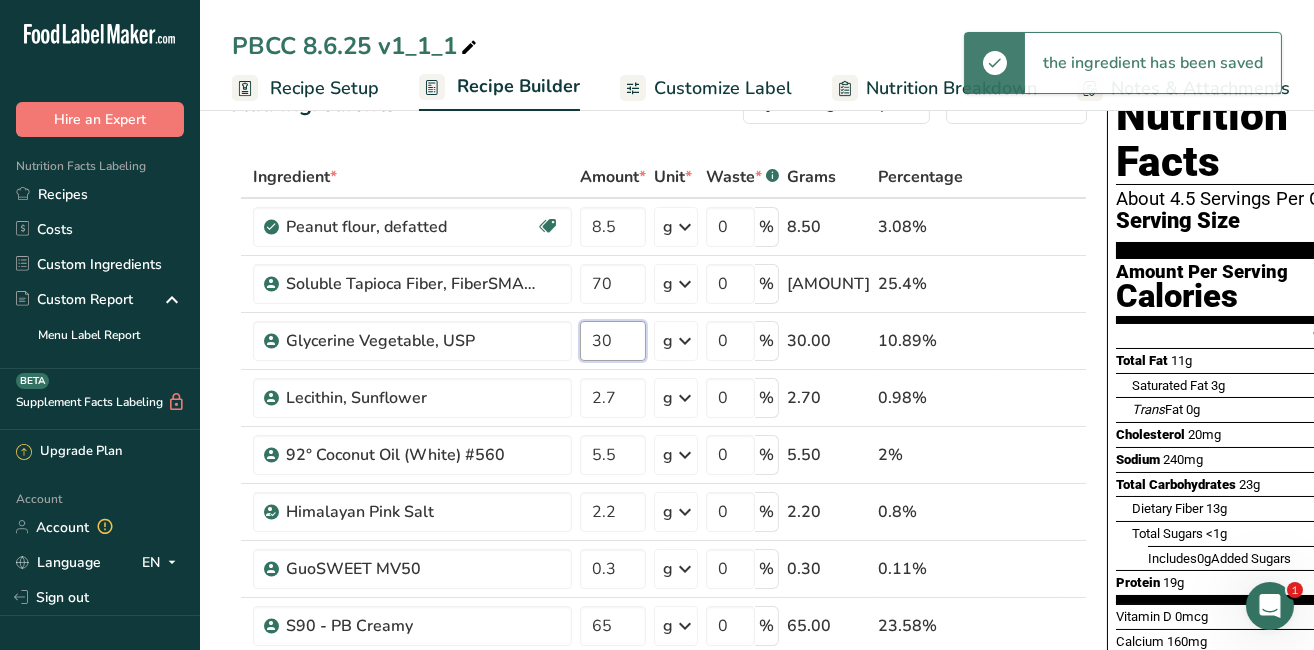 click on "Ingredient *
Amount *
Unit *
Waste *   .a-a{fill:#347362;}.b-a{fill:#fff;}          Grams
Percentage
Peanut flour, defatted
Plant-based Protein
Dairy free
Gluten free
Vegan
Vegetarian
Soy free
8.5
g
Portions
1 cup
1 oz
Weight Units
g
kg
mg
See more
Volume Units
l
Volume units require a density conversion. If you know your ingredient's density enter it below. Otherwise, click on "RIA" our AI Regulatory bot - she will be able to help you
lb/ft3
g/cm3
Confirm
mL" at bounding box center [659, 610] 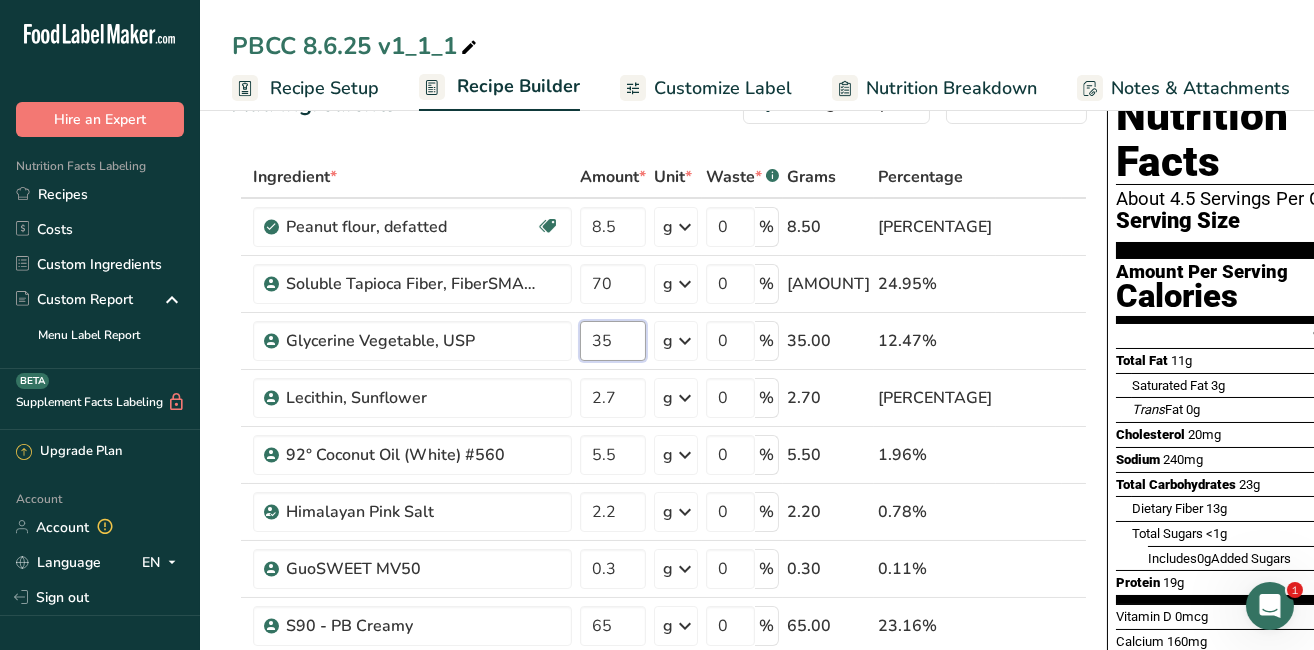 type on "35" 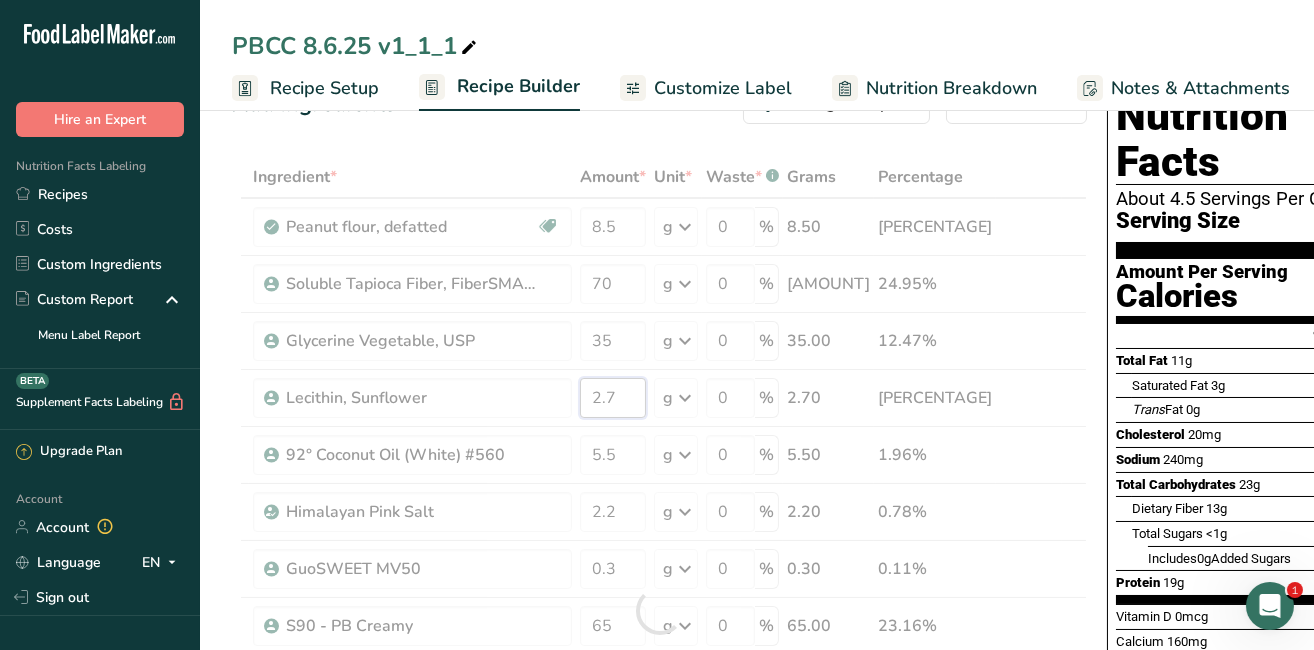 click on "Ingredient *
Amount *
Unit *
Waste *   .a-a{fill:#347362;}.b-a{fill:#fff;}          Grams
Percentage
Peanut flour, defatted
Plant-based Protein
Dairy free
Gluten free
Vegan
Vegetarian
Soy free
8.5
g
Portions
1 cup
1 oz
Weight Units
g
kg
mg
See more
Volume Units
l
Volume units require a density conversion. If you know your ingredient's density enter it below. Otherwise, click on "RIA" our AI Regulatory bot - she will be able to help you
lb/ft3
g/cm3
Confirm
mL" at bounding box center (659, 610) 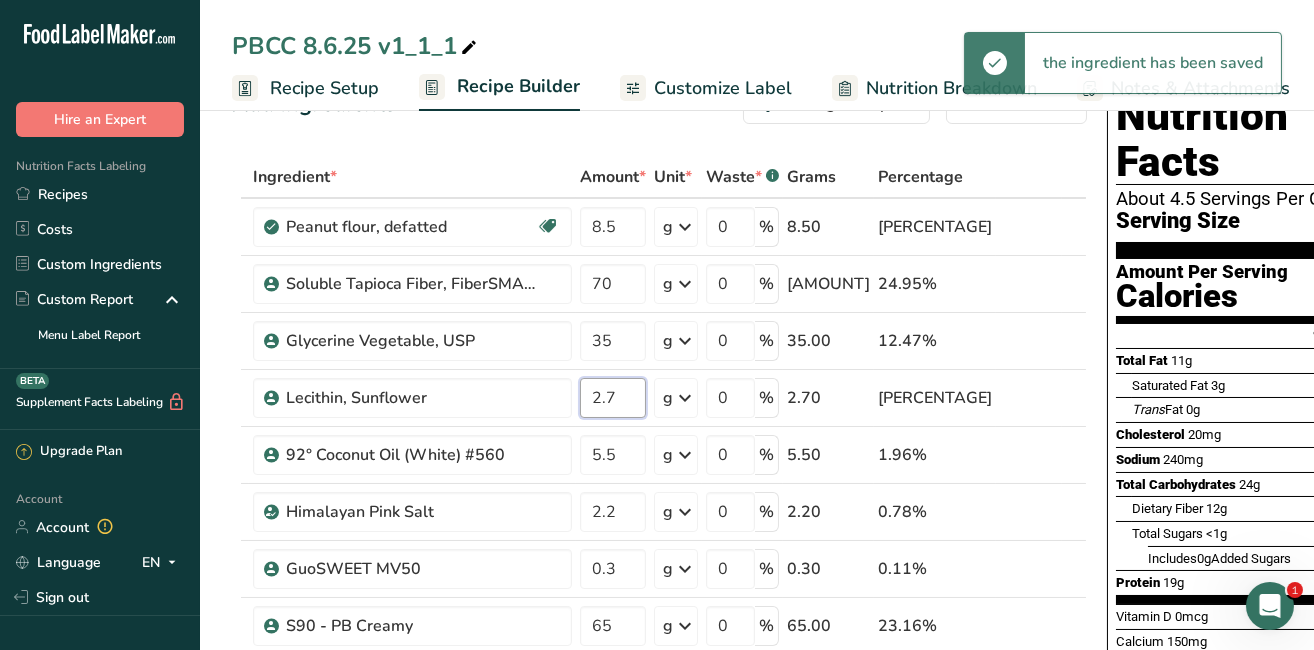 type on "2" 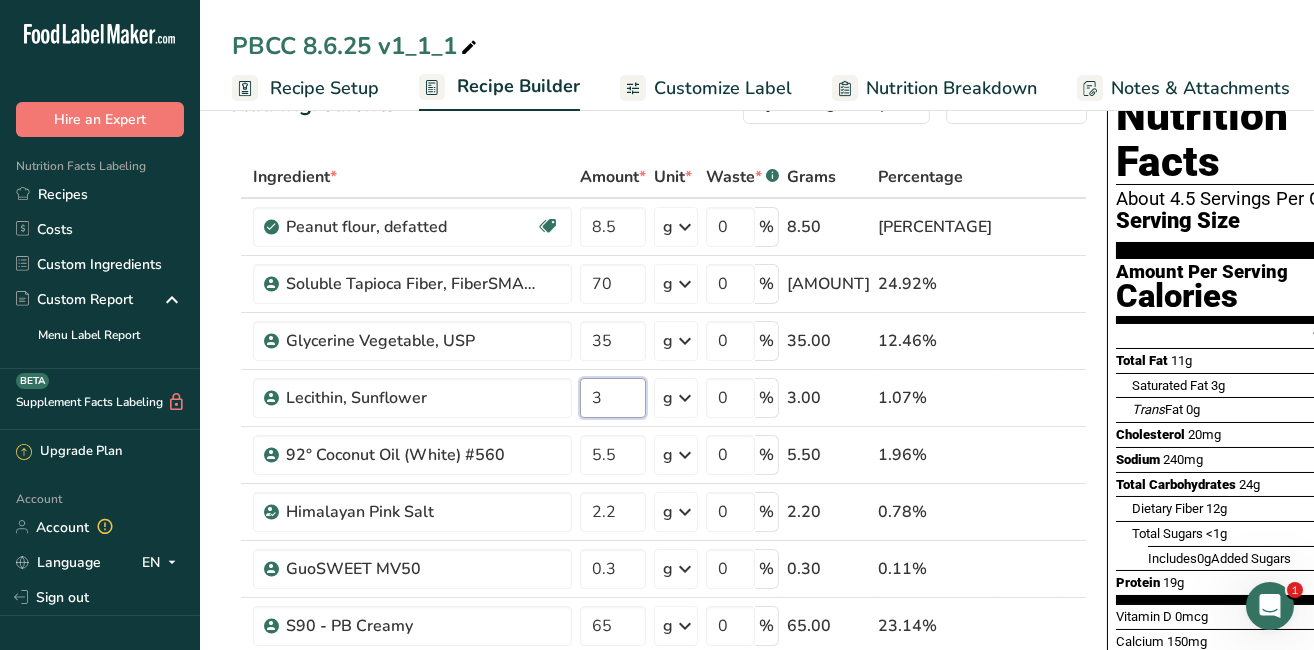 type on "3" 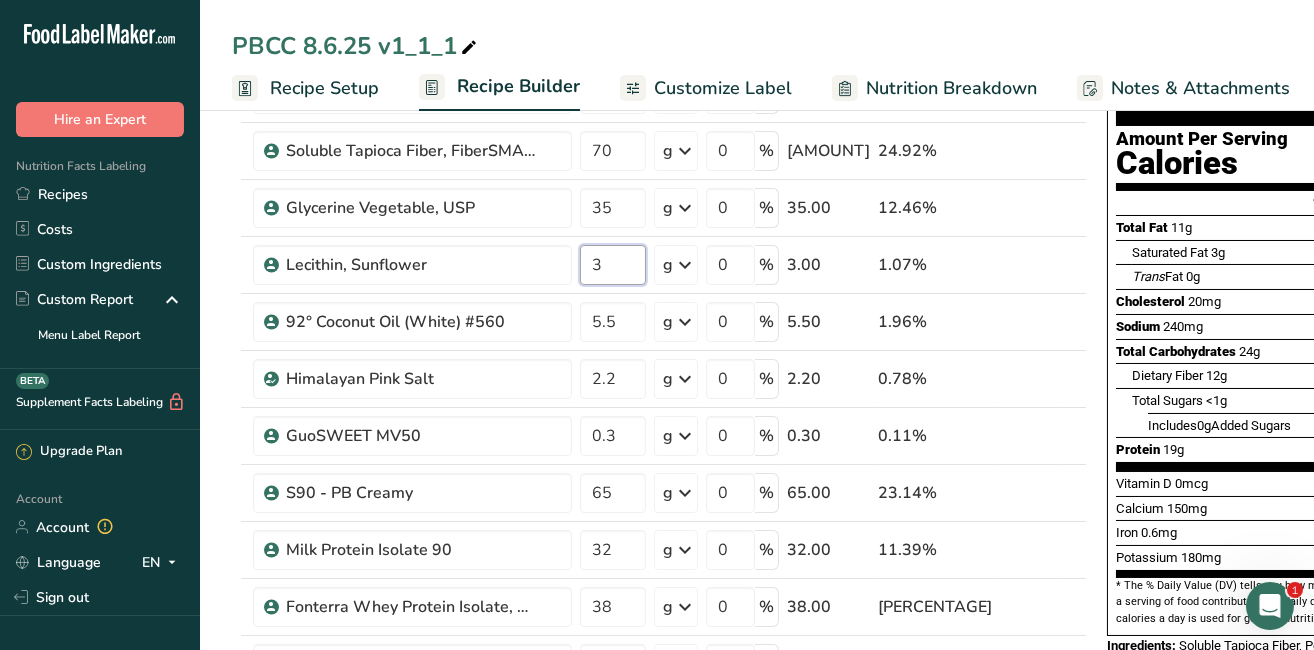 scroll, scrollTop: 237, scrollLeft: 0, axis: vertical 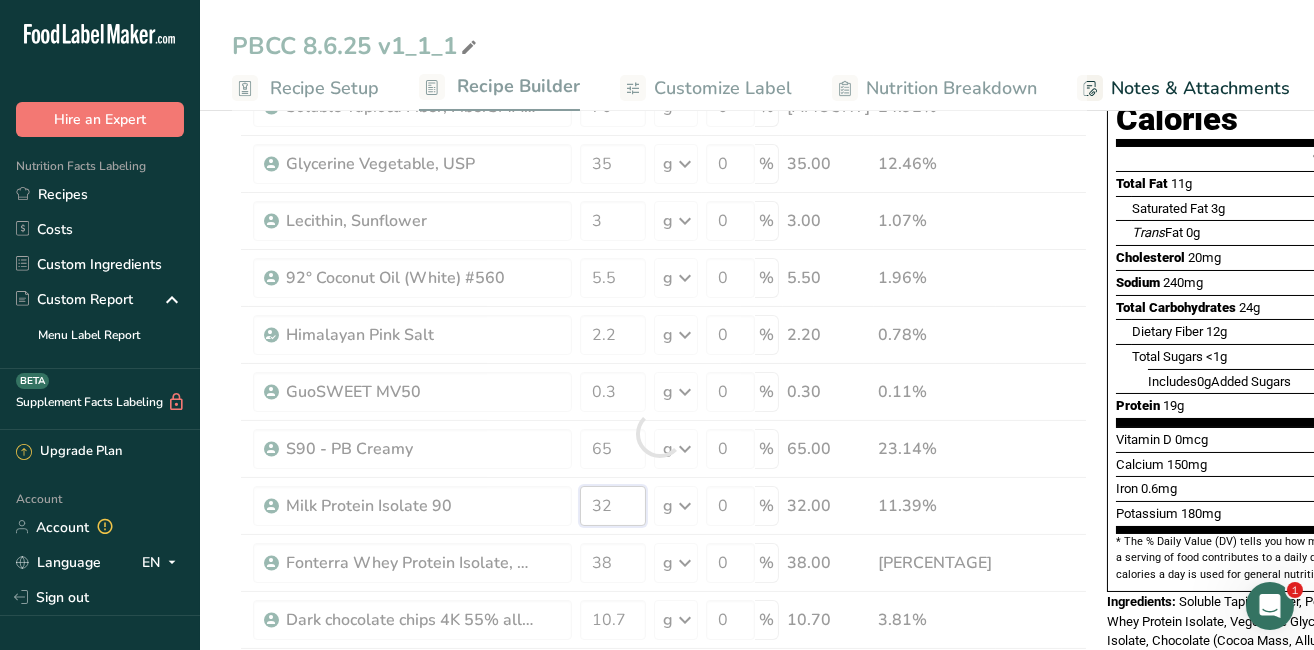click on "Ingredient *
Amount *
Unit *
Waste *   .a-a{fill:#347362;}.b-a{fill:#fff;}          Grams
Percentage
Peanut flour, defatted
Plant-based Protein
Dairy free
Gluten free
Vegan
Vegetarian
Soy free
8.5
g
Portions
1 cup
1 oz
Weight Units
g
kg
mg
See more
Volume Units
l
Volume units require a density conversion. If you know your ingredient's density enter it below. Otherwise, click on "RIA" our AI Regulatory bot - she will be able to help you
lb/ft3
g/cm3
Confirm
mL" at bounding box center (659, 433) 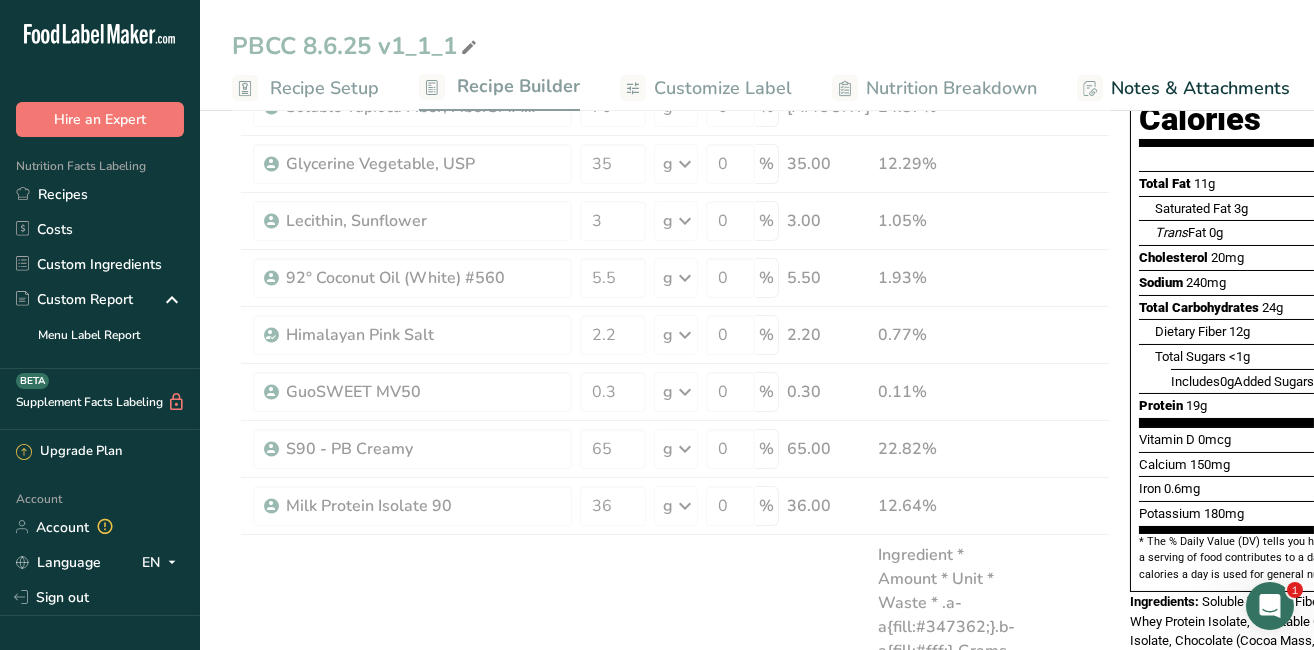 click on "Ingredient *
Amount *
Unit *
Waste *   .a-a{fill:#347362;}.b-a{fill:#fff;}          Grams
Percentage
Peanut flour, defatted
Plant-based Protein
Dairy free
Gluten free
Vegan
Vegetarian
Soy free
8.5
g
Portions
1 cup
1 oz
Weight Units
g
kg
mg
See more
Volume Units
l
Volume units require a density conversion. If you know your ingredient's density enter it below. Otherwise, click on "RIA" our AI Regulatory bot - she will be able to help you
lb/ft3
g/cm3
Confirm
mL" at bounding box center (671, 689) 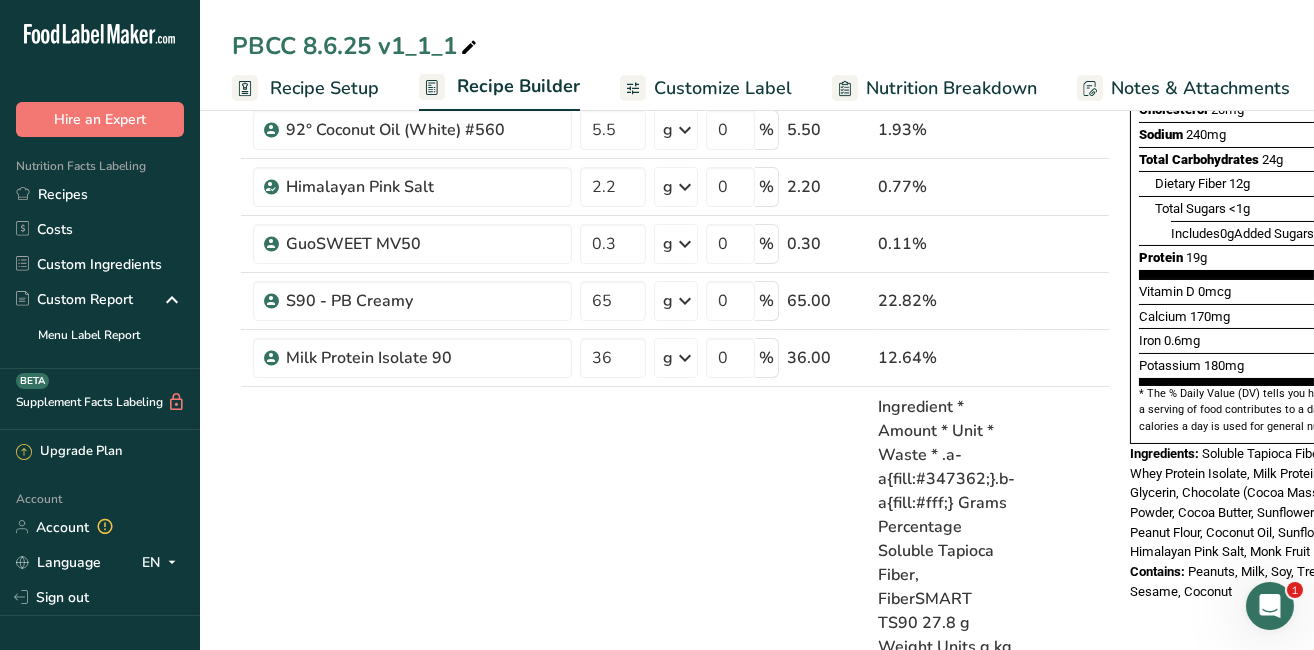 scroll, scrollTop: 400, scrollLeft: 0, axis: vertical 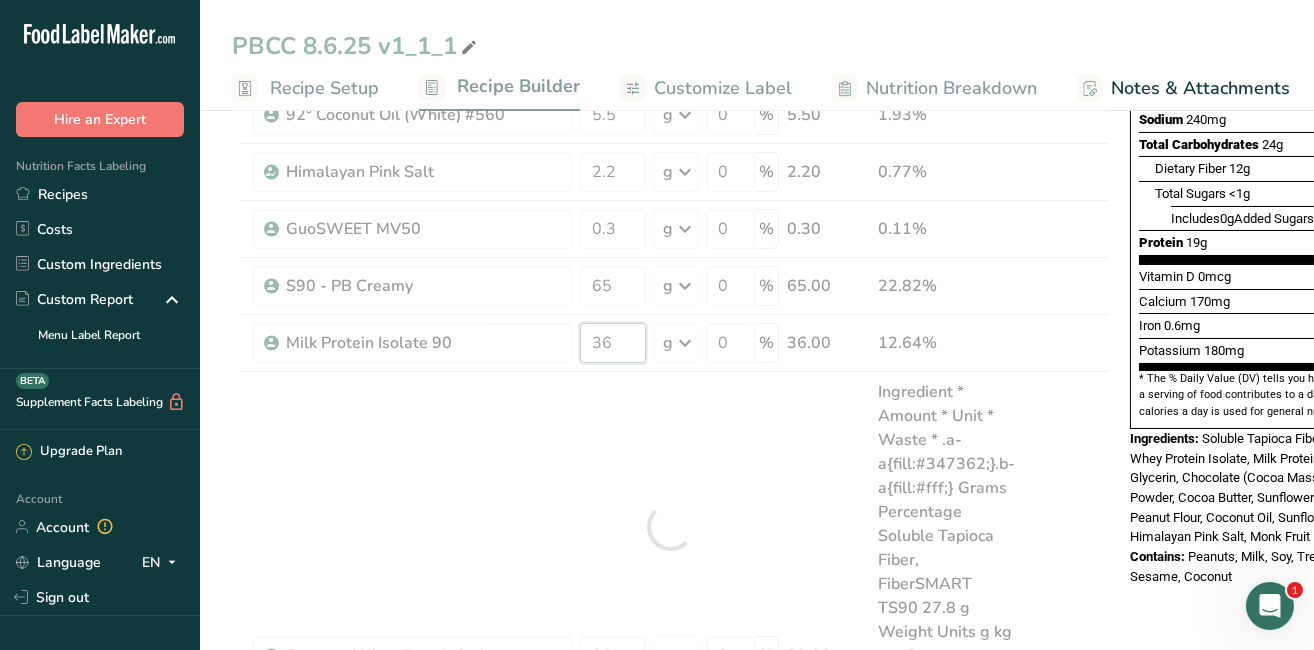 click on "Ingredient *
Amount *
Unit *
Waste *   .a-a{fill:#347362;}.b-a{fill:#fff;}          Grams
Percentage
Peanut flour, defatted
Plant-based Protein
Dairy free
Gluten free
Vegan
Vegetarian
Soy free
8.5
g
Portions
1 cup
1 oz
Weight Units
g
kg
mg
See more
Volume Units
l
Volume units require a density conversion. If you know your ingredient's density enter it below. Otherwise, click on "RIA" our AI Regulatory bot - she will be able to help you
lb/ft3
g/cm3
Confirm
mL" at bounding box center (671, 526) 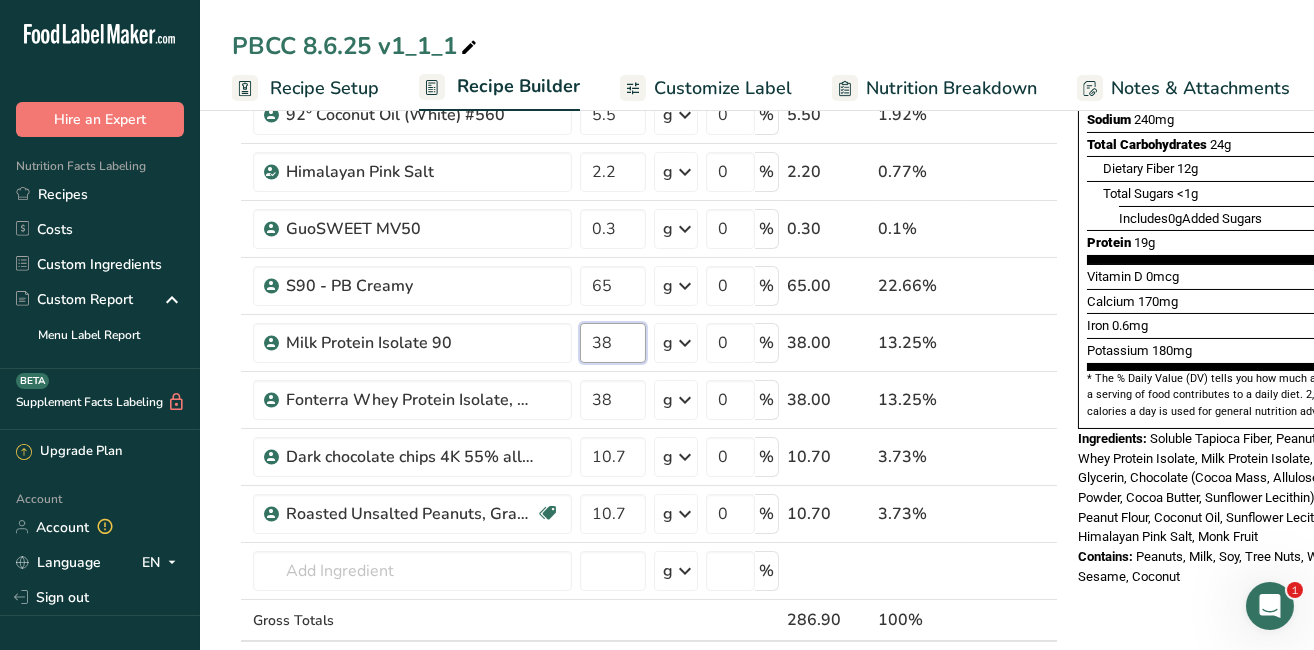 type on "38" 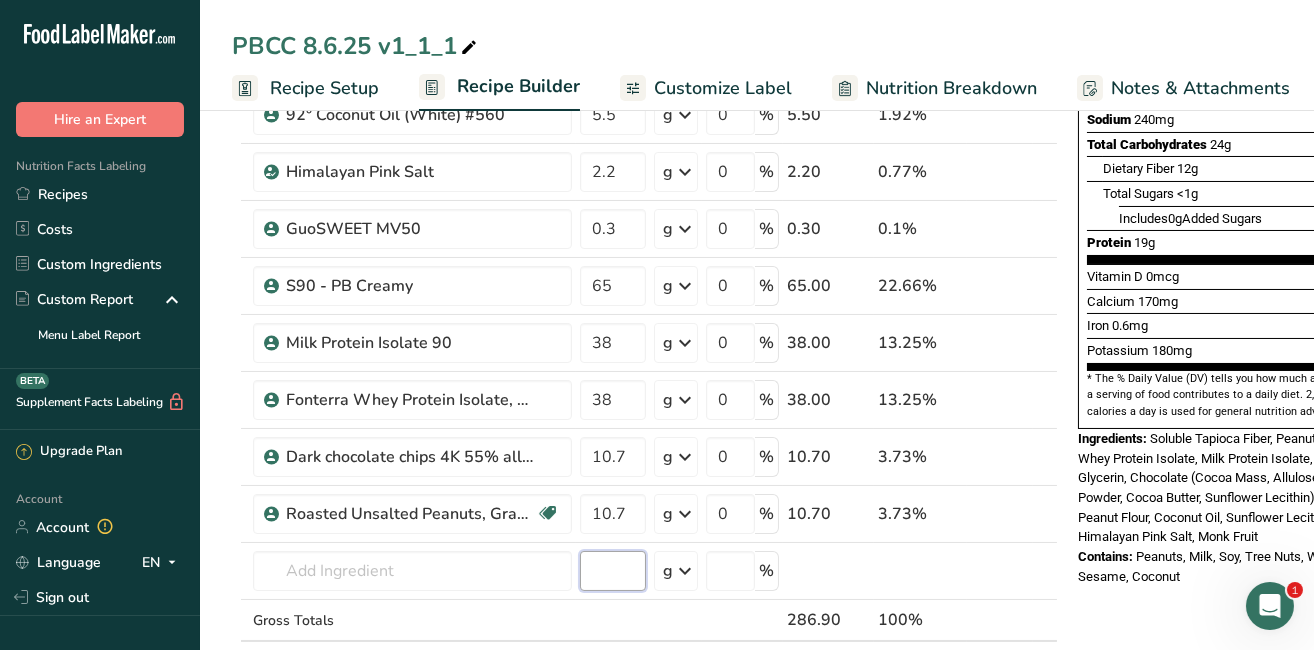 click on "Ingredient *
Amount *
Unit *
Waste *   .a-a{fill:#347362;}.b-a{fill:#fff;}          Grams
Percentage
Peanut flour, defatted
Plant-based Protein
Dairy free
Gluten free
Vegan
Vegetarian
Soy free
8.5
g
Portions
1 cup
1 oz
Weight Units
g
kg
mg
See more
Volume Units
l
Volume units require a density conversion. If you know your ingredient's density enter it below. Otherwise, click on "RIA" our AI Regulatory bot - she will be able to help you
lb/ft3
g/cm3
Confirm
mL" at bounding box center (645, 270) 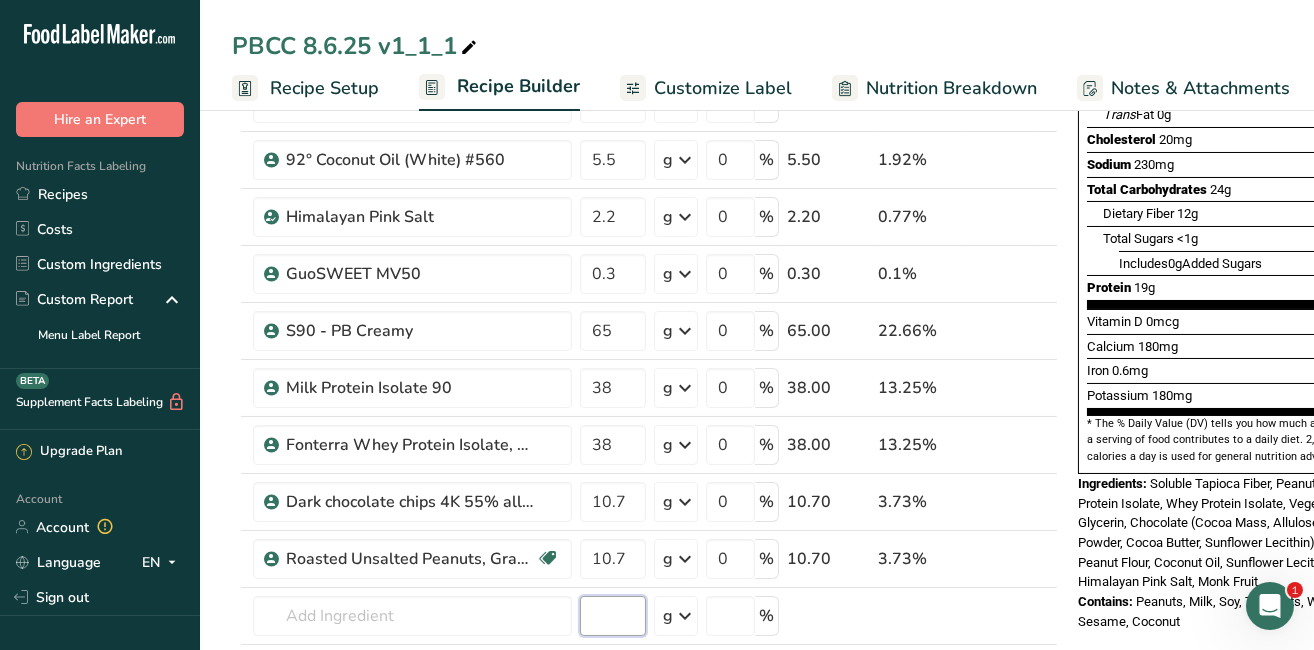 scroll, scrollTop: 311, scrollLeft: 0, axis: vertical 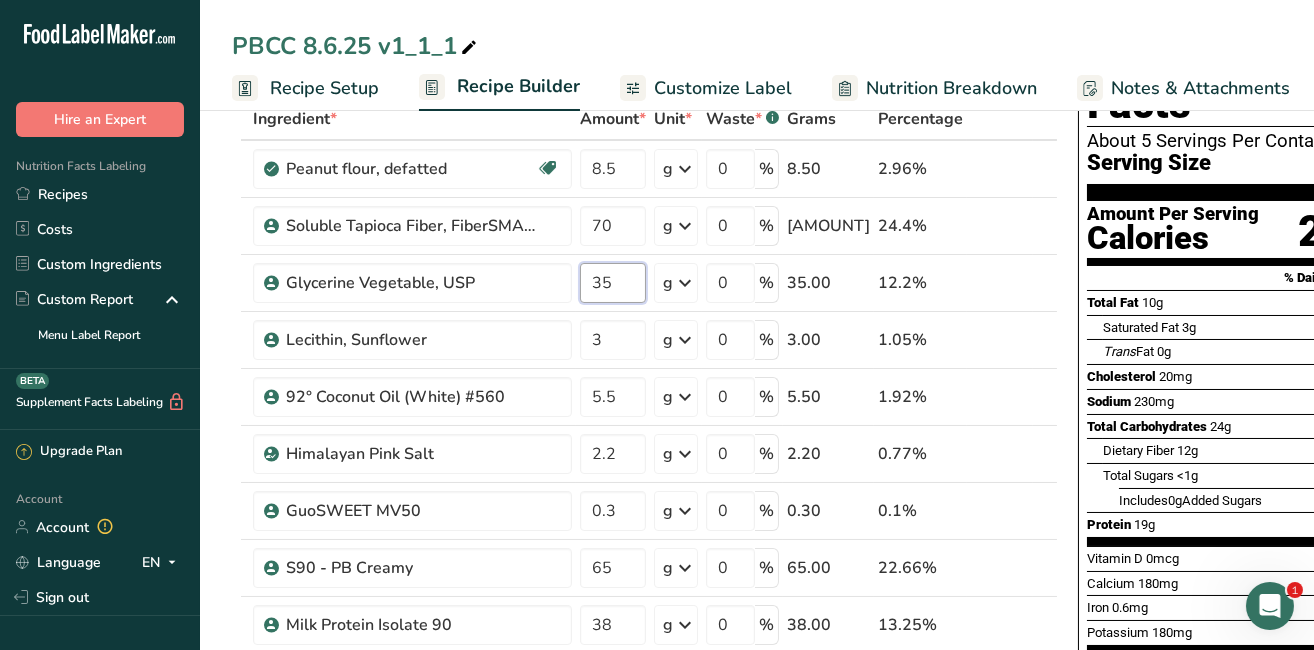 click on "35" at bounding box center (613, 283) 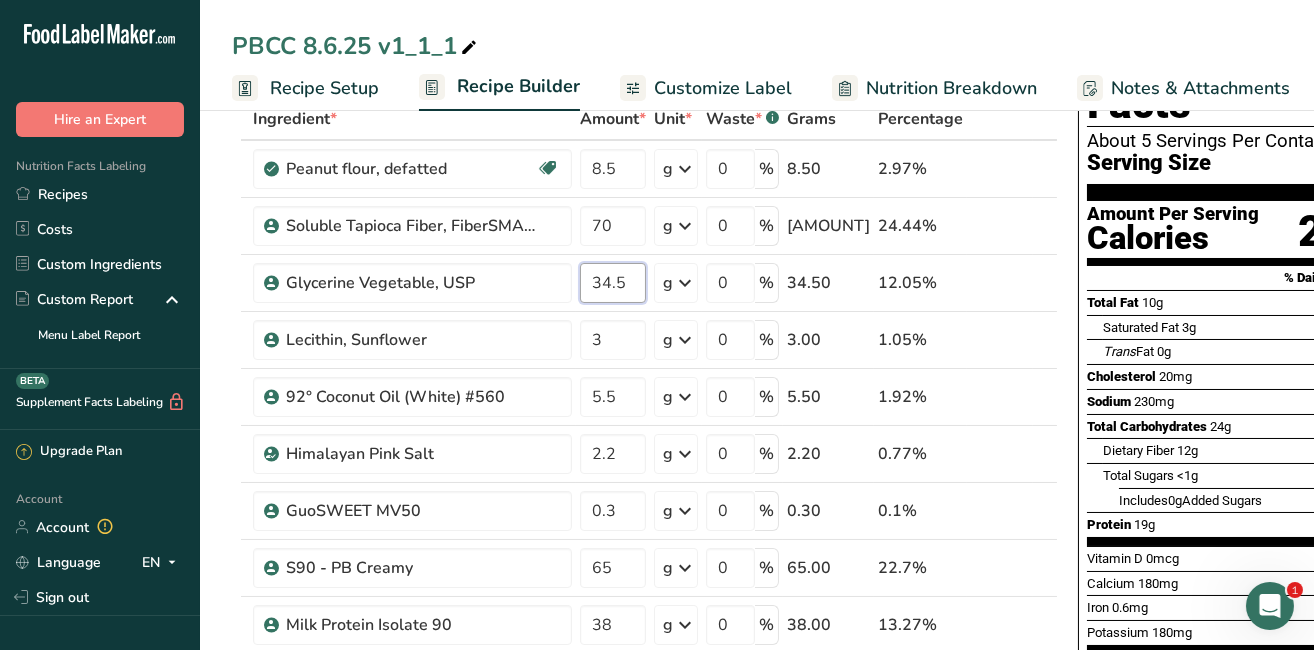 type on "34.5" 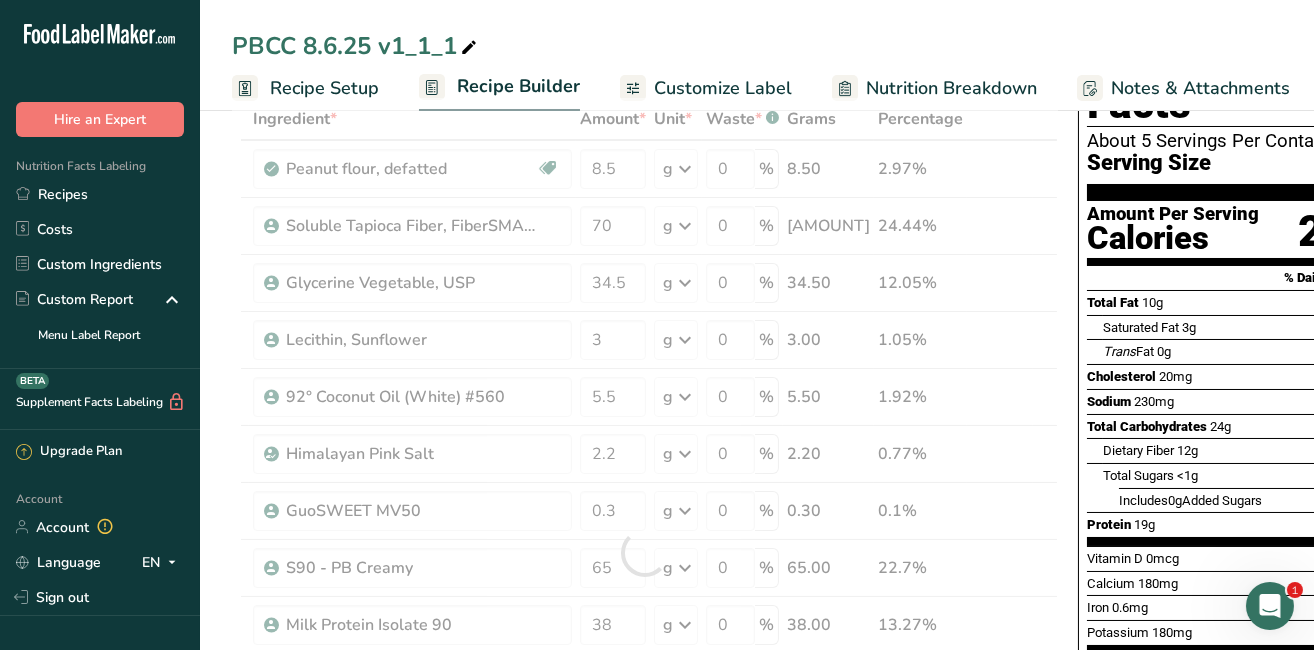 click on "Ingredient *
Amount *
Unit *
Waste *   .a-a{fill:#347362;}.b-a{fill:#fff;}          Grams
Percentage
Peanut flour, defatted
Plant-based Protein
Dairy free
Gluten free
Vegan
Vegetarian
Soy free
8.5
g
Portions
1 cup
1 oz
Weight Units
g
kg
mg
See more
Volume Units
l
Volume units require a density conversion. If you know your ingredient's density enter it below. Otherwise, click on "RIA" our AI Regulatory bot - she will be able to help you
lb/ft3
g/cm3
Confirm
mL" at bounding box center (645, 552) 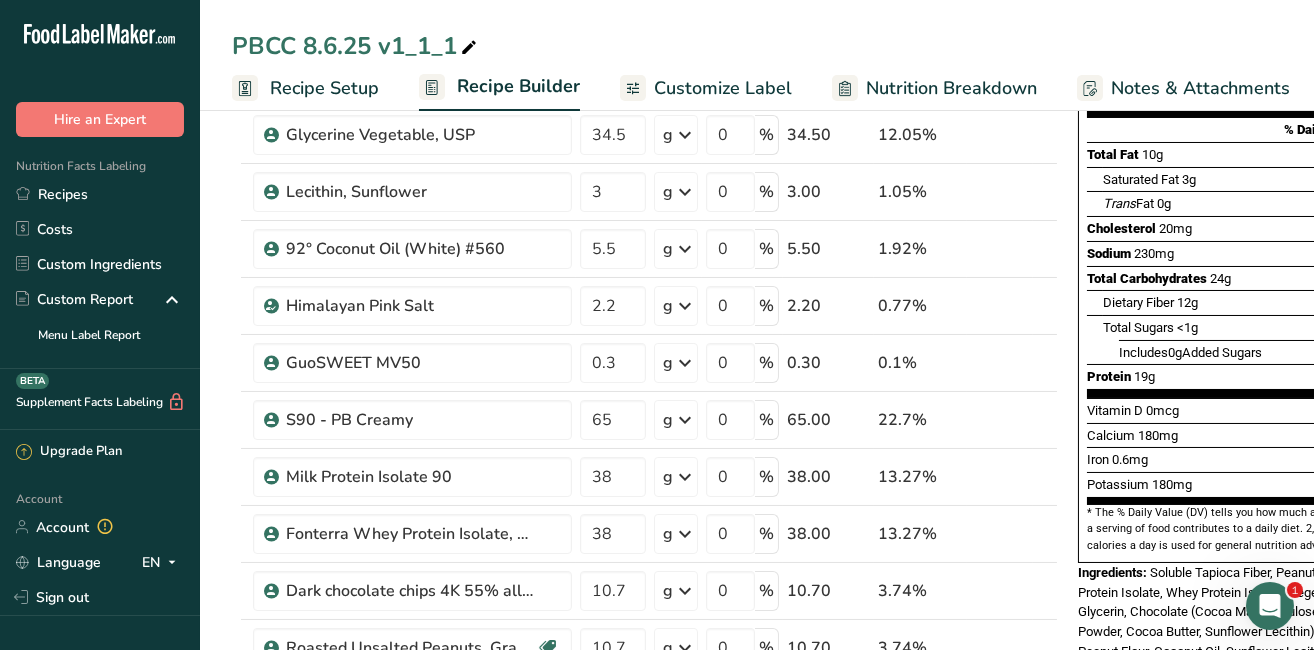 scroll, scrollTop: 325, scrollLeft: 0, axis: vertical 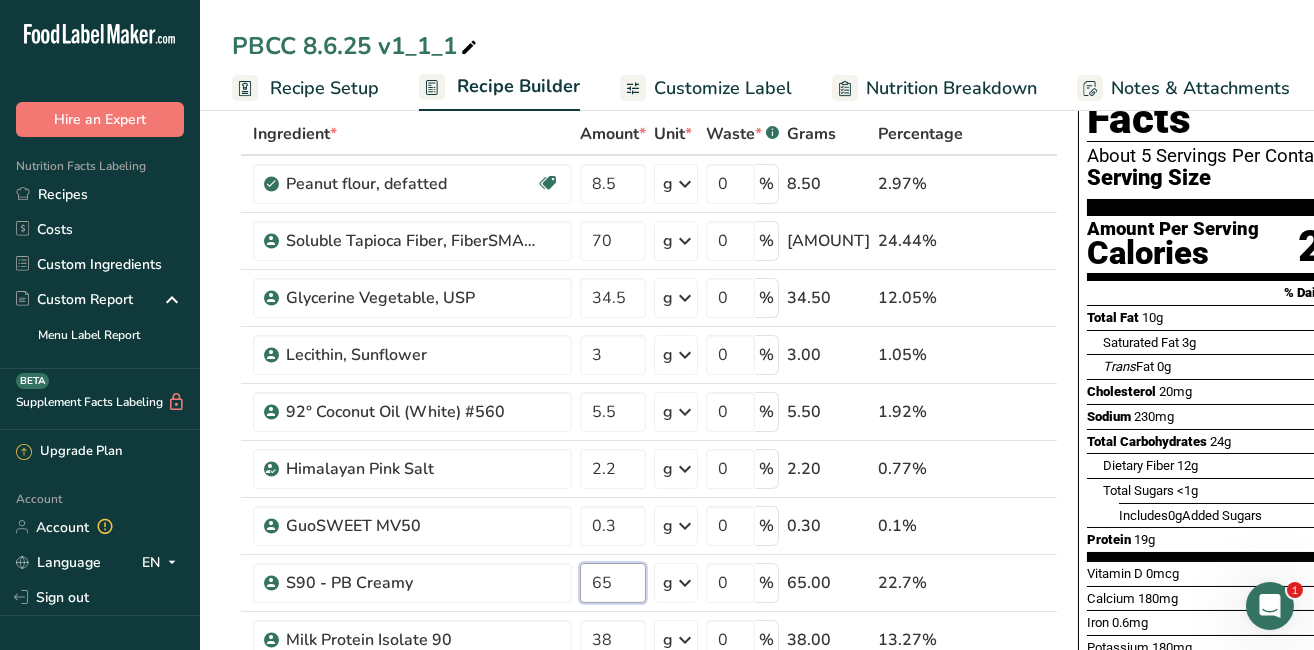 click on "65" at bounding box center [613, 583] 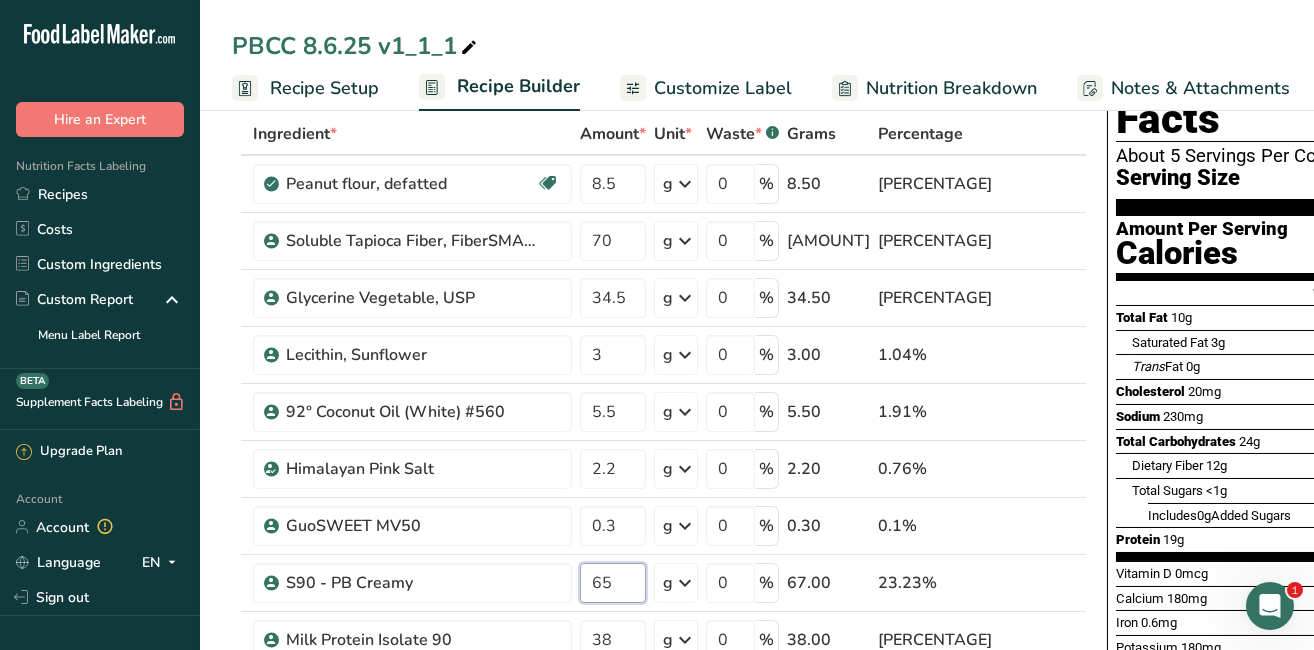 type on "[NUMBER]" 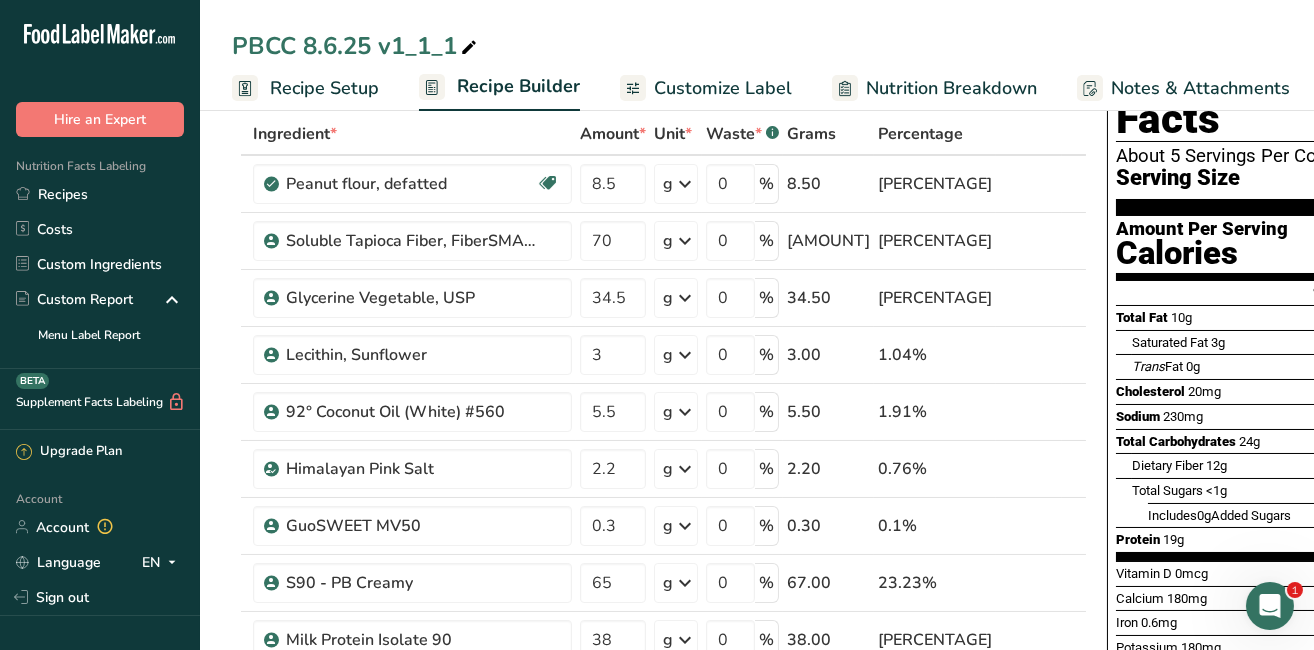 click on "PBCC 8.6.25 v1_1_1" at bounding box center (757, 46) 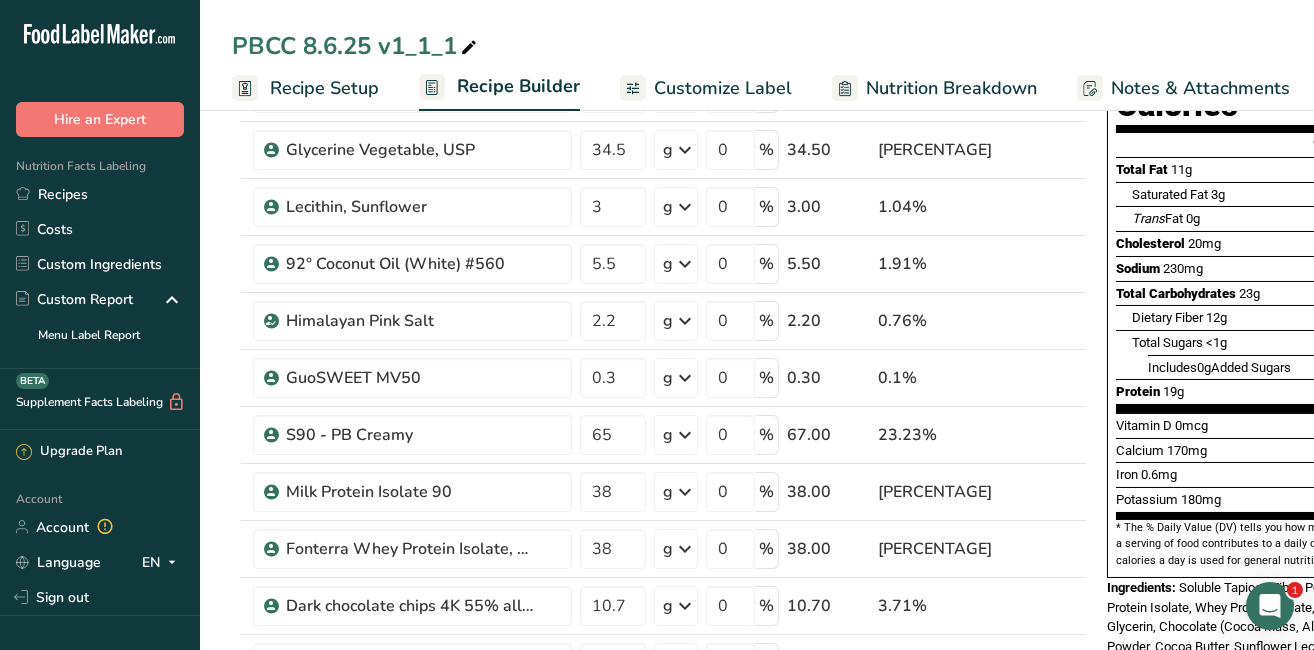 scroll, scrollTop: 281, scrollLeft: 0, axis: vertical 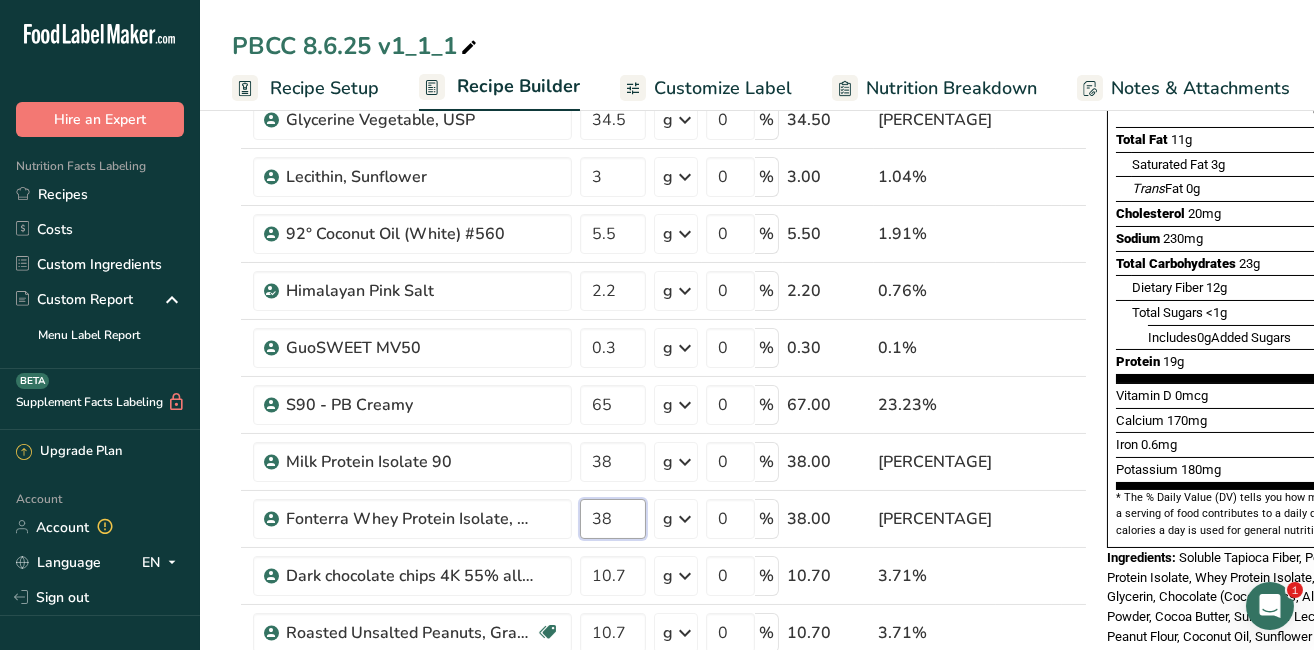 click on "38" at bounding box center (613, 519) 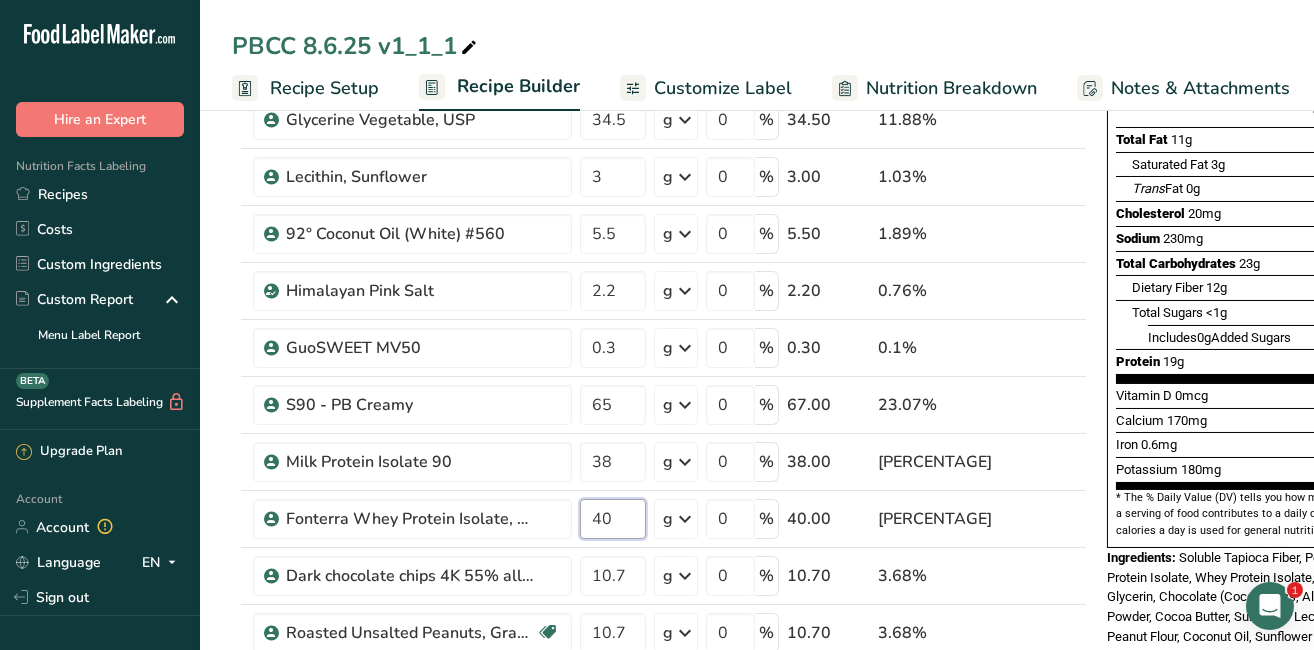 type on "40" 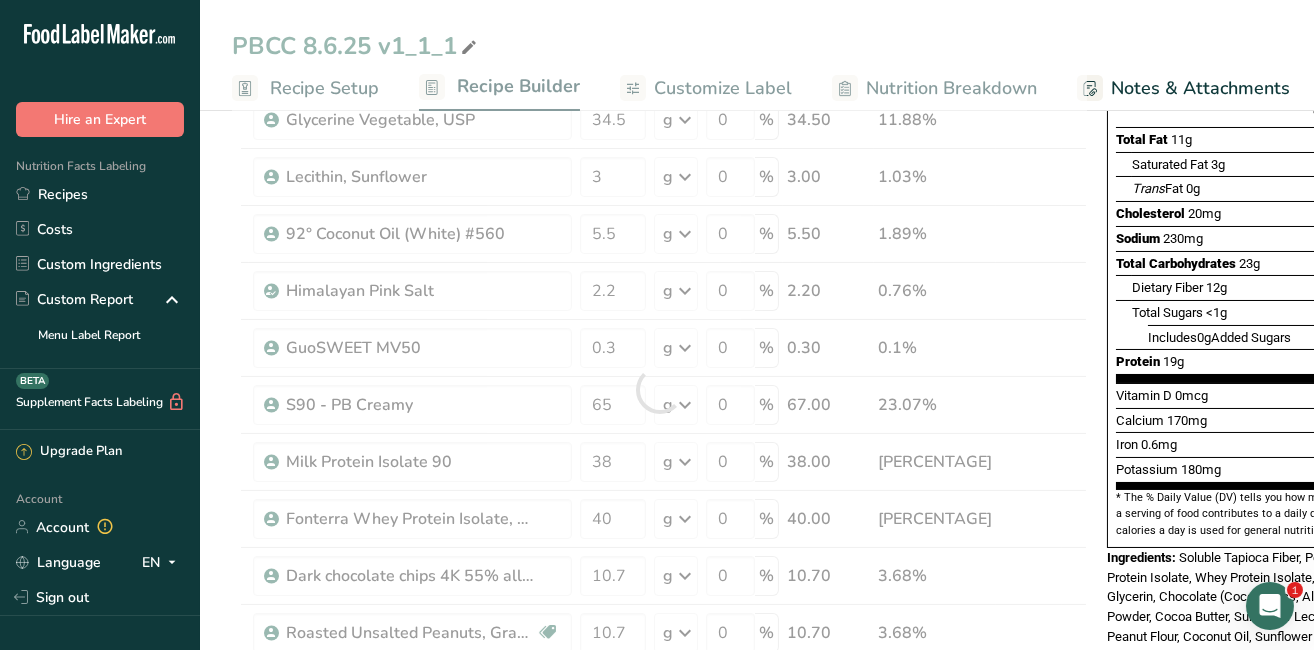 click on "PBCC [DATE] v1_1_1
Recipe Setup                       Recipe Builder   Customize Label               Nutrition Breakdown               Notes & Attachments                 Recipe Costing
Add Ingredients
Manage Recipe         Delete Recipe           Duplicate Recipe             Scale Recipe             Save as Sub-Recipe   .a-a{fill:#347362;}.b-a{fill:#fff;}                               Nutrition Breakdown                 Recipe Card
NEW
Amino Acids Pattern Report           Activity History
Download
Choose your preferred label style
Standard FDA label
Standard FDA label
The most common format for nutrition facts labels in compliance with the FDA's typeface, style and requirements
Tabular FDA label
Linear FDA label" at bounding box center (757, 694) 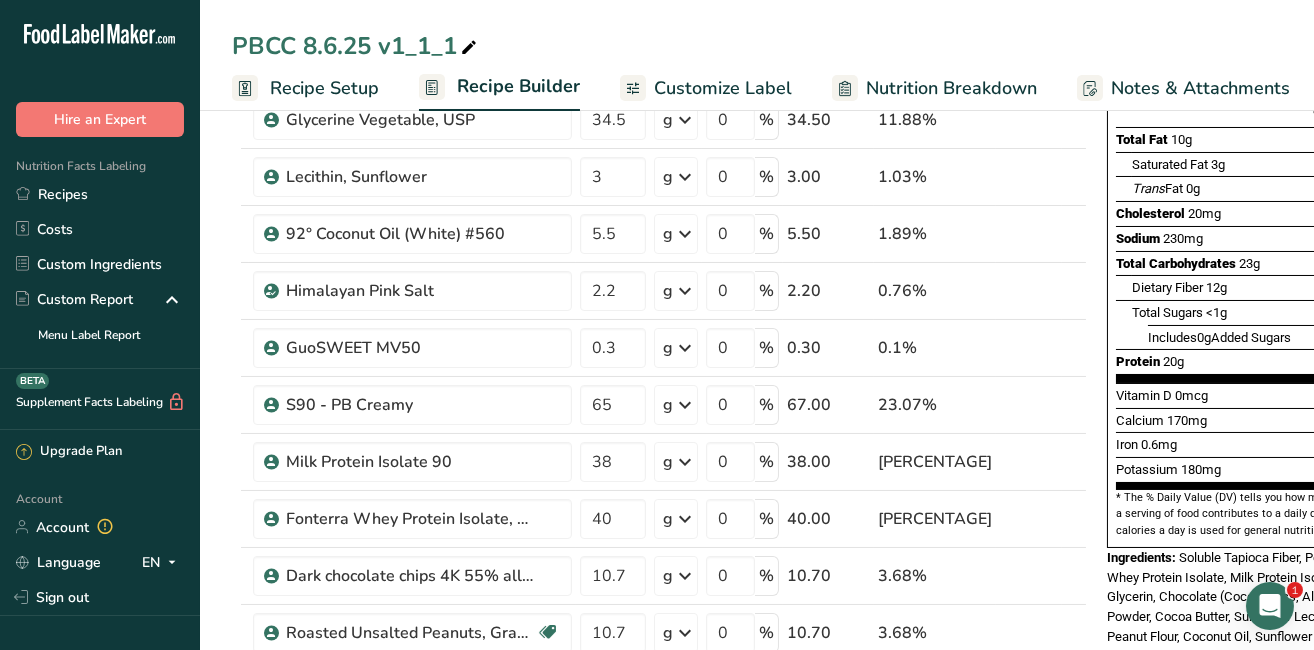 click at bounding box center (469, 48) 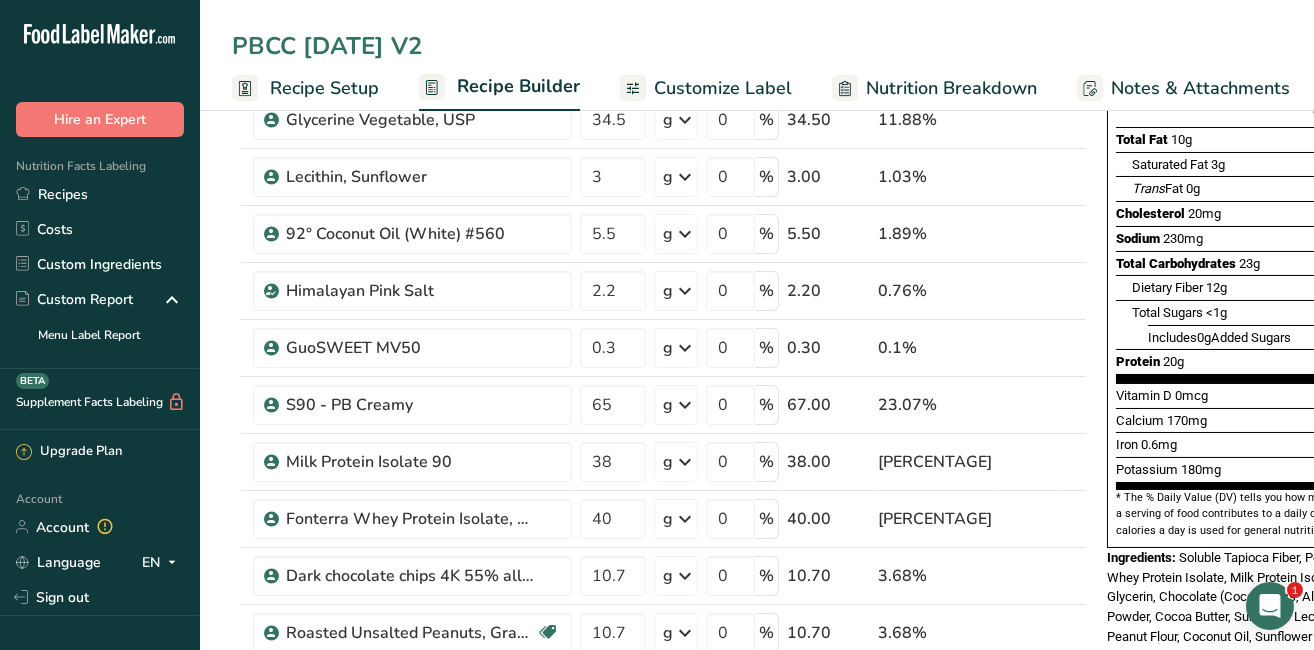 click on "PBCC [DATE] V2" at bounding box center [757, 46] 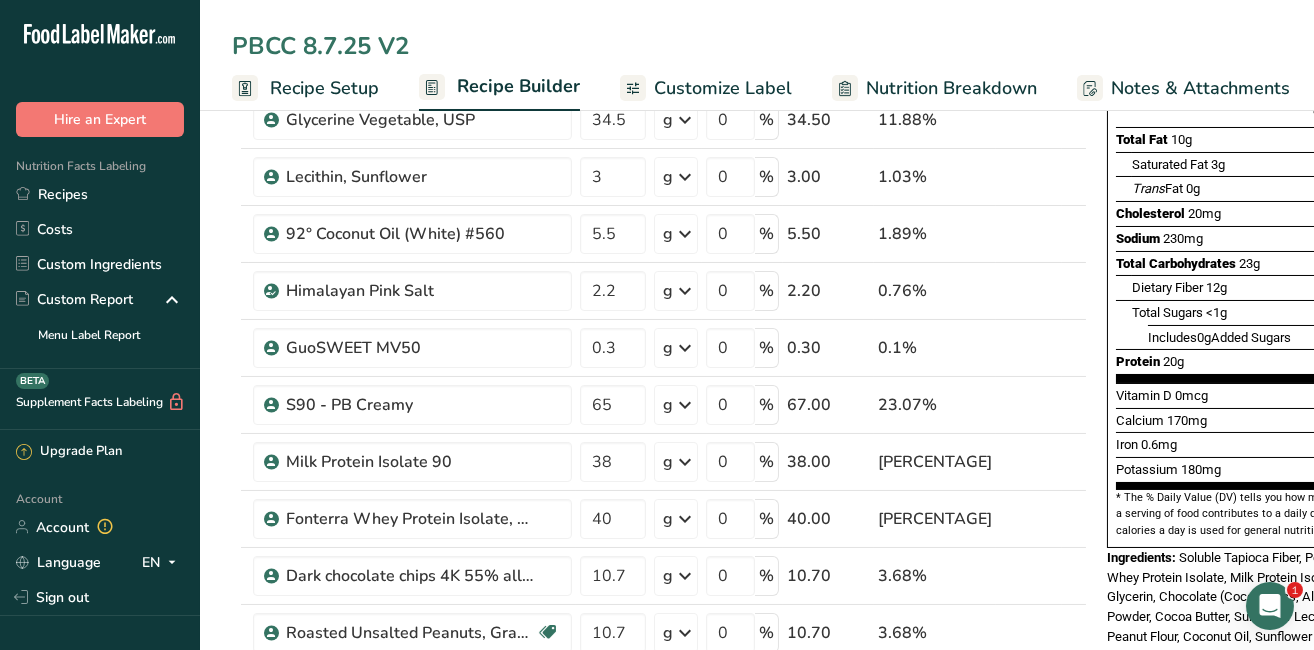 click on "PBCC 8.7.25 V2" at bounding box center (757, 46) 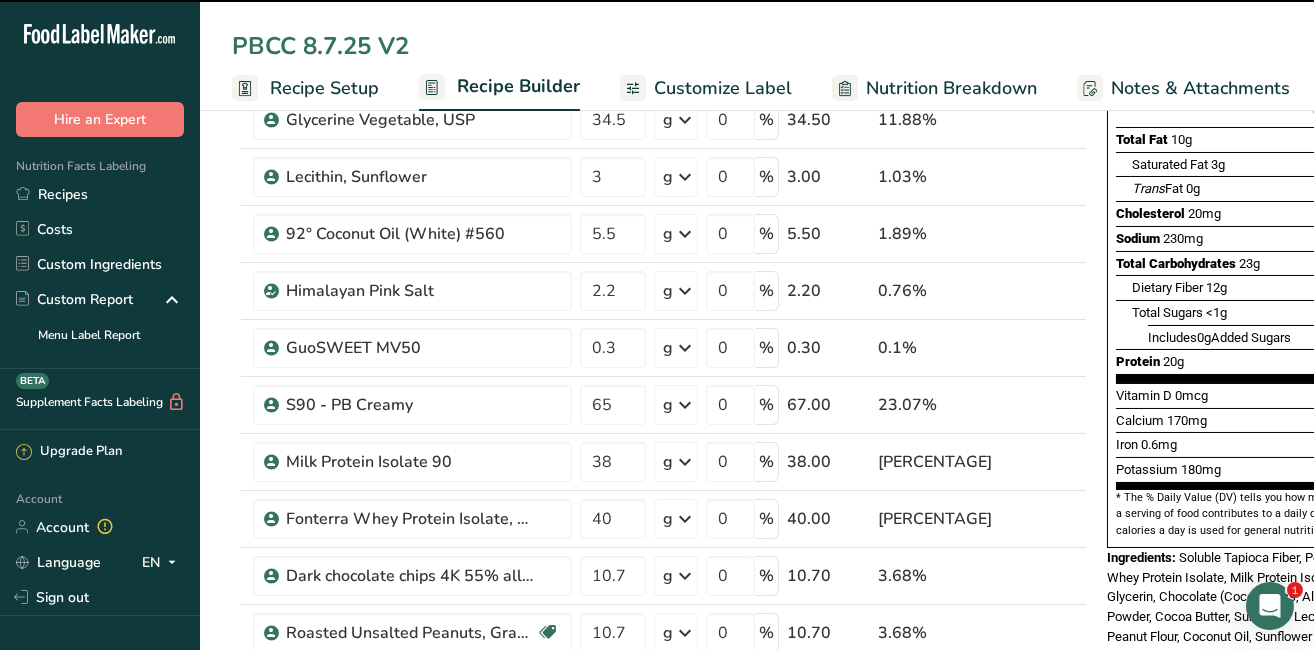 click on "Recipes" at bounding box center (100, 194) 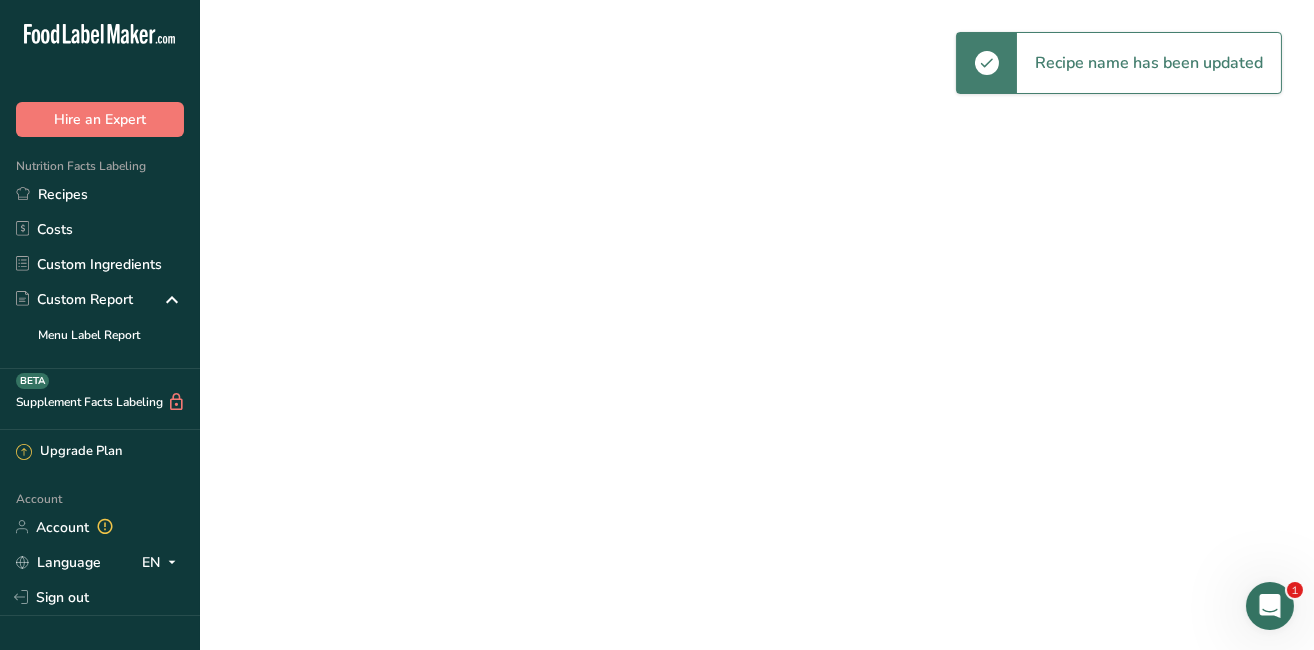 scroll, scrollTop: 0, scrollLeft: 0, axis: both 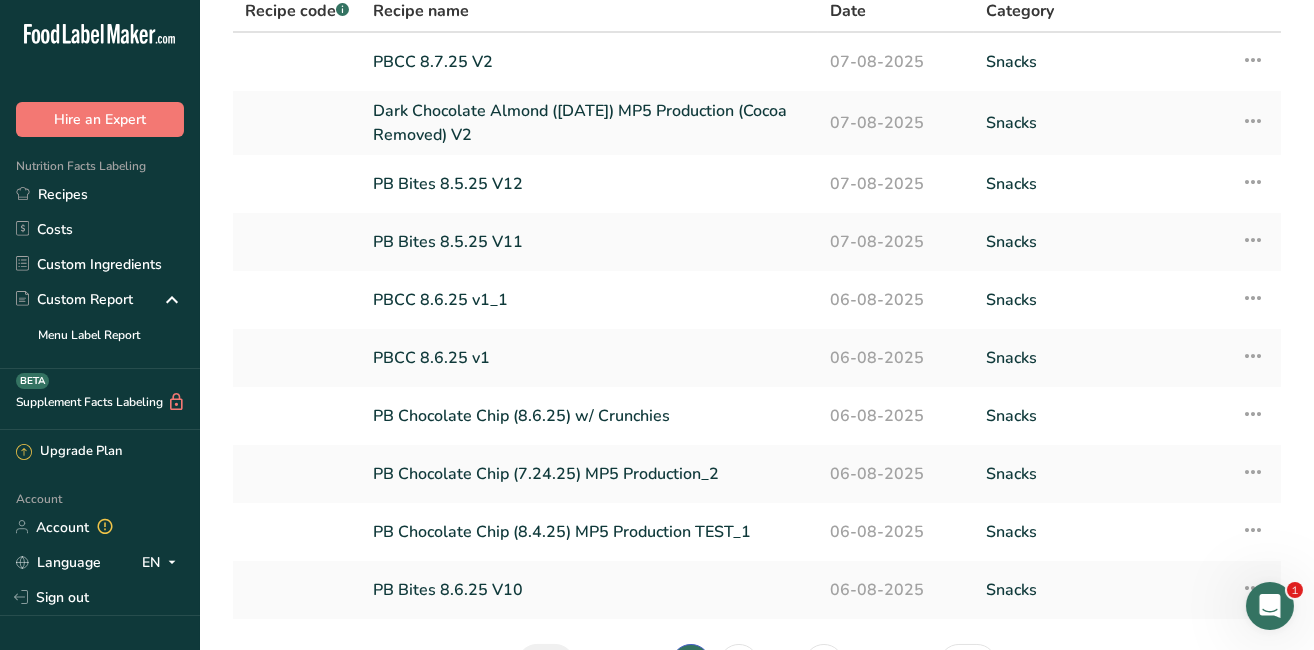 click on "Recipes" at bounding box center [100, 194] 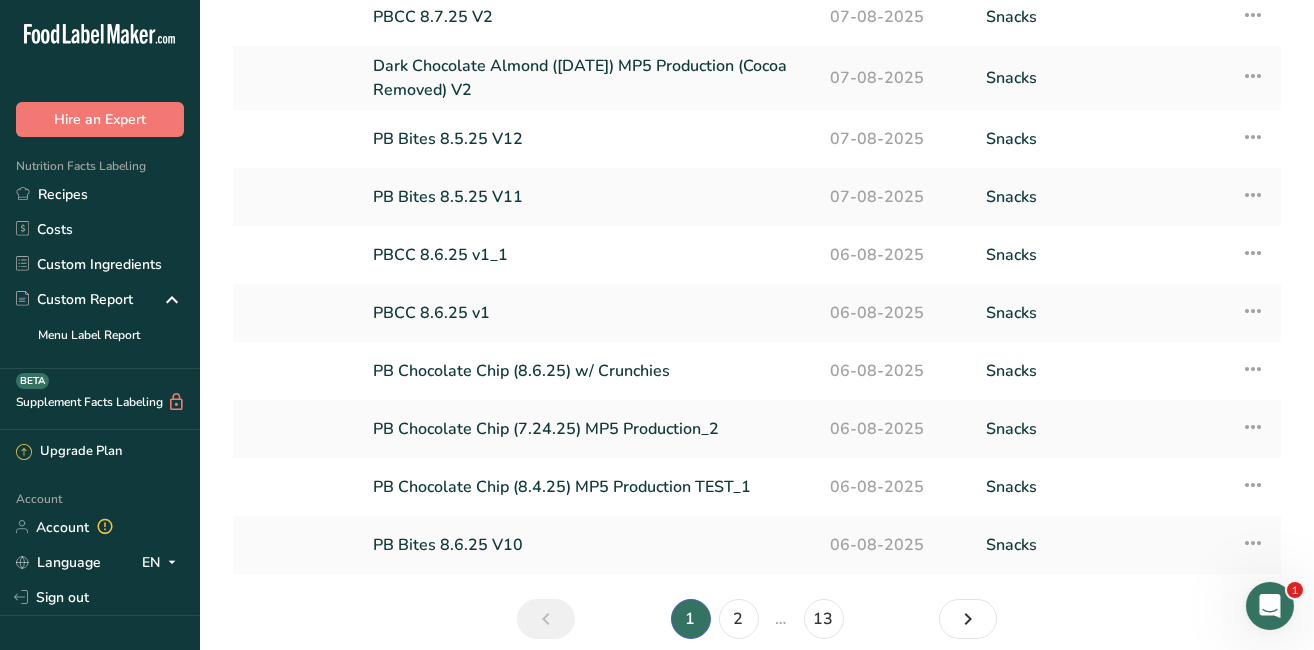 scroll, scrollTop: 231, scrollLeft: 0, axis: vertical 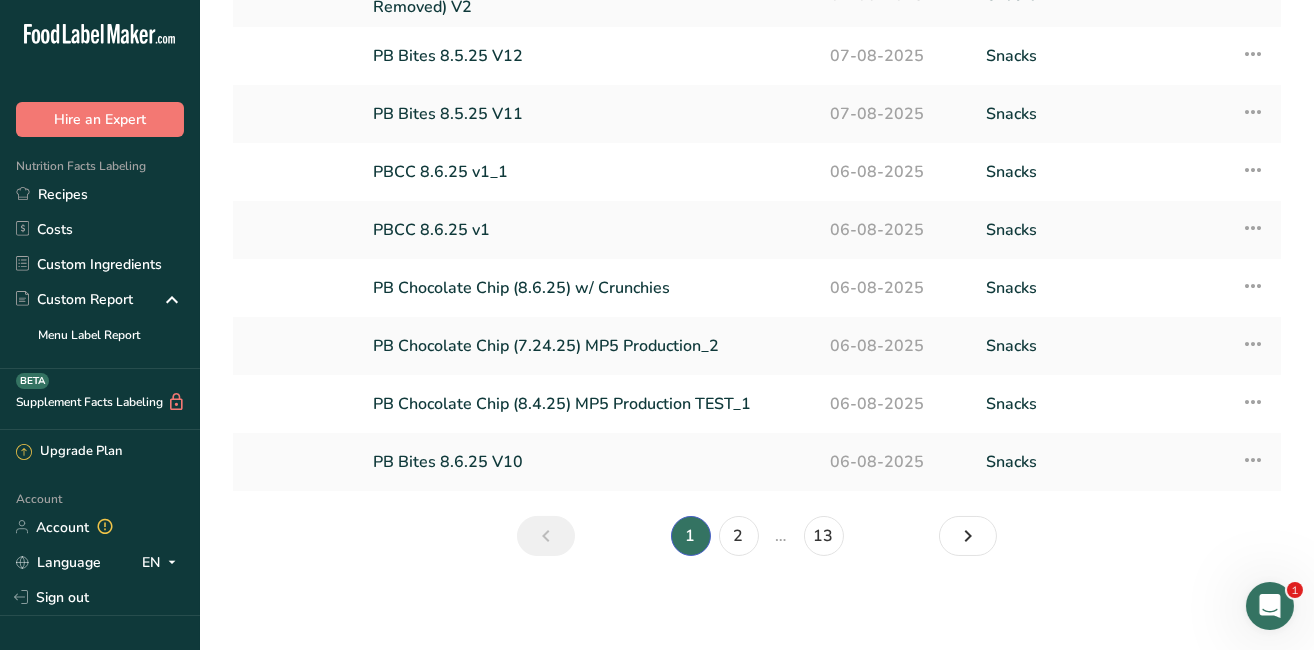 click on "PB Chocolate Chip (7.24.25) MP5 Production_2" at bounding box center [589, 346] 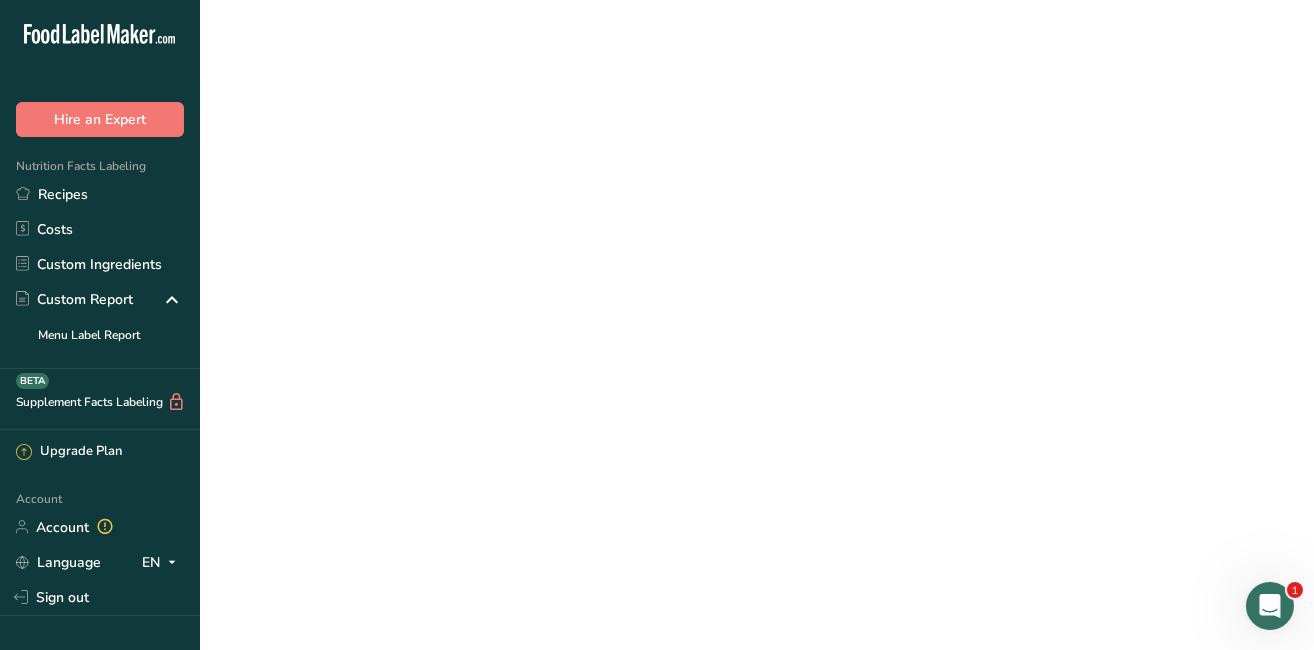 scroll, scrollTop: 0, scrollLeft: 0, axis: both 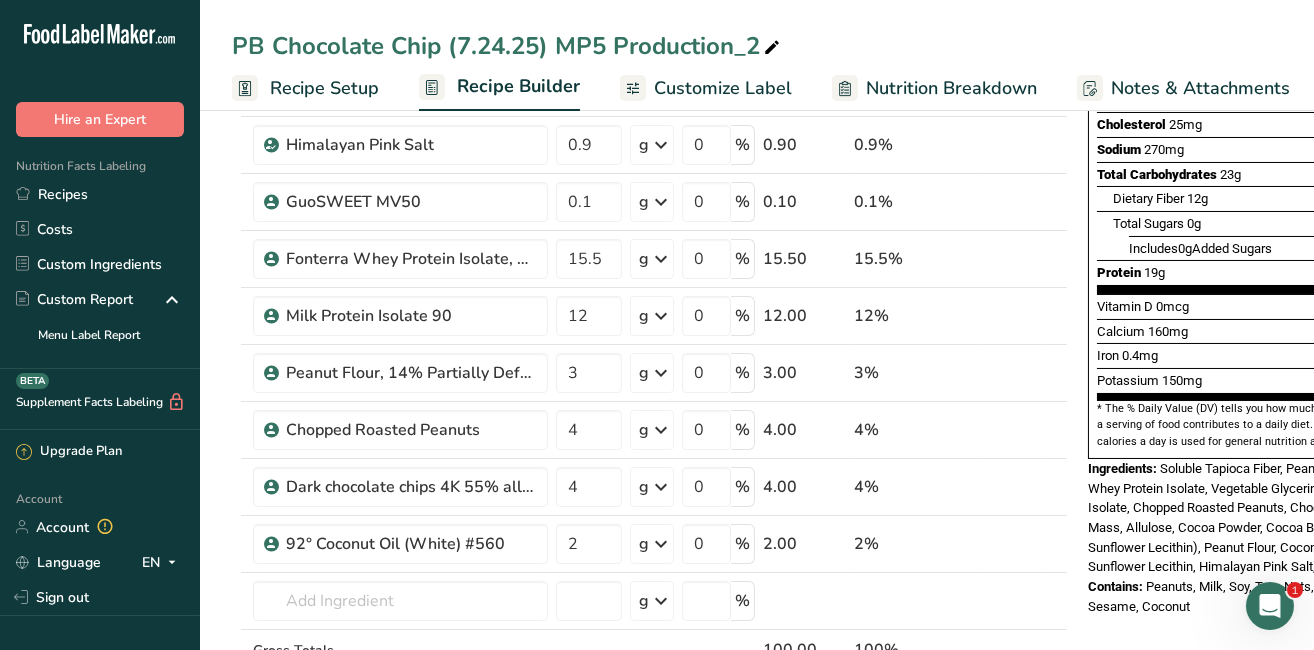 click on "Recipes" at bounding box center (100, 194) 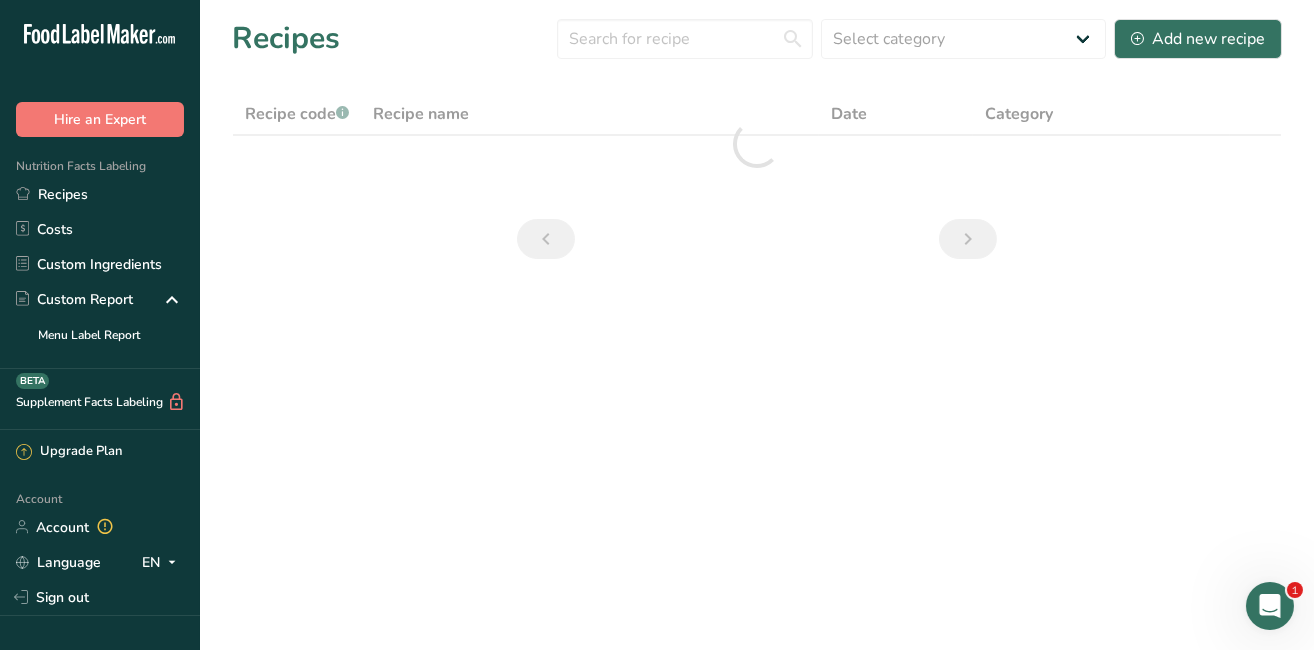 scroll, scrollTop: 0, scrollLeft: 0, axis: both 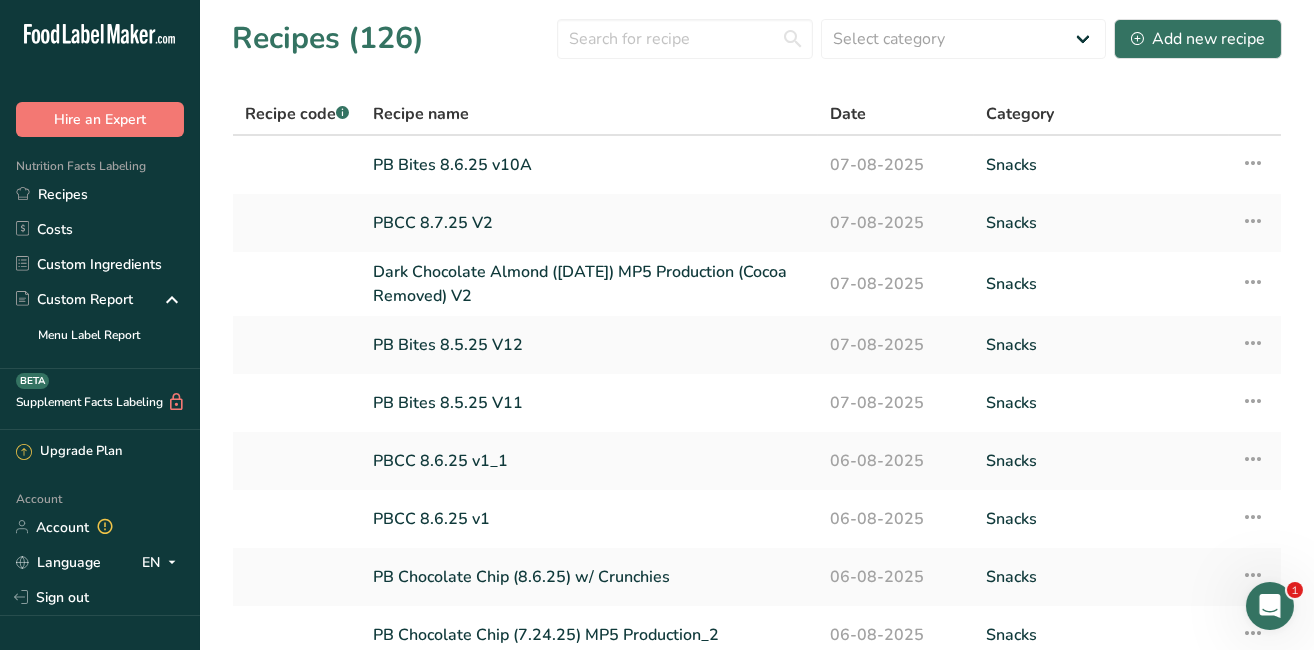 click on "PB Bites 8.6.25 v10A" at bounding box center (589, 165) 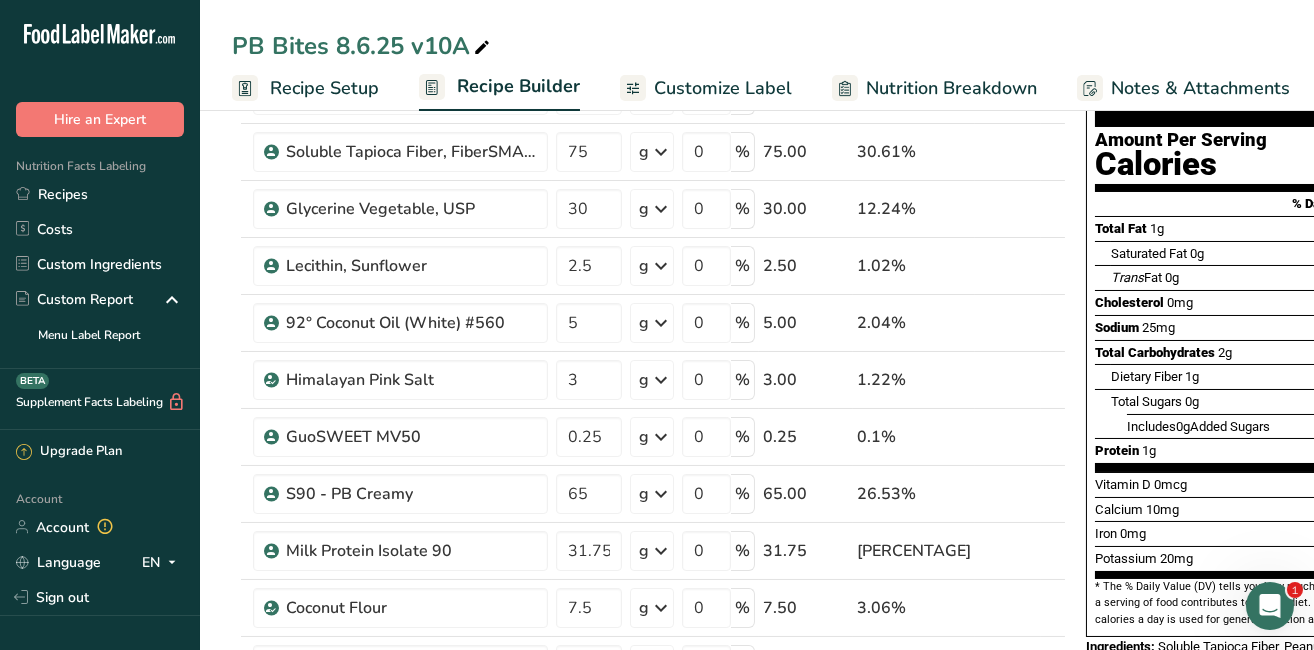 scroll, scrollTop: 207, scrollLeft: 0, axis: vertical 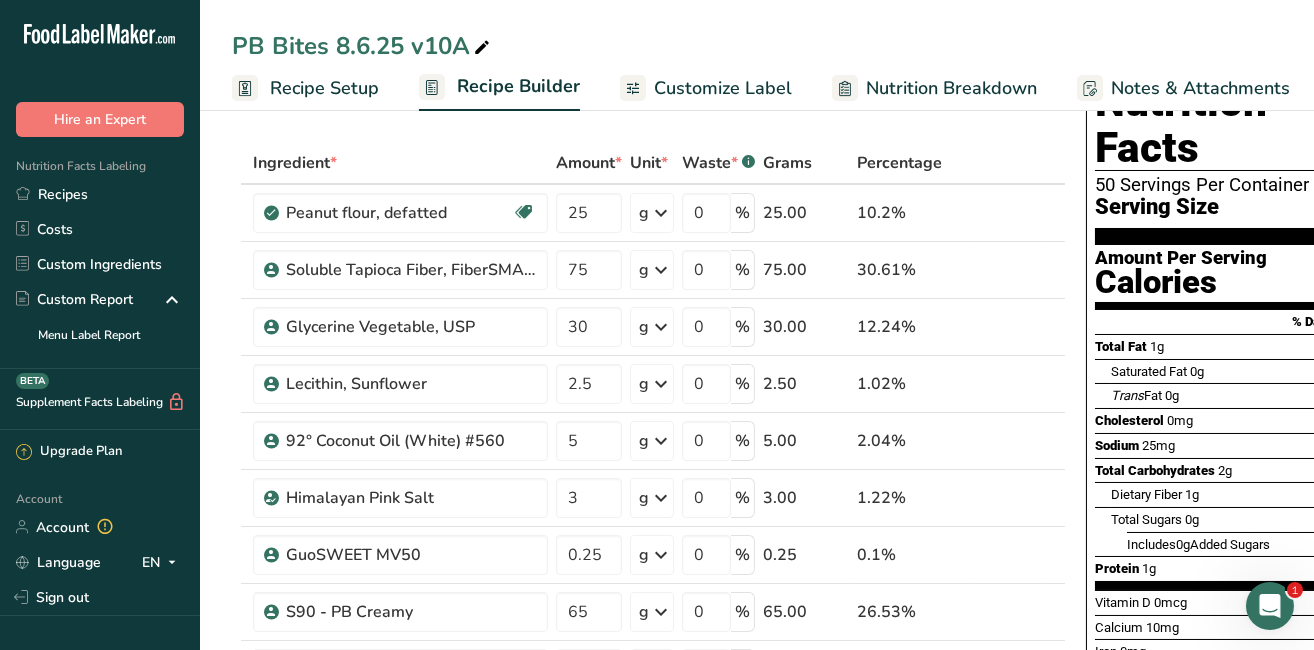 click on "Recipes" at bounding box center (100, 194) 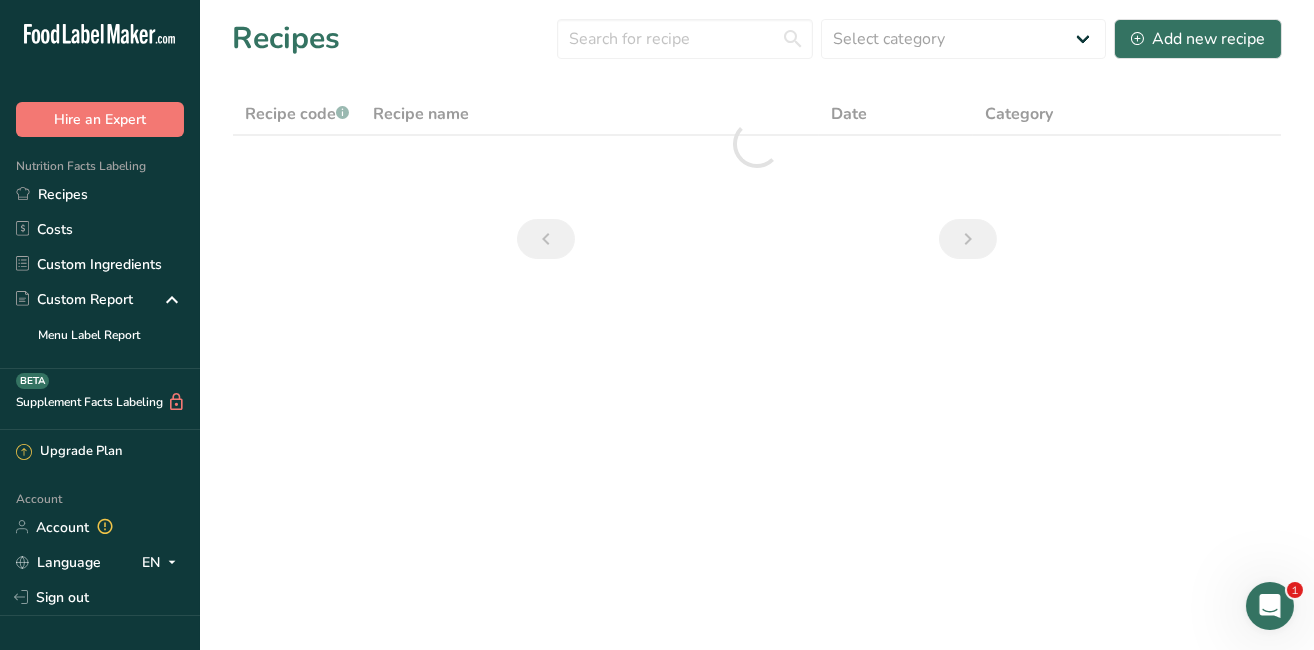 scroll, scrollTop: 0, scrollLeft: 0, axis: both 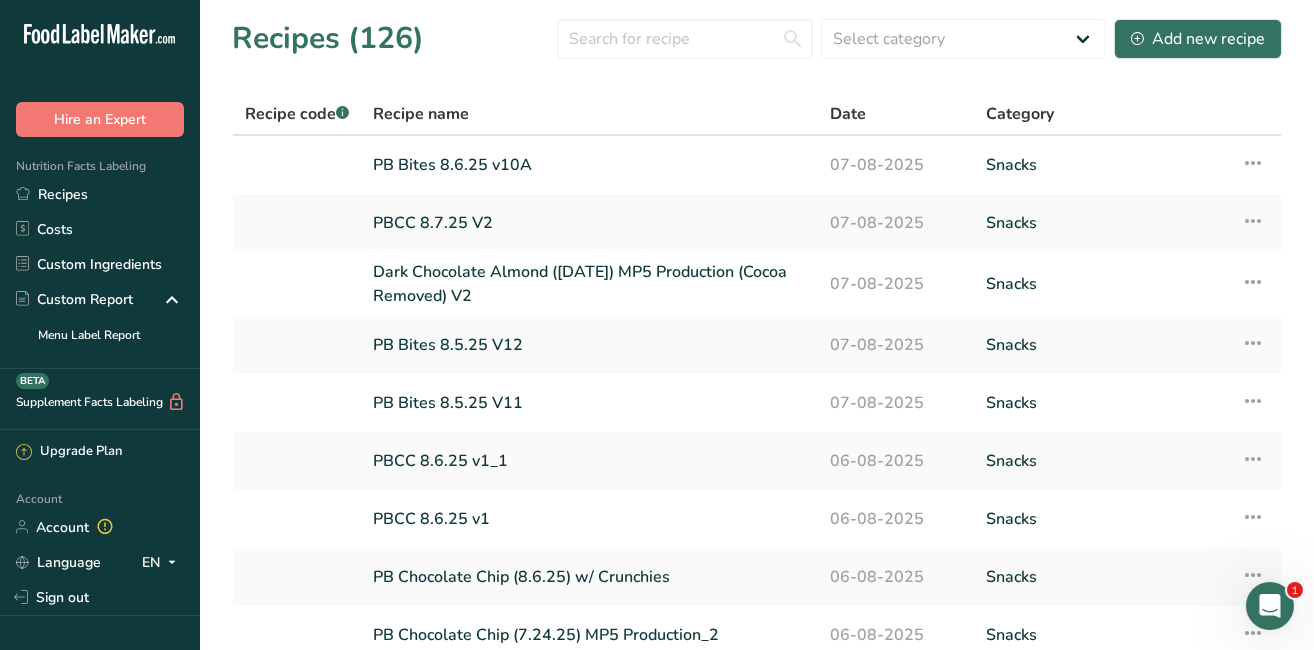 click on "PB Bites 8.5.25 V12" at bounding box center (589, 345) 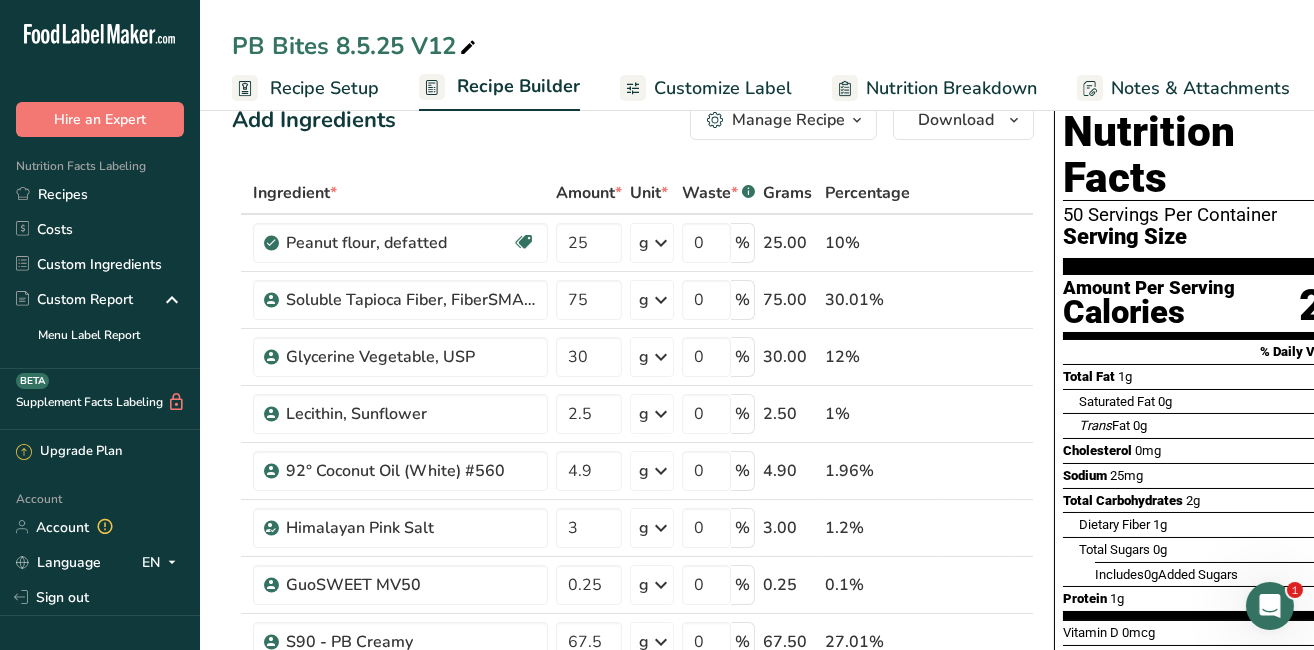 scroll, scrollTop: 192, scrollLeft: 0, axis: vertical 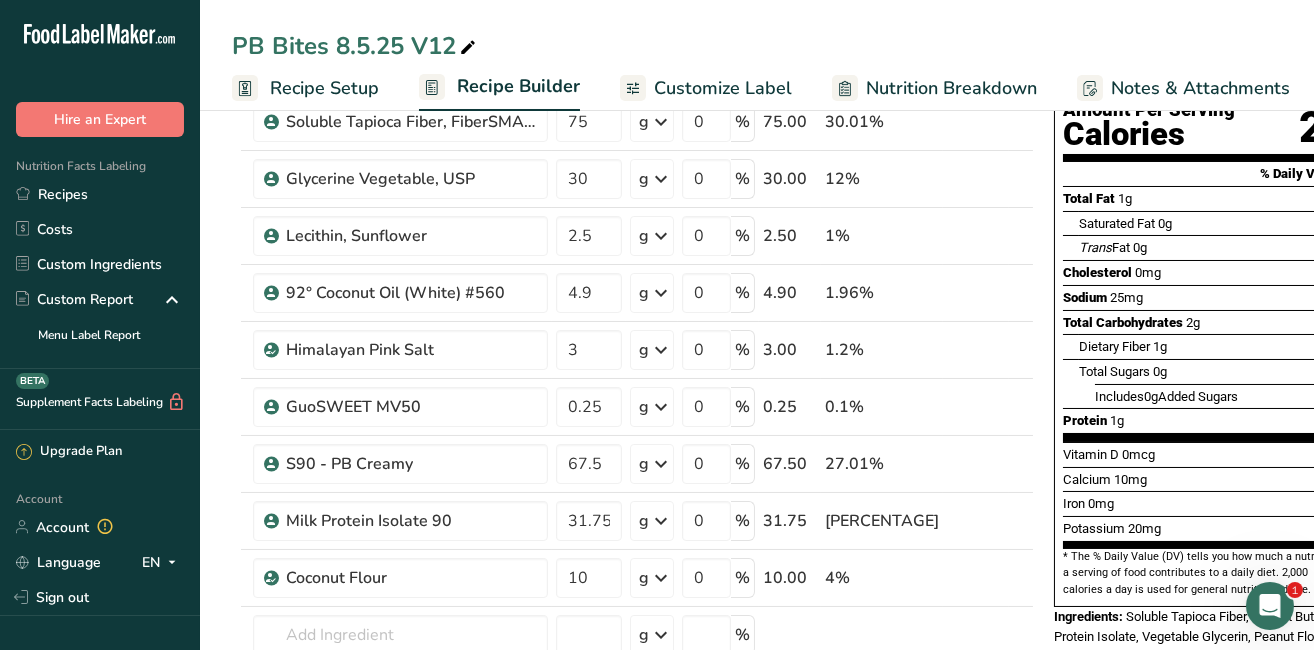 click on "Recipes" at bounding box center (100, 194) 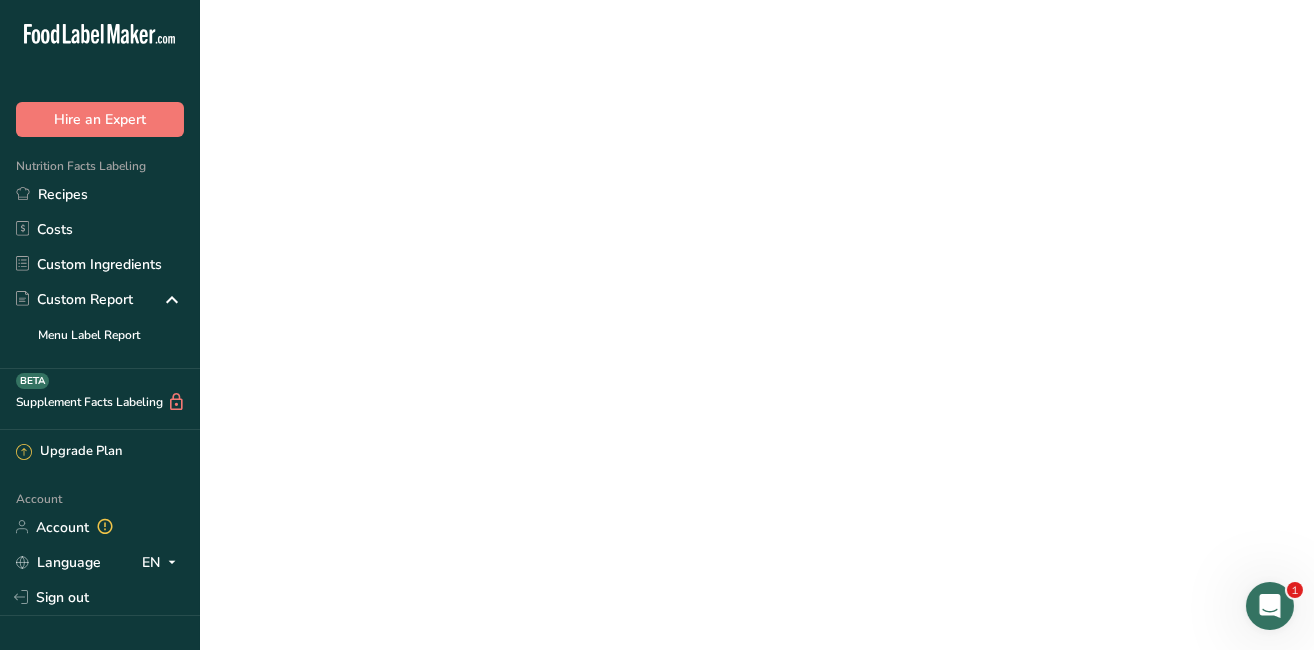 scroll, scrollTop: 0, scrollLeft: 0, axis: both 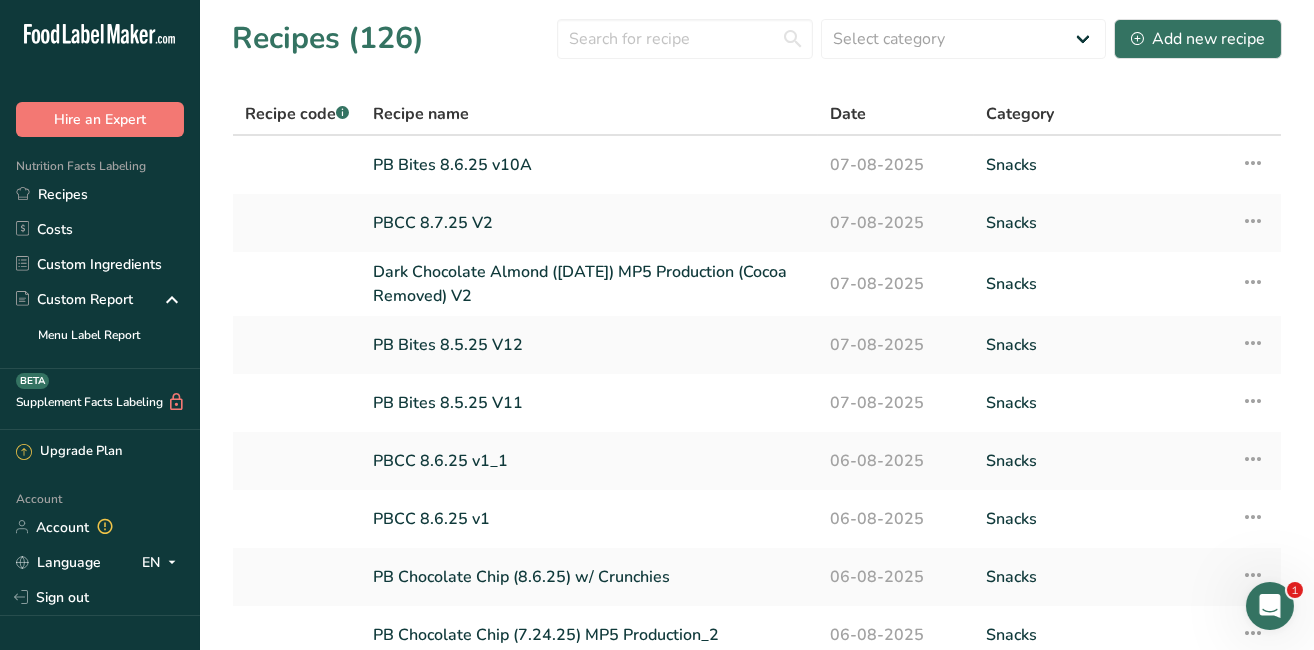 click on "Custom Ingredients" at bounding box center (100, 264) 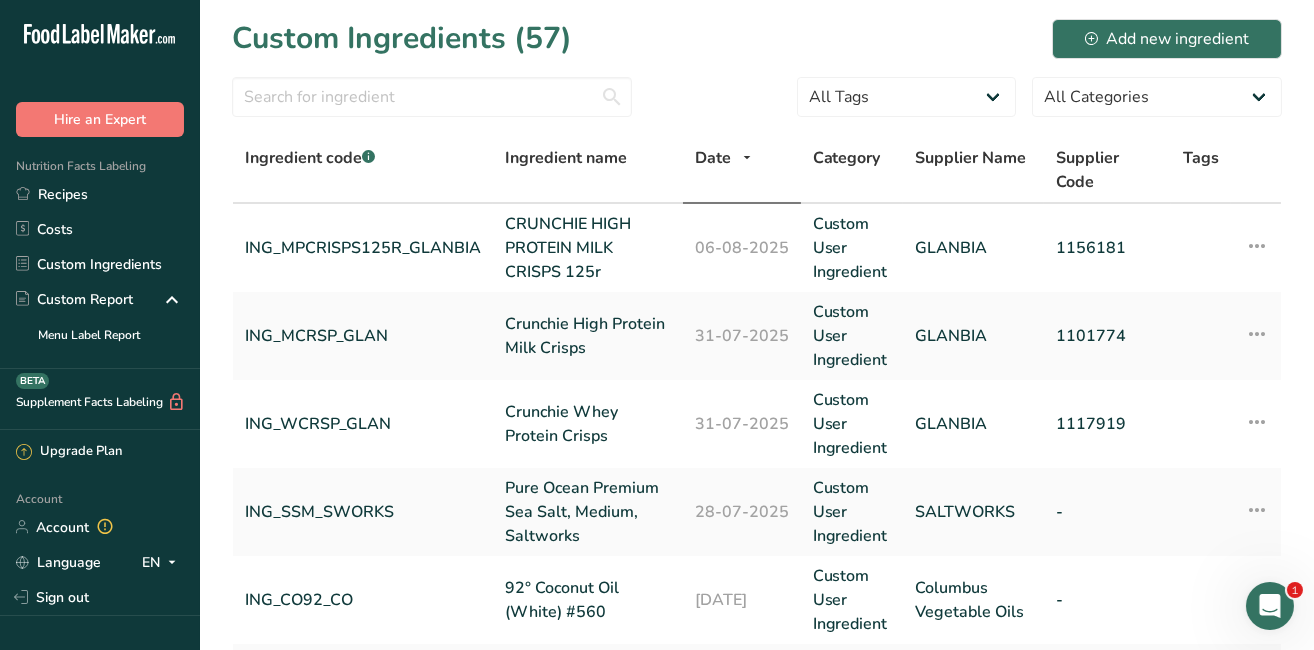 click on "Recipes" at bounding box center [100, 194] 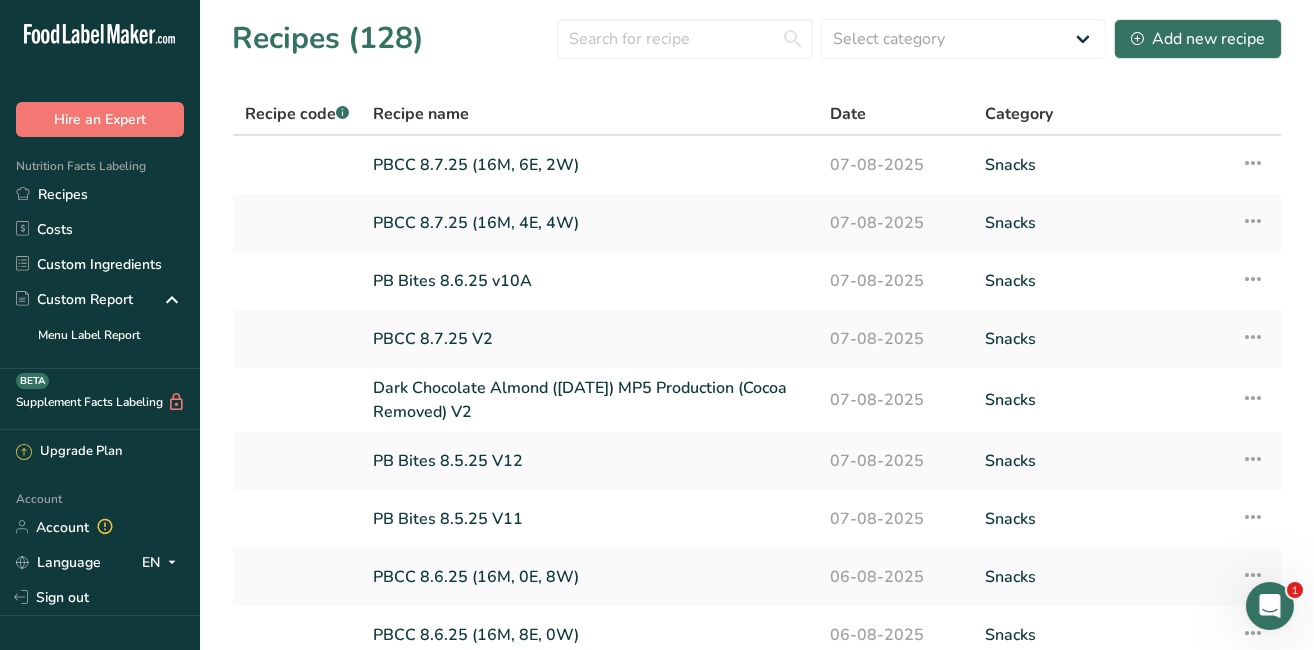 click on "PBCC 8.7.25 V2" at bounding box center [589, 339] 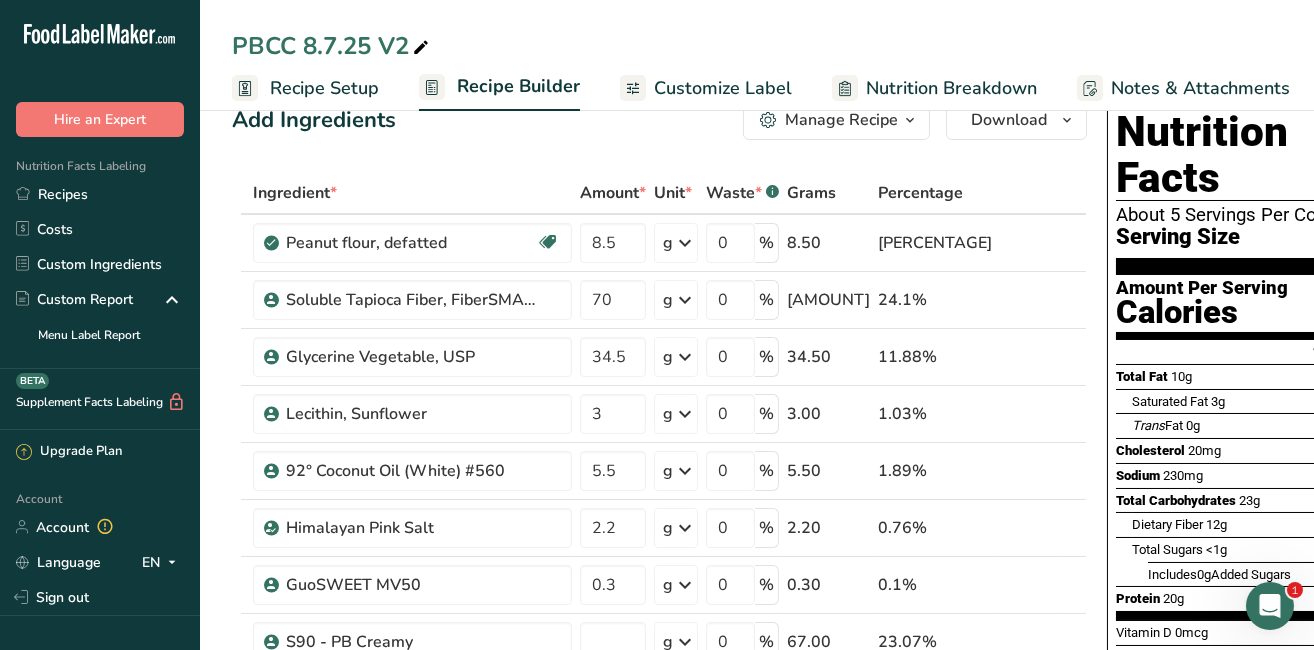 scroll, scrollTop: 104, scrollLeft: 0, axis: vertical 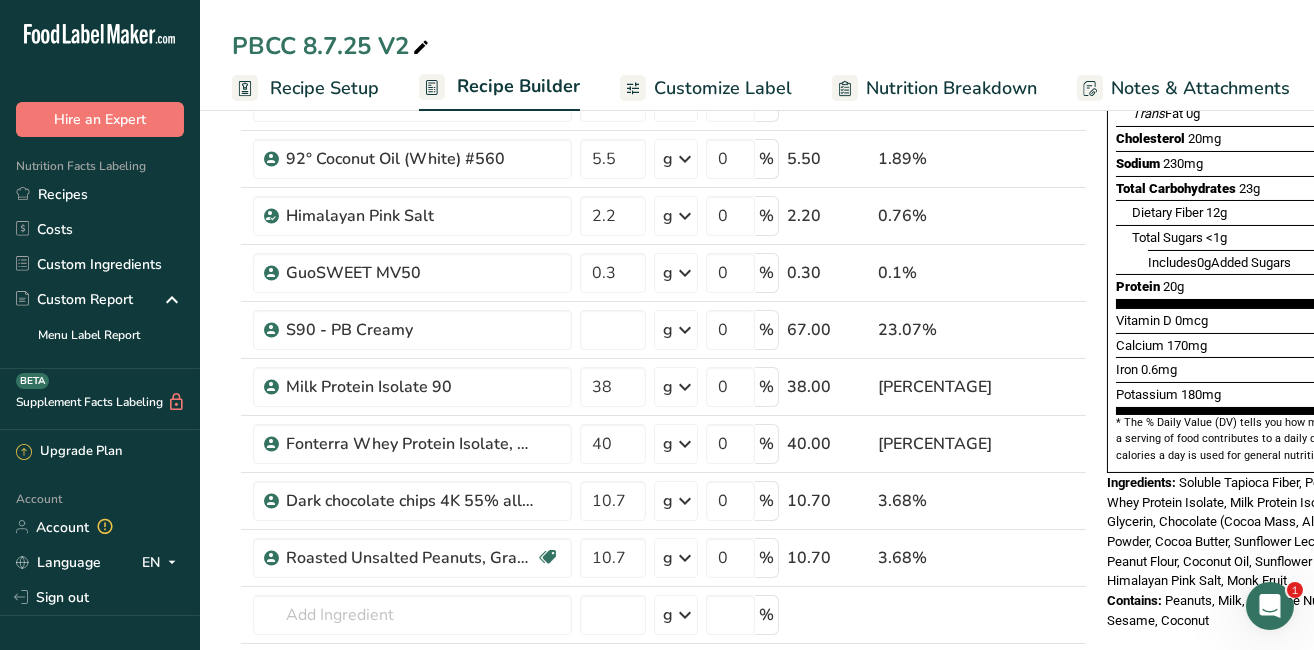 click on "Recipes" at bounding box center (100, 194) 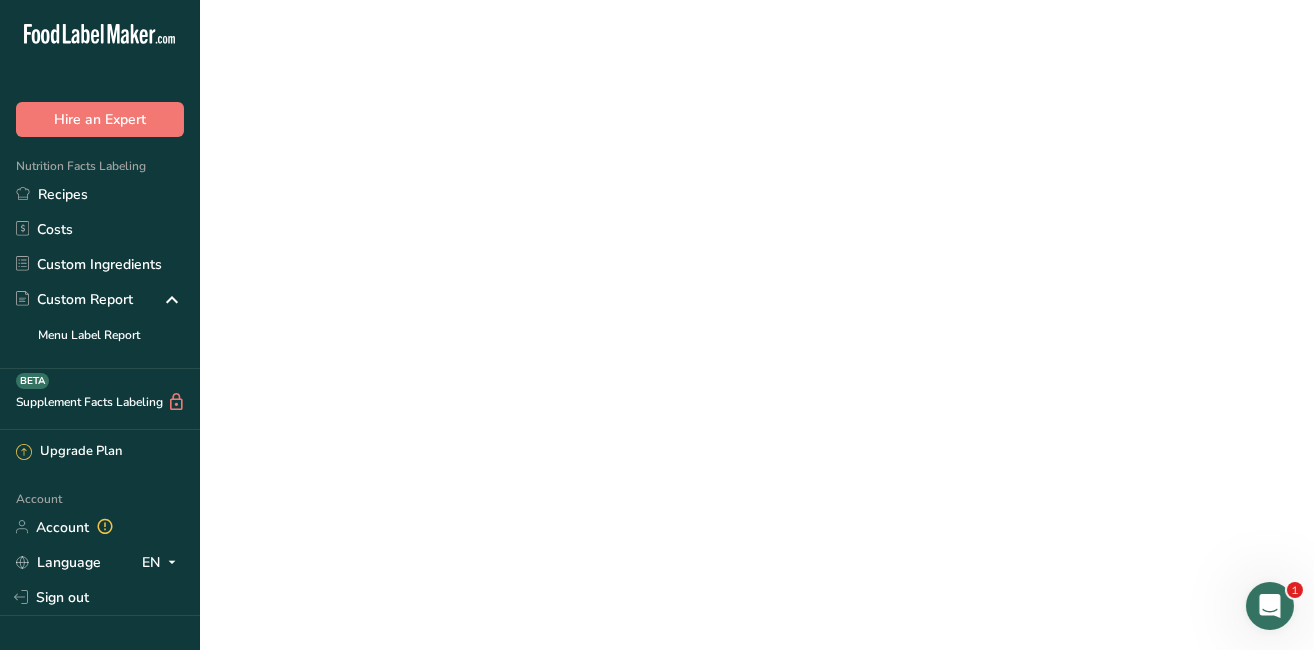 scroll, scrollTop: 0, scrollLeft: 0, axis: both 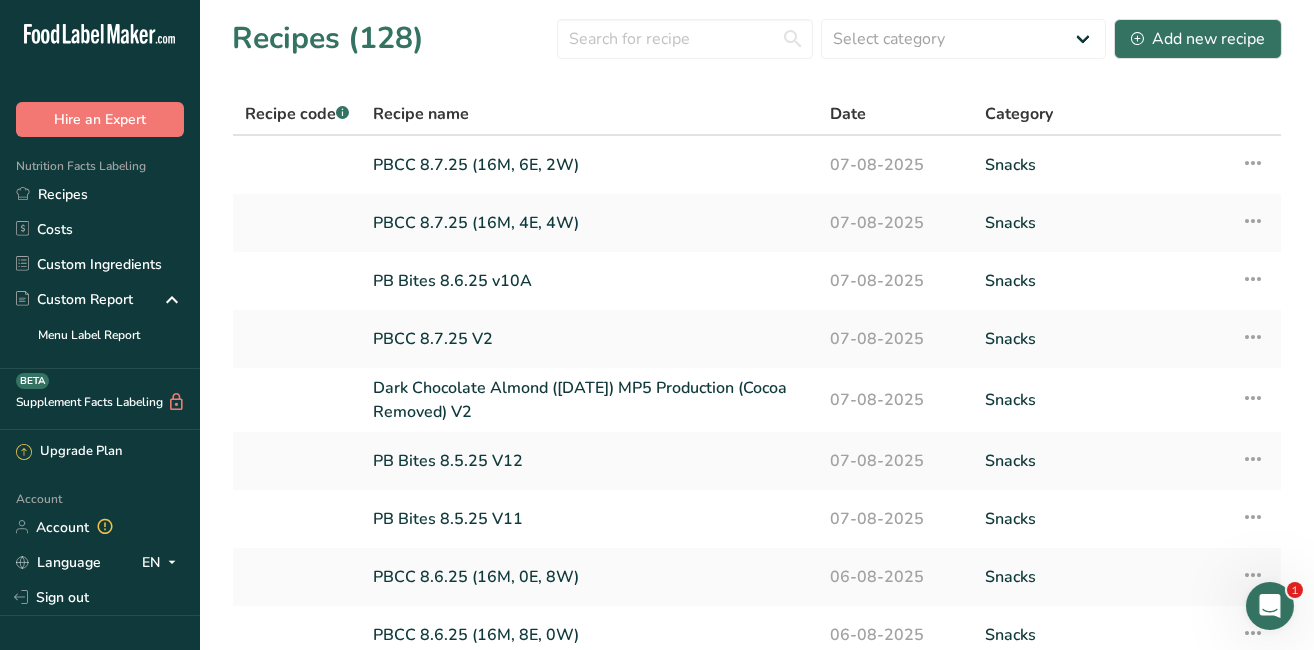 click on "PBCC 8.7.25 (16M, 6E, 2W)" at bounding box center [589, 165] 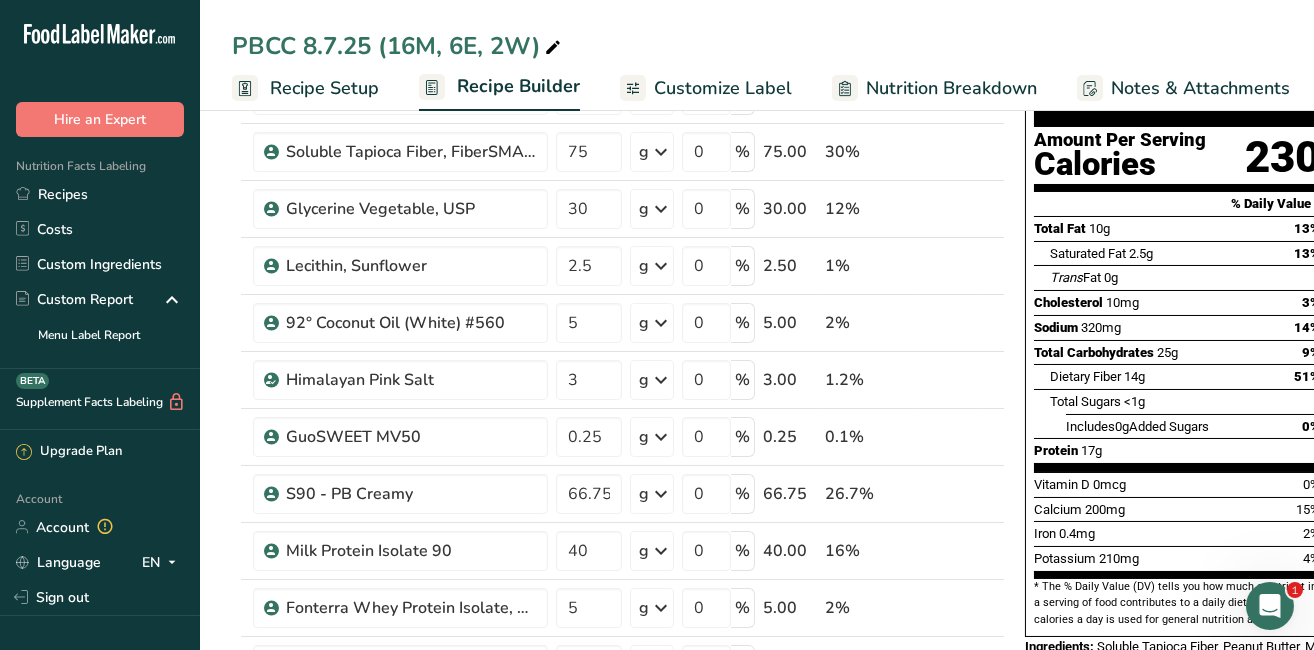 scroll, scrollTop: 207, scrollLeft: 0, axis: vertical 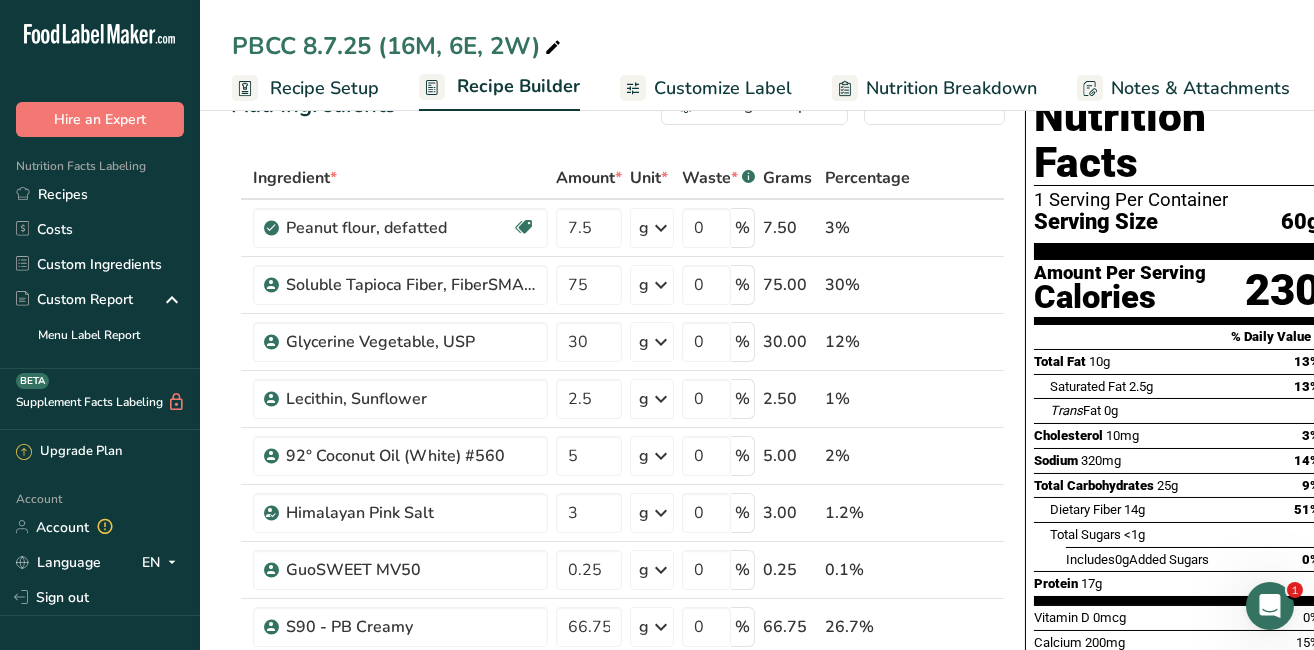 click on "Recipes" at bounding box center [100, 194] 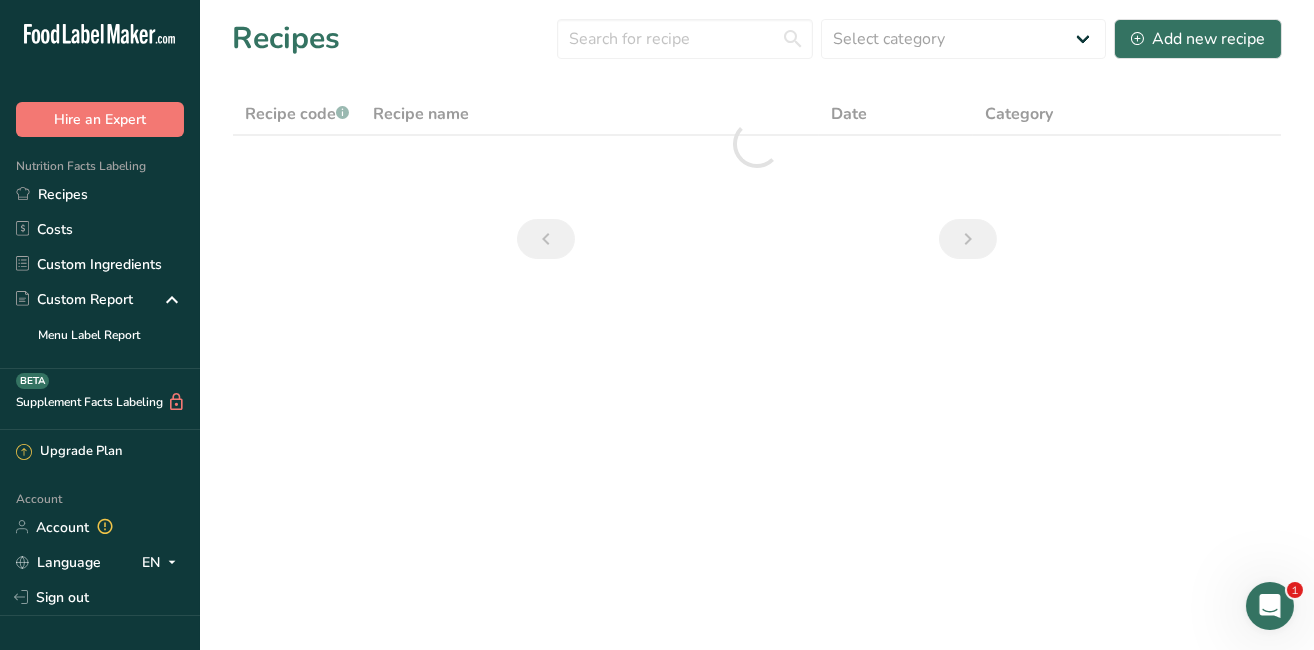 scroll, scrollTop: 0, scrollLeft: 0, axis: both 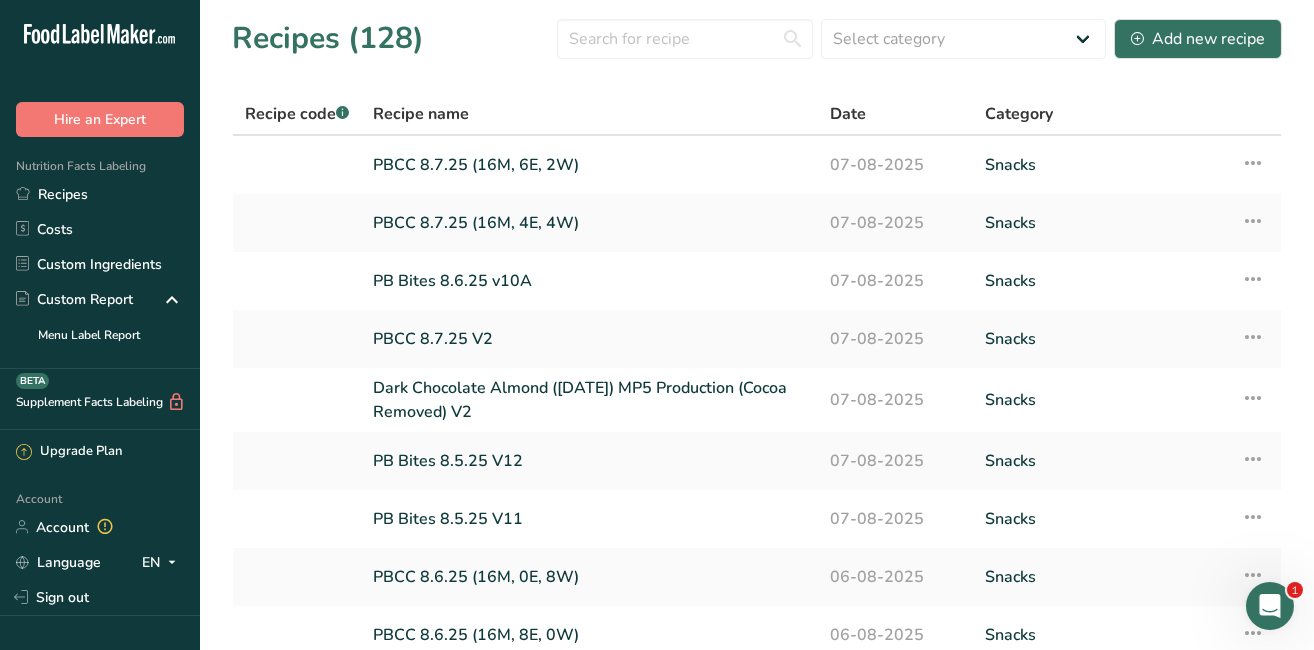 click on "PBCC 8.7.25 V2" at bounding box center [589, 339] 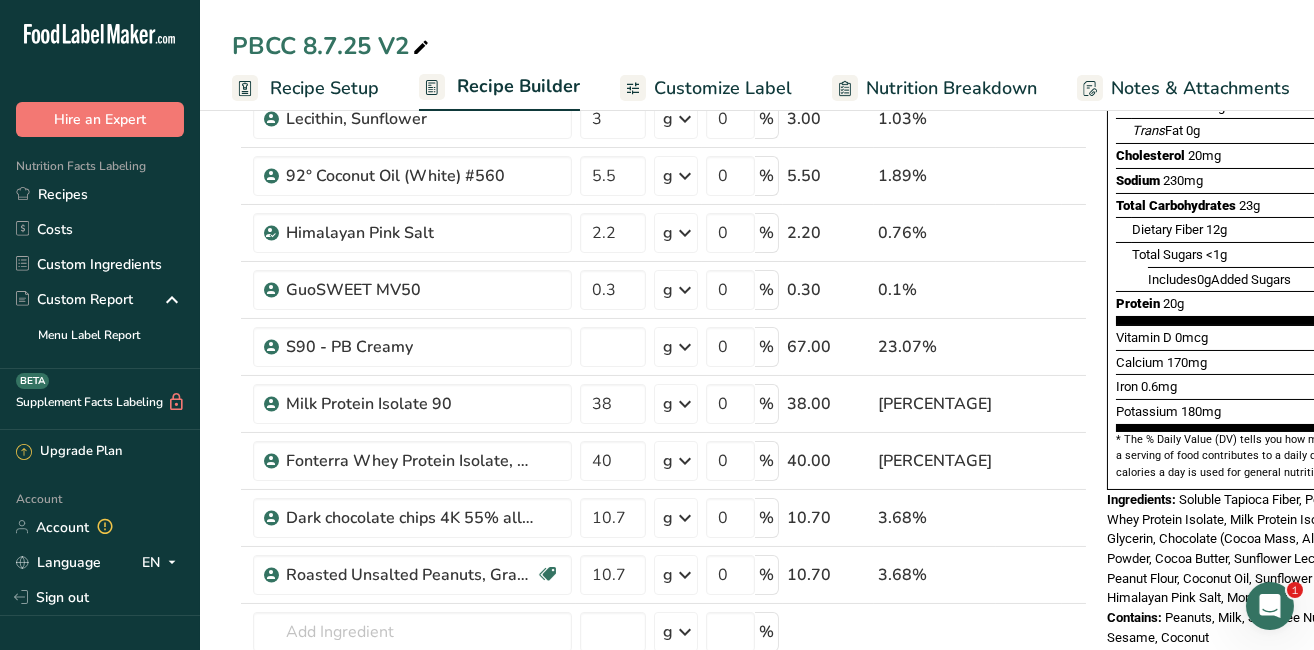 scroll, scrollTop: 383, scrollLeft: 0, axis: vertical 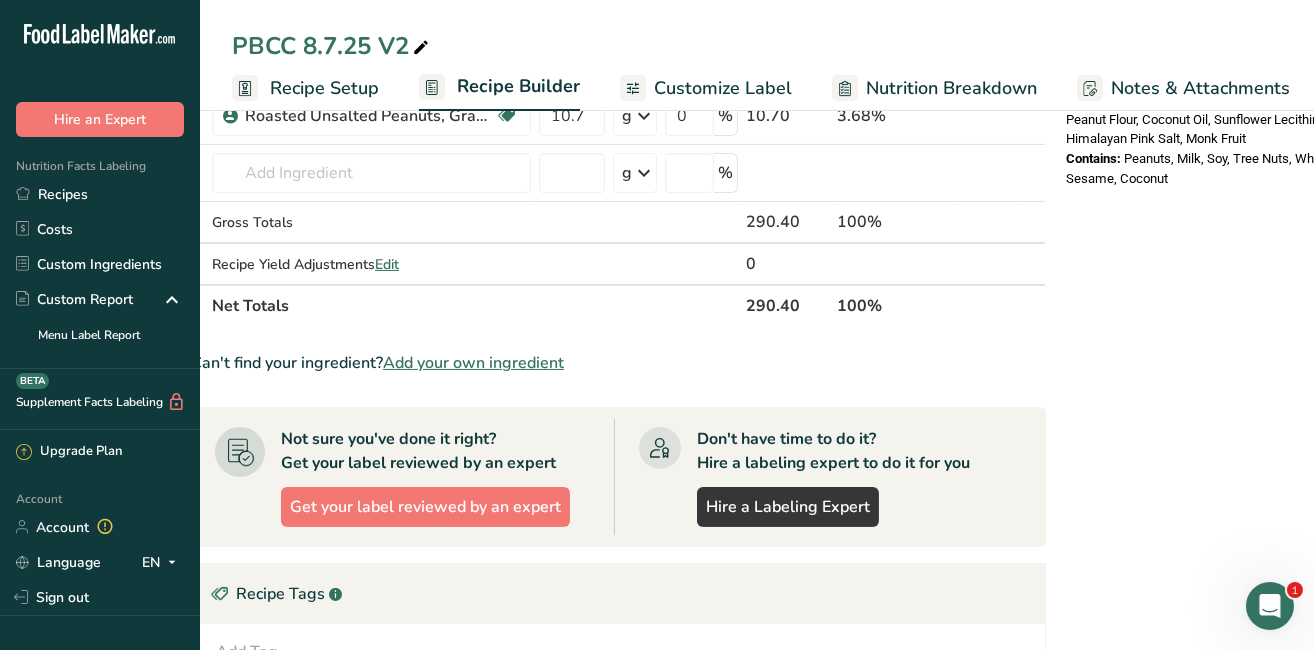 click on "Recipes" at bounding box center (100, 194) 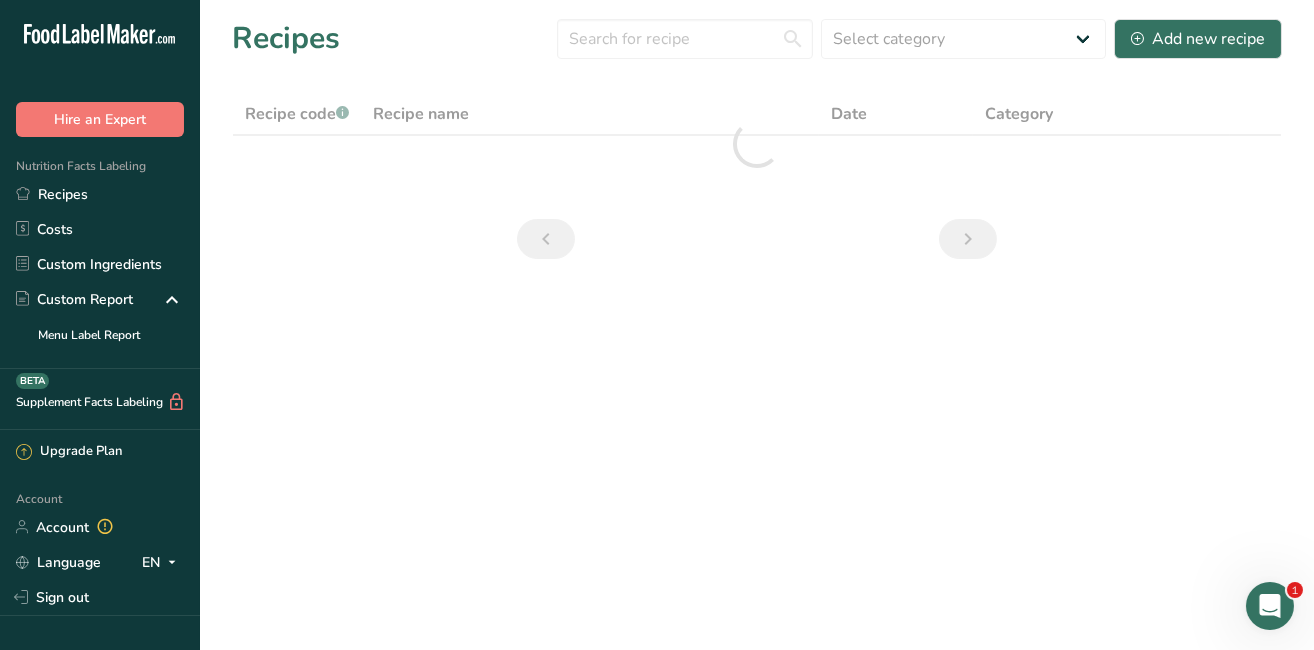 scroll, scrollTop: 0, scrollLeft: 0, axis: both 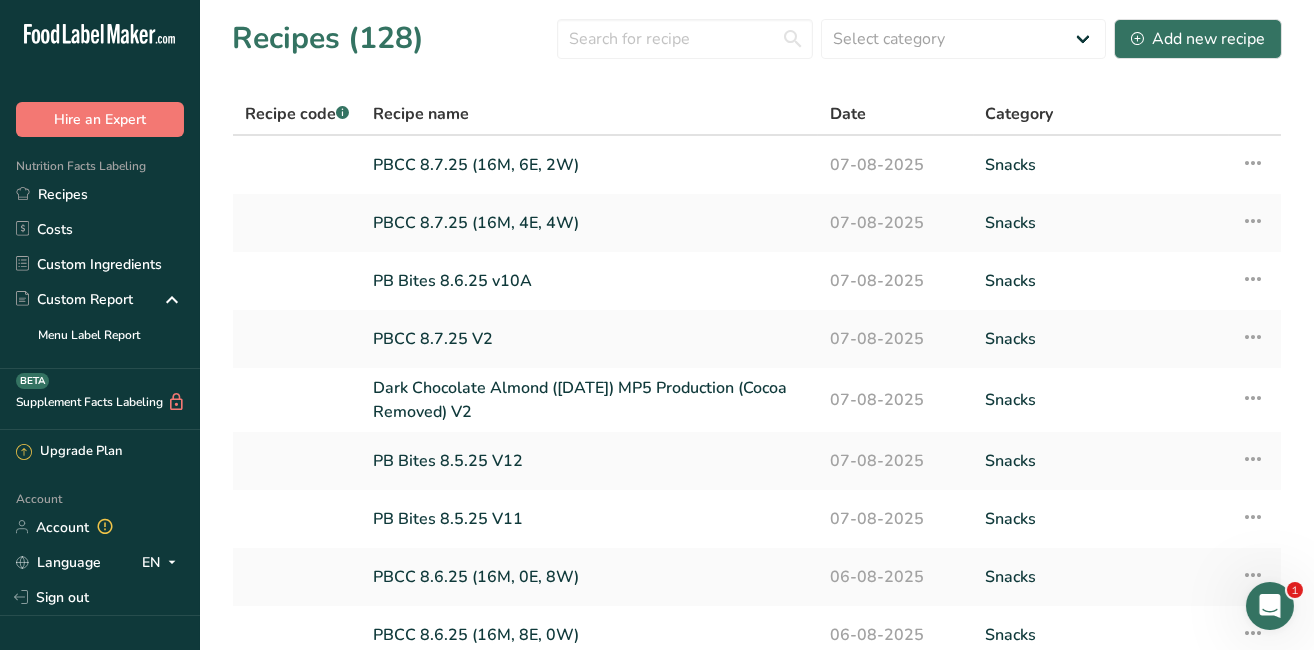 click on "PBCC 8.7.25 V2" at bounding box center (589, 339) 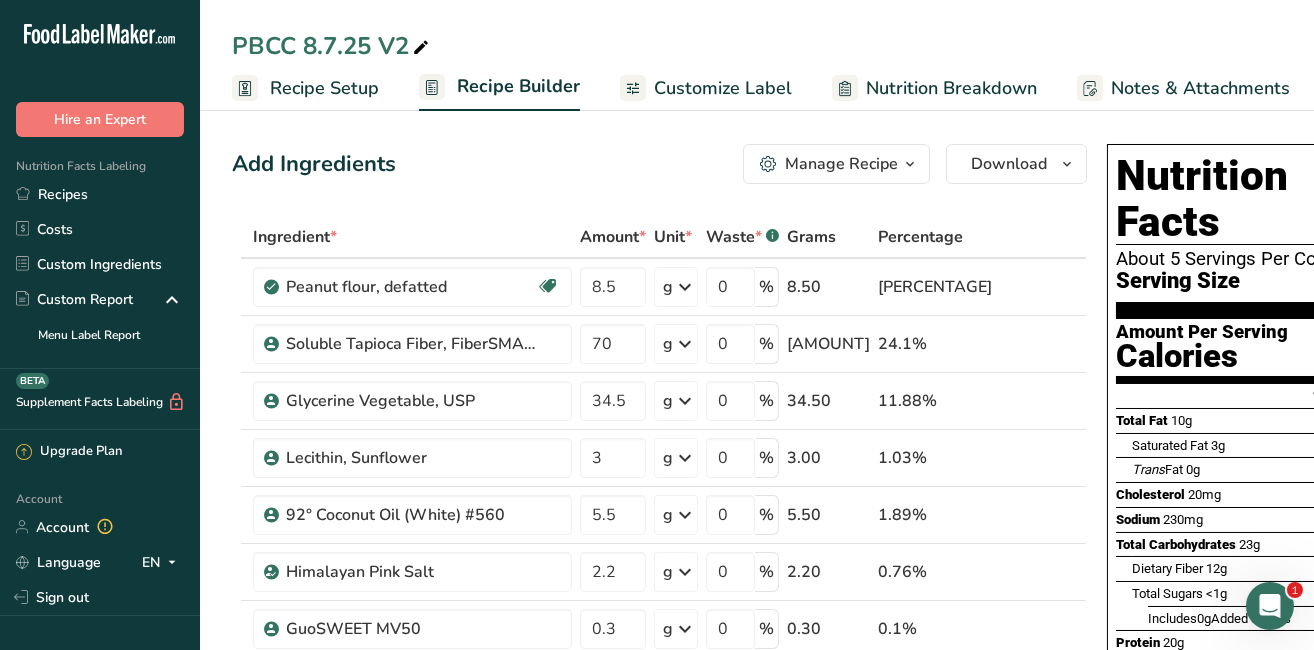 click on "Recipes" at bounding box center [100, 194] 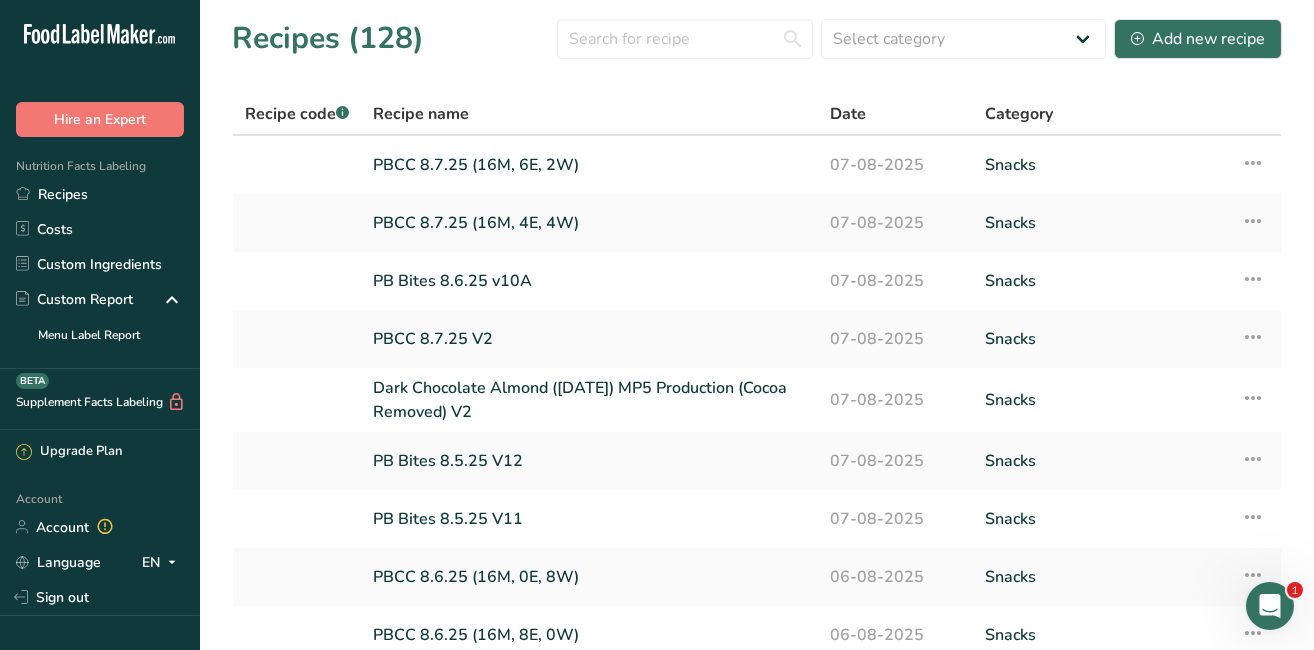 click on "PBCC 8.7.25 (16M, 4E, 4W)" at bounding box center [589, 223] 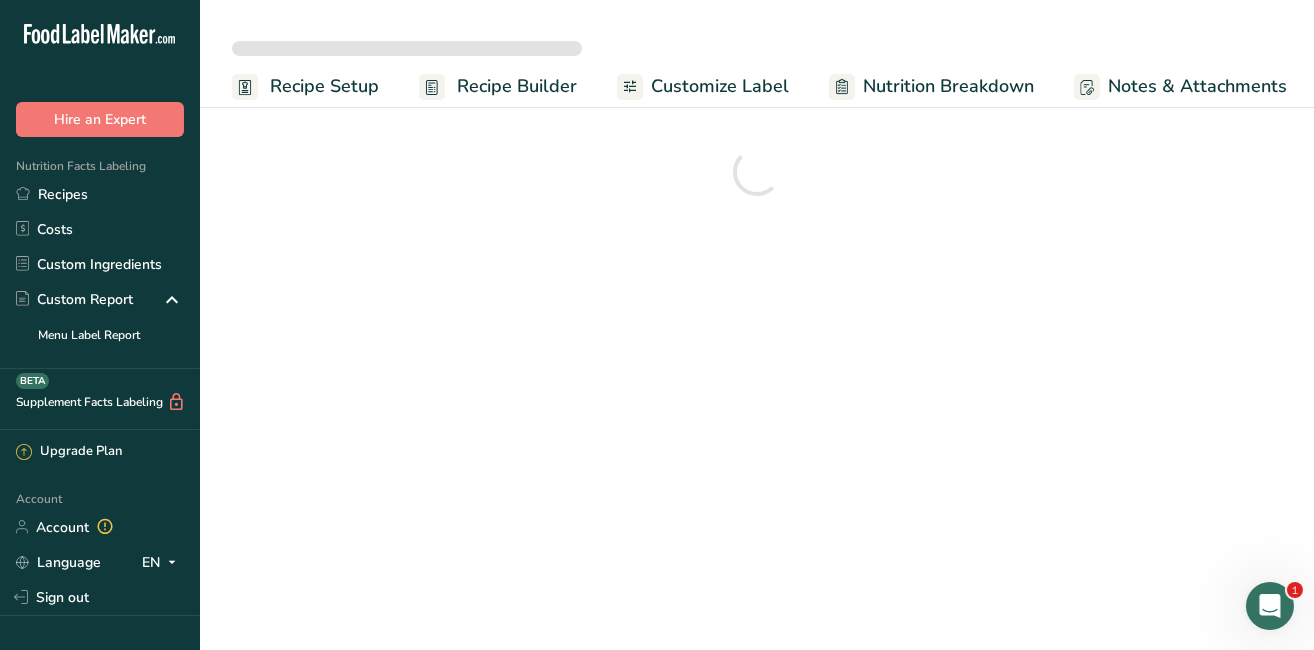 click on "Recipes" at bounding box center (100, 194) 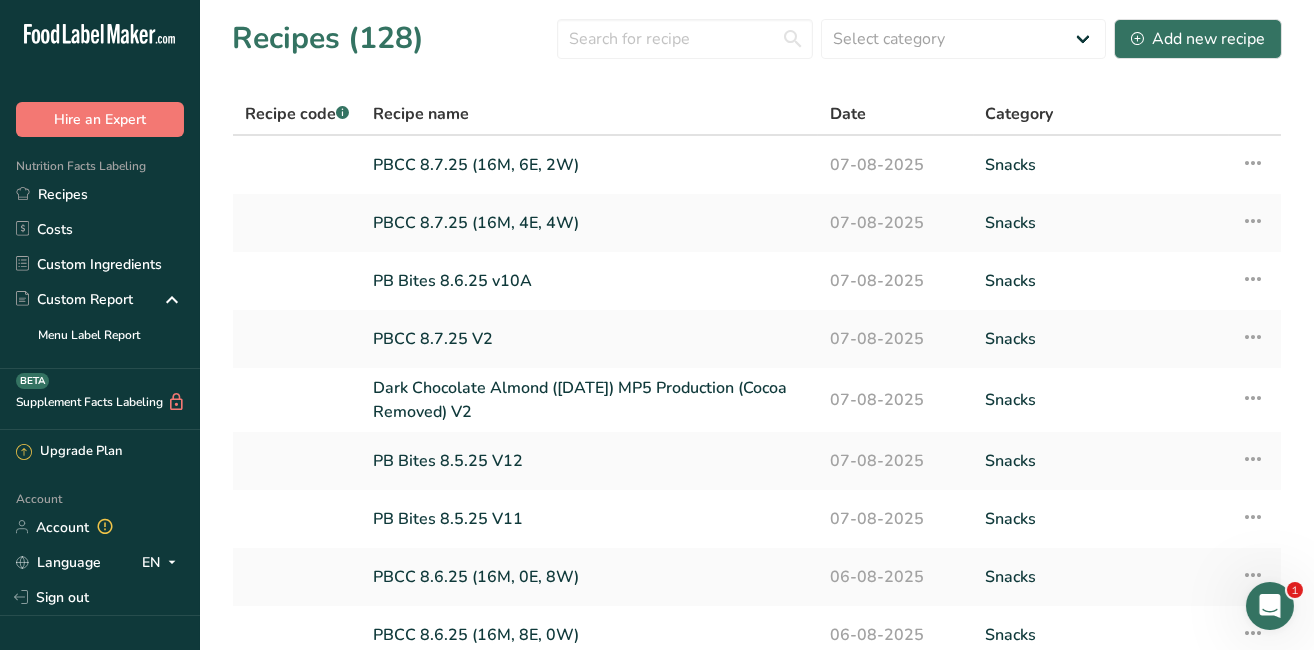 click on "Custom Ingredients" at bounding box center (100, 264) 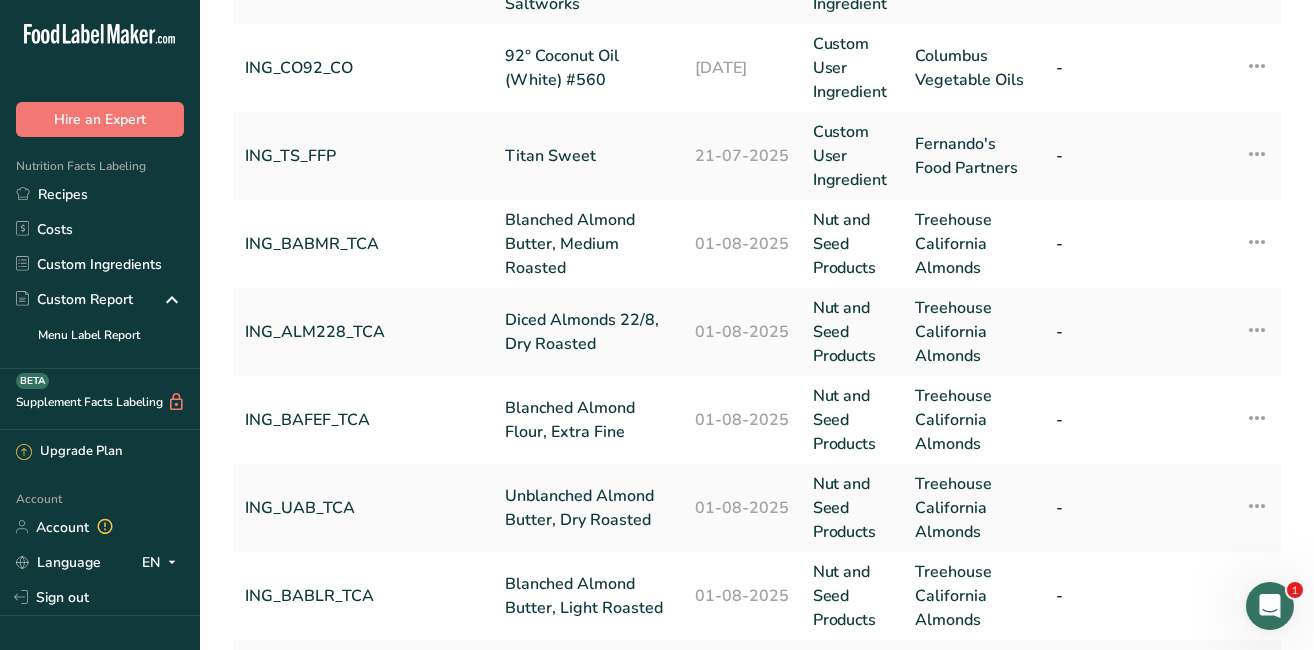 scroll, scrollTop: 562, scrollLeft: 0, axis: vertical 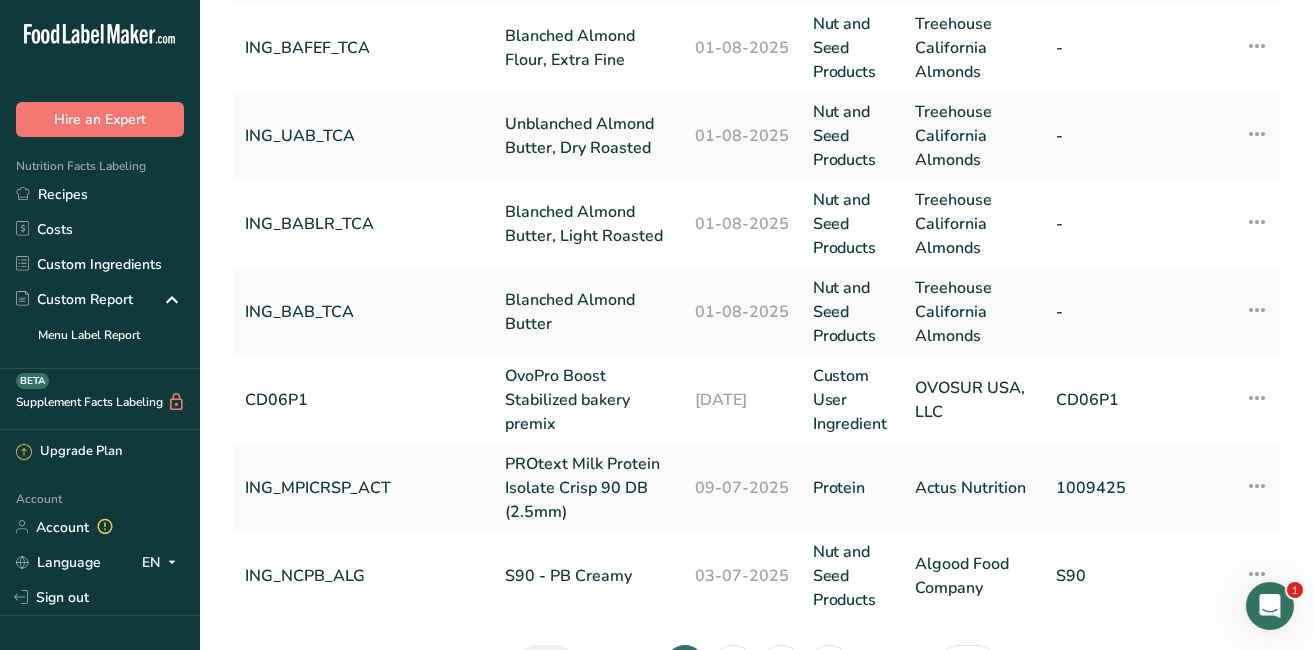click on "CD06P1" at bounding box center [363, 400] 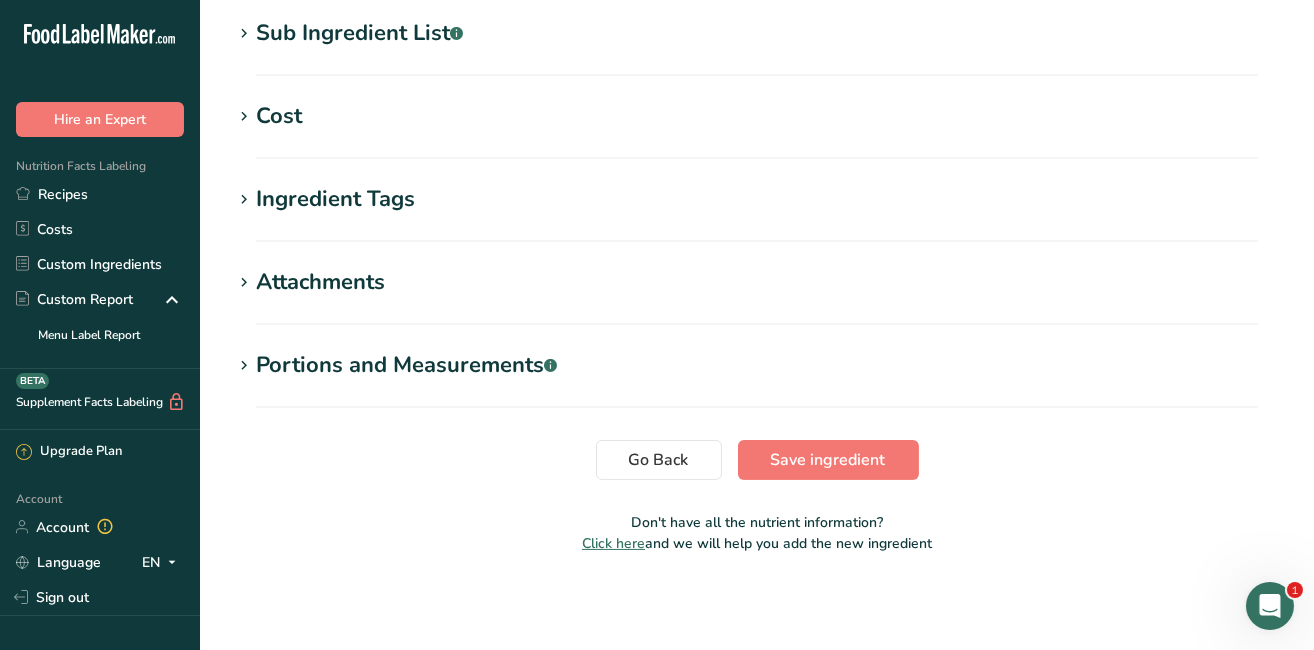 scroll, scrollTop: 0, scrollLeft: 0, axis: both 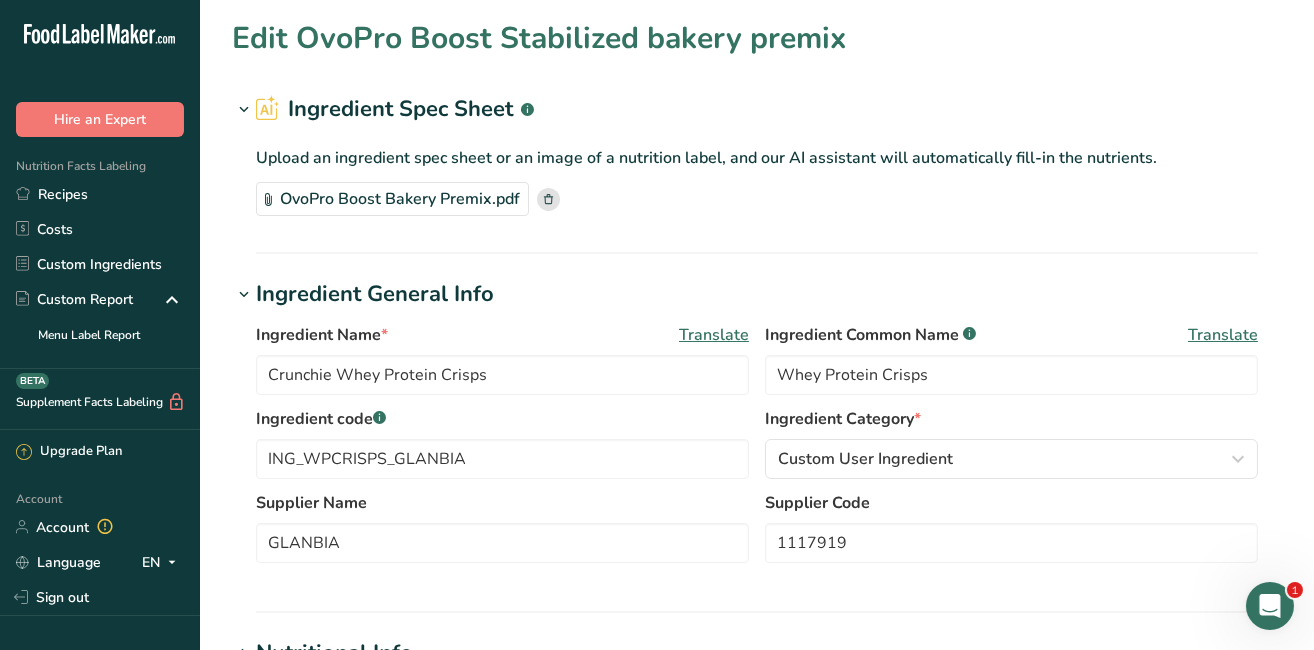 type on "OvoPro Boost Stabilized bakery premix" 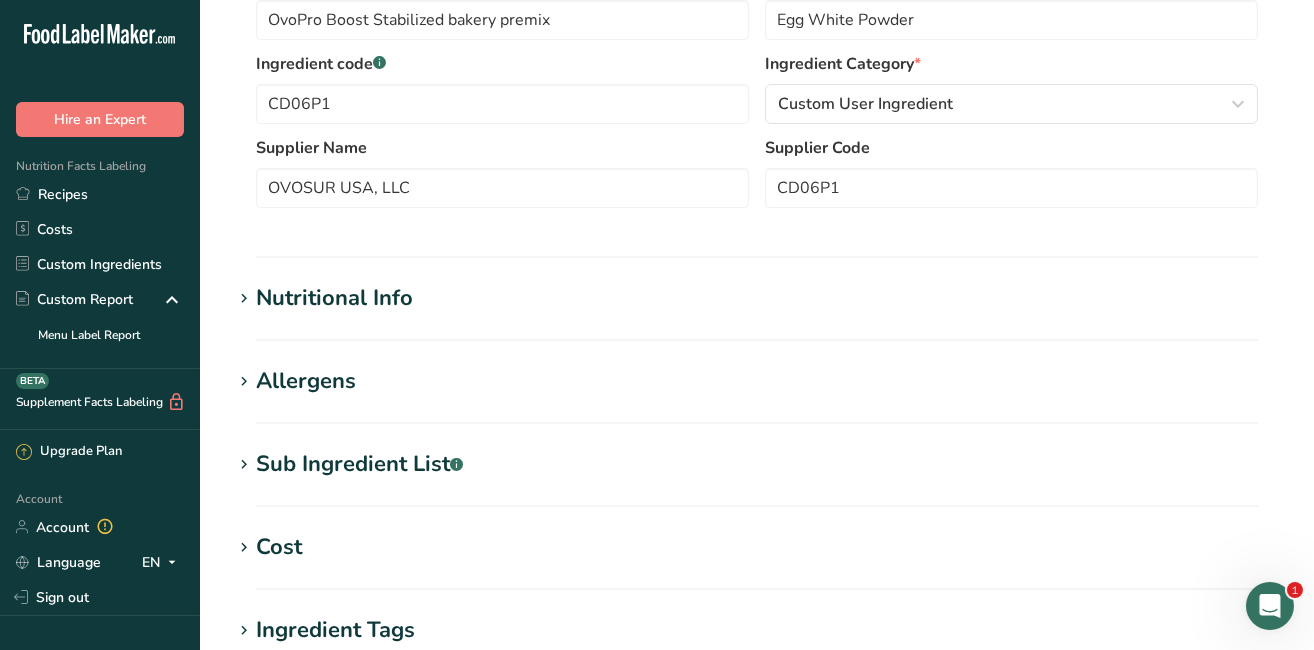 scroll, scrollTop: 429, scrollLeft: 0, axis: vertical 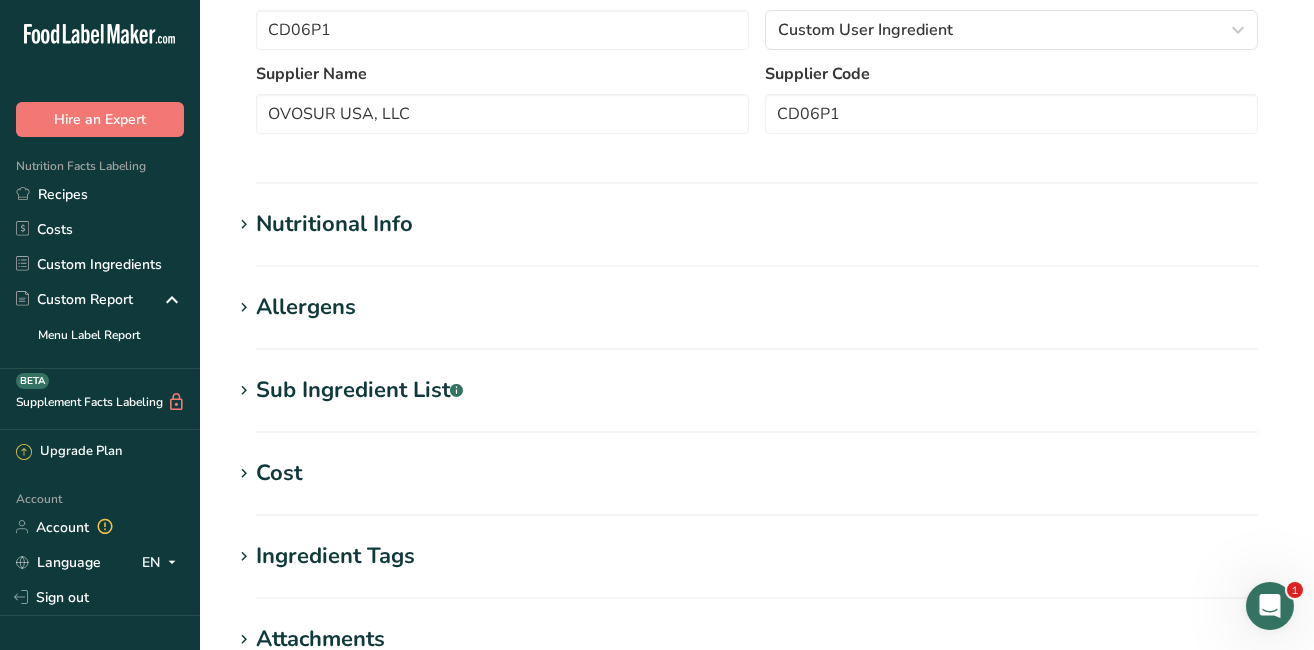 click on "Nutritional Info" at bounding box center [334, 224] 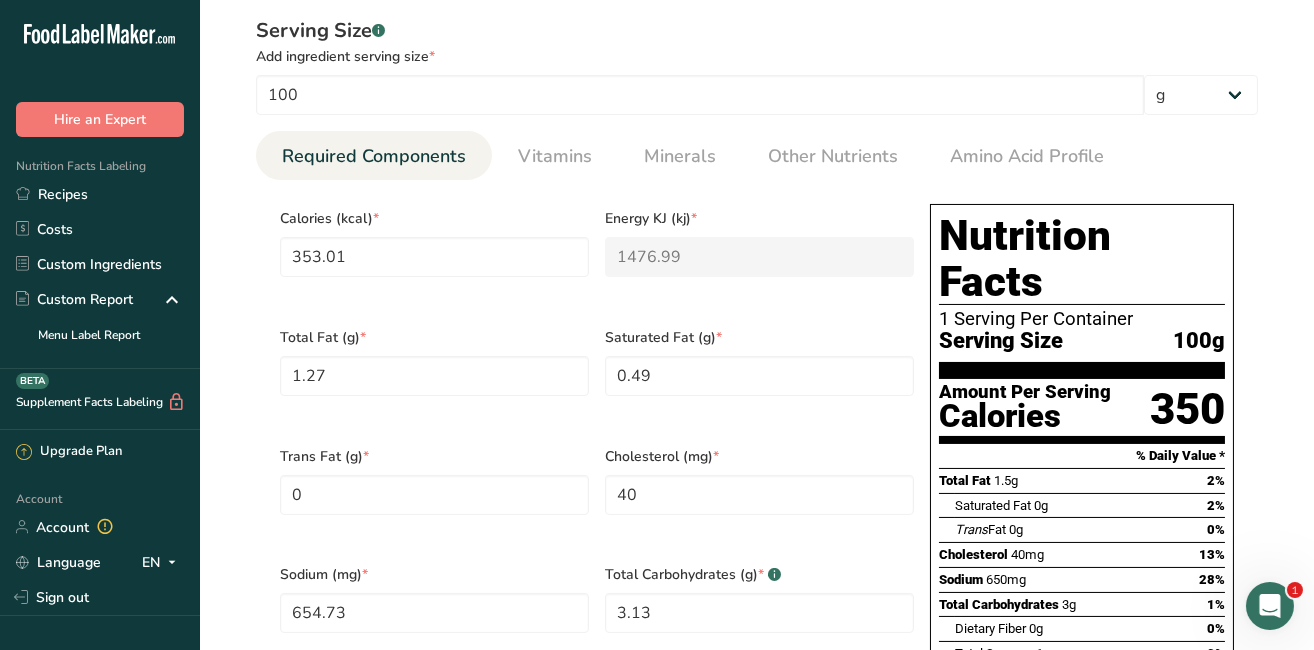scroll, scrollTop: 844, scrollLeft: 0, axis: vertical 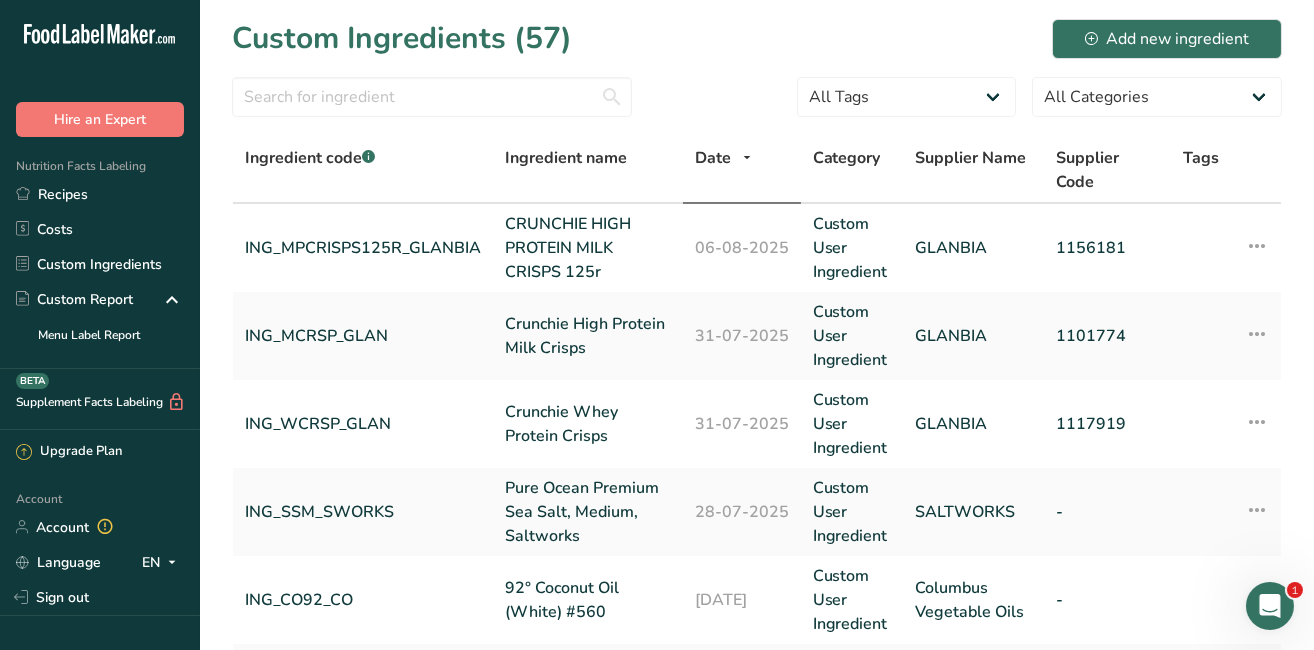 click on "ING_MPCRISPS125R_GLANBIA" at bounding box center [363, 248] 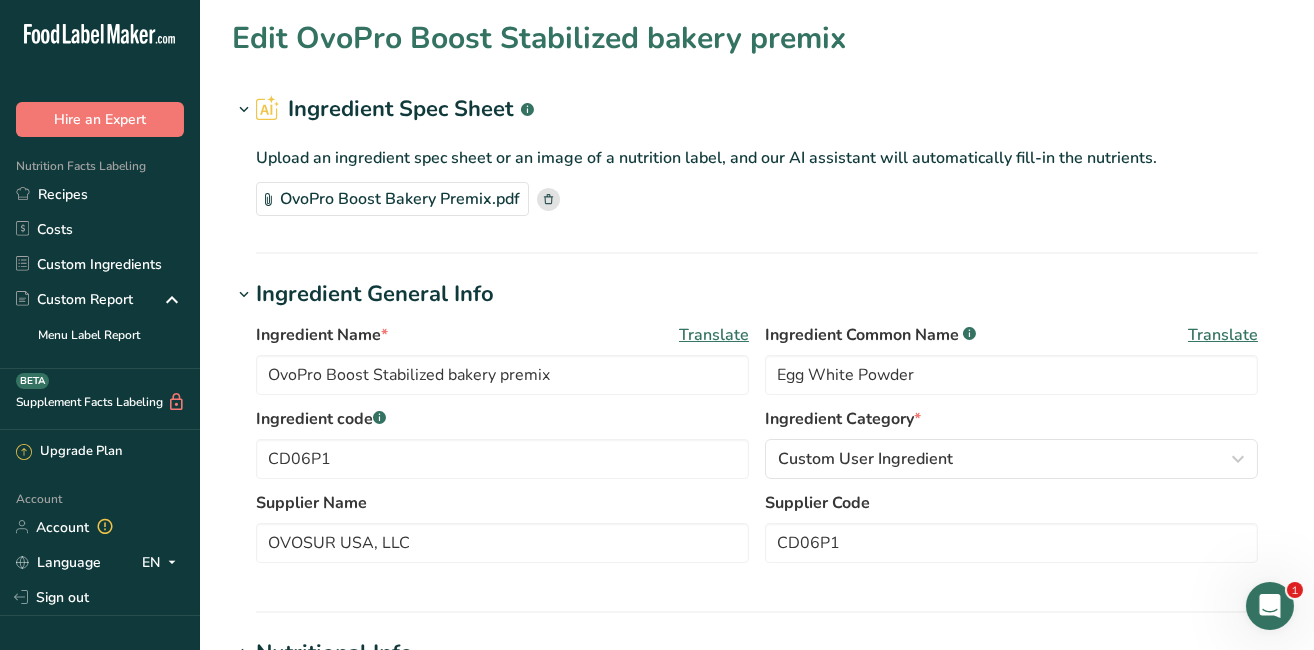 type on "CRUNCHIE HIGH PROTEIN MILK CRISPS 125r" 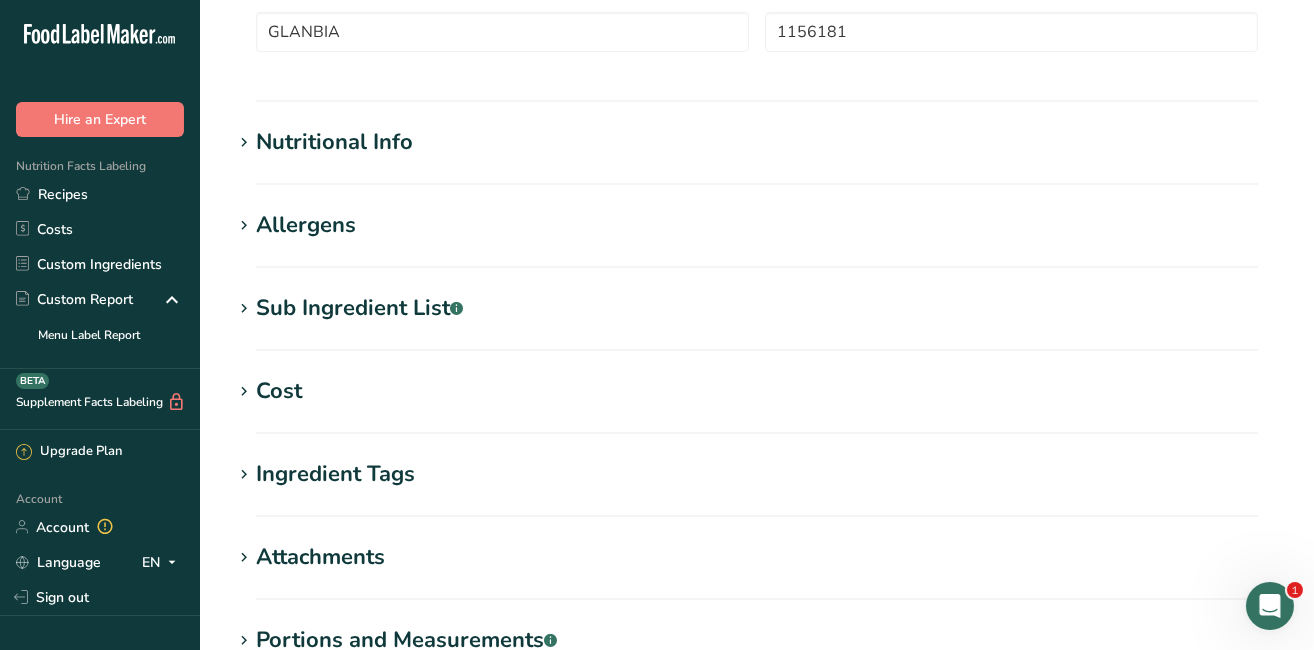 scroll, scrollTop: 771, scrollLeft: 0, axis: vertical 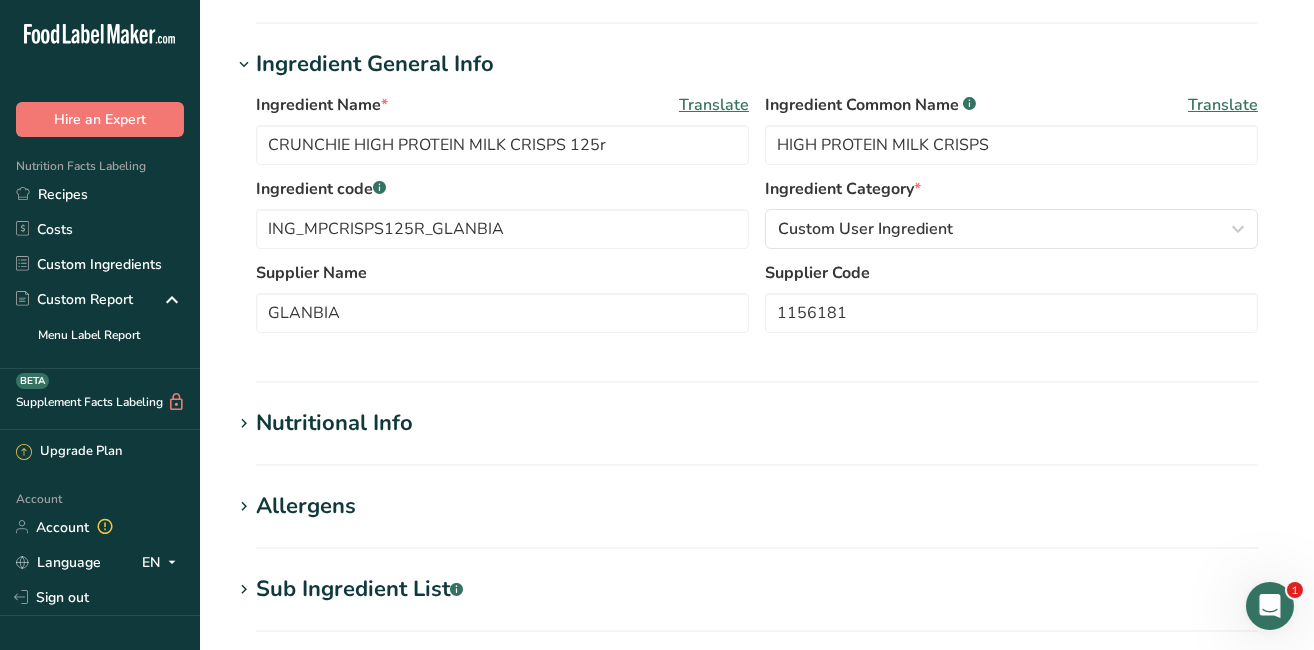 click on "Nutritional Info" at bounding box center (334, 423) 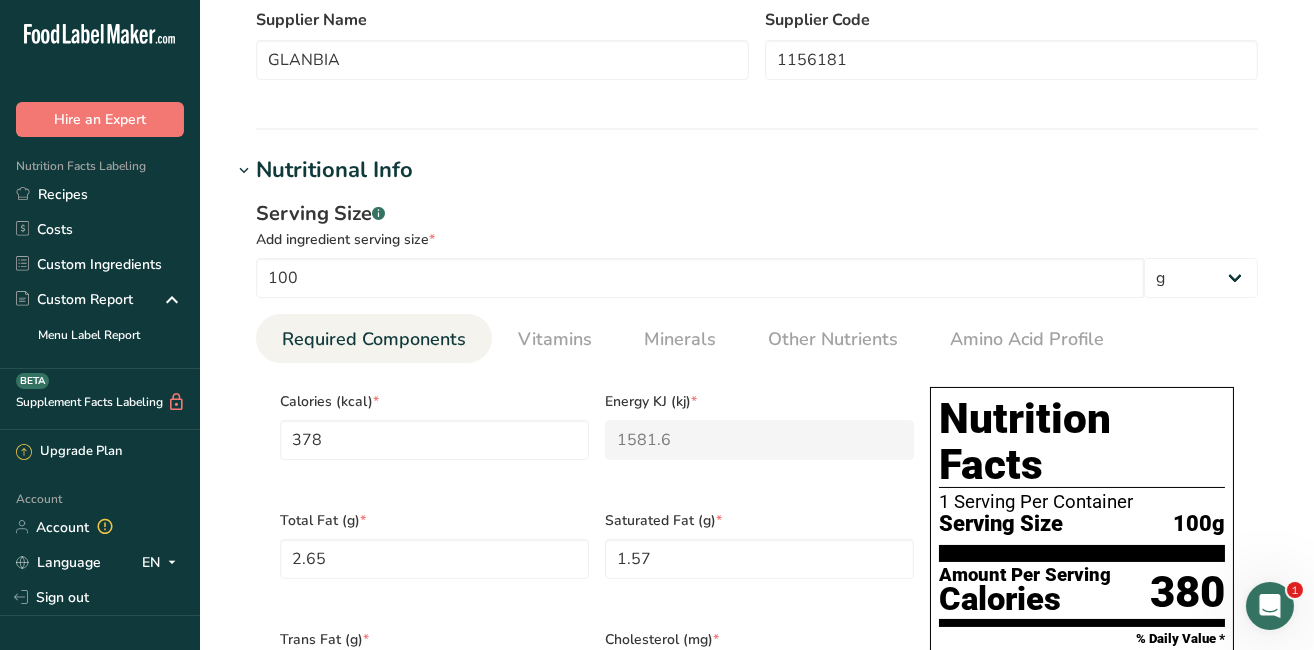 scroll, scrollTop: 609, scrollLeft: 0, axis: vertical 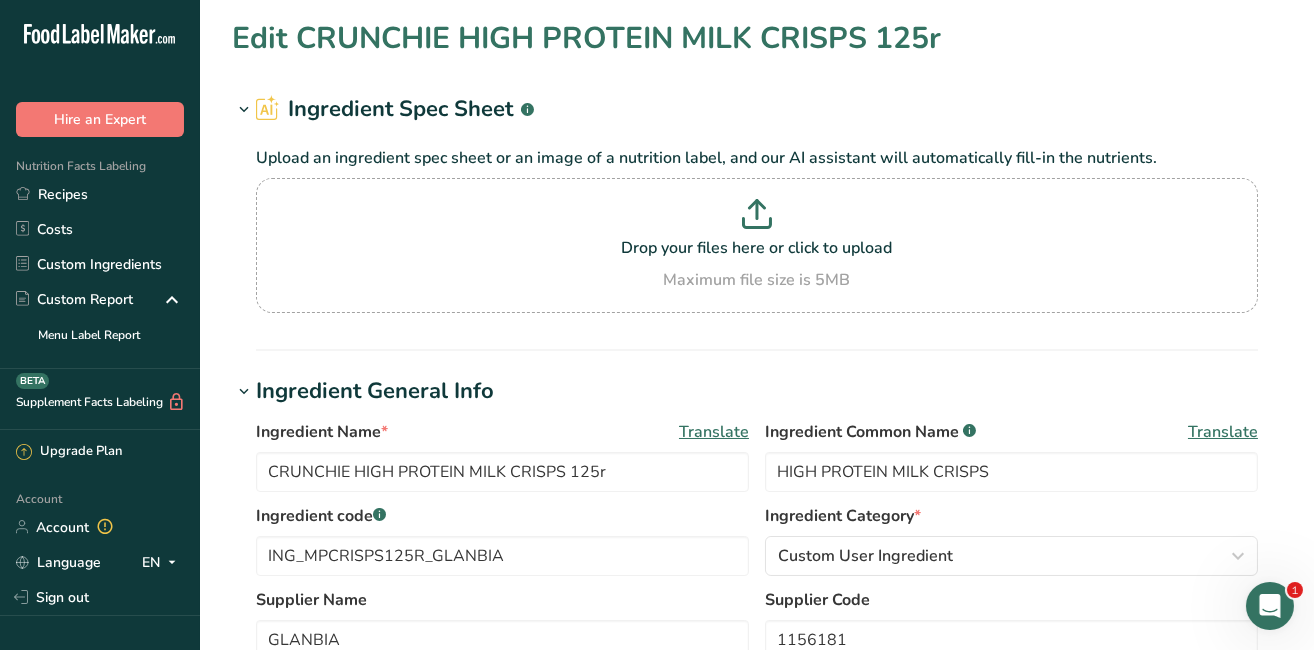 click on "Recipes" at bounding box center (100, 194) 